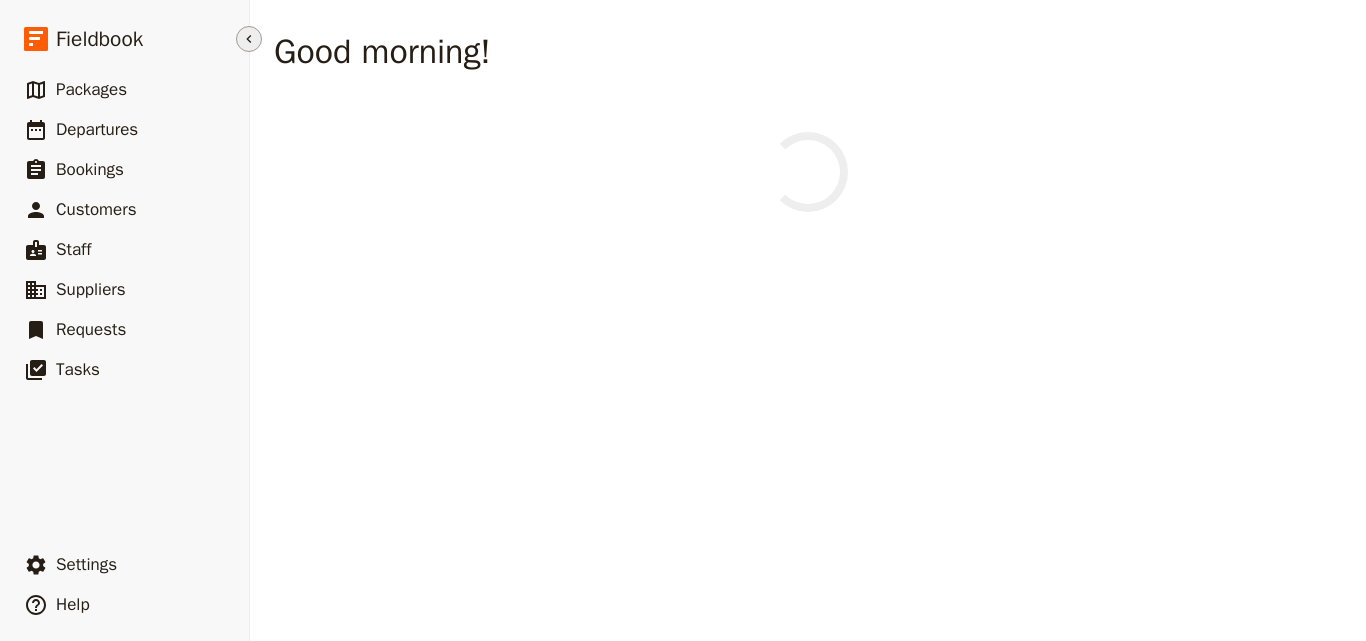 scroll, scrollTop: 0, scrollLeft: 0, axis: both 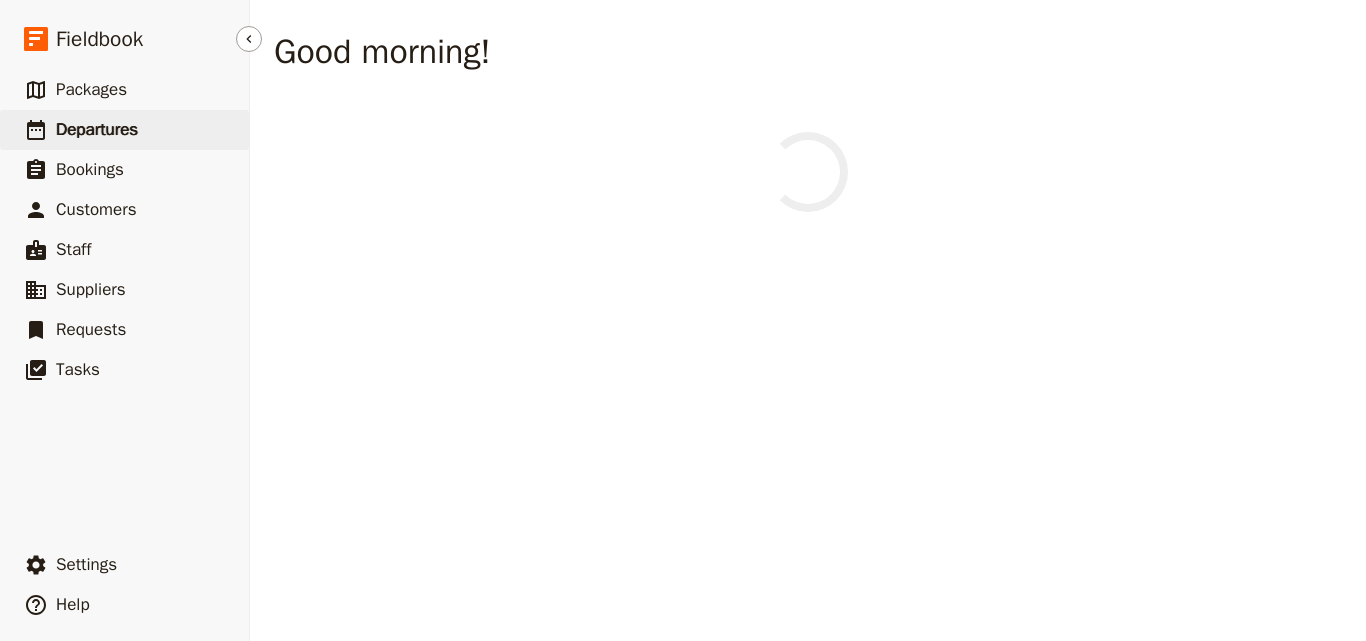 click on "​ Departures" at bounding box center [124, 130] 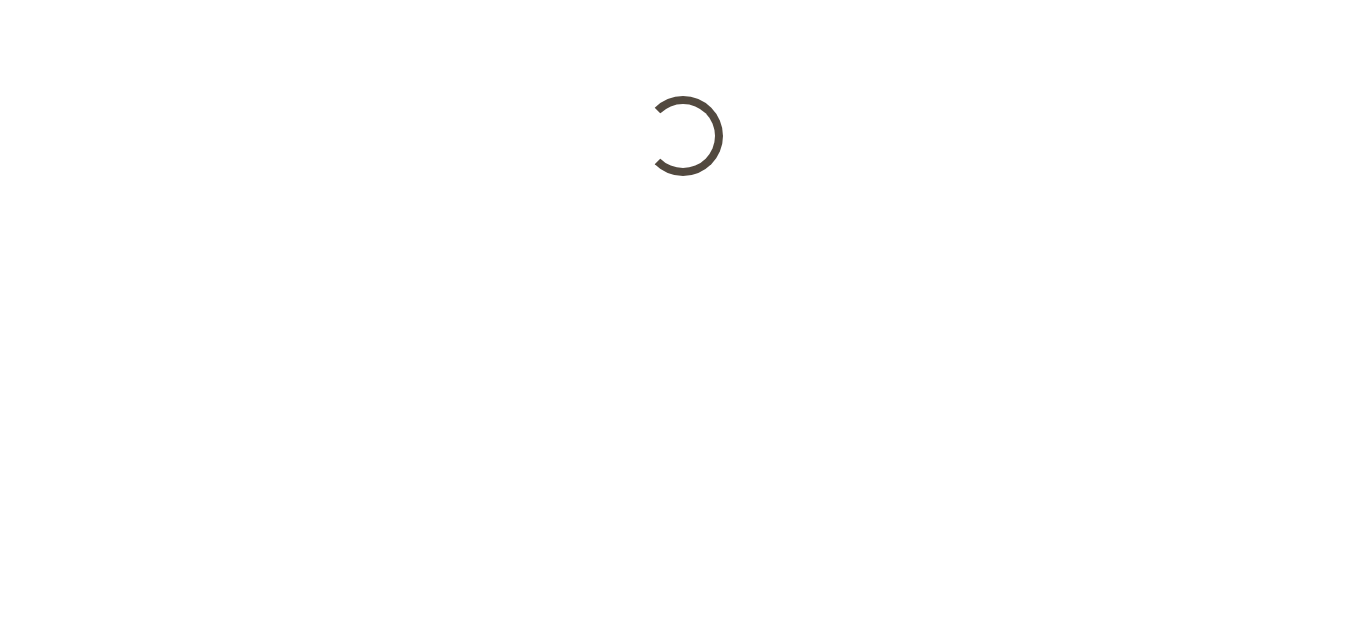 scroll, scrollTop: 0, scrollLeft: 0, axis: both 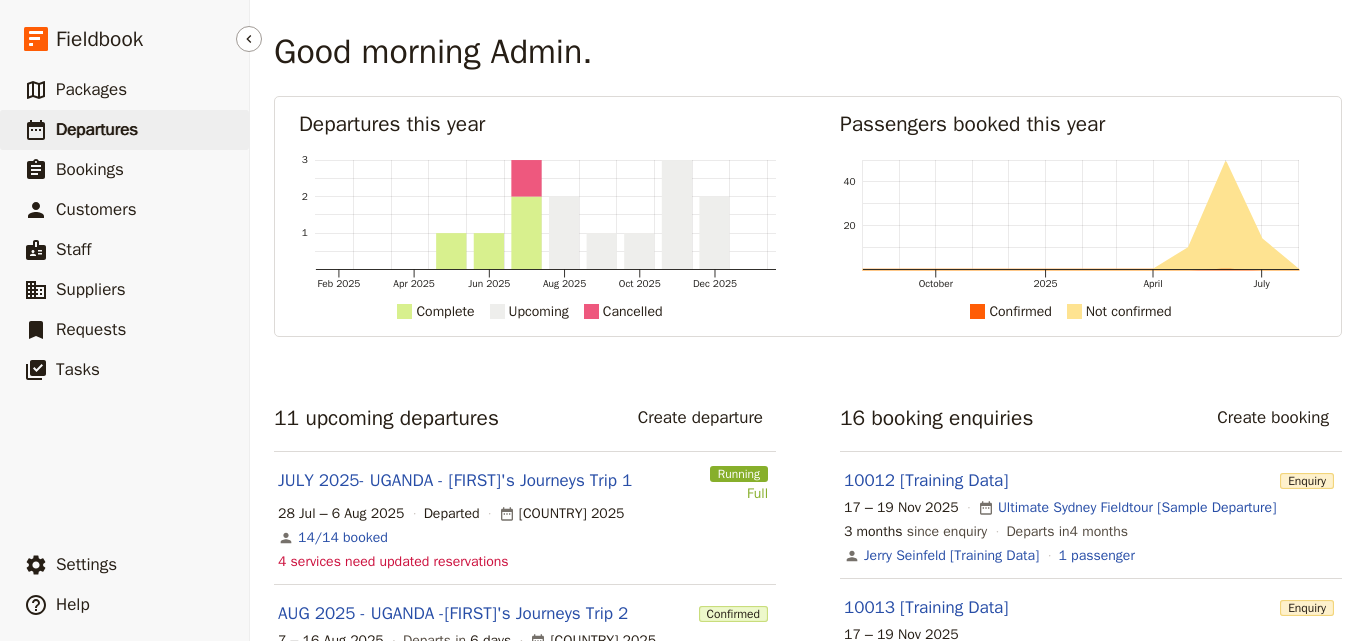 click on "​ Departures" at bounding box center (124, 130) 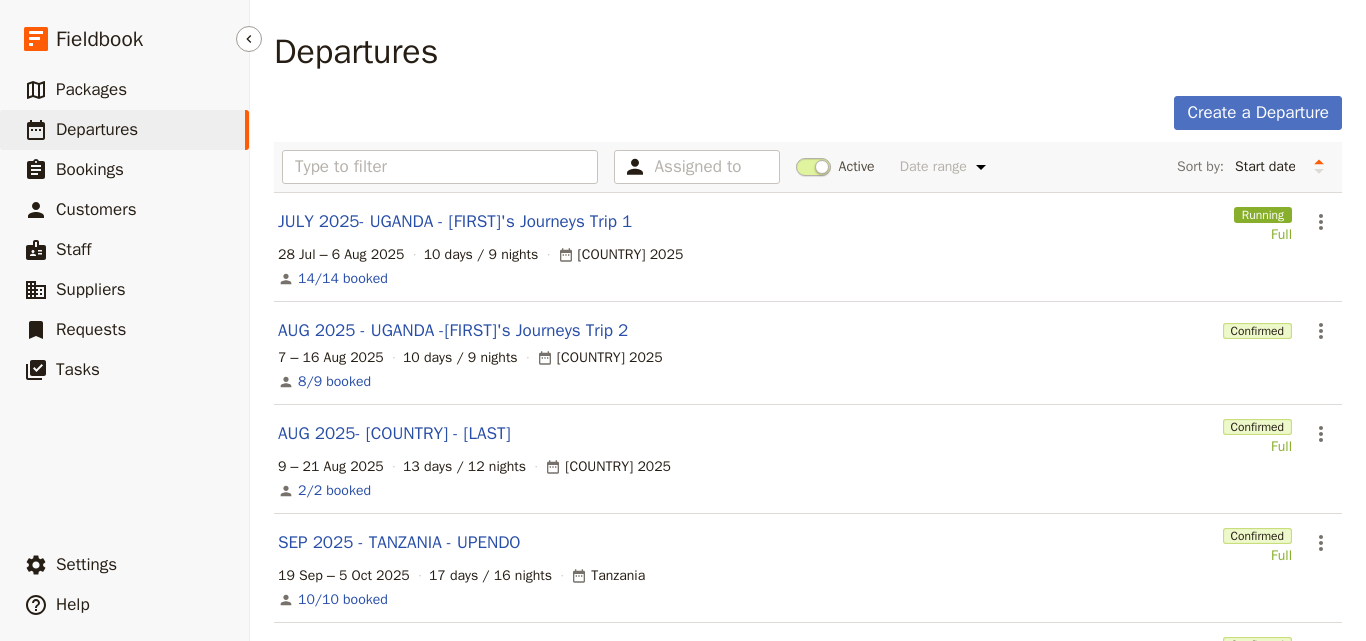 click on "Departures" at bounding box center [97, 129] 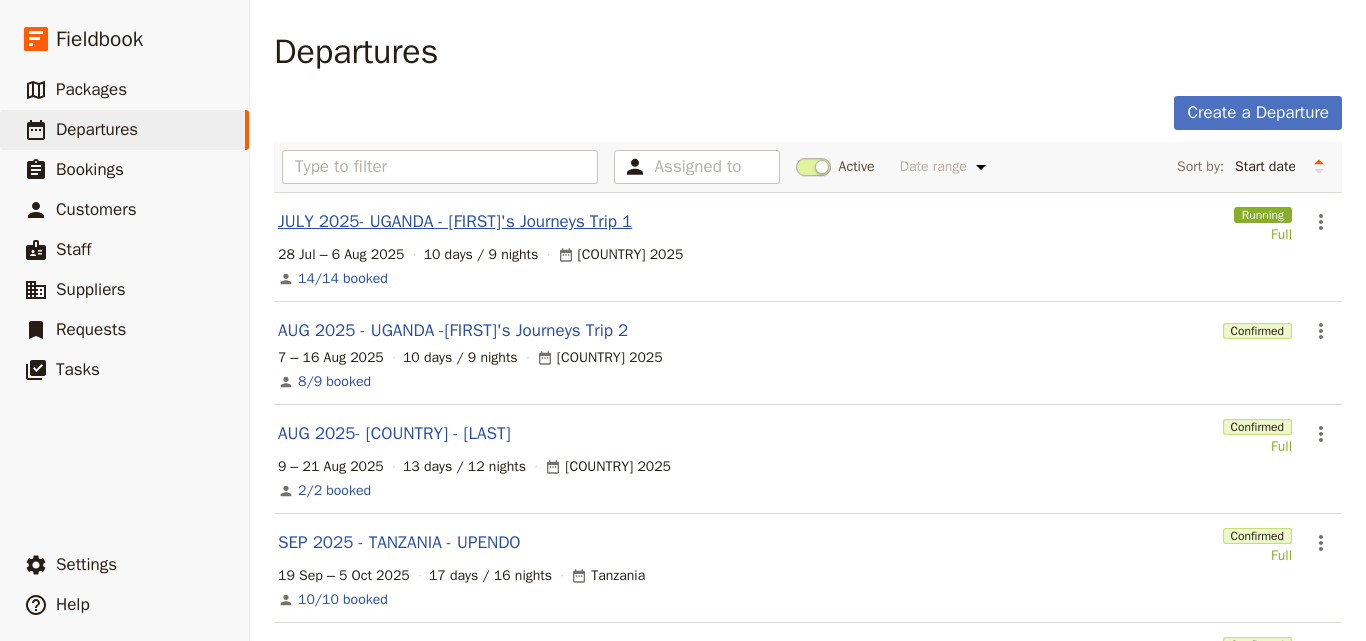 click on "JULY 2025- UGANDA - [FIRST]'s Journeys Trip 1" at bounding box center (455, 222) 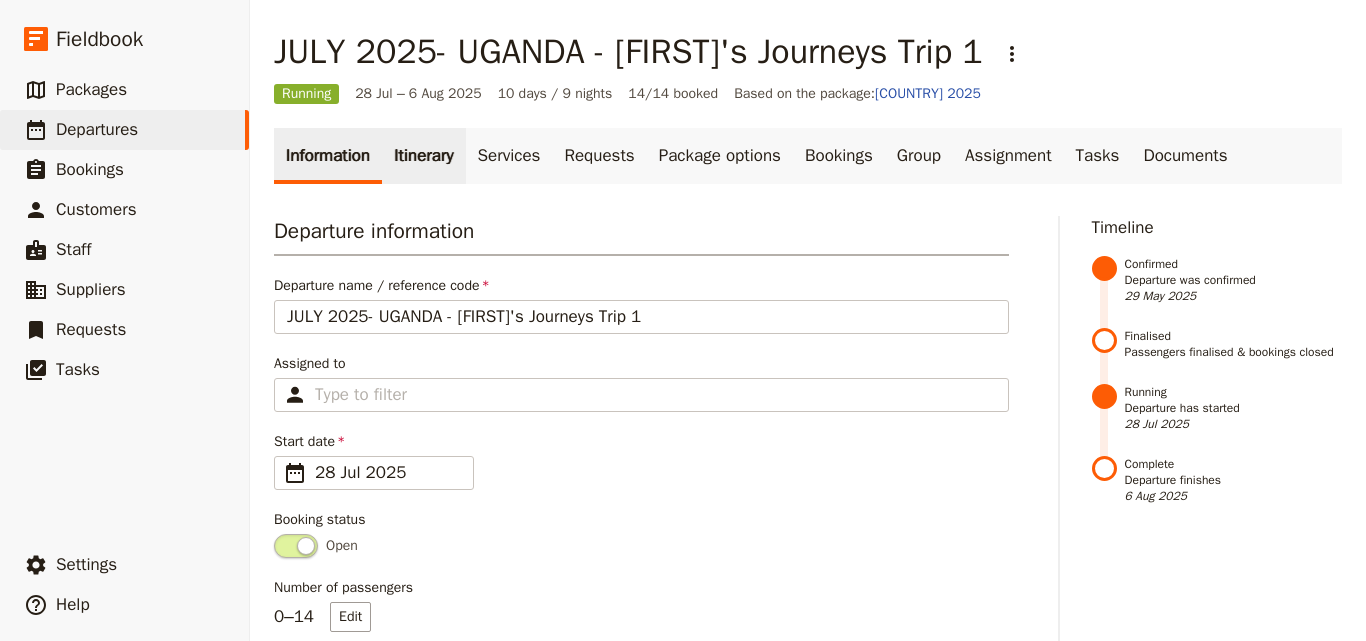 click on "Itinerary" at bounding box center [423, 156] 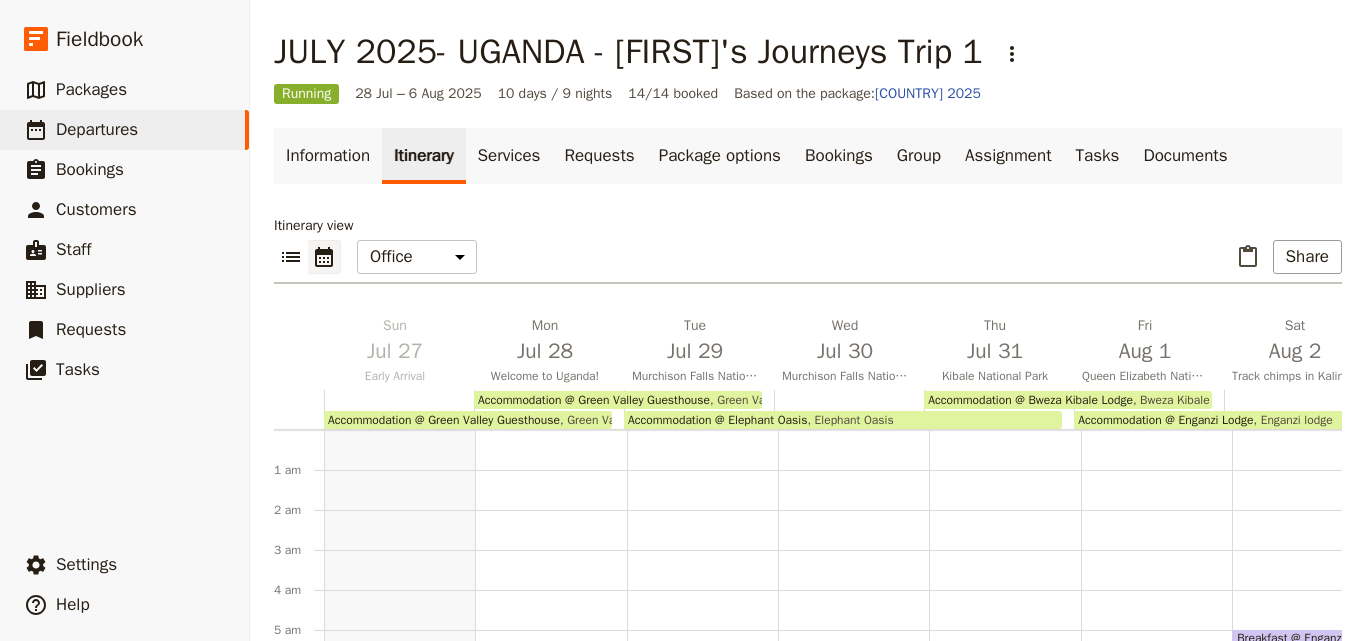 scroll, scrollTop: 60, scrollLeft: 0, axis: vertical 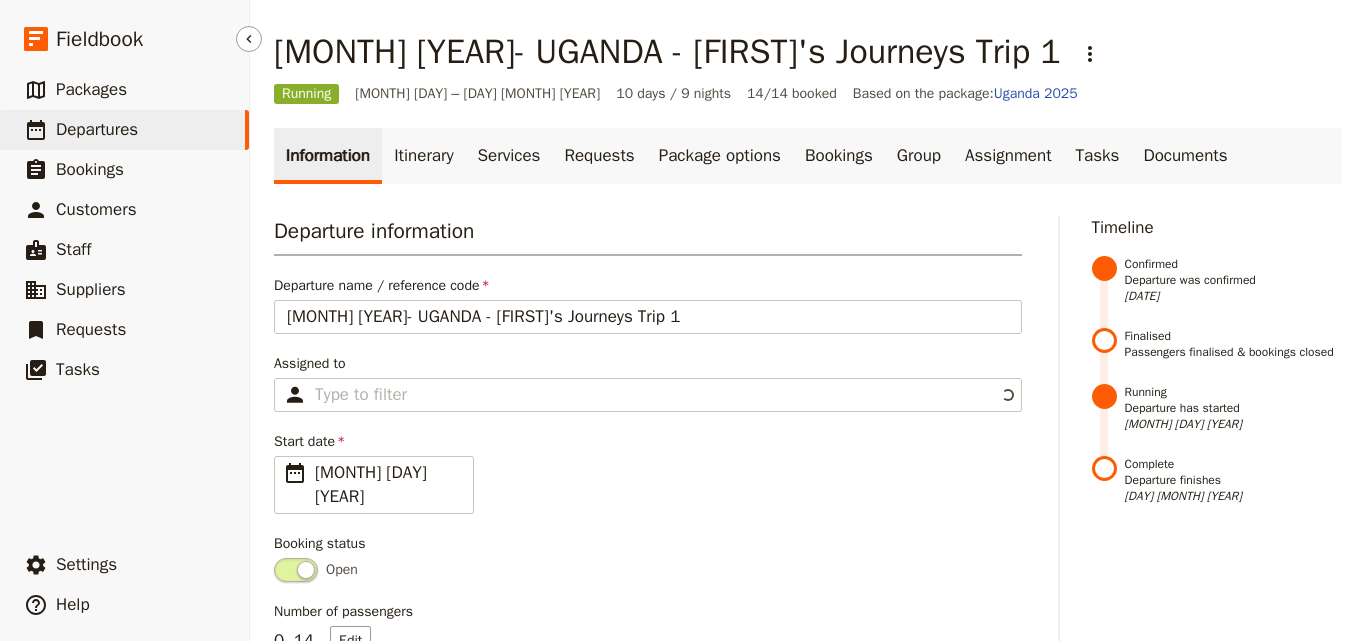 click on "​ Departures" at bounding box center [124, 130] 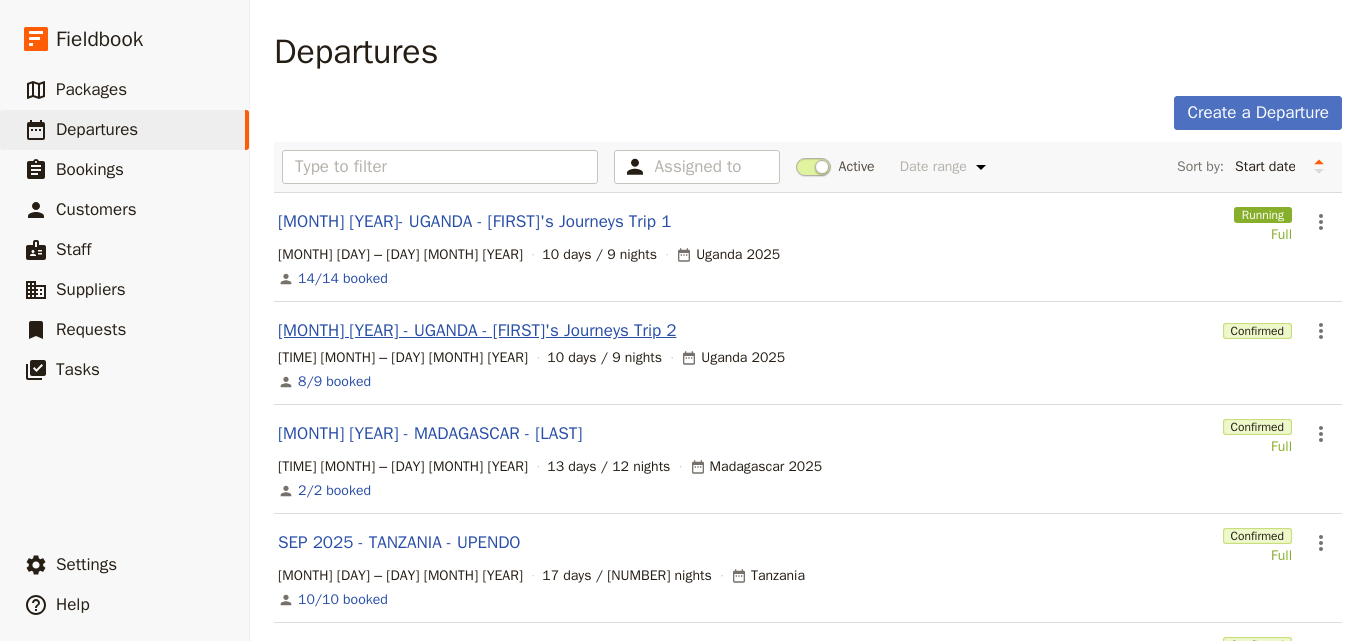 click on "[MONTH] [YEAR] - UGANDA - [FIRST]'s Journeys Trip 2" at bounding box center [477, 331] 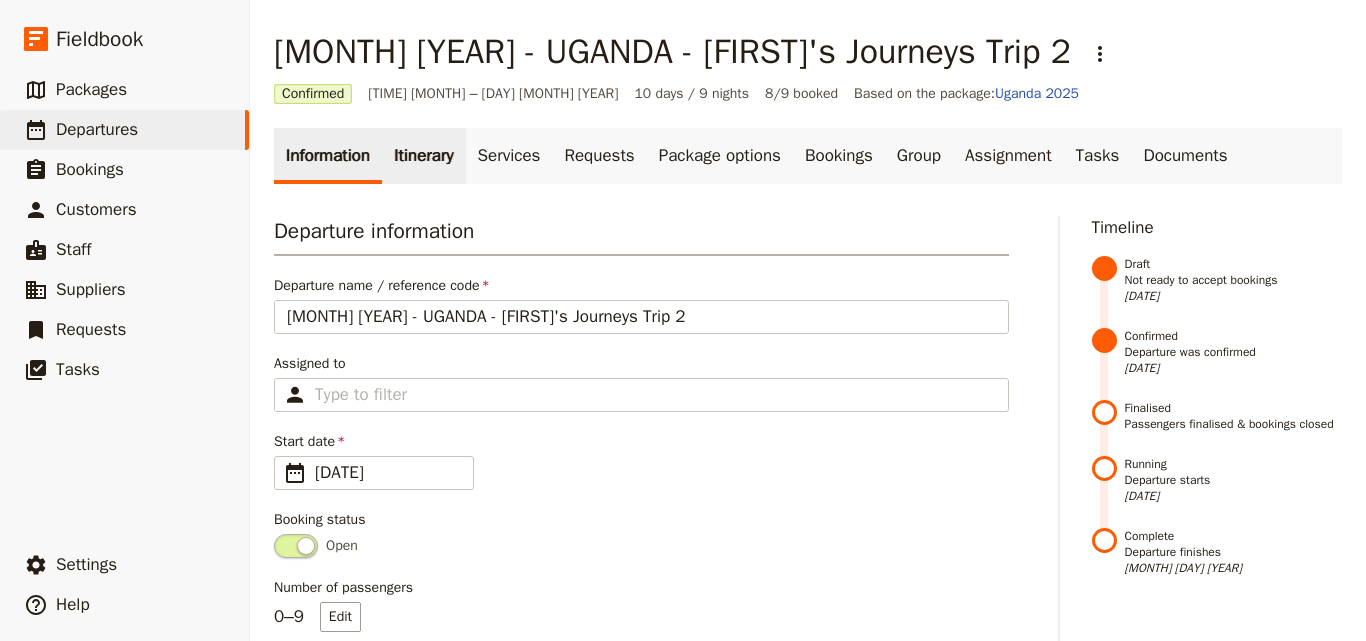 click on "Itinerary" at bounding box center [423, 156] 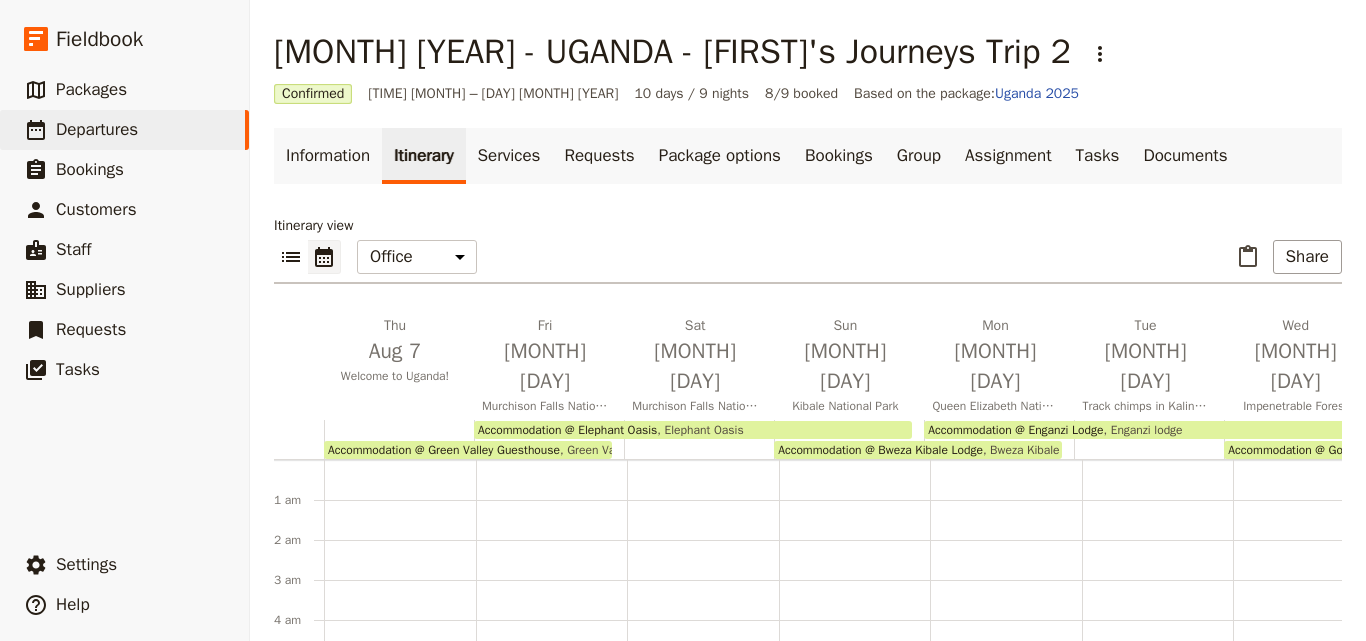 scroll, scrollTop: 60, scrollLeft: 0, axis: vertical 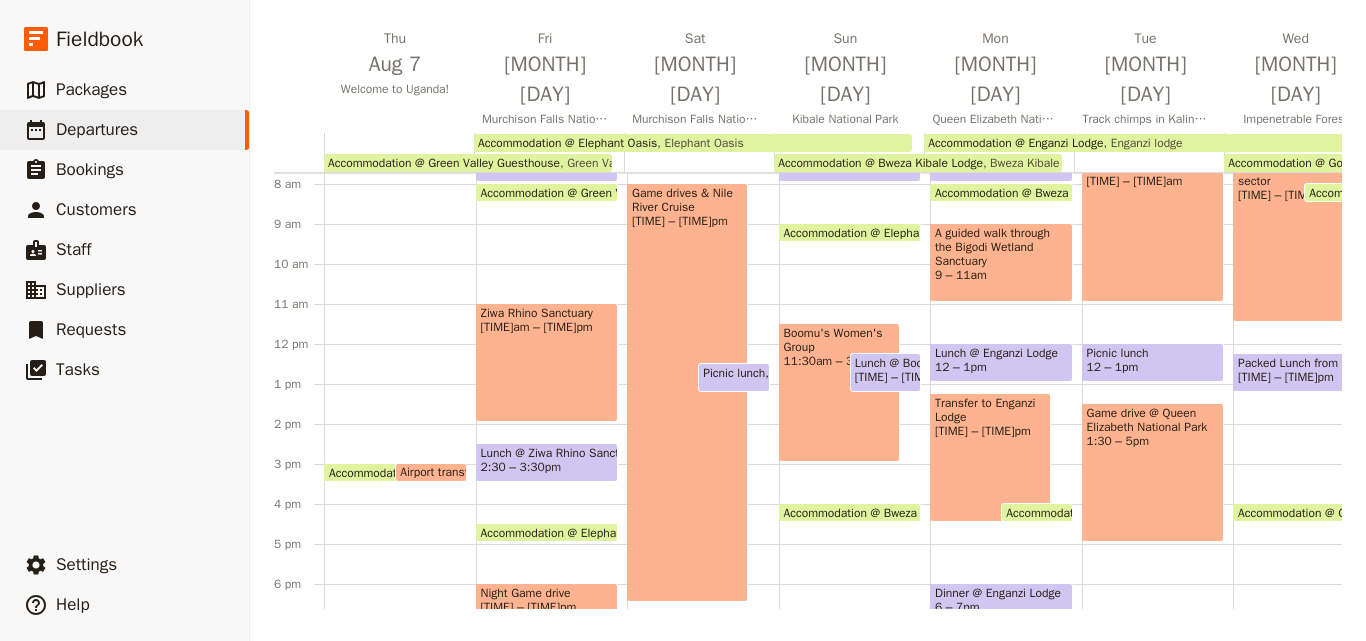 drag, startPoint x: 1184, startPoint y: 189, endPoint x: 427, endPoint y: 269, distance: 761.21545 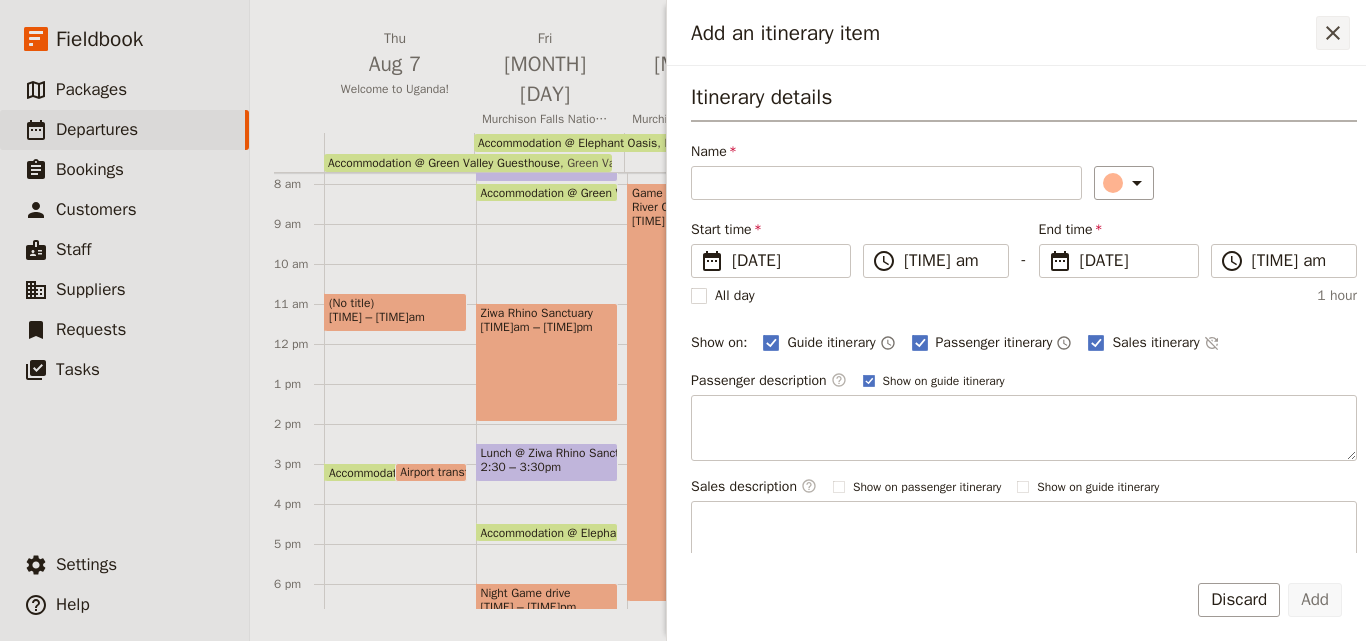 click on "​" at bounding box center (1333, 33) 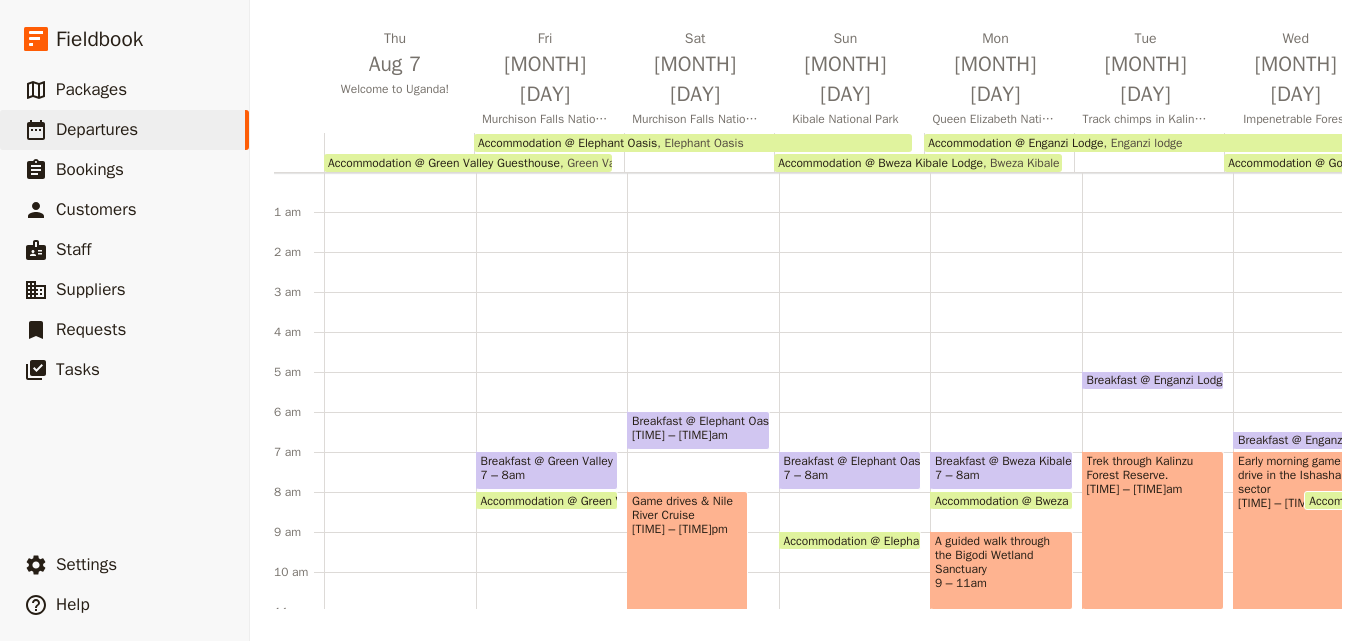 scroll, scrollTop: 0, scrollLeft: 0, axis: both 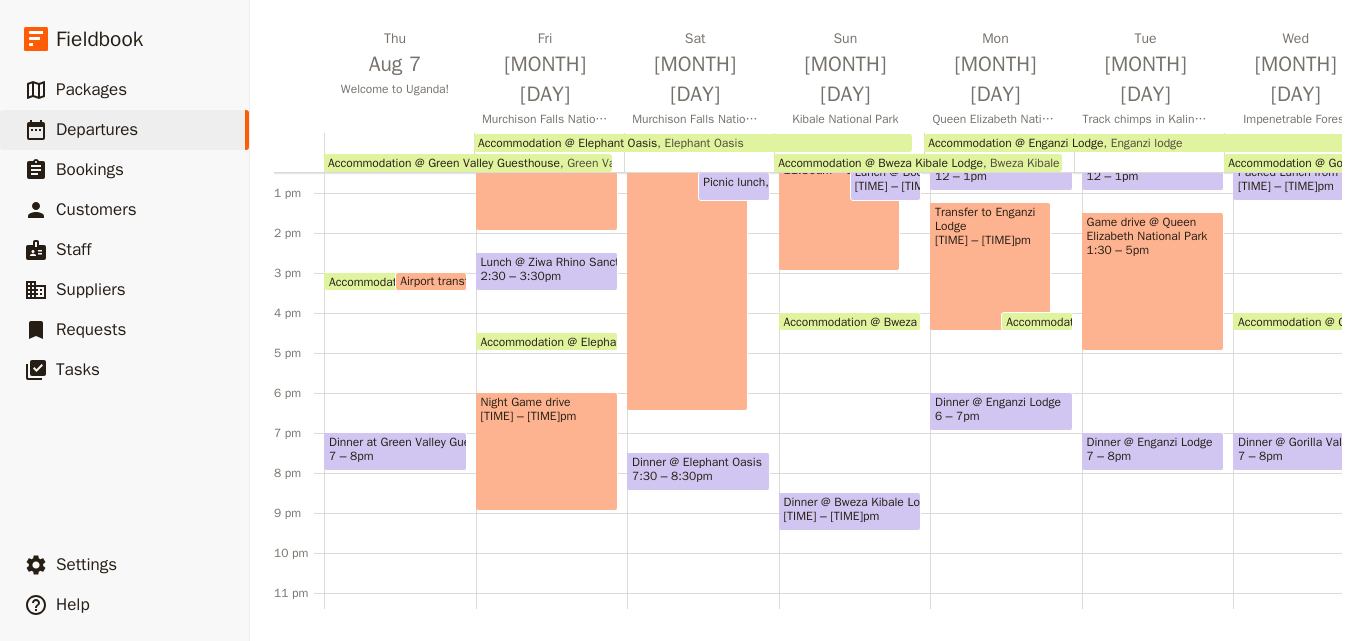 click on "7 – 8pm" at bounding box center (395, 456) 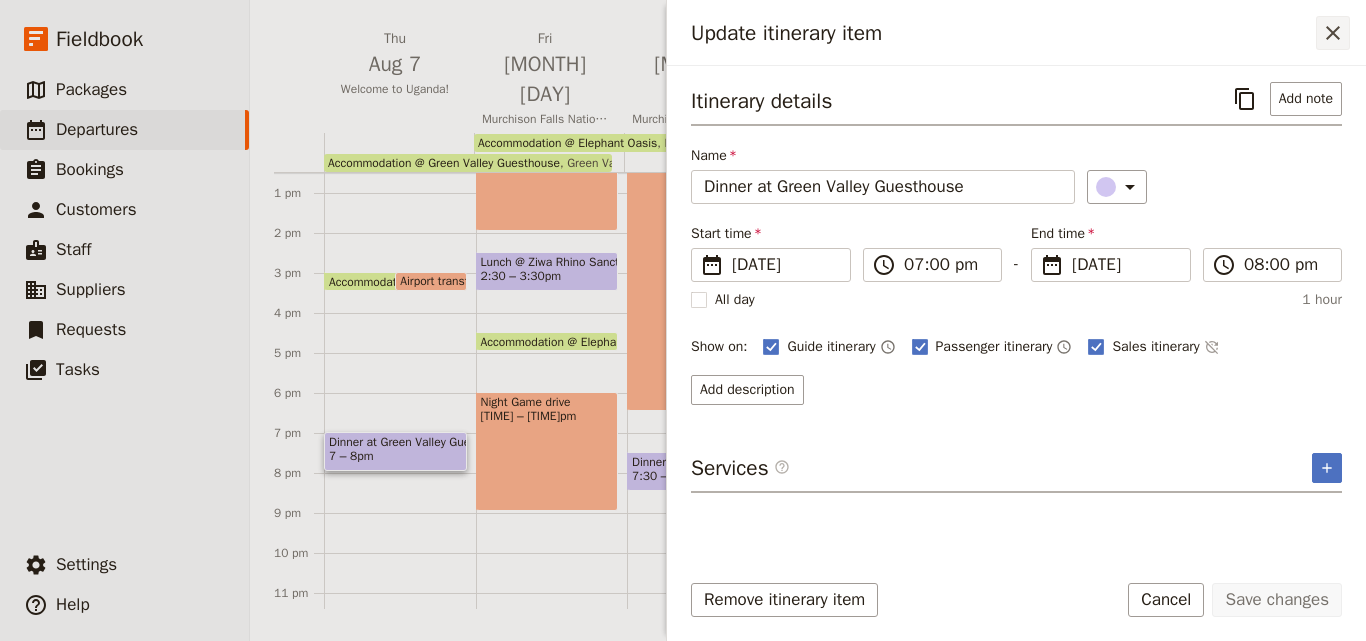 click on "​" at bounding box center [1333, 33] 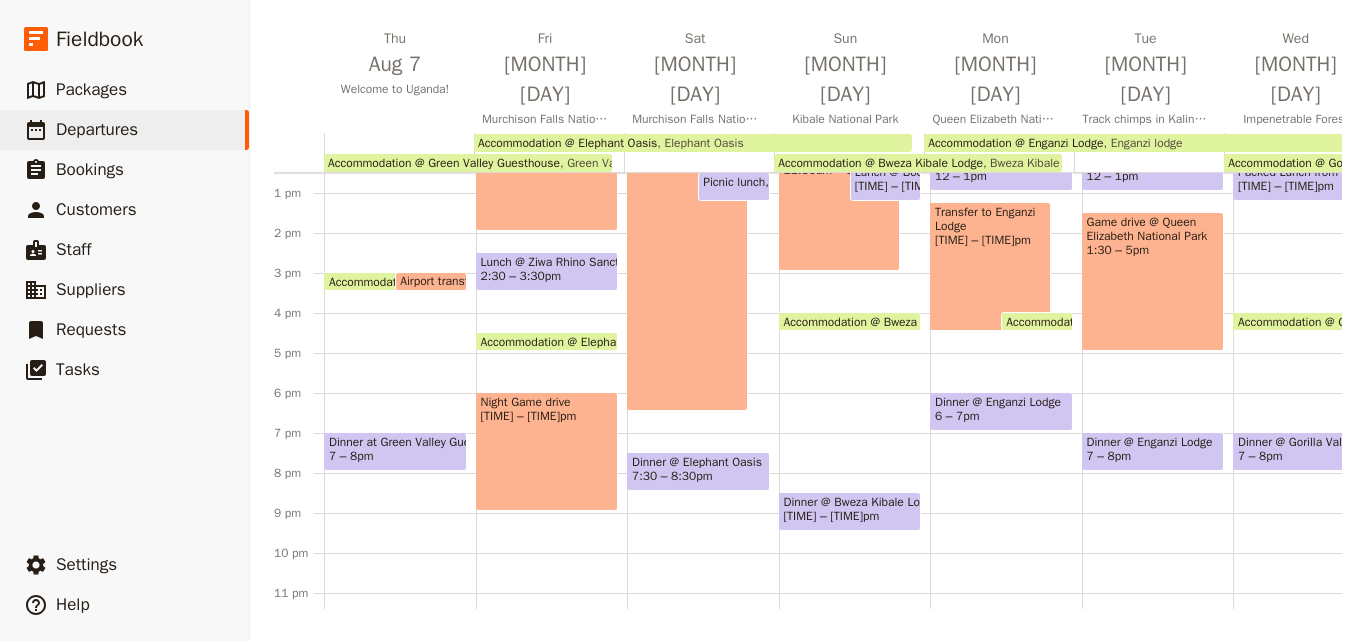 scroll, scrollTop: 200, scrollLeft: 0, axis: vertical 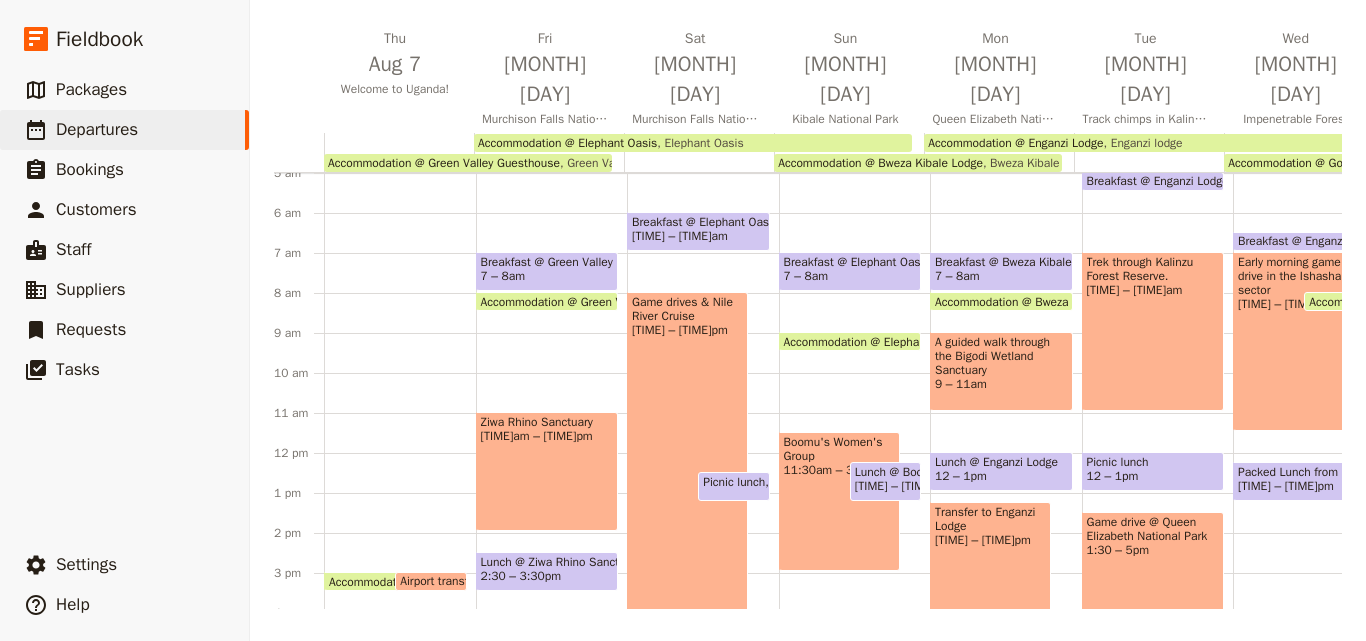 click at bounding box center (547, 286) 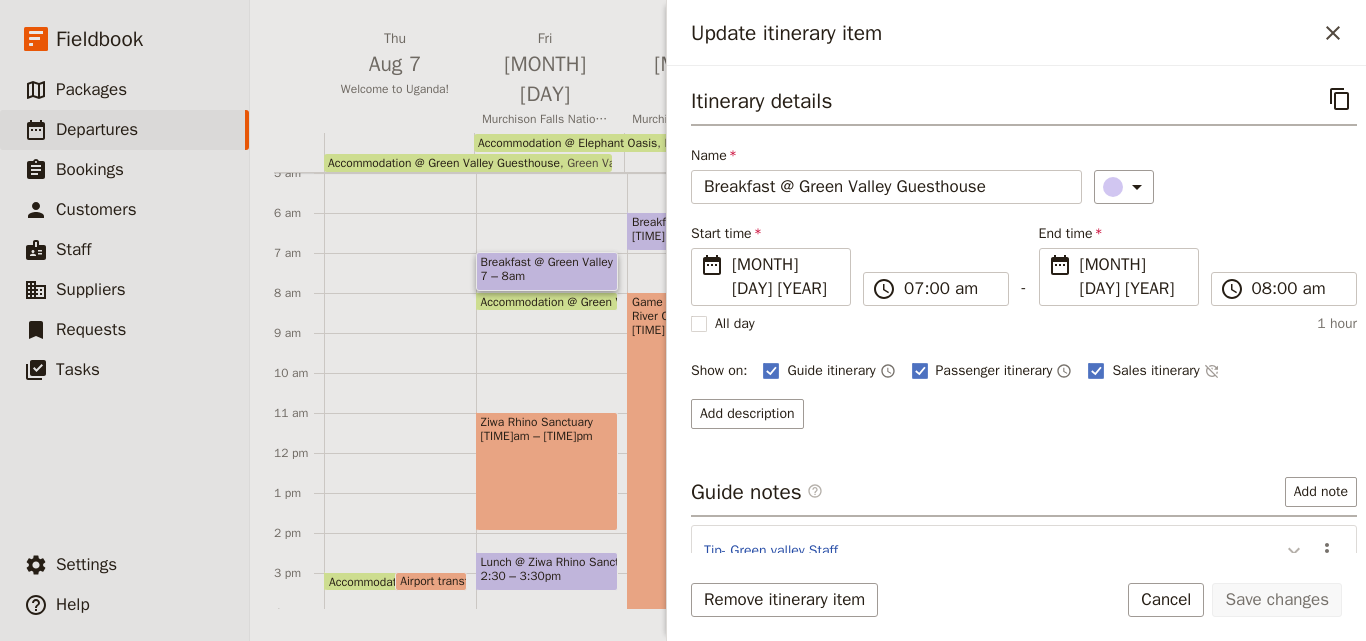 click 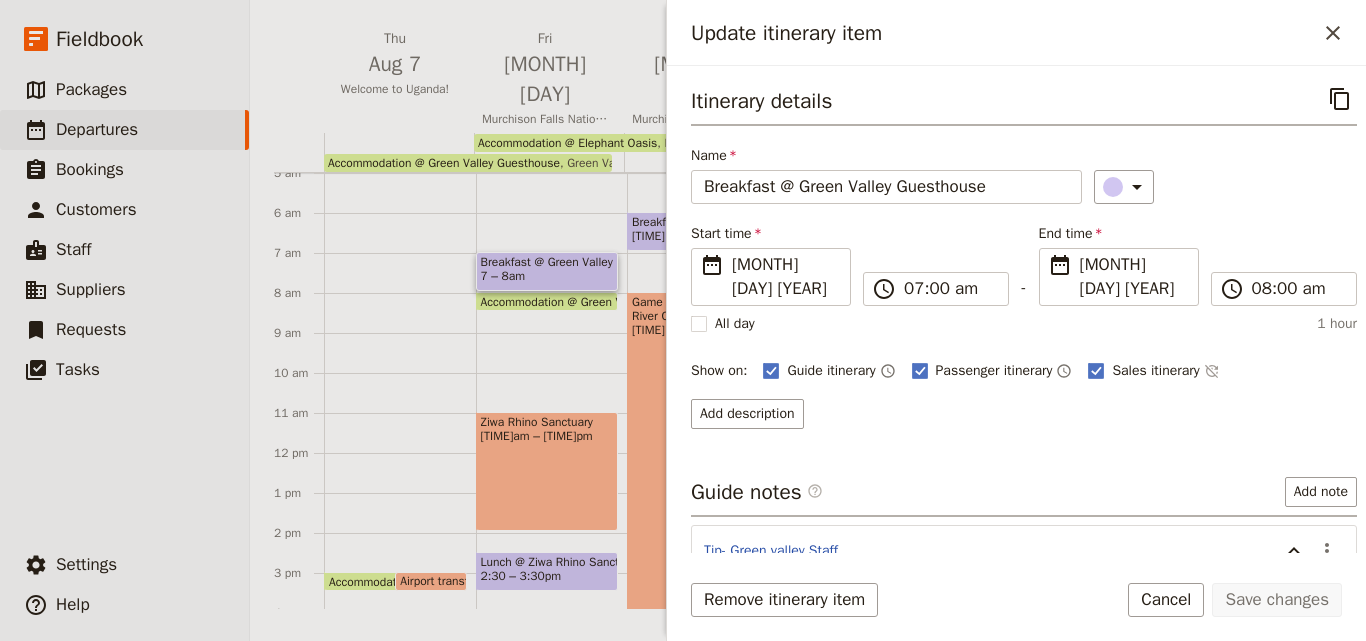 scroll, scrollTop: 100, scrollLeft: 0, axis: vertical 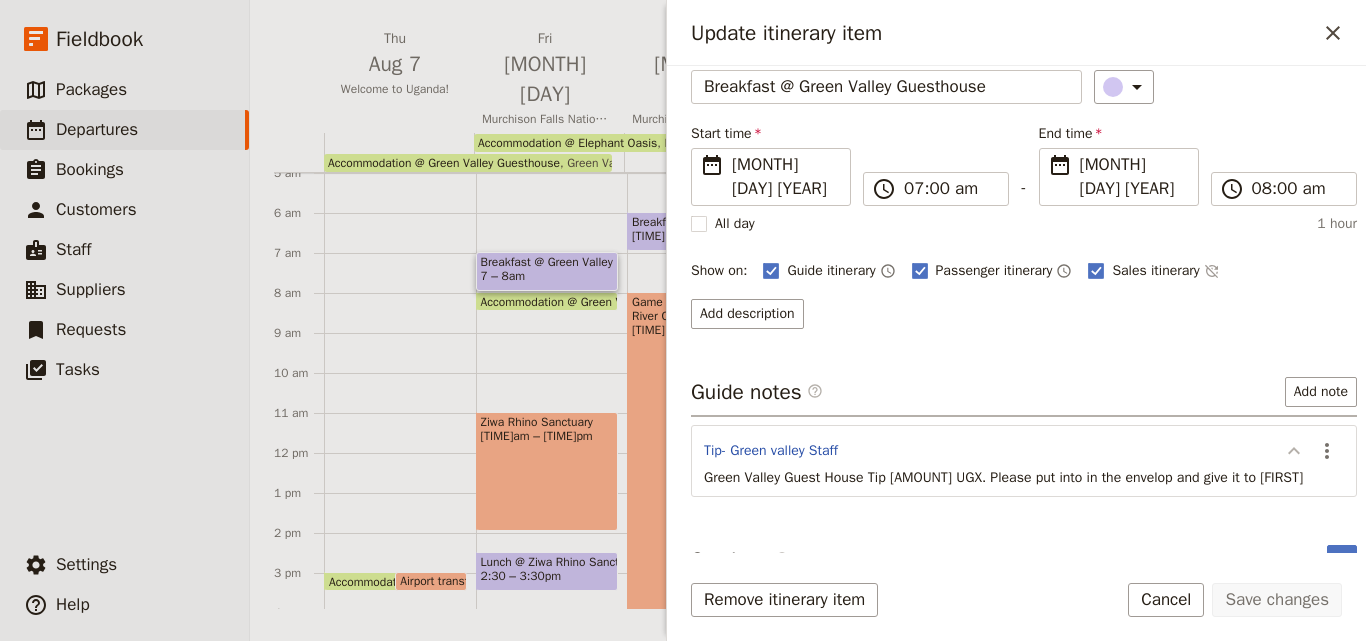 click 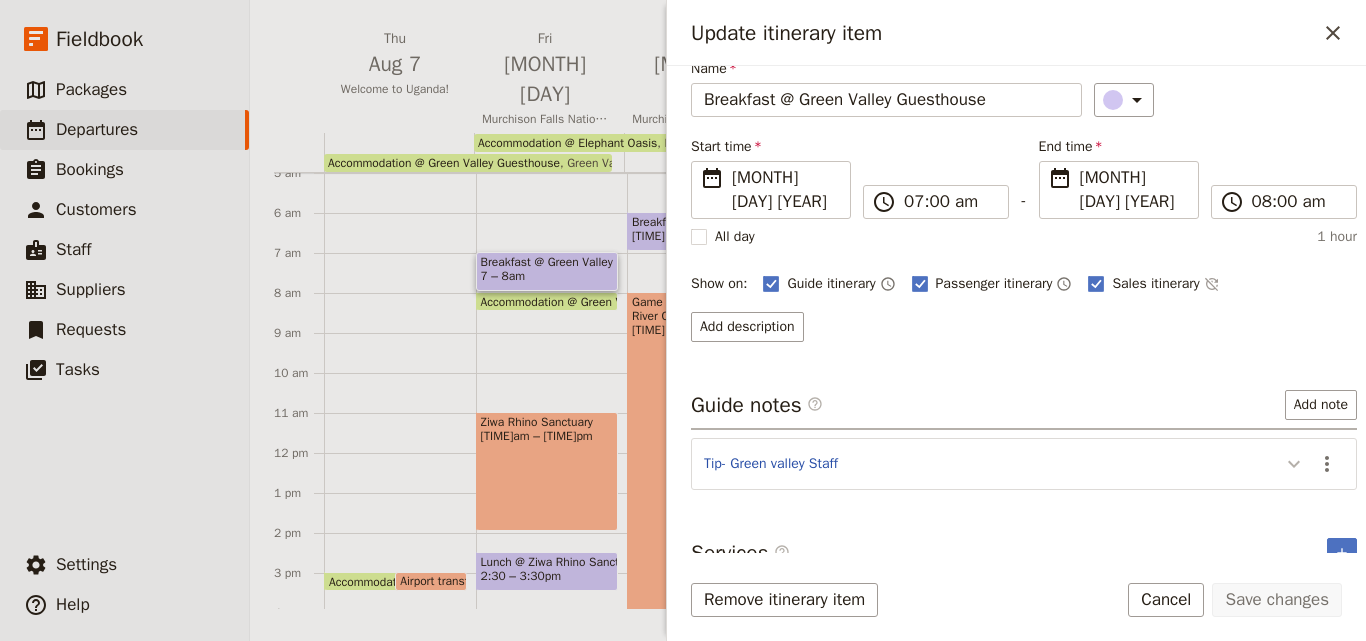 click at bounding box center (1294, 463) 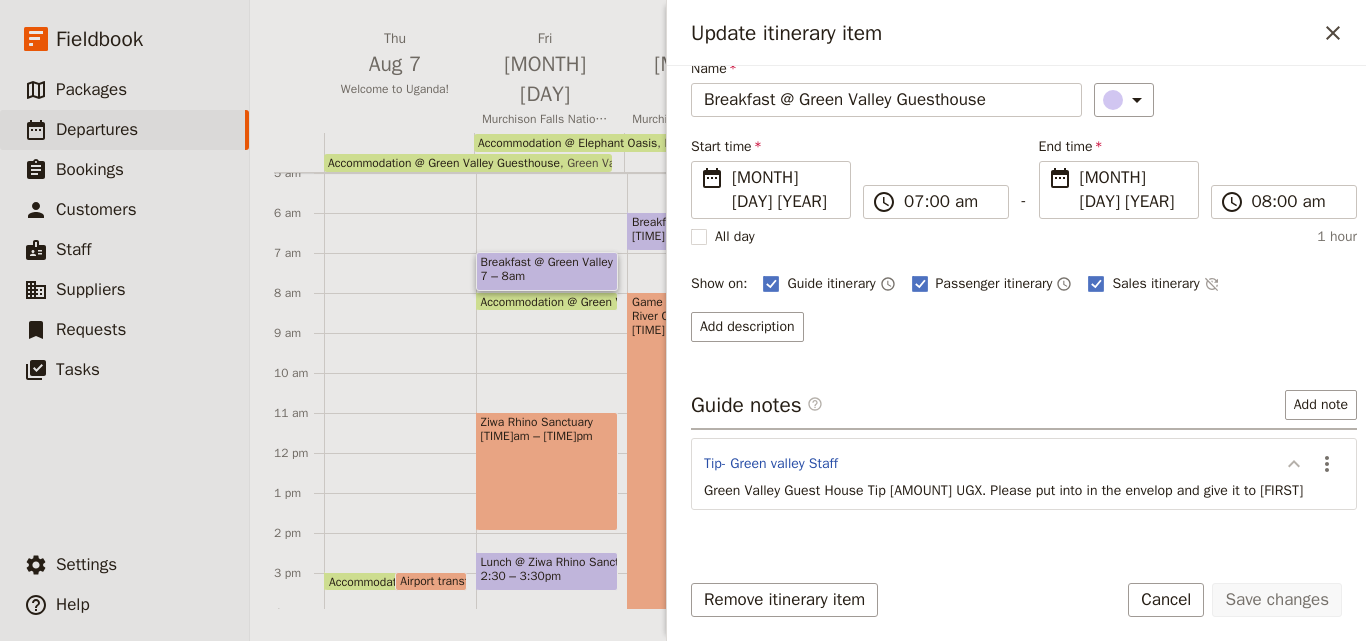 scroll, scrollTop: 100, scrollLeft: 0, axis: vertical 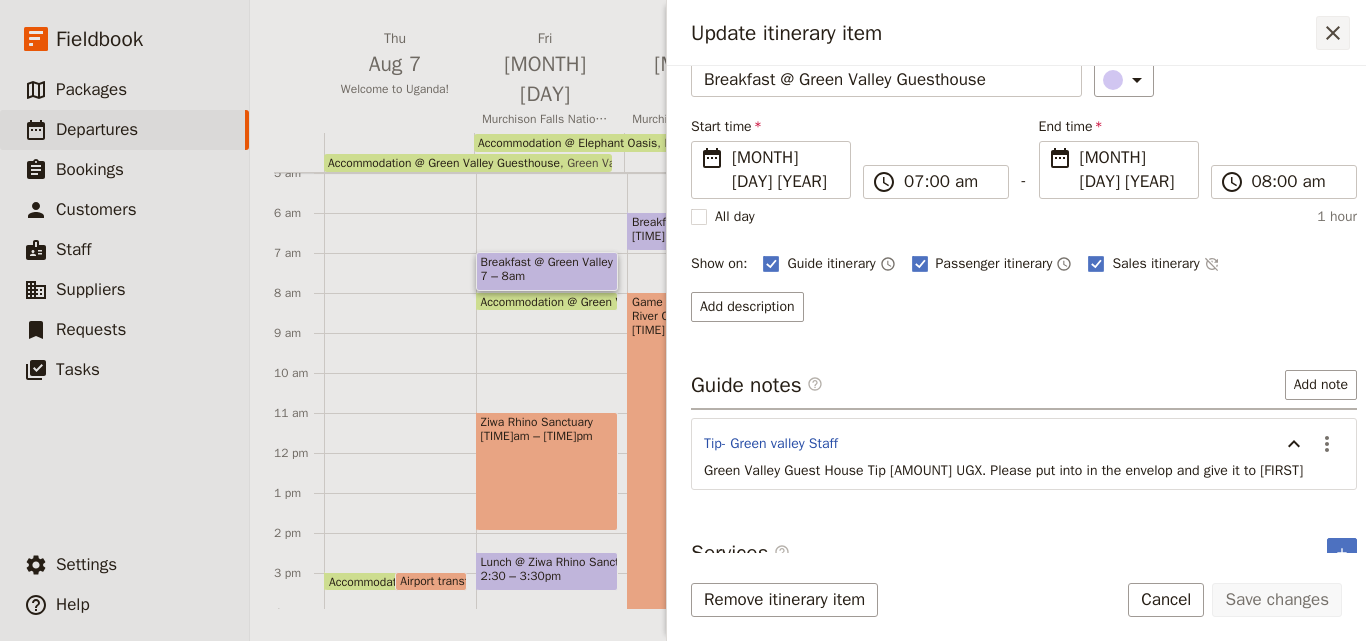 click 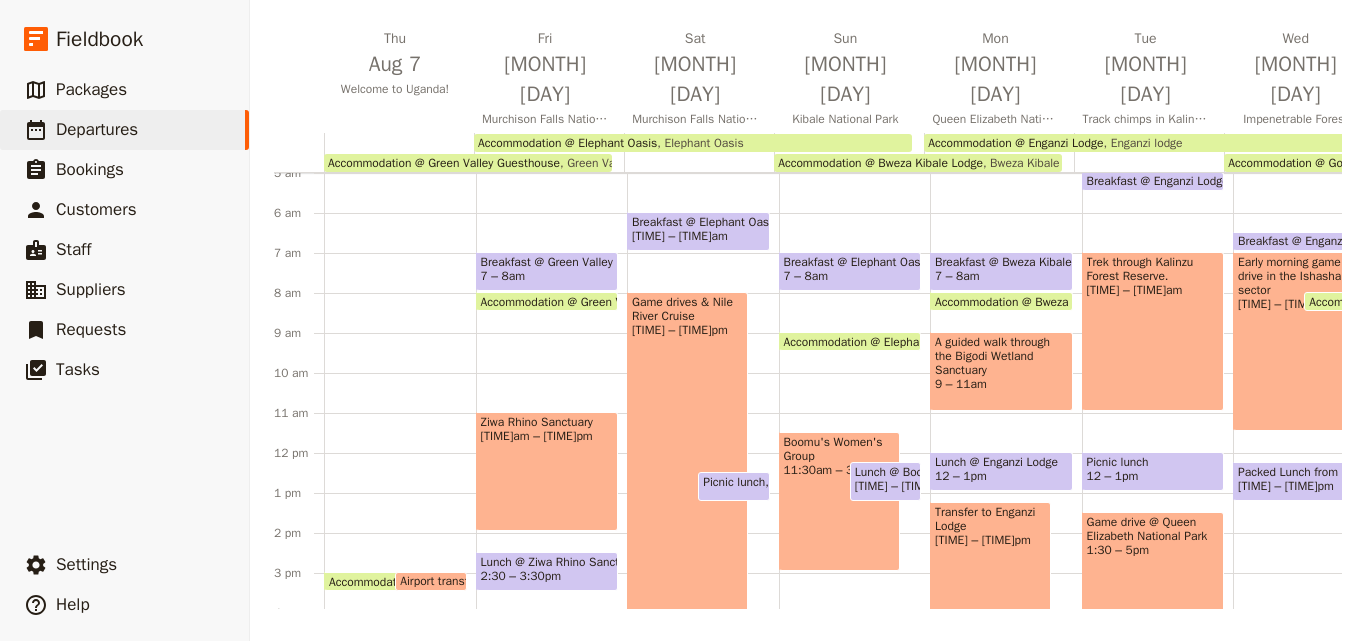 click on "Ziwa Rhino Sanctuary [TIME]am – [TIME]pm" at bounding box center (547, 471) 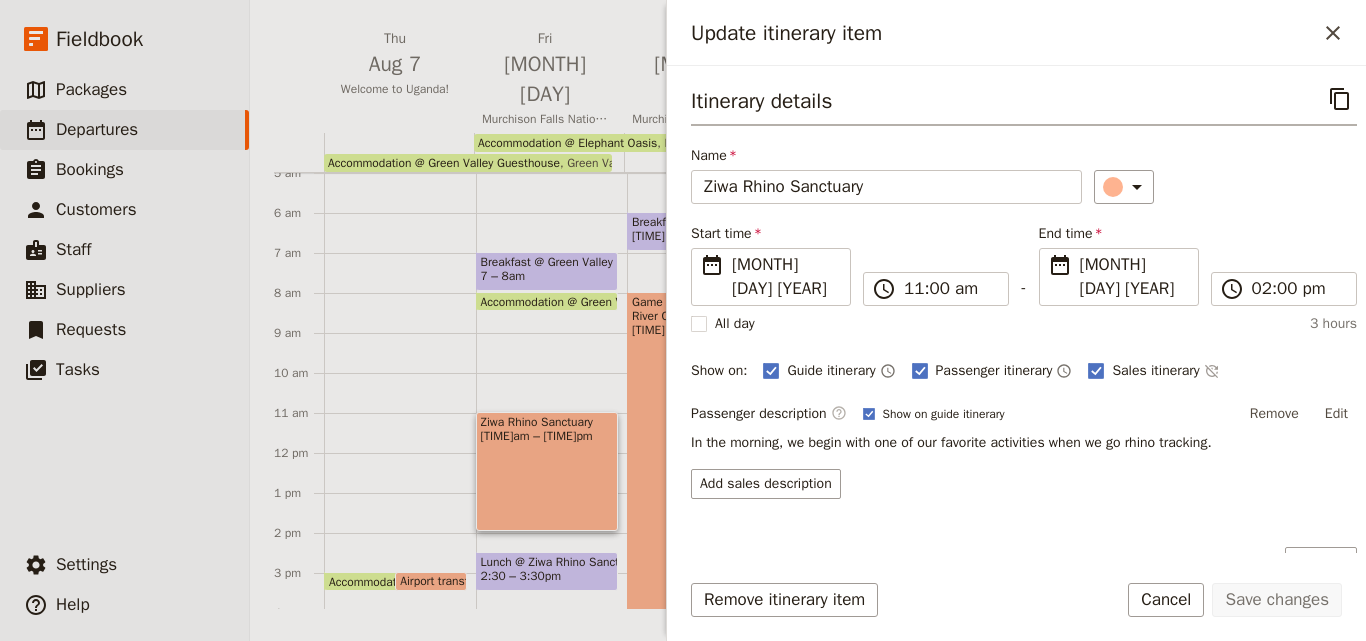 scroll, scrollTop: 157, scrollLeft: 0, axis: vertical 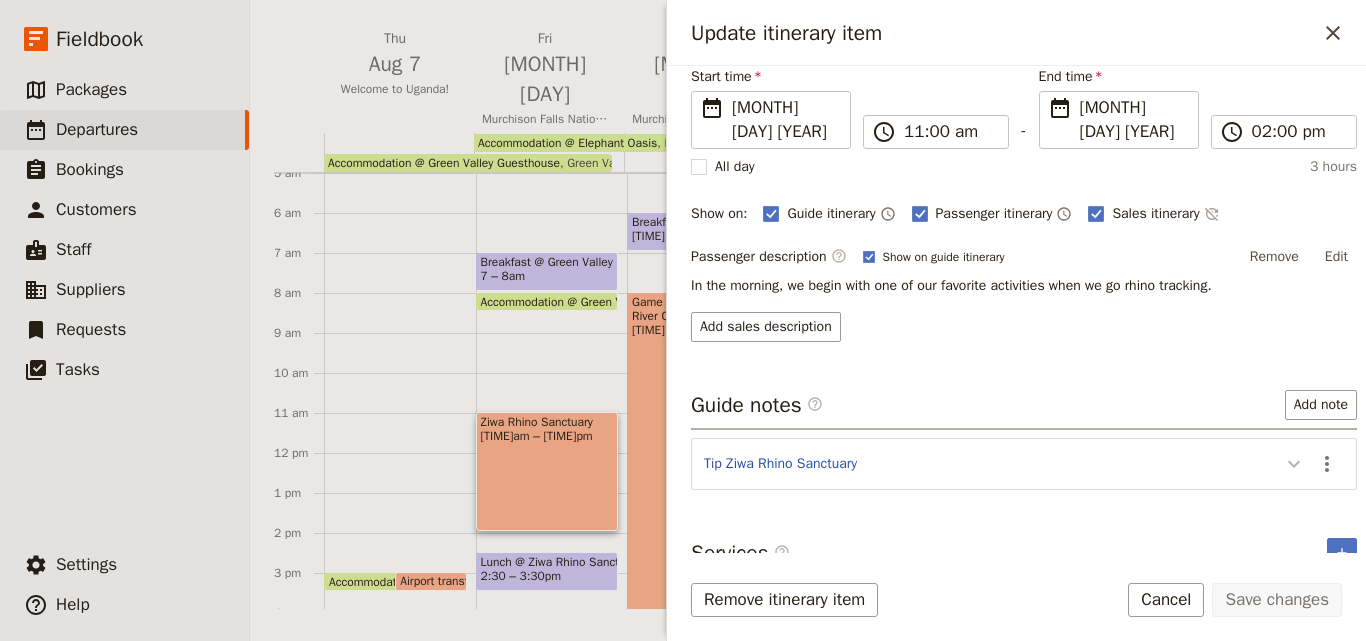 click 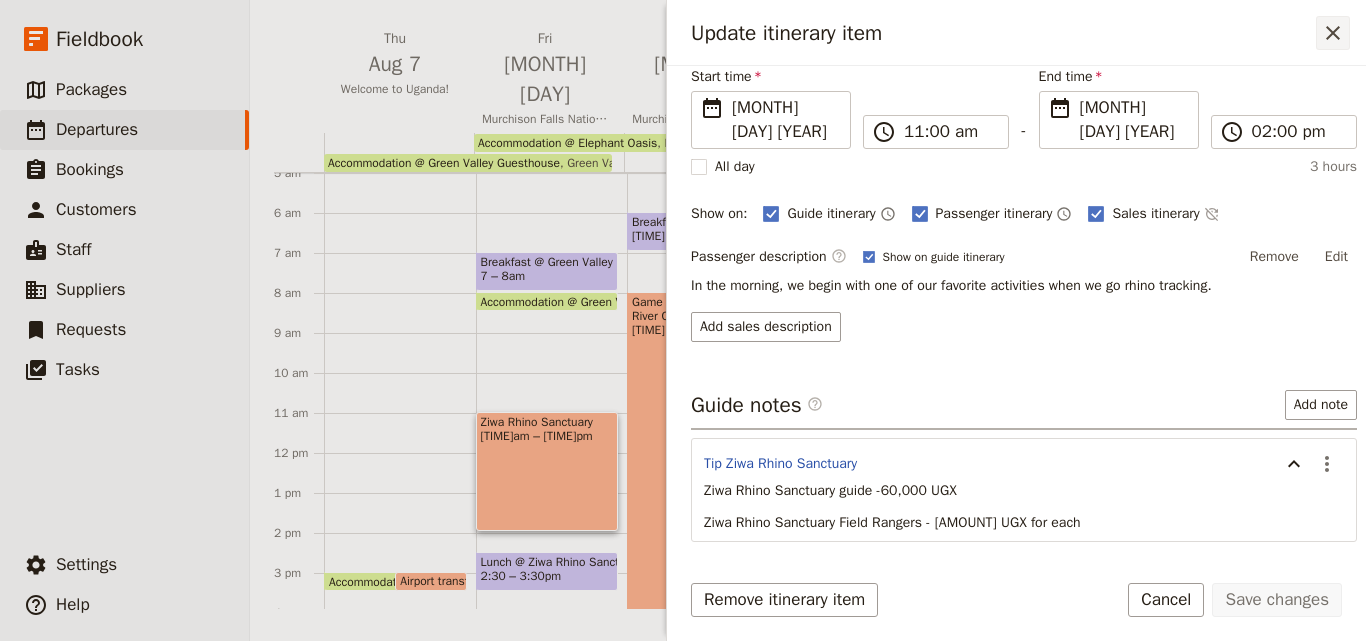 click 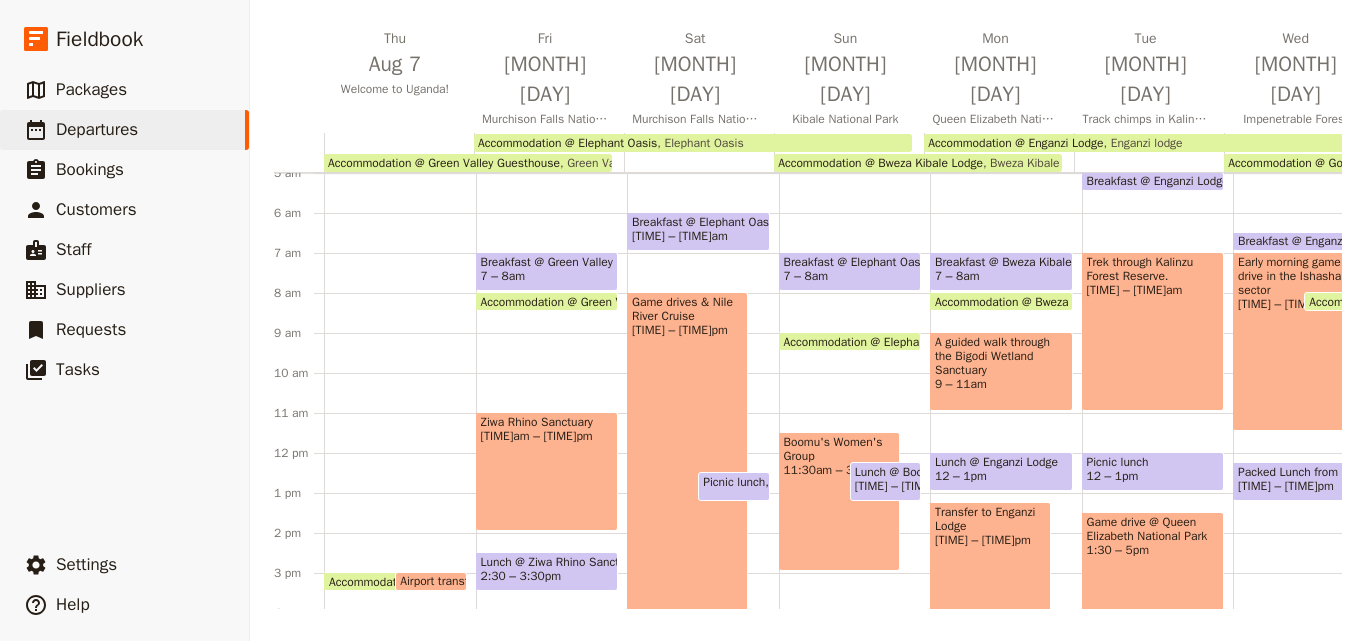 scroll, scrollTop: 300, scrollLeft: 0, axis: vertical 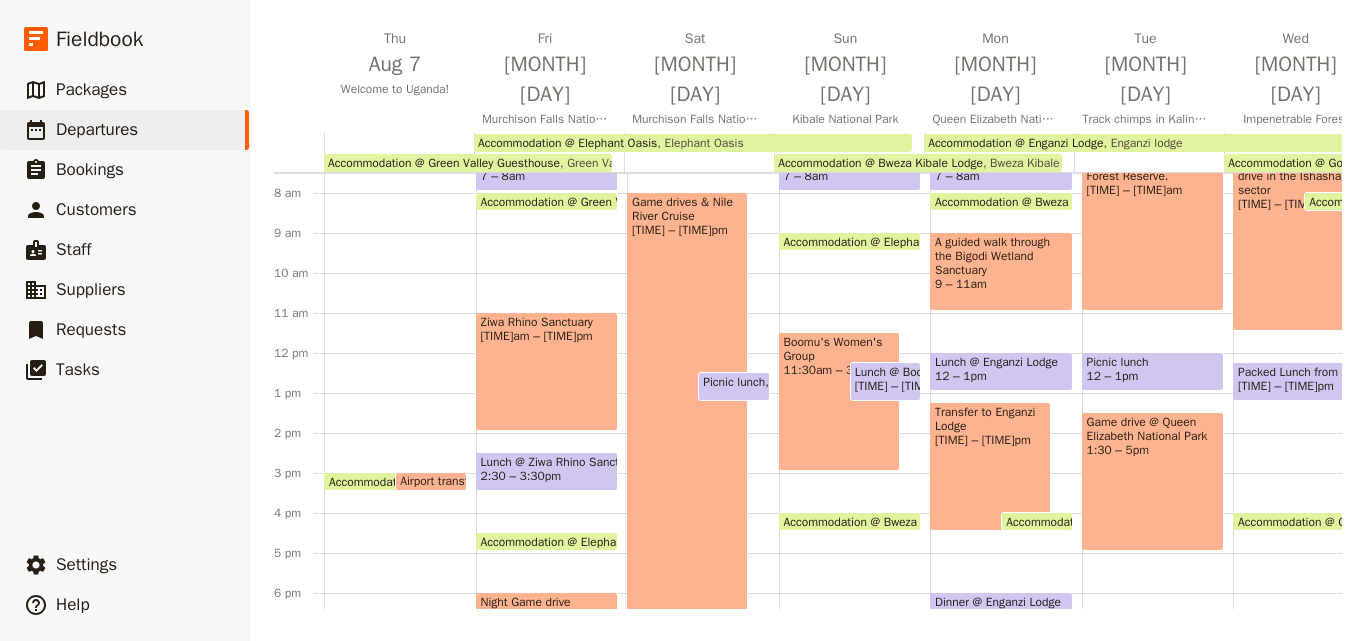 click on "2:30 – 3:30pm" at bounding box center [521, 476] 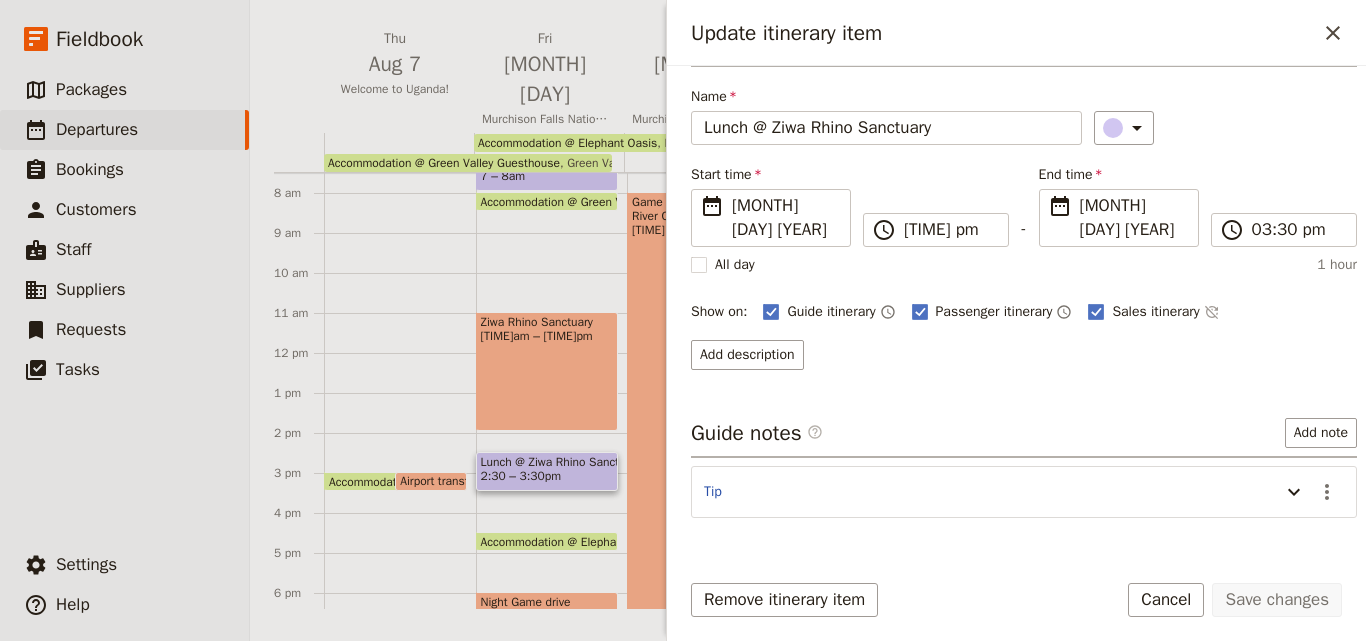 scroll, scrollTop: 87, scrollLeft: 0, axis: vertical 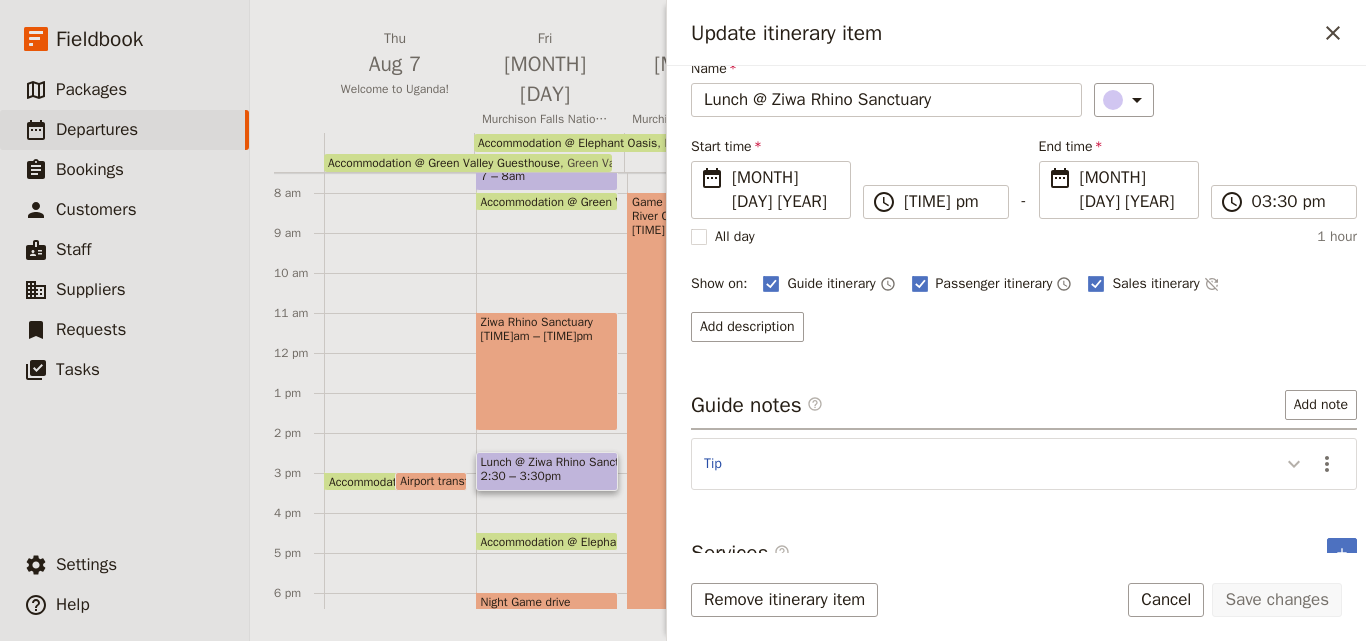 click 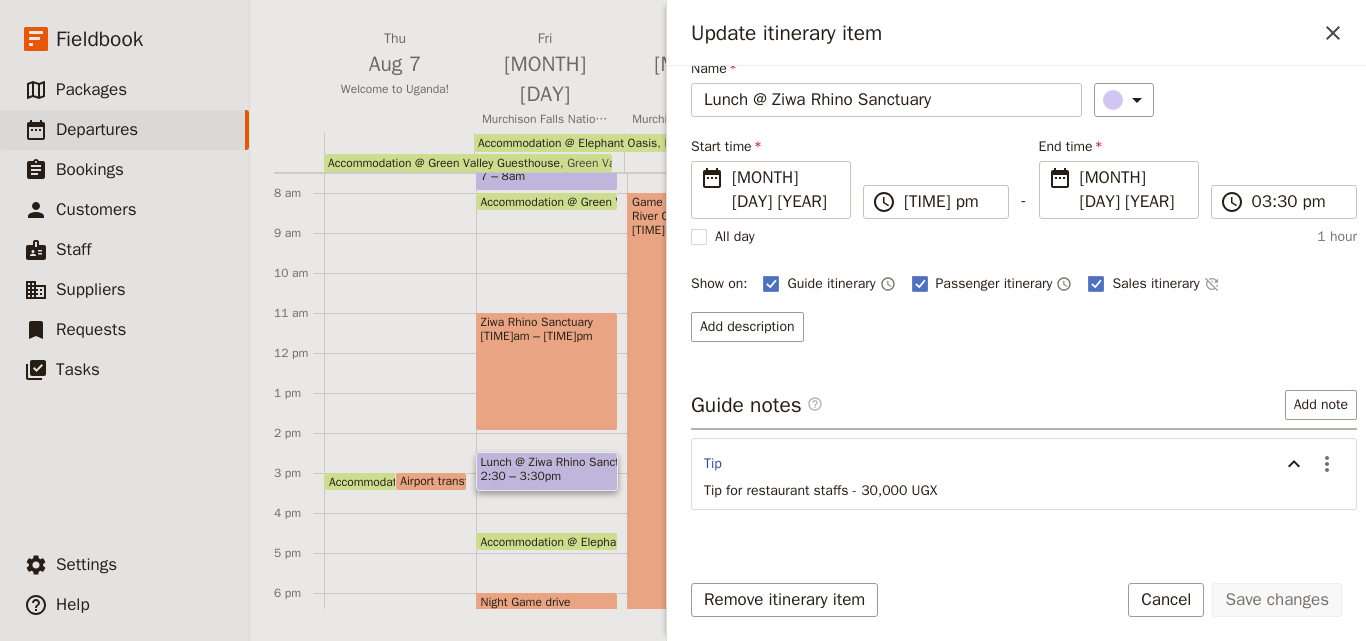 scroll, scrollTop: 107, scrollLeft: 0, axis: vertical 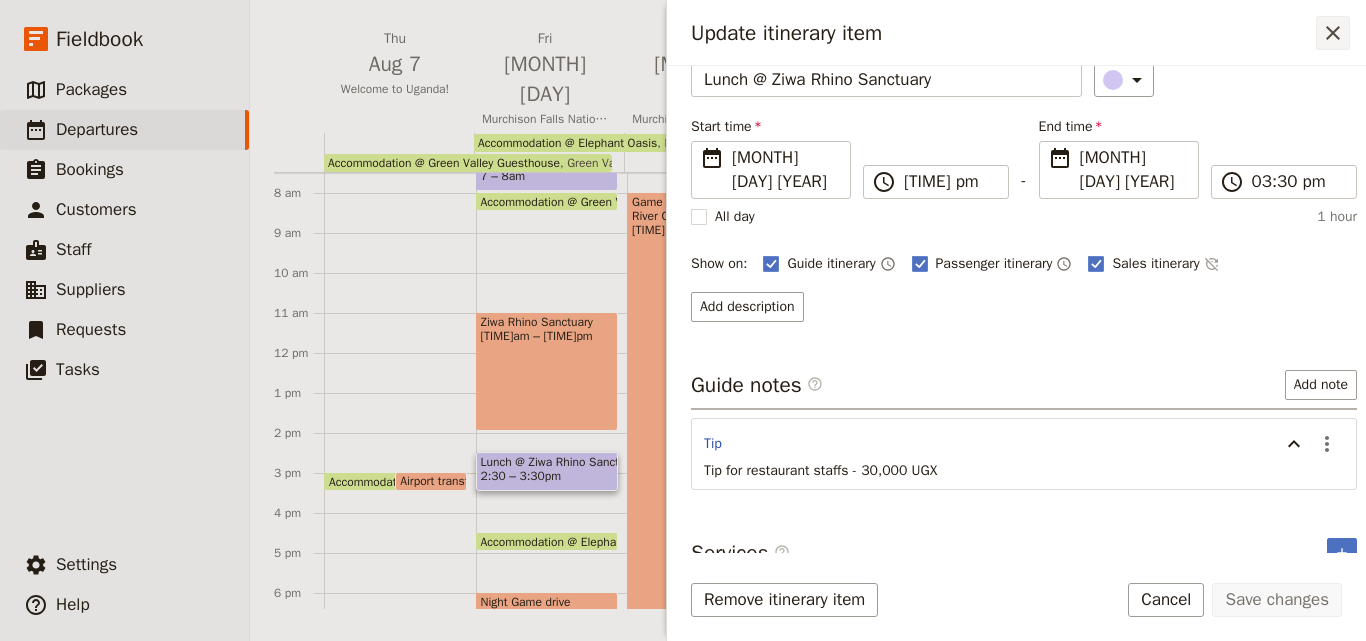 click 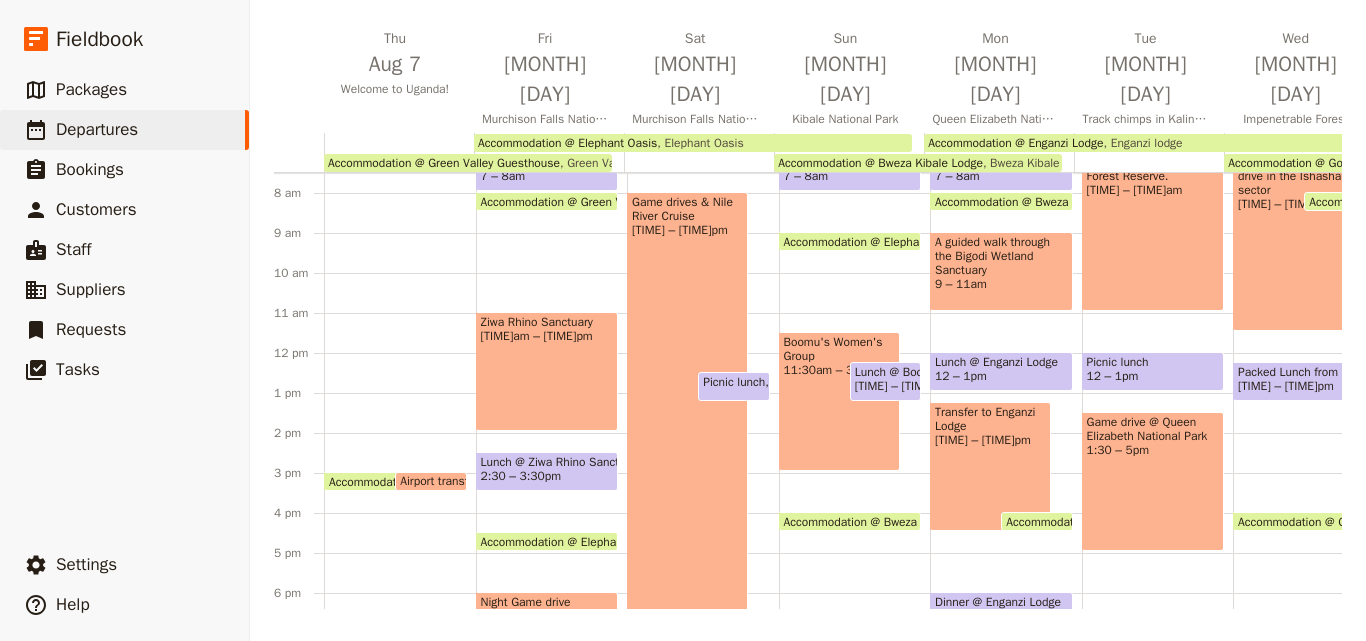 scroll, scrollTop: 400, scrollLeft: 0, axis: vertical 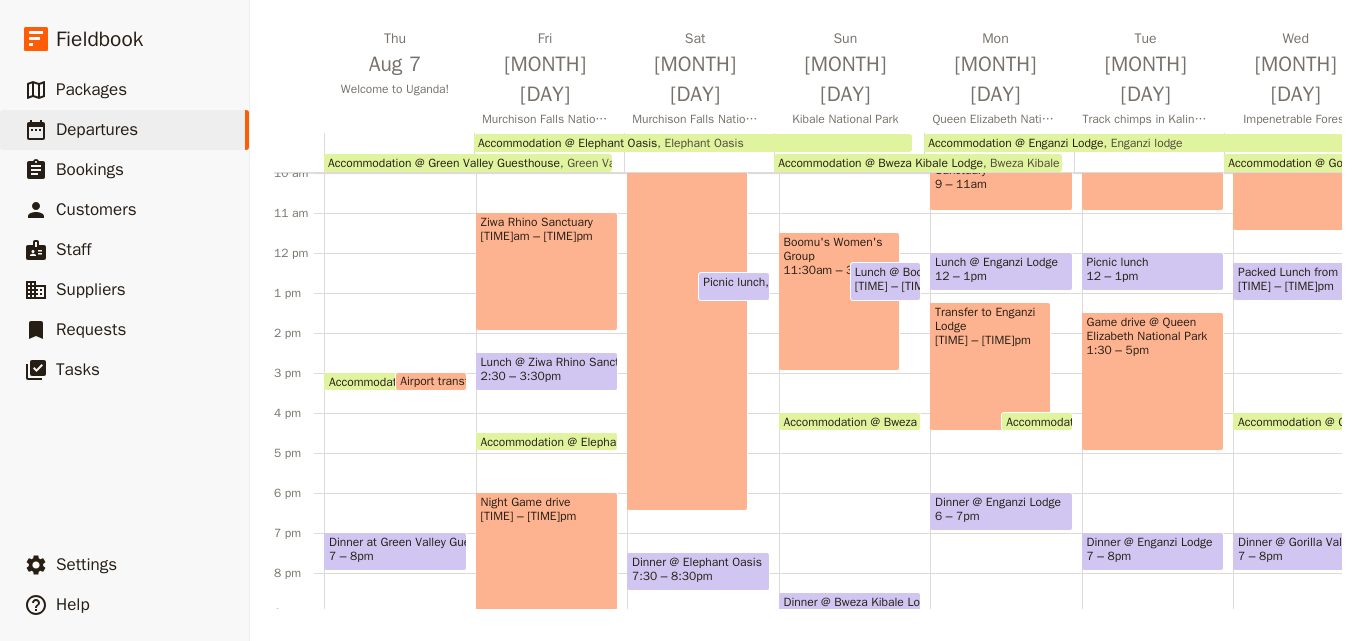 click on "Night Game drive [TIME] – [TIME]pm" at bounding box center [547, 551] 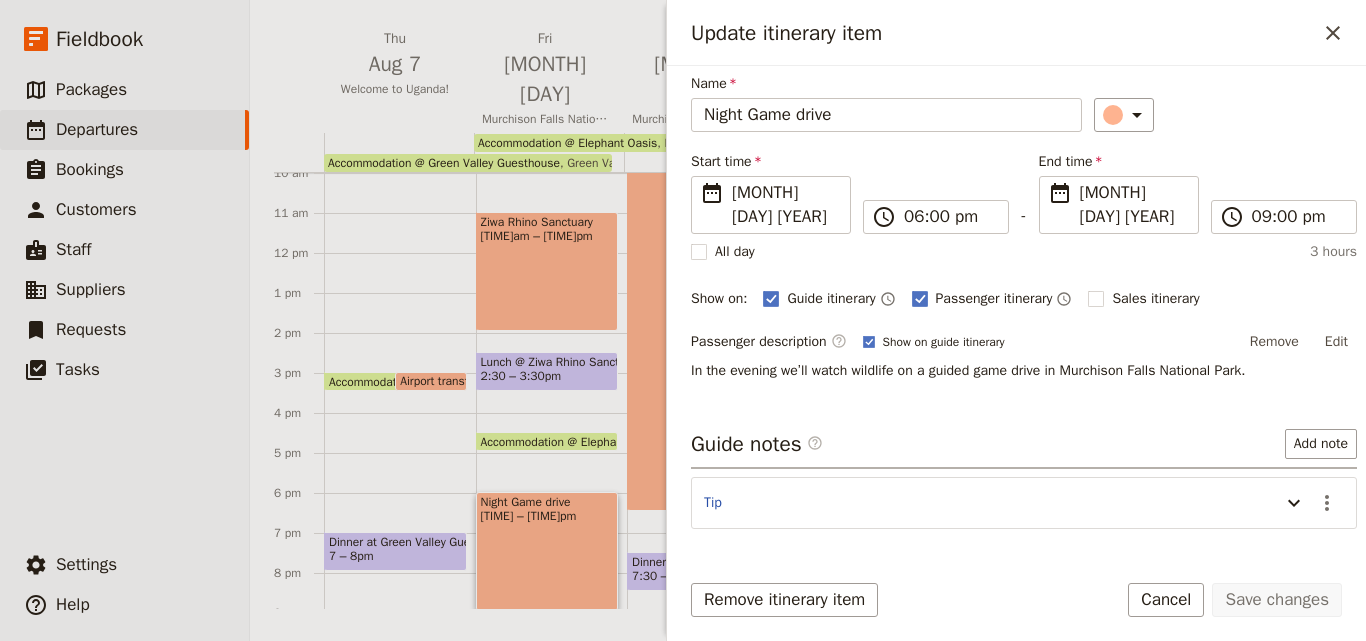 scroll, scrollTop: 111, scrollLeft: 0, axis: vertical 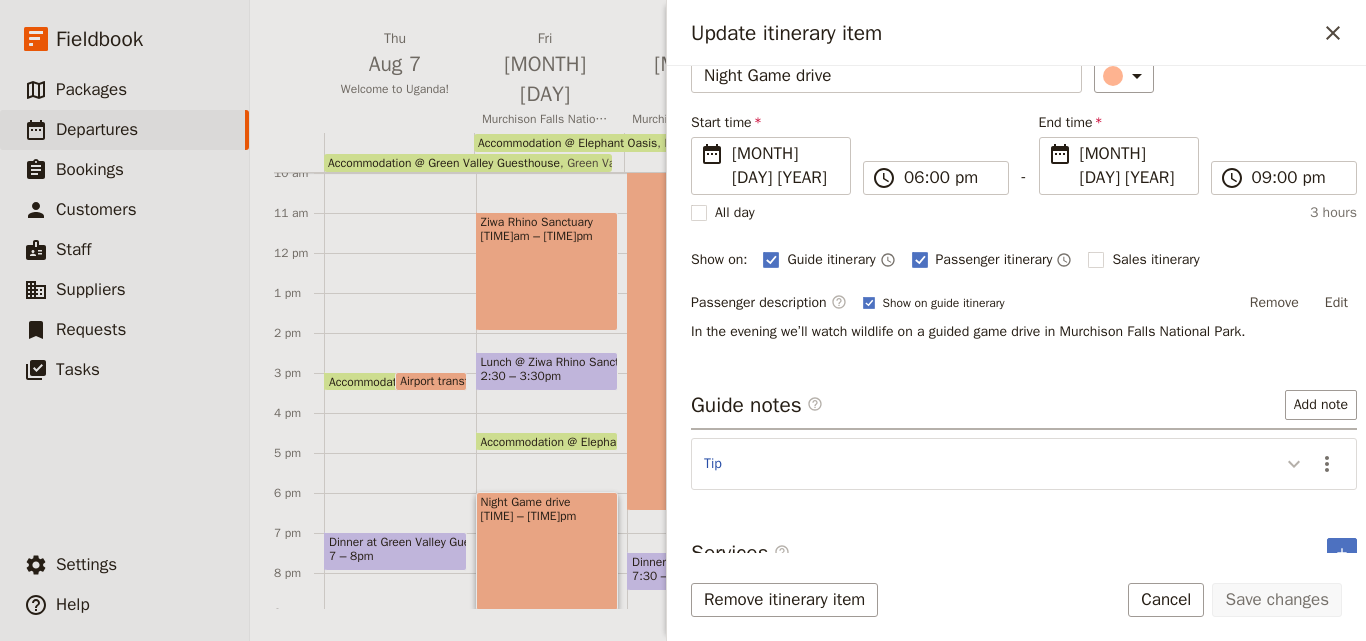 click 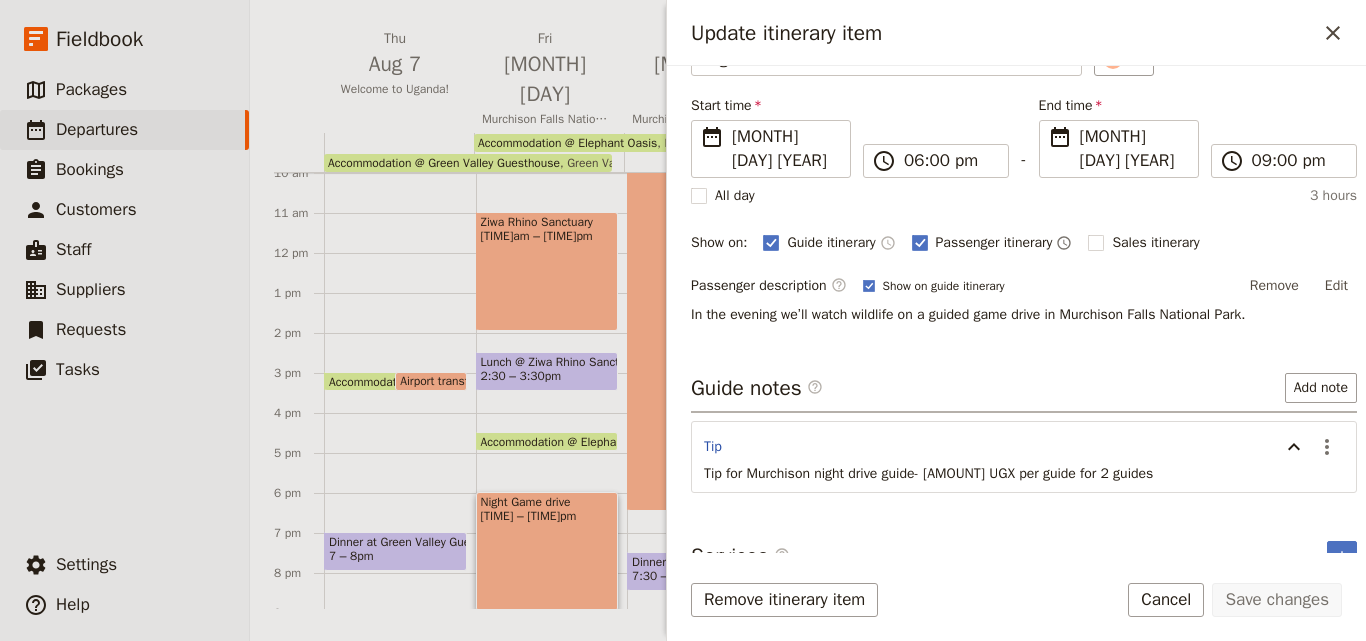 scroll, scrollTop: 131, scrollLeft: 0, axis: vertical 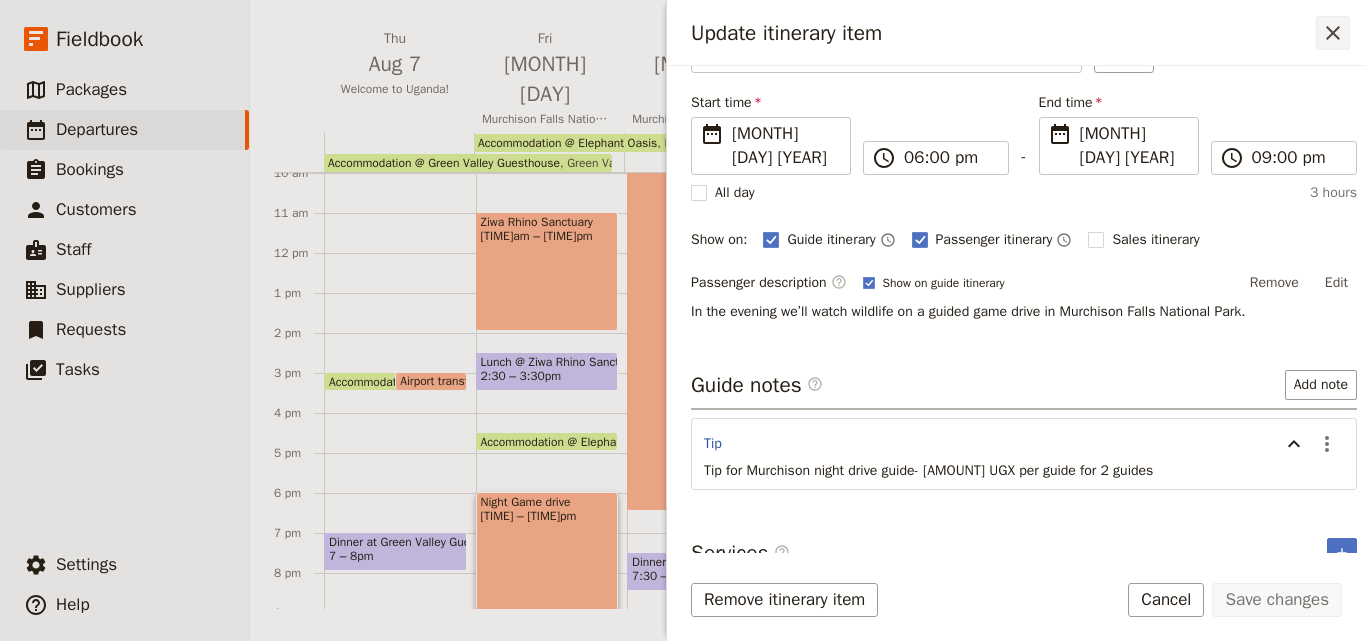 click 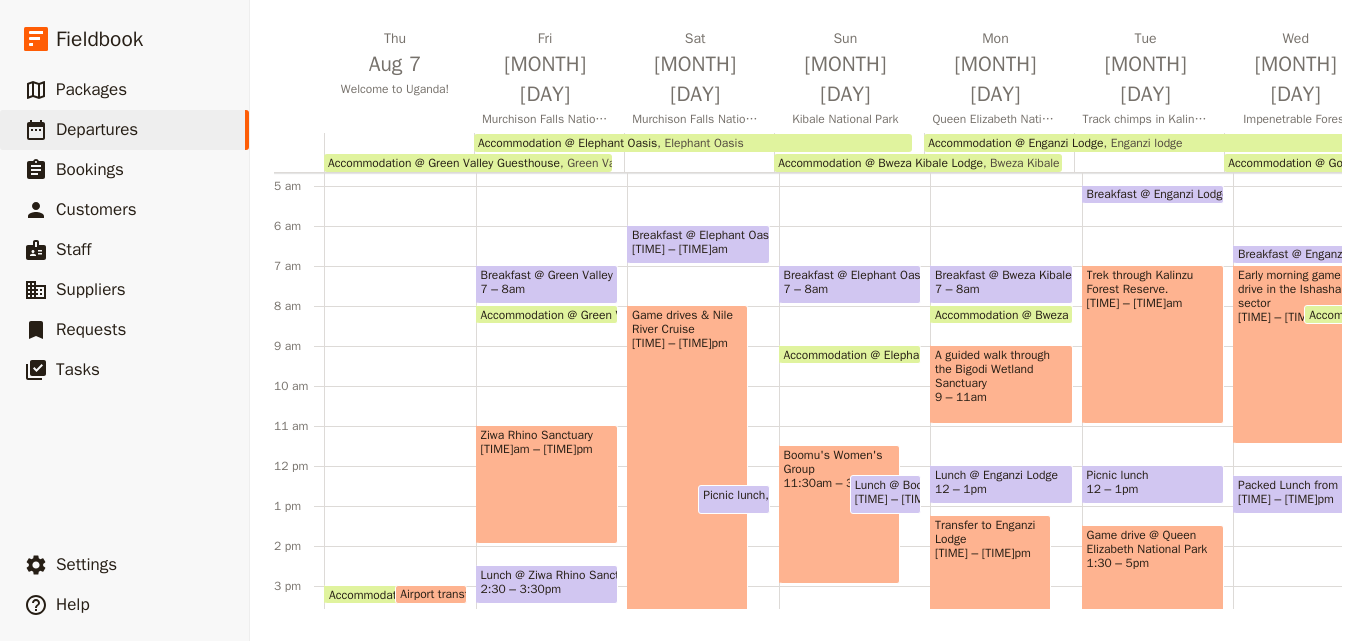 scroll, scrollTop: 109, scrollLeft: 0, axis: vertical 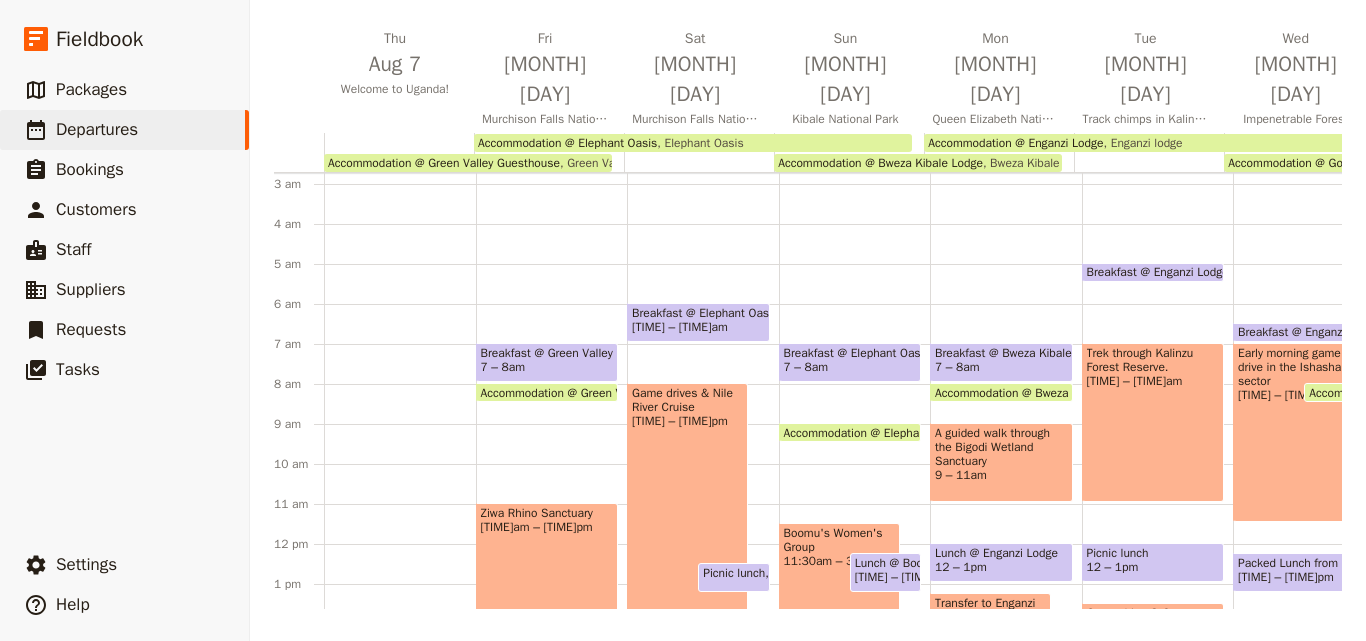 click on "Breakfast @ Elephant Oasis" at bounding box center (698, 313) 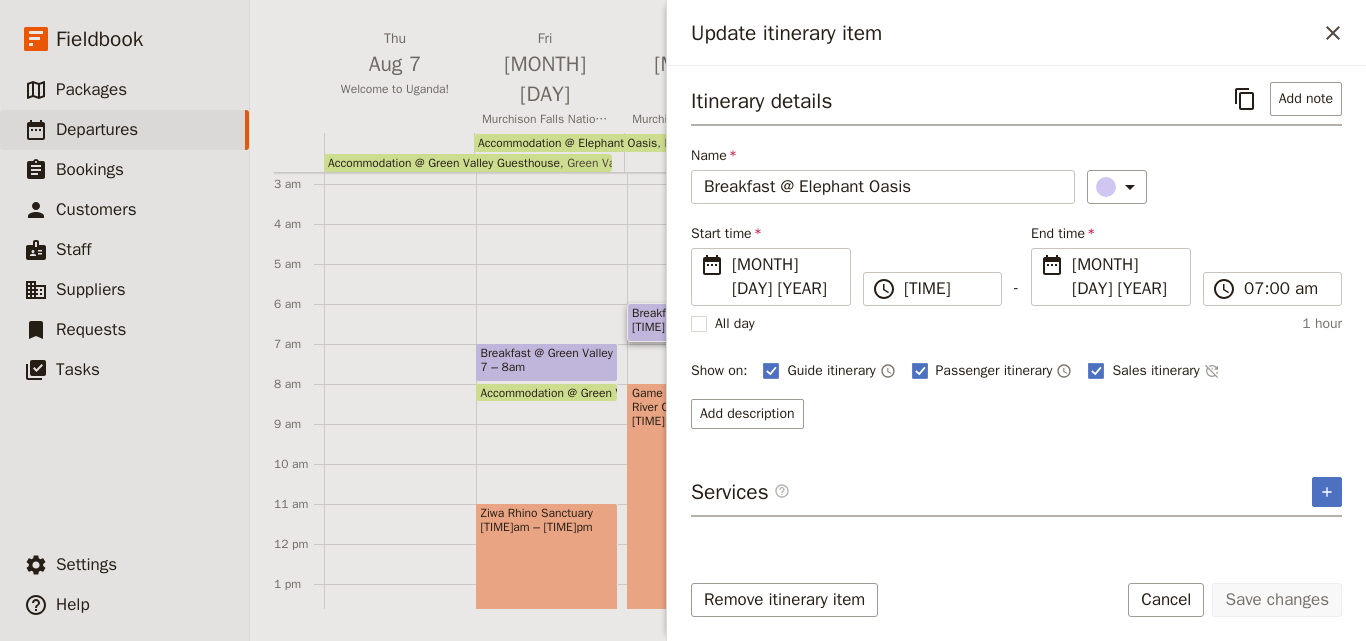 click on "Game drives &  Nile River Cruise [TIME]am – [TIME]pm" at bounding box center [687, 592] 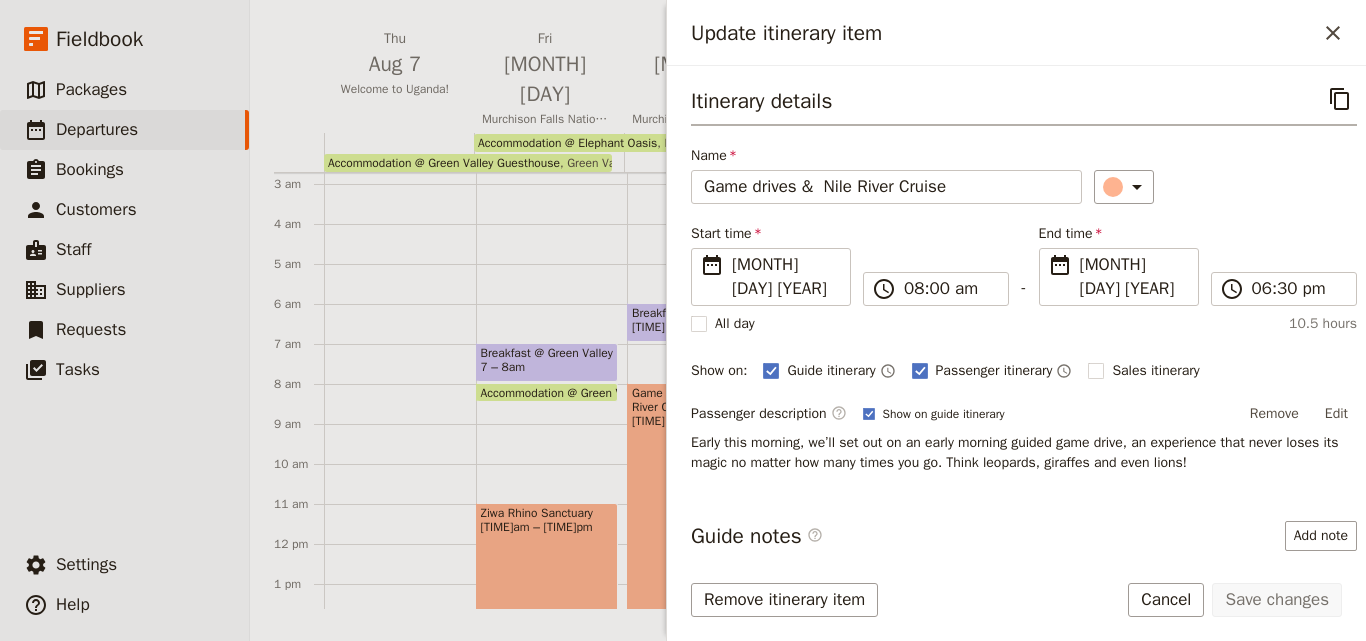 scroll, scrollTop: 131, scrollLeft: 0, axis: vertical 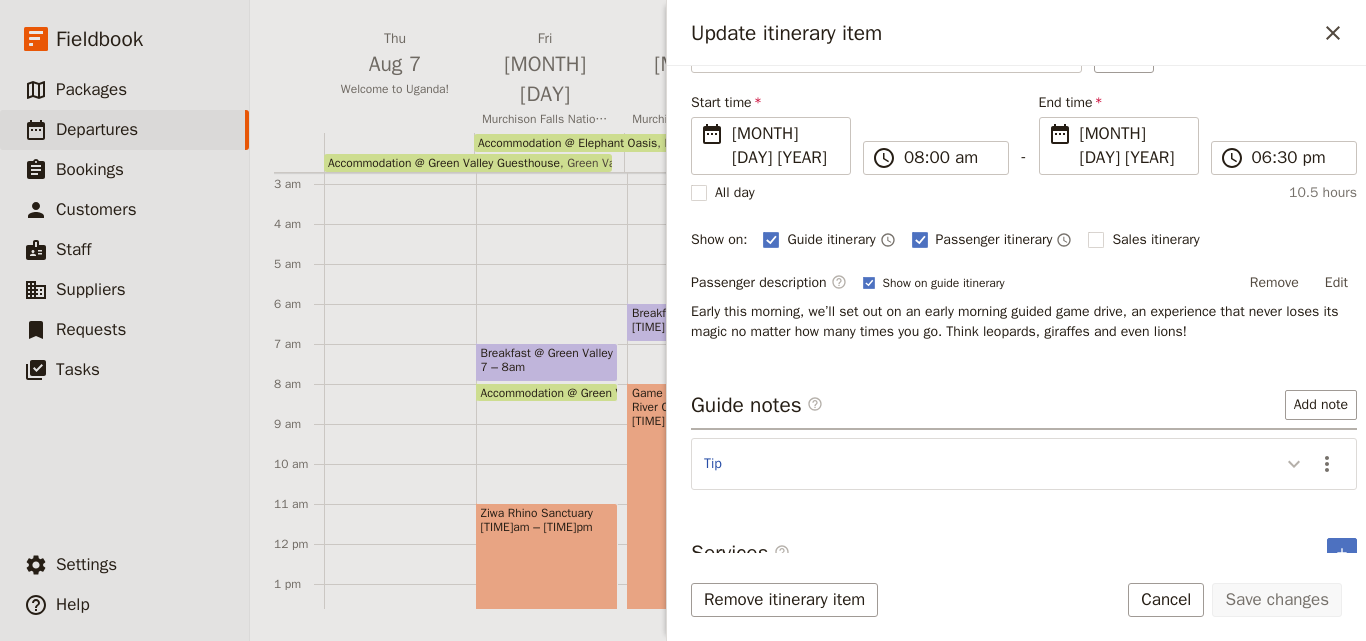 click 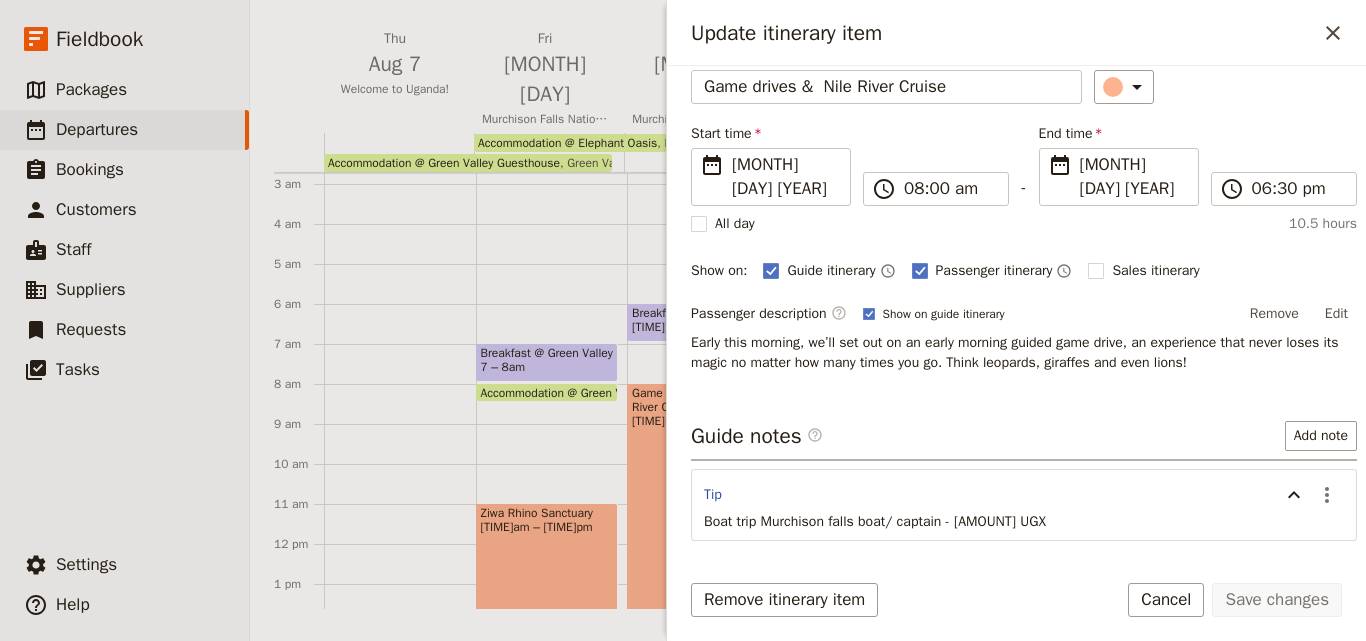 scroll, scrollTop: 151, scrollLeft: 0, axis: vertical 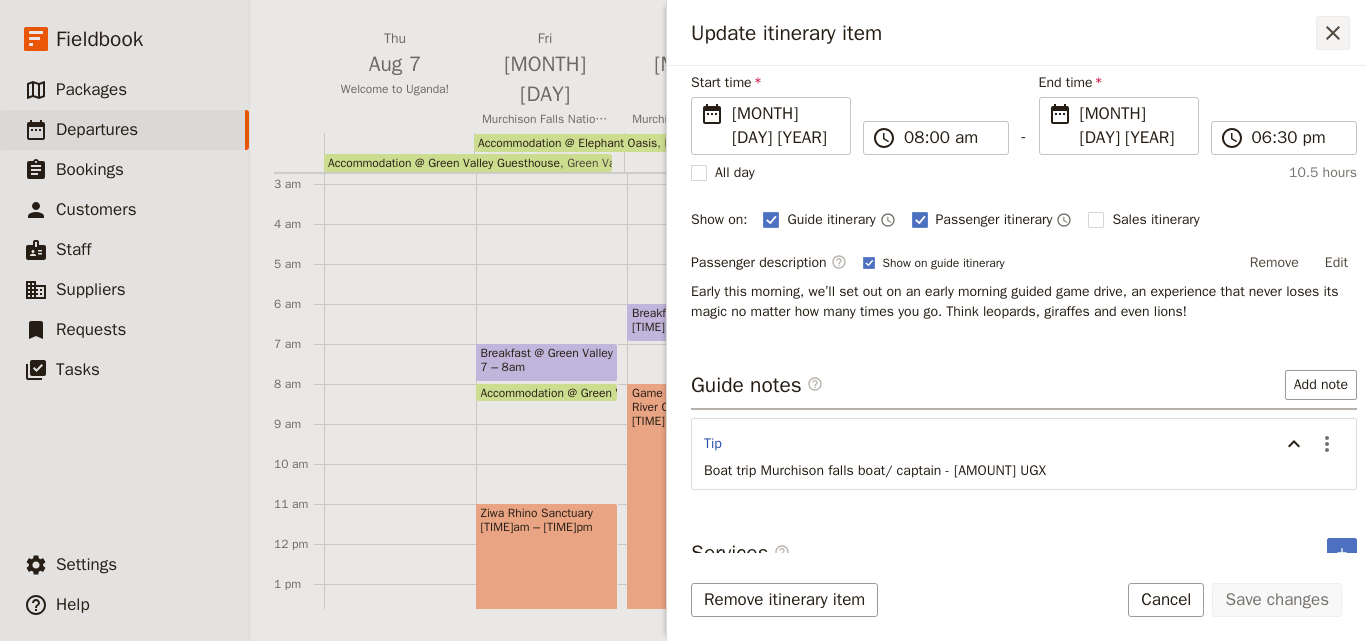click 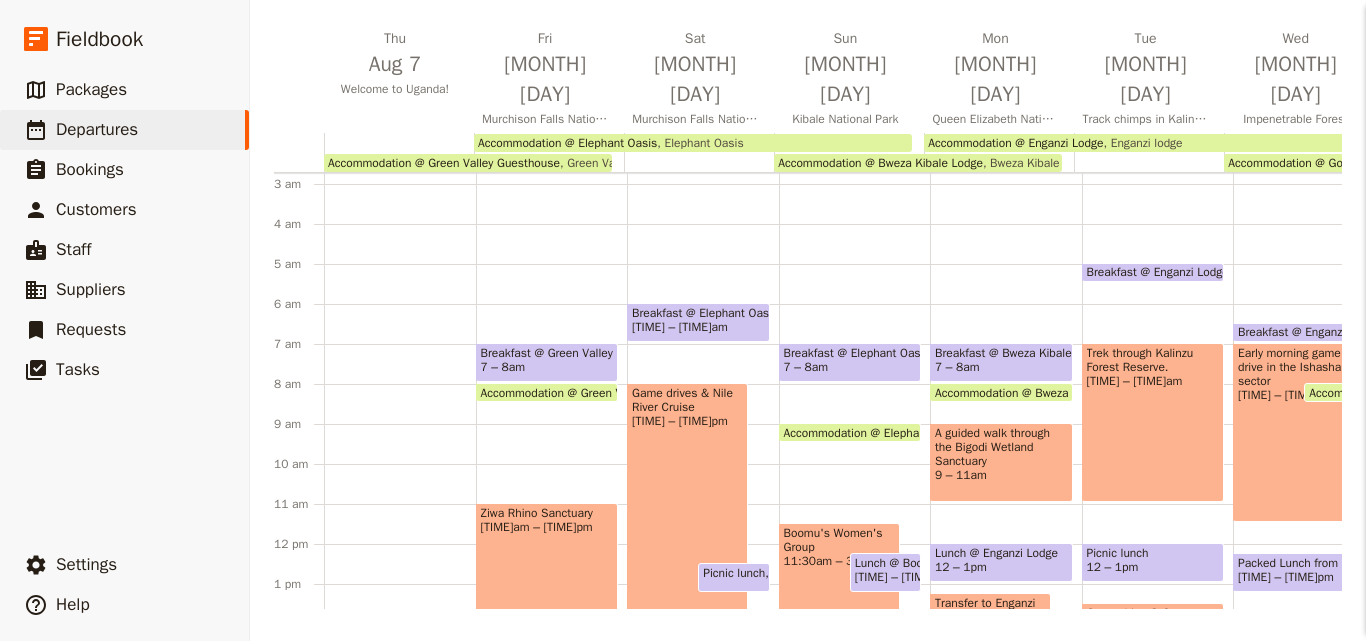 scroll, scrollTop: 0, scrollLeft: 0, axis: both 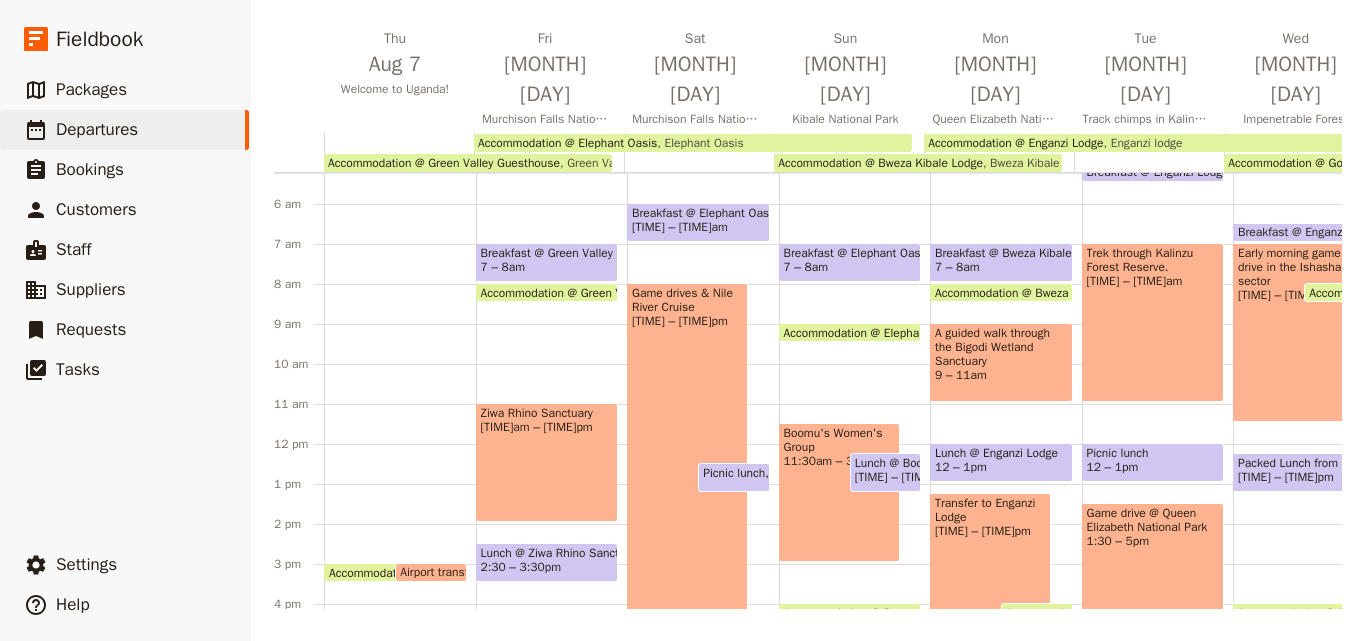 click on "[TIME] – [TIME]am" at bounding box center (698, 227) 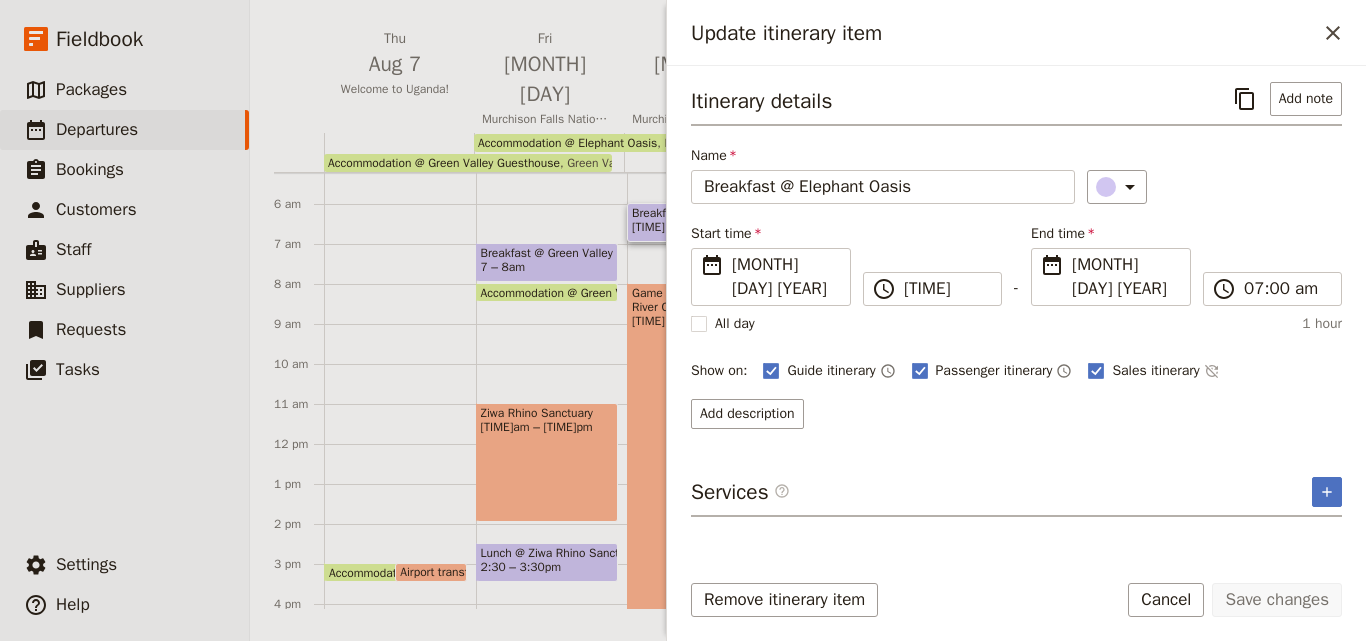 click on "[TIME] – [TIME]pm" at bounding box center (687, 321) 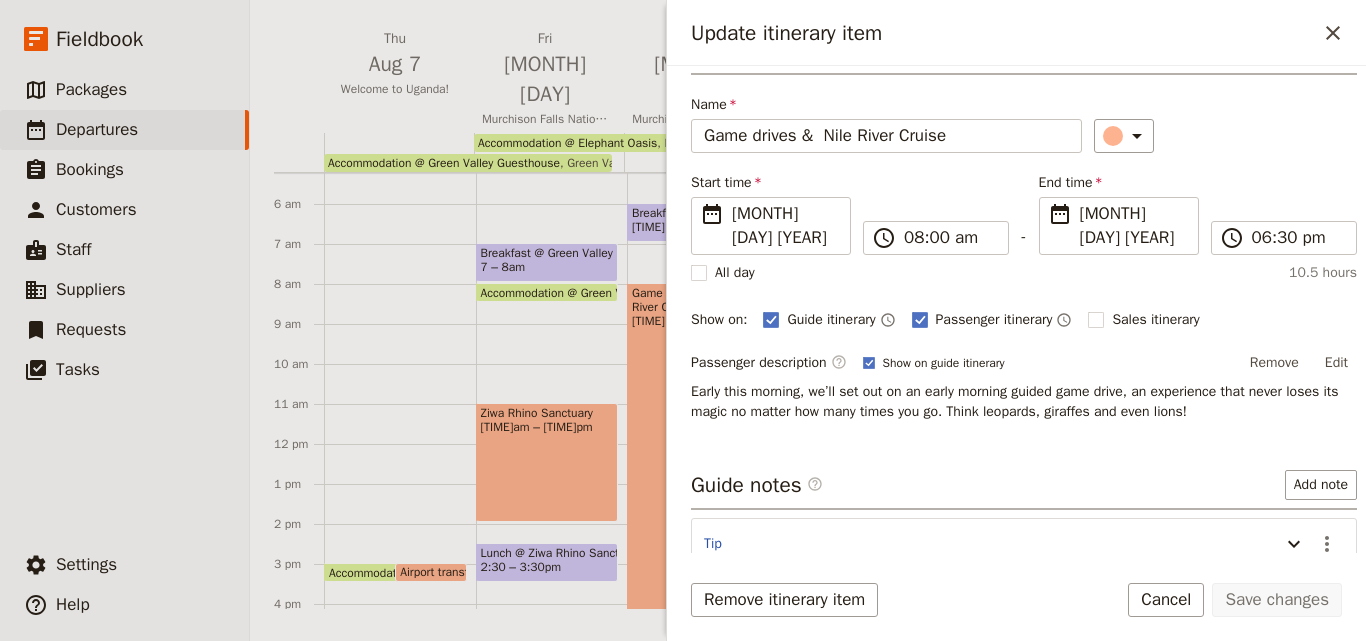scroll, scrollTop: 131, scrollLeft: 0, axis: vertical 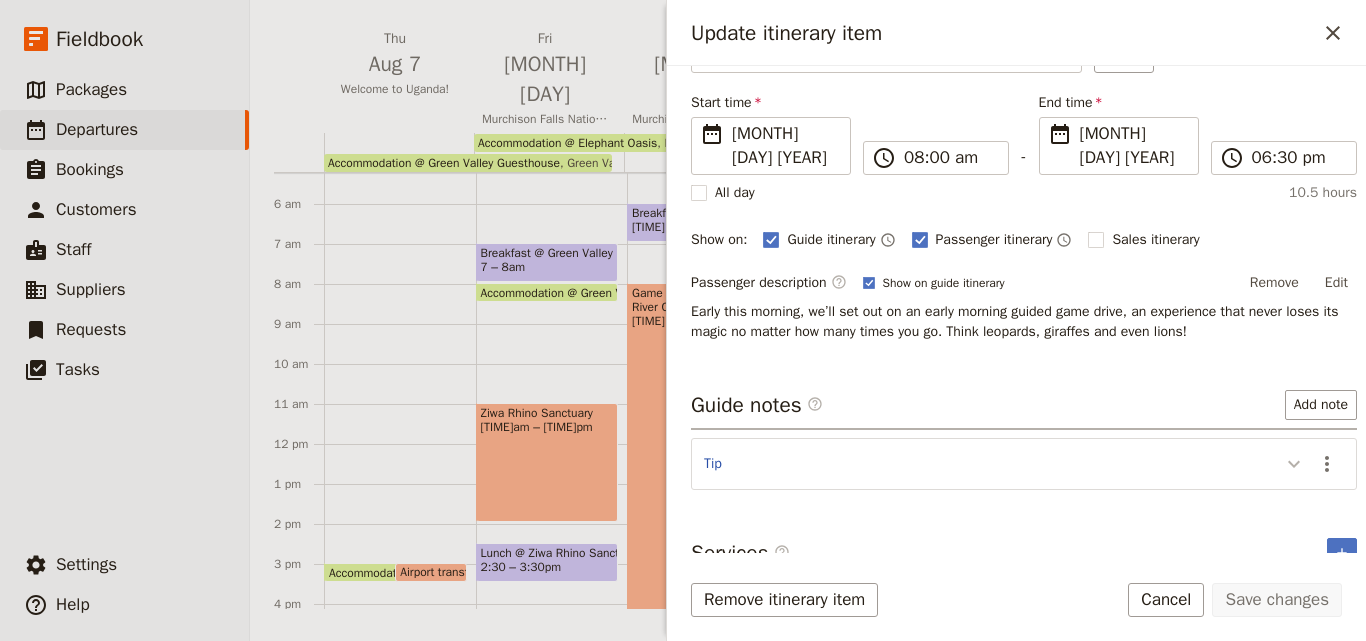 click 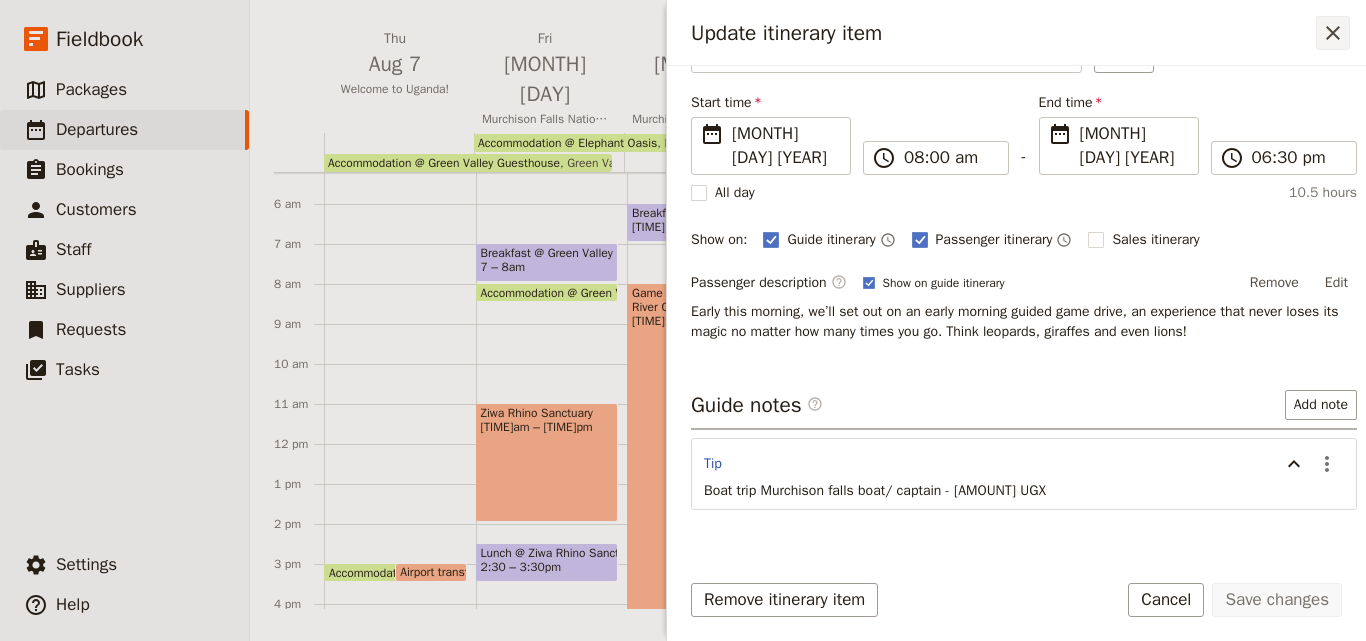 click 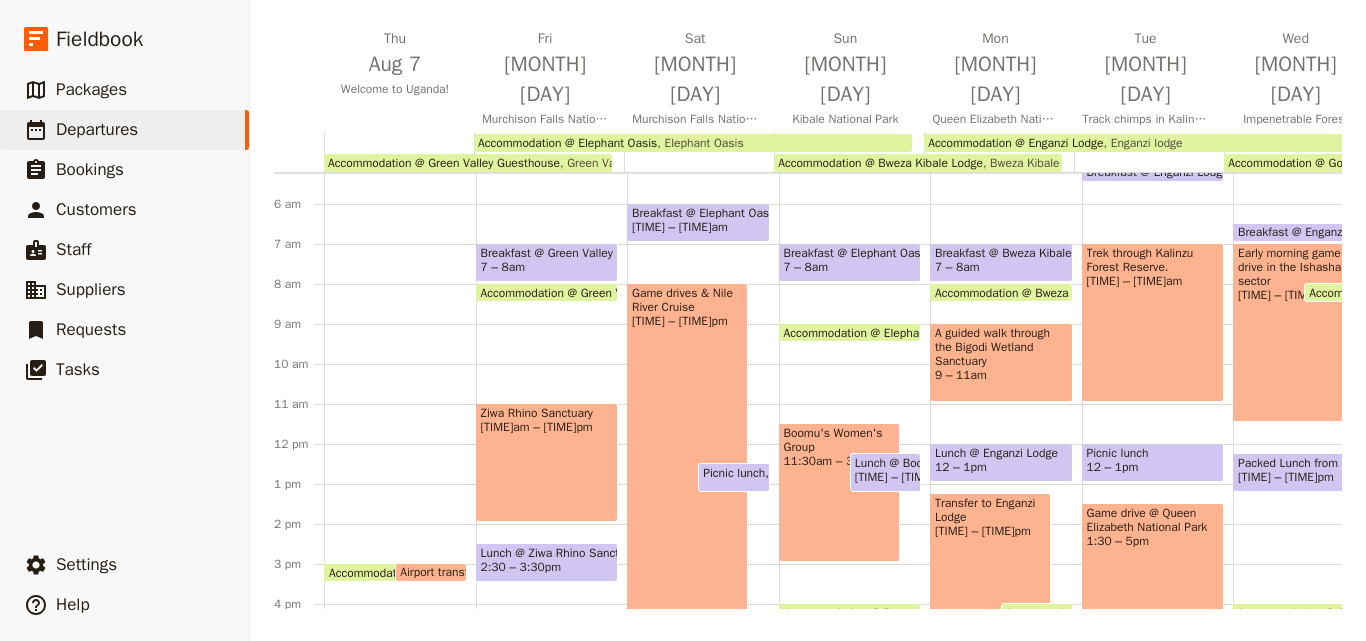scroll, scrollTop: 0, scrollLeft: 0, axis: both 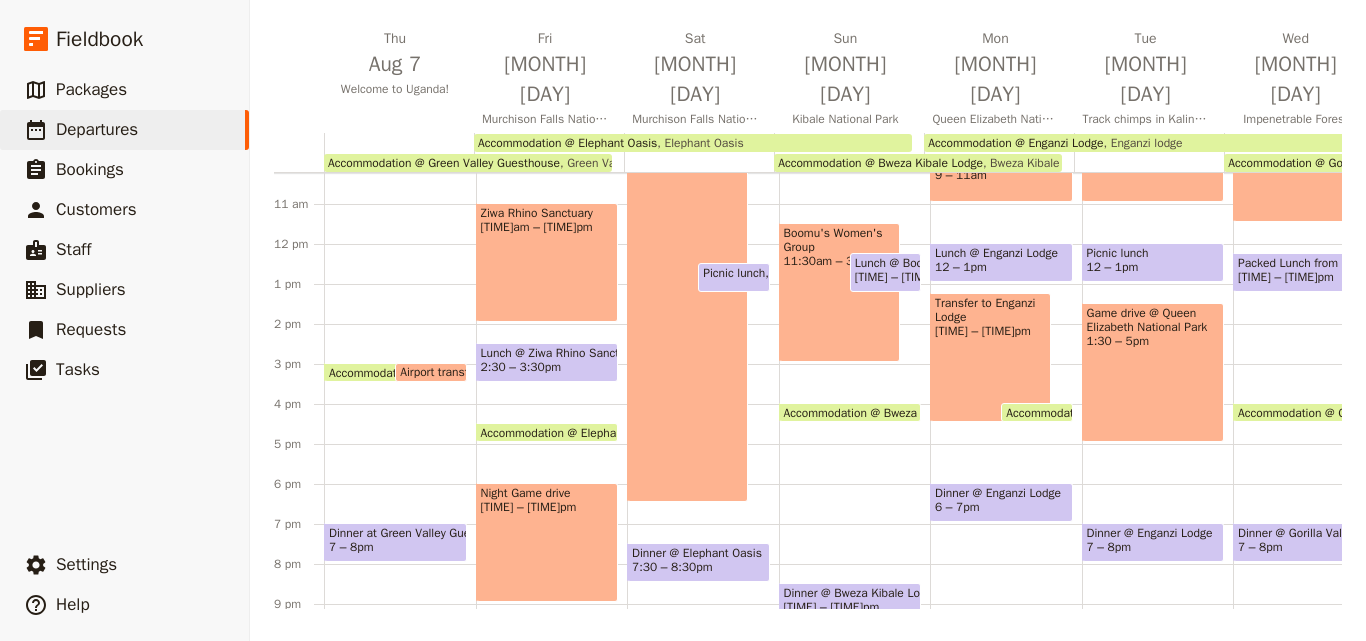 click on "Picnic lunch" at bounding box center [737, 273] 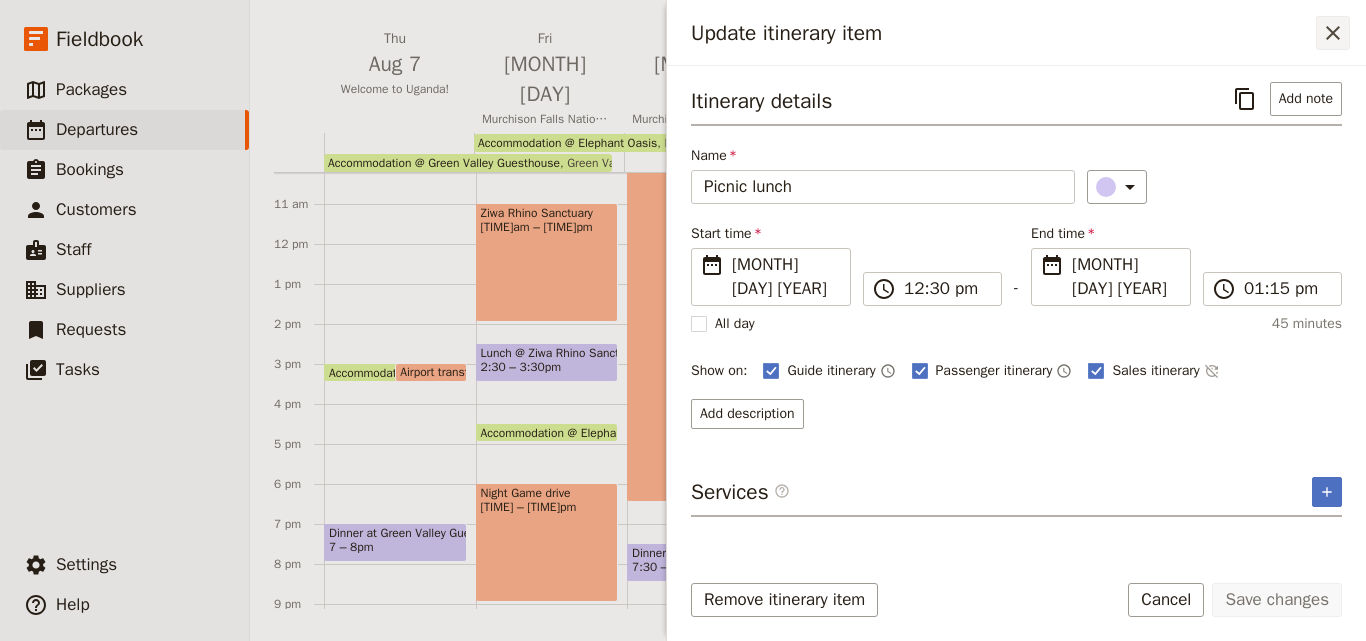 click 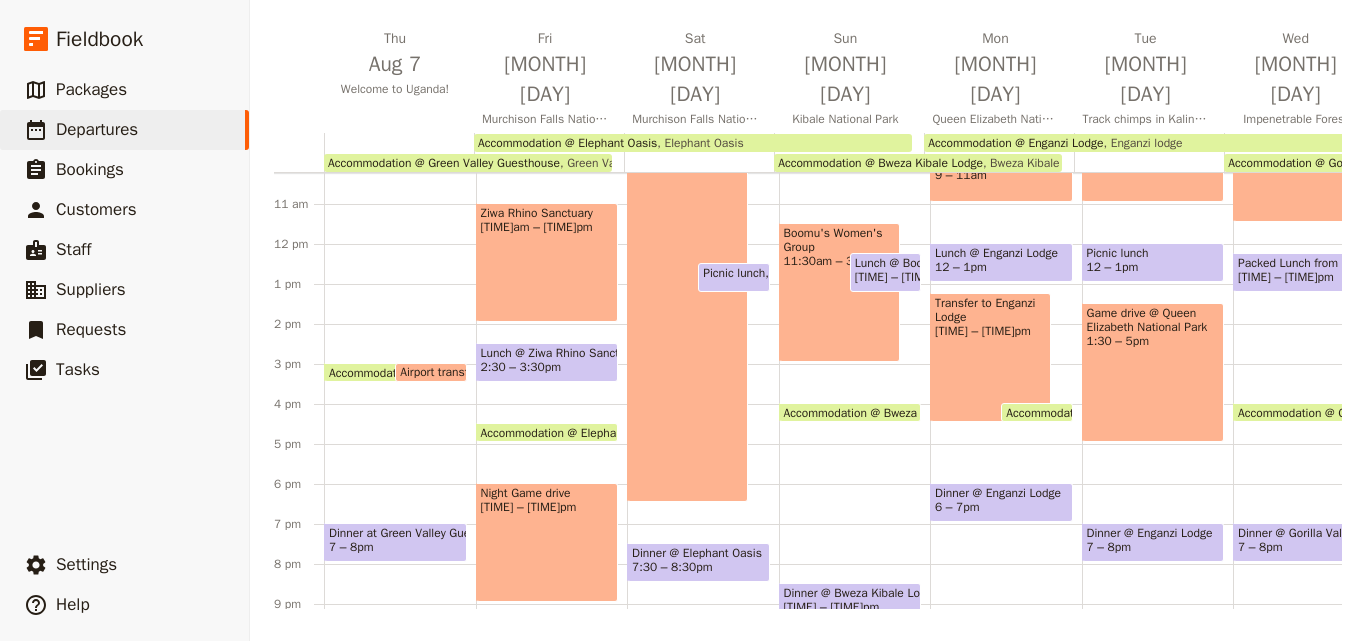 click on "Game drives &  Nile River Cruise [TIME]am – [TIME]pm" at bounding box center (687, 292) 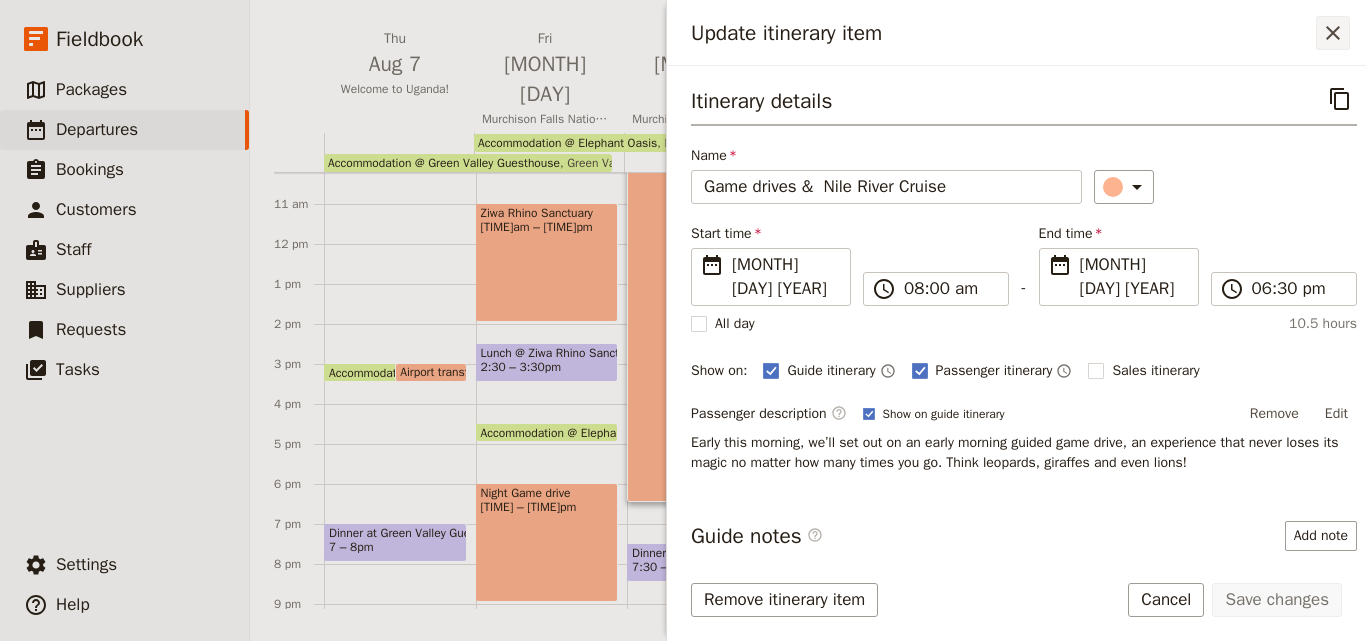 click on "​" at bounding box center (1333, 33) 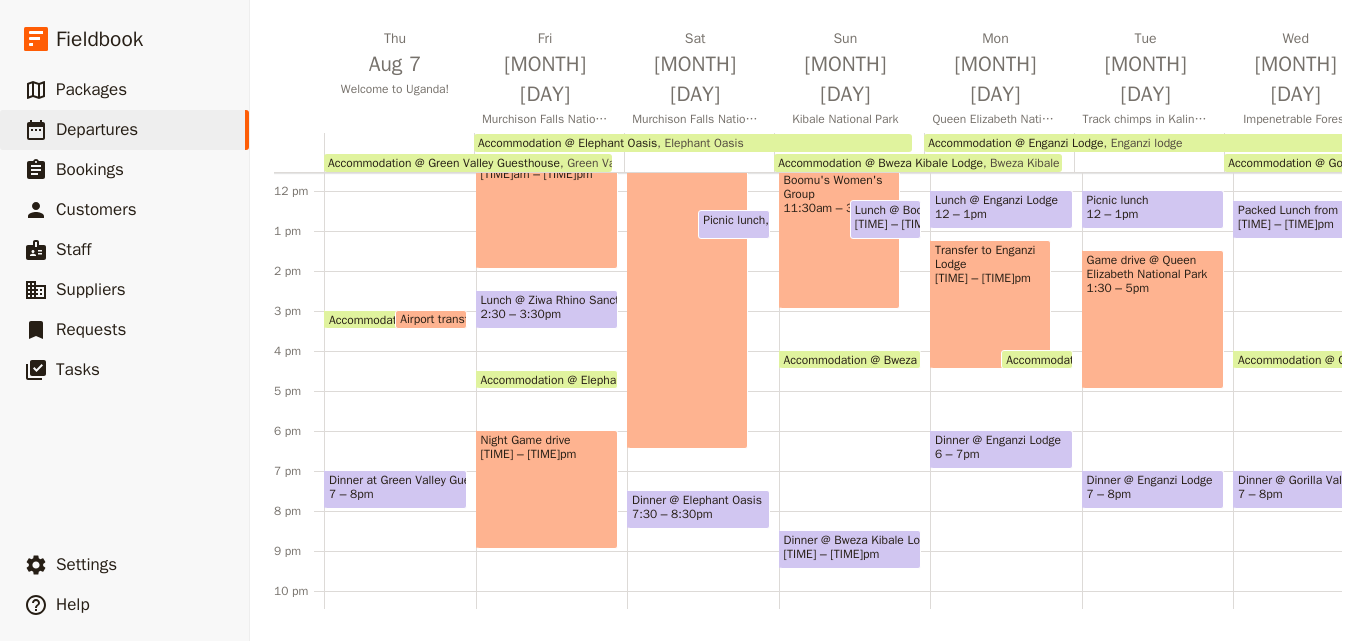 scroll, scrollTop: 509, scrollLeft: 0, axis: vertical 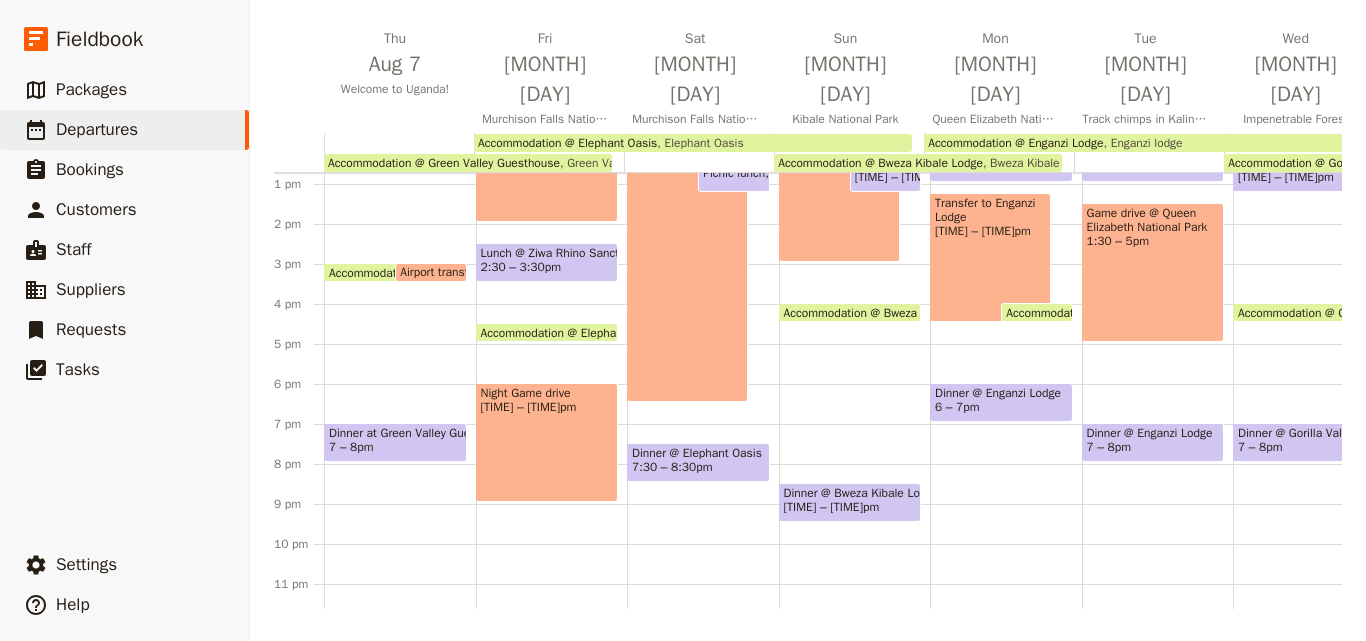 click on "Dinner @ Elephant Oasis" at bounding box center [698, 453] 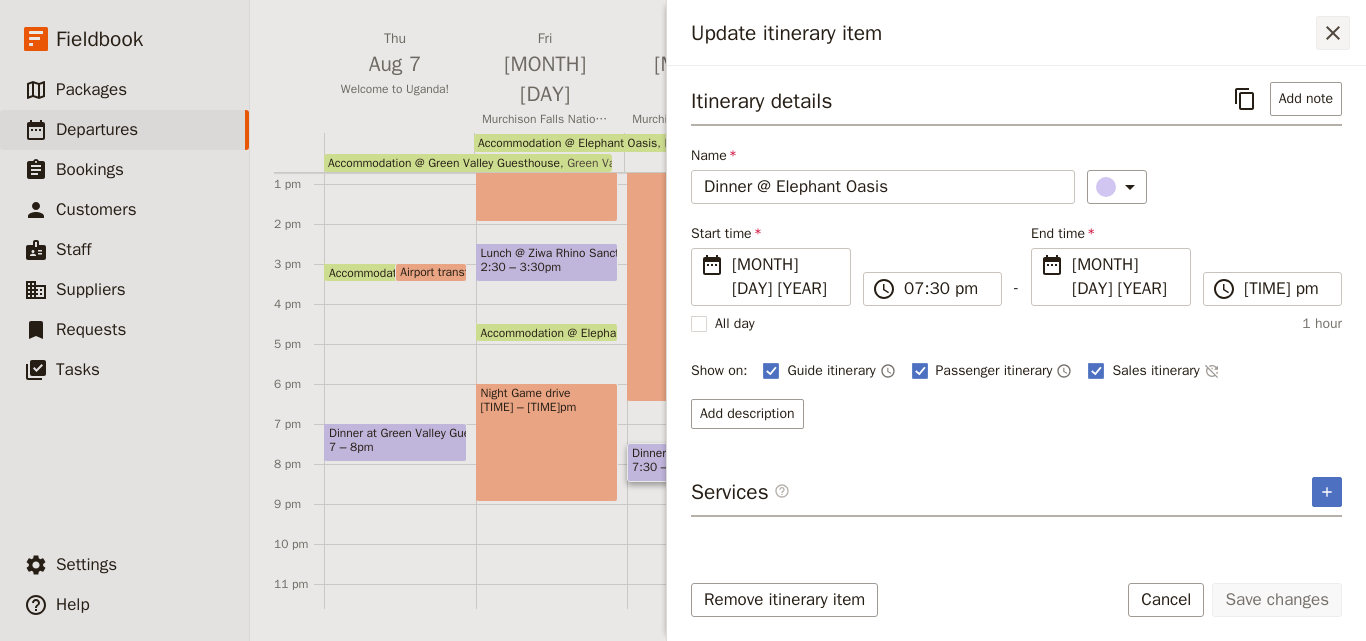 click on "​" at bounding box center [1333, 33] 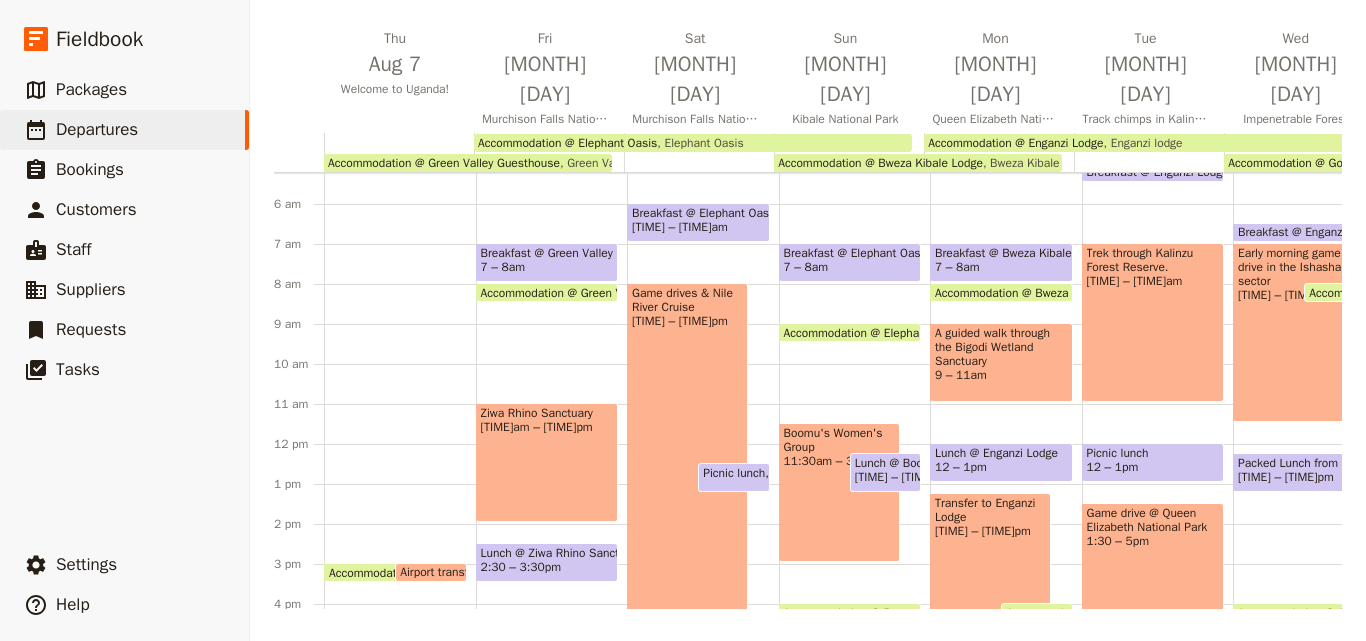 scroll, scrollTop: 109, scrollLeft: 0, axis: vertical 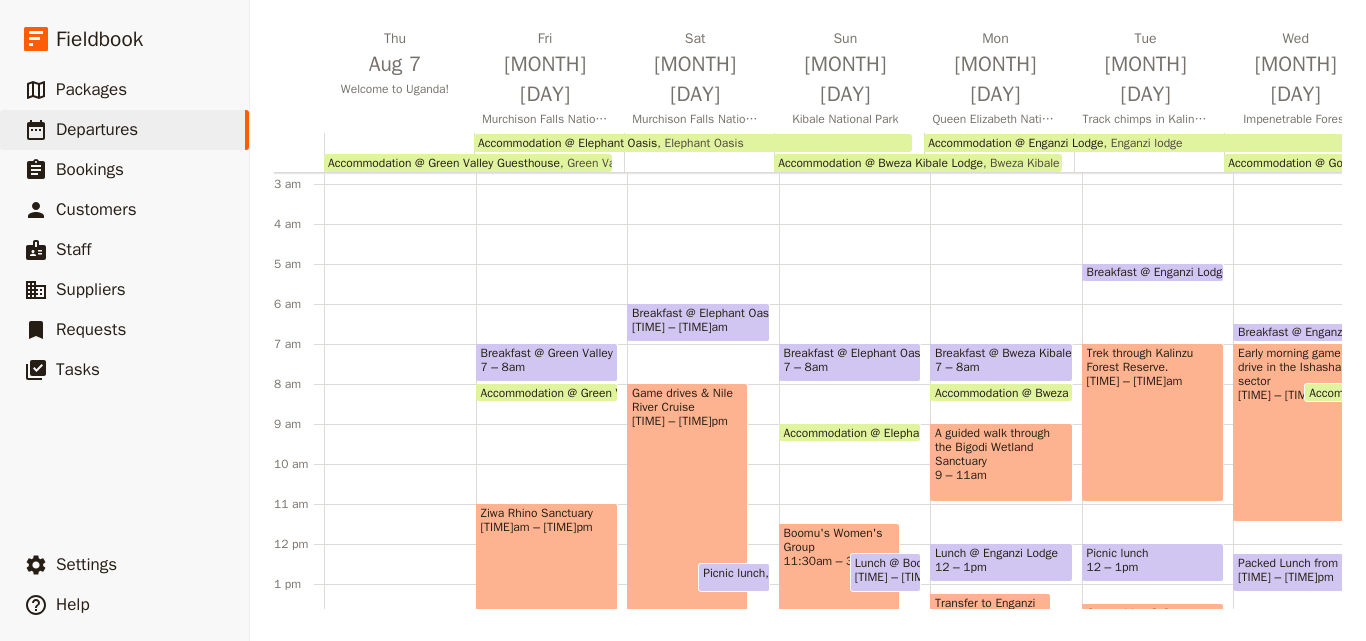 click on "Breakfast @ Elephant Oasis" at bounding box center [850, 353] 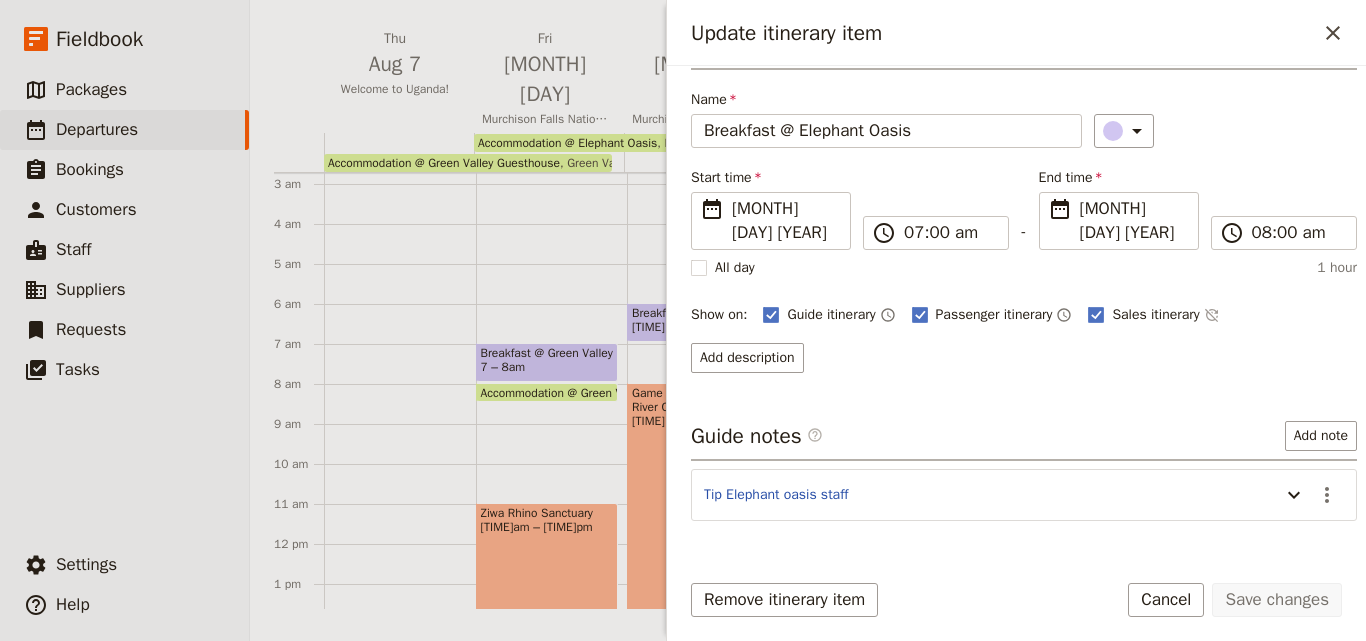 scroll, scrollTop: 87, scrollLeft: 0, axis: vertical 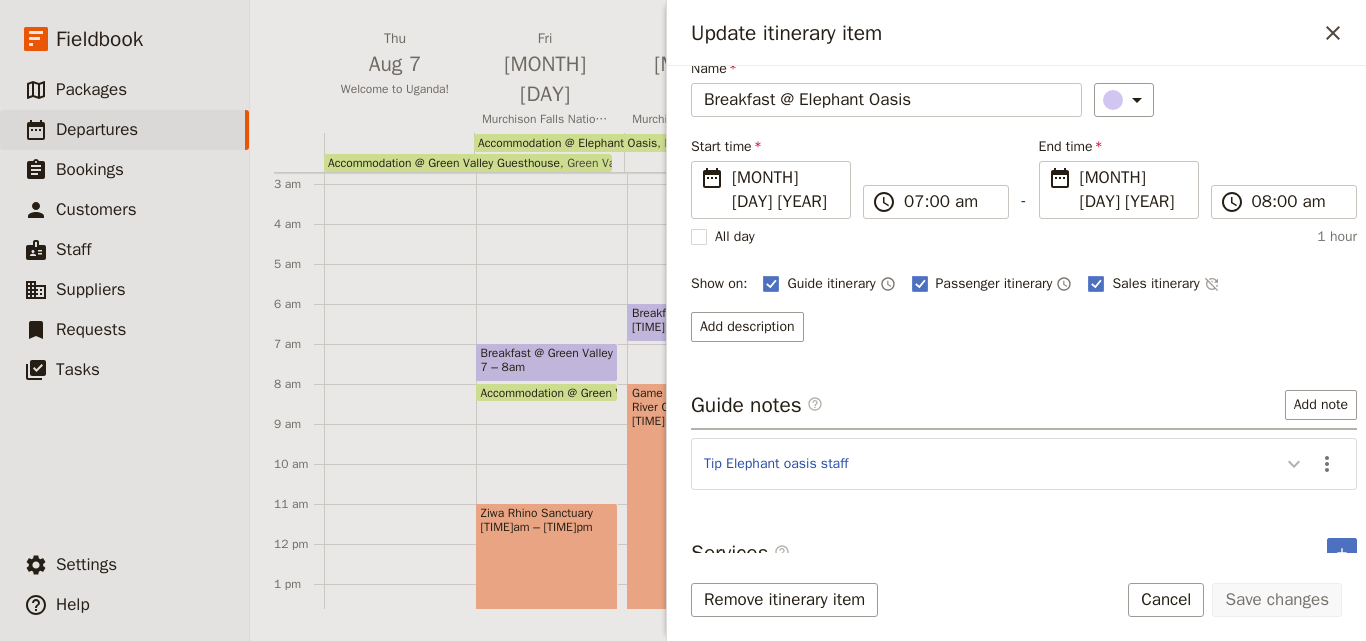 click 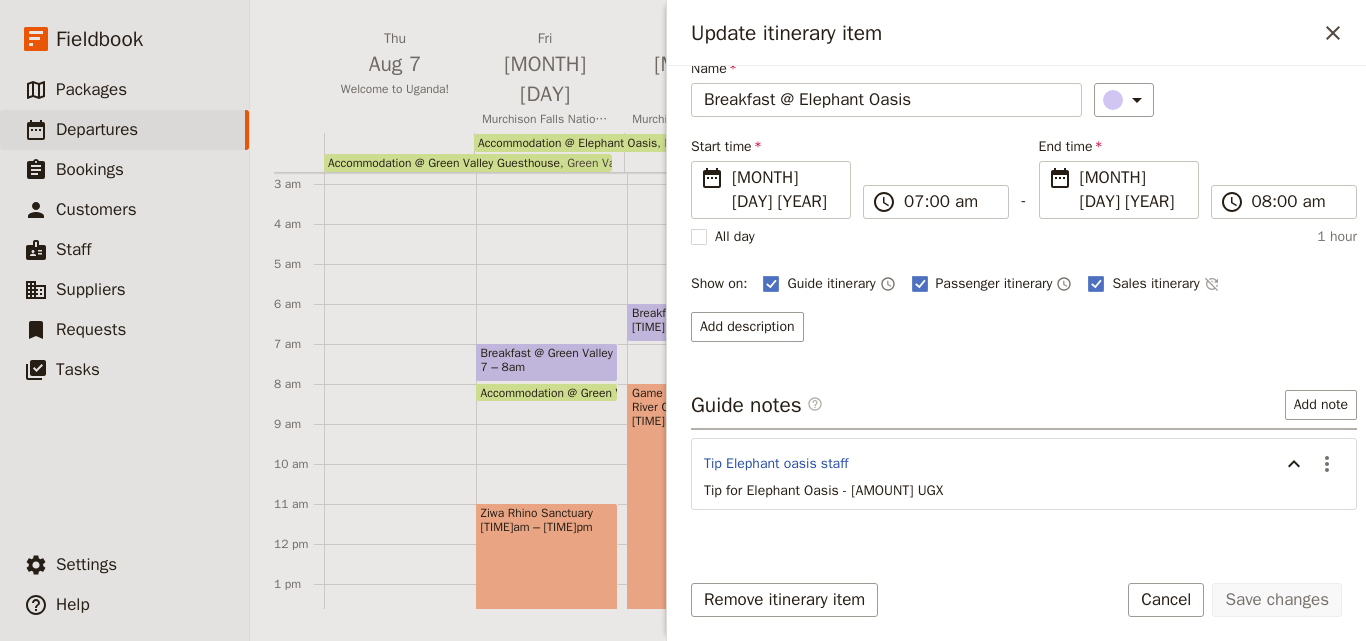 drag, startPoint x: 1279, startPoint y: 441, endPoint x: 1024, endPoint y: 560, distance: 281.4001 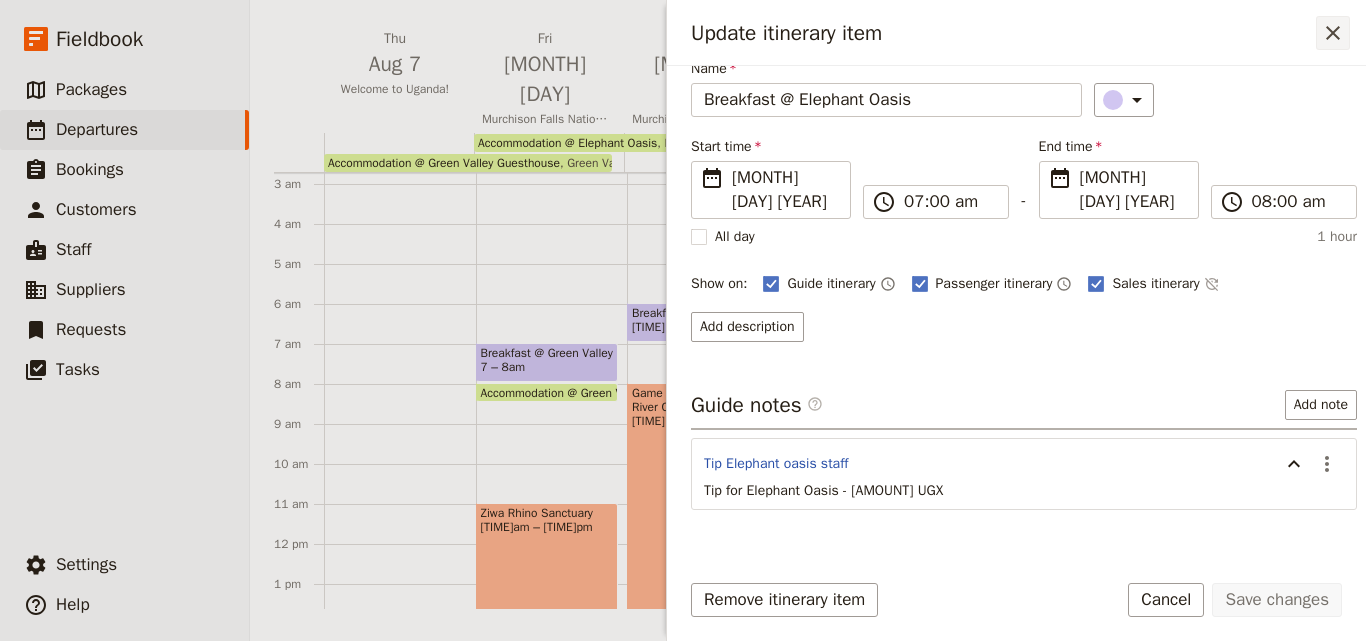 click on "​" at bounding box center (1333, 33) 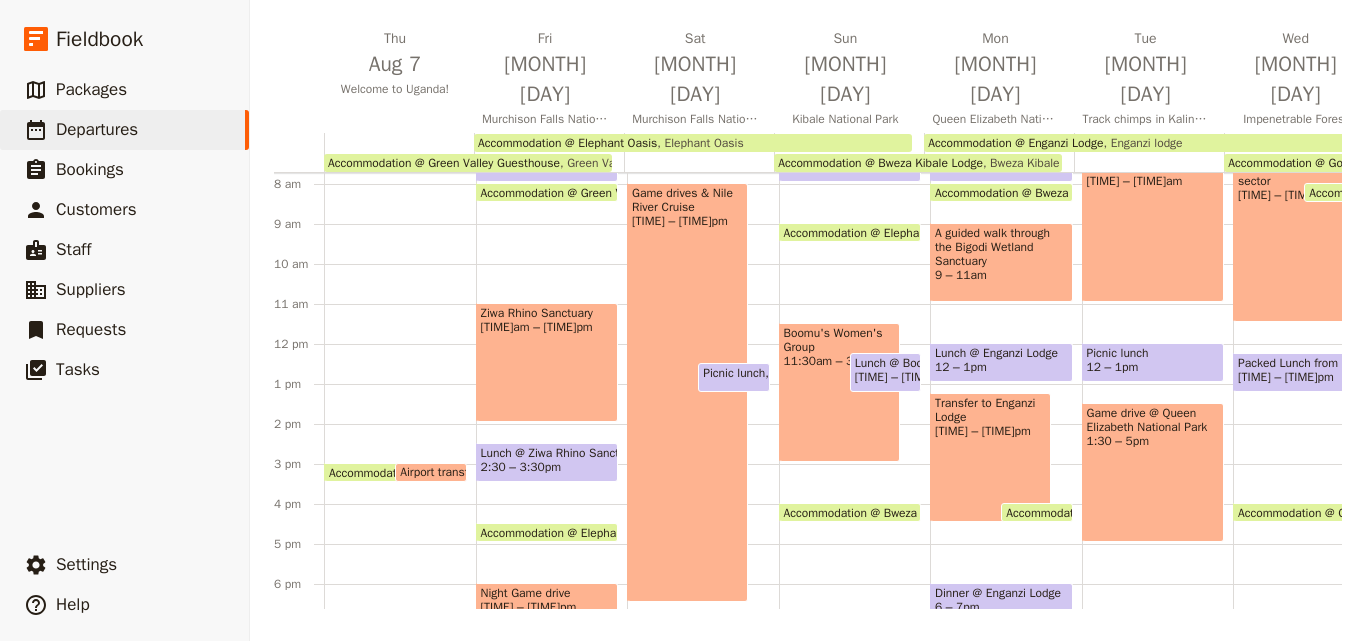 scroll, scrollTop: 209, scrollLeft: 0, axis: vertical 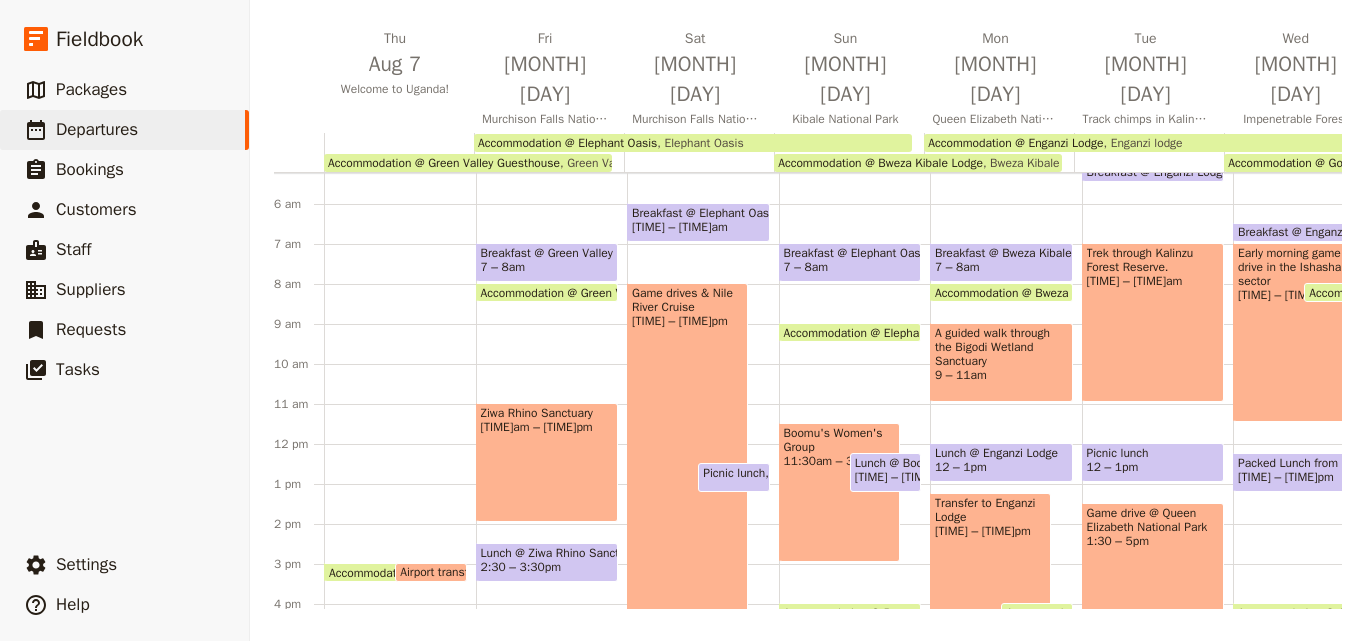 click on "Accommodation @ Elephant Oasis" at bounding box center (877, 332) 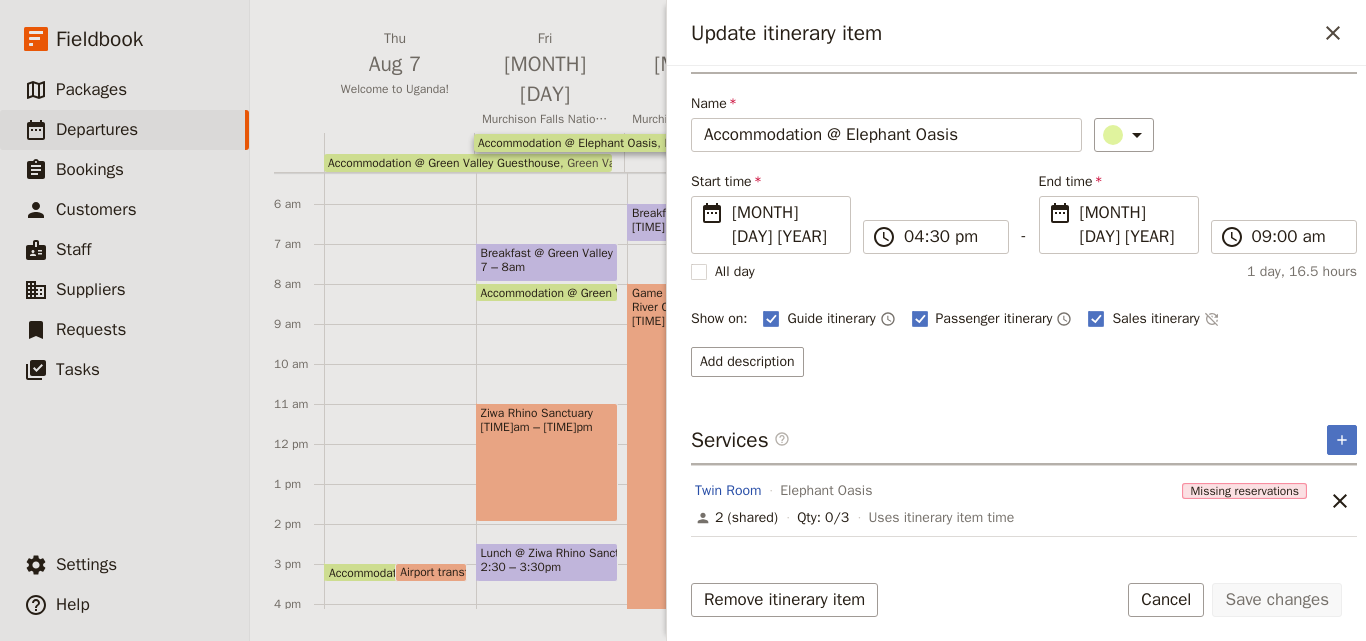 scroll, scrollTop: 80, scrollLeft: 0, axis: vertical 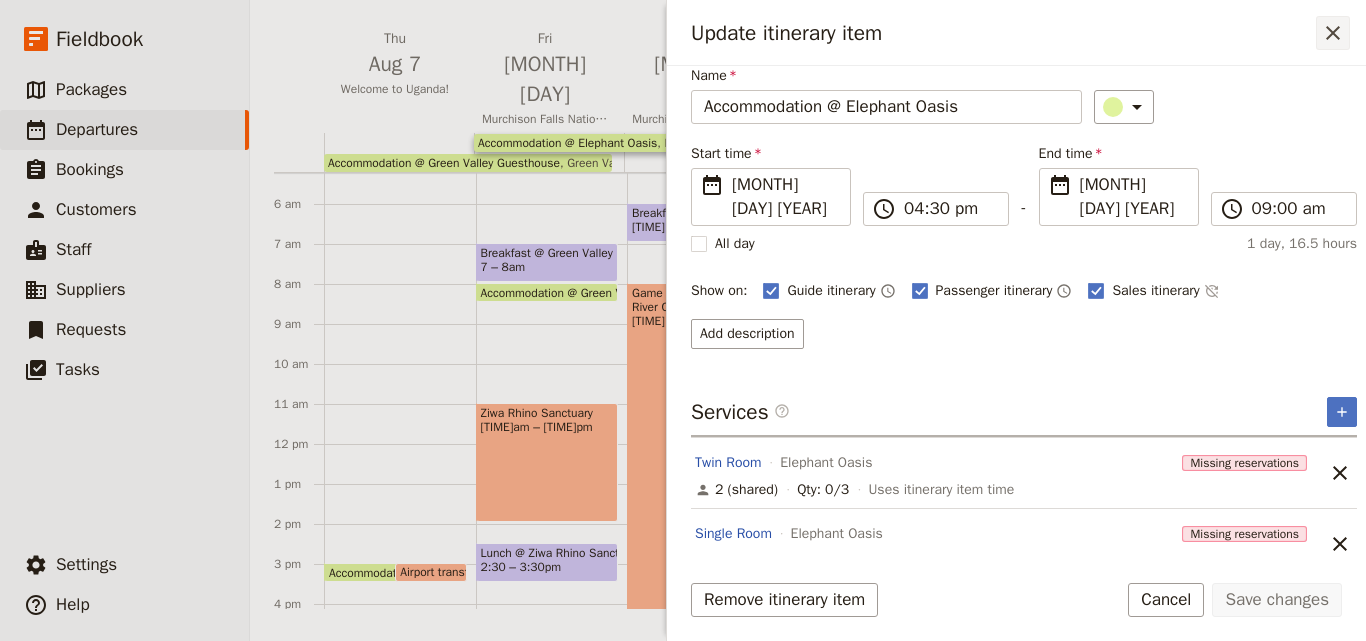 click on "​" at bounding box center [1333, 33] 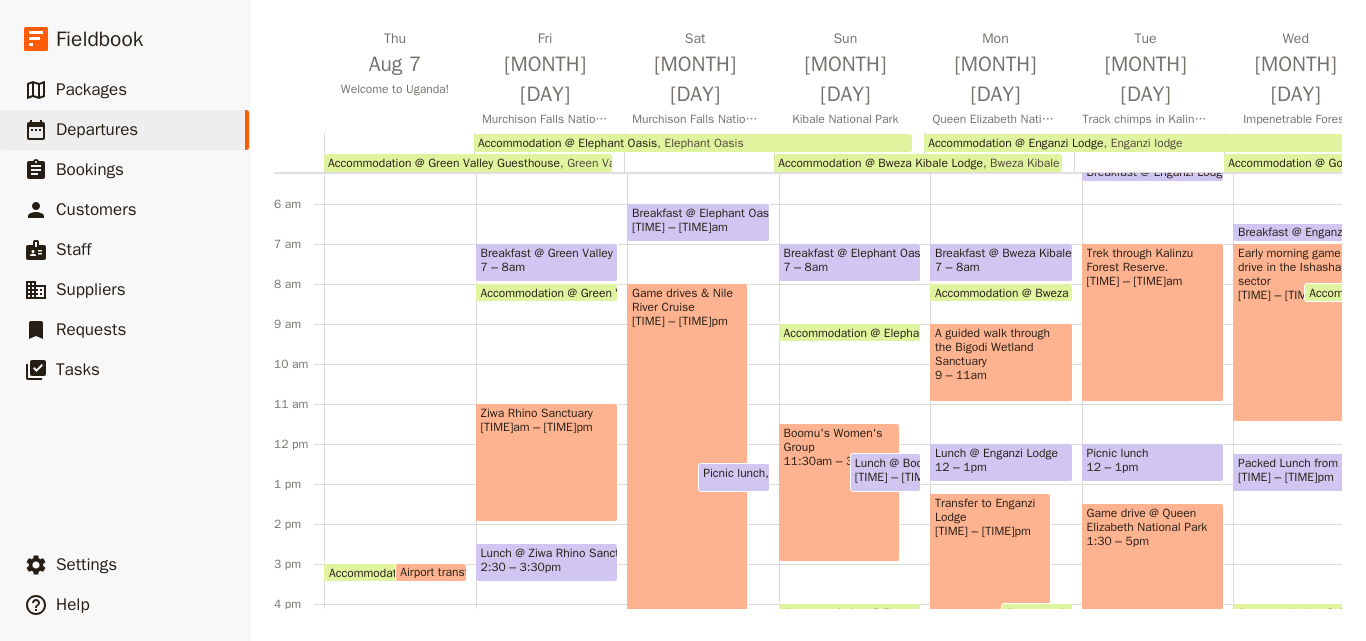 click on "Boomu's Women's Group [TIME]am – [TIME]pm" at bounding box center [839, 492] 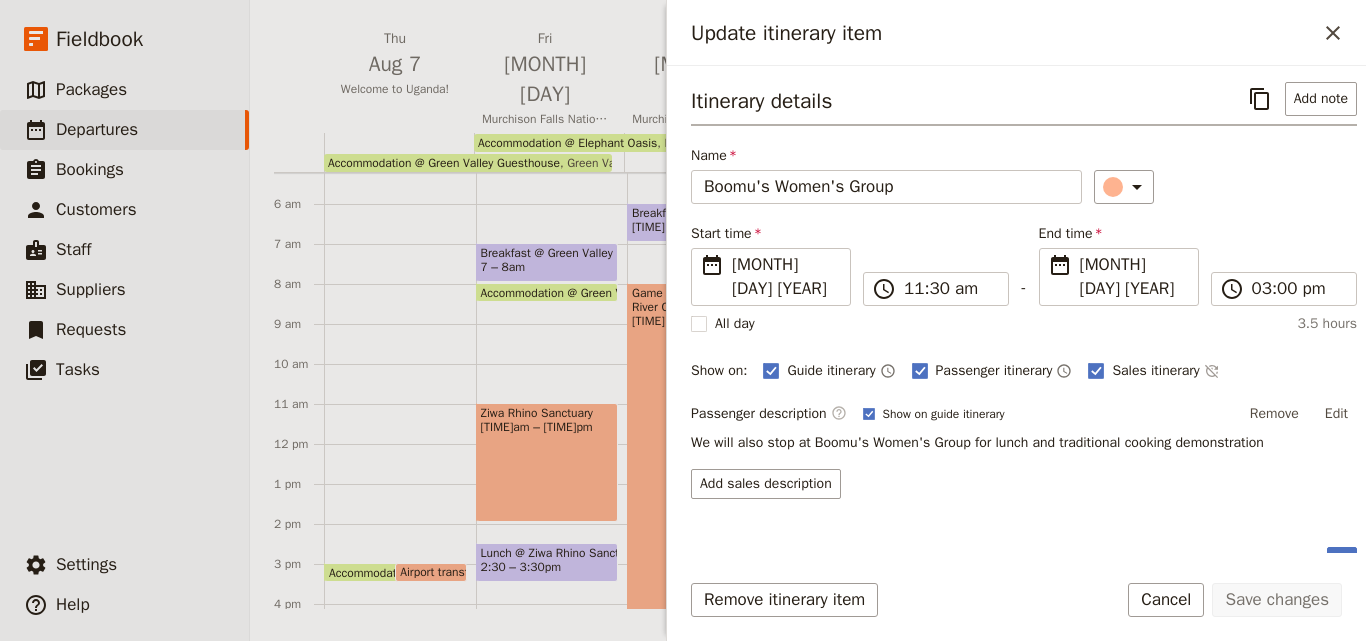 scroll, scrollTop: 8, scrollLeft: 0, axis: vertical 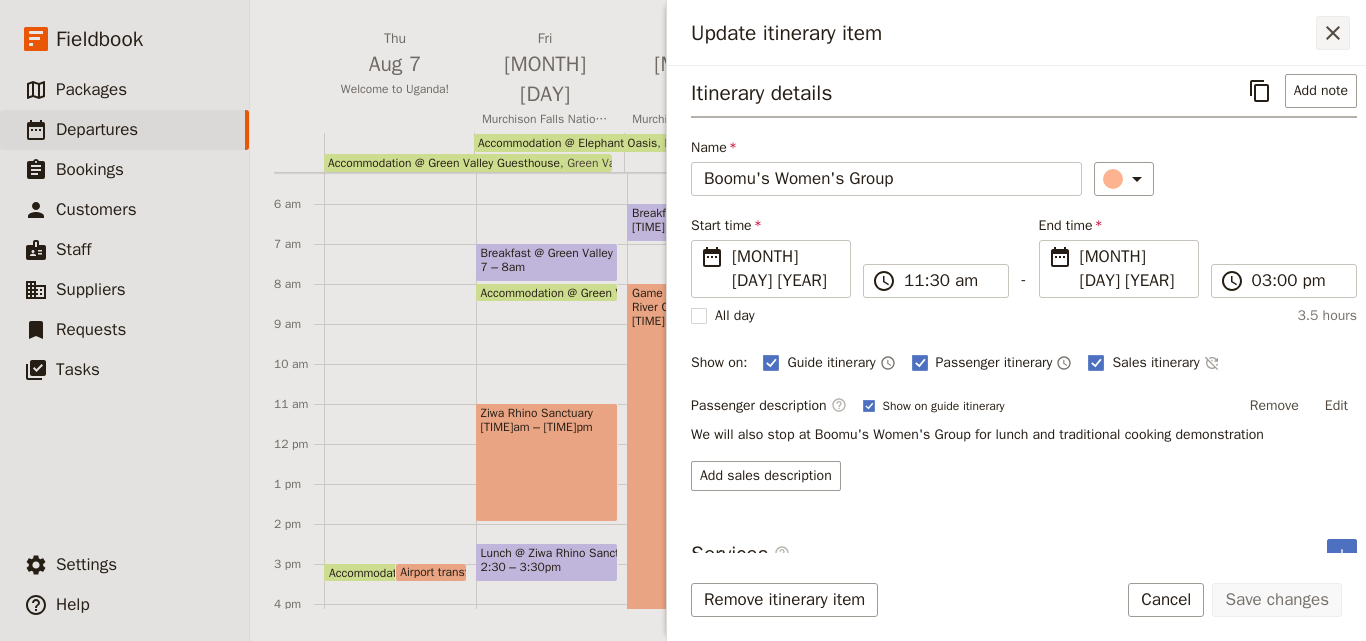 click 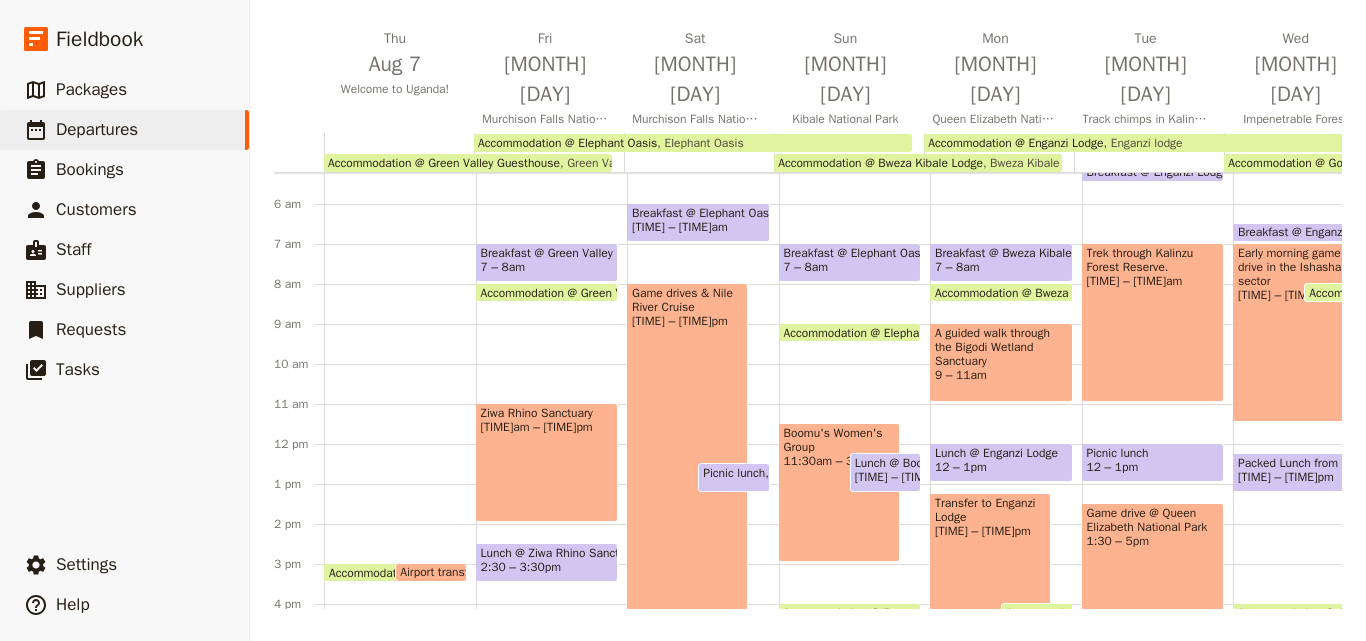 click on "Lunch @ Boomu's Women's Group" at bounding box center (885, 463) 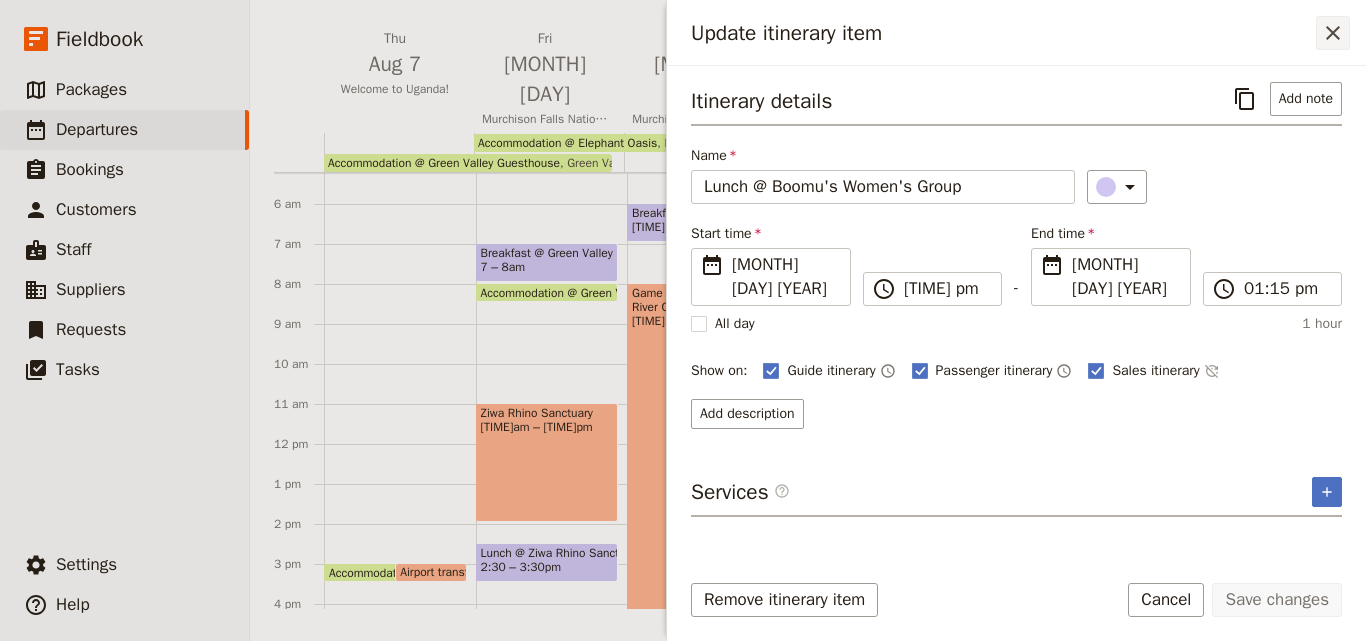click on "​" at bounding box center [1333, 33] 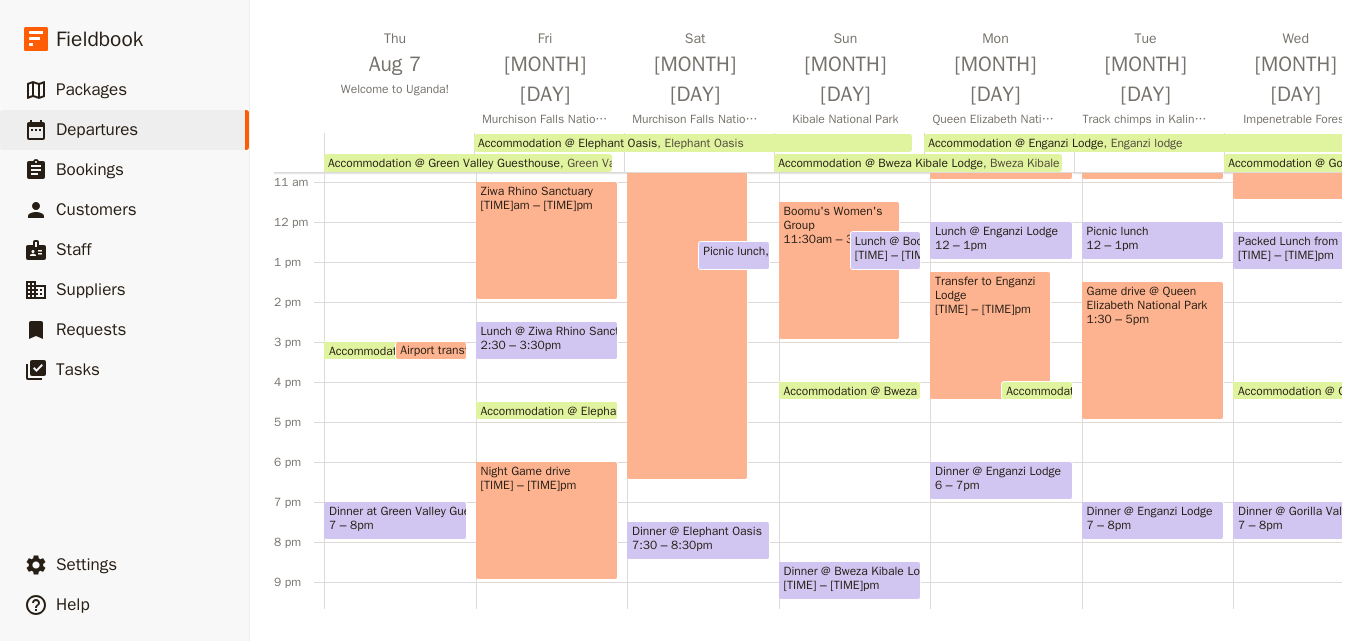 scroll, scrollTop: 509, scrollLeft: 0, axis: vertical 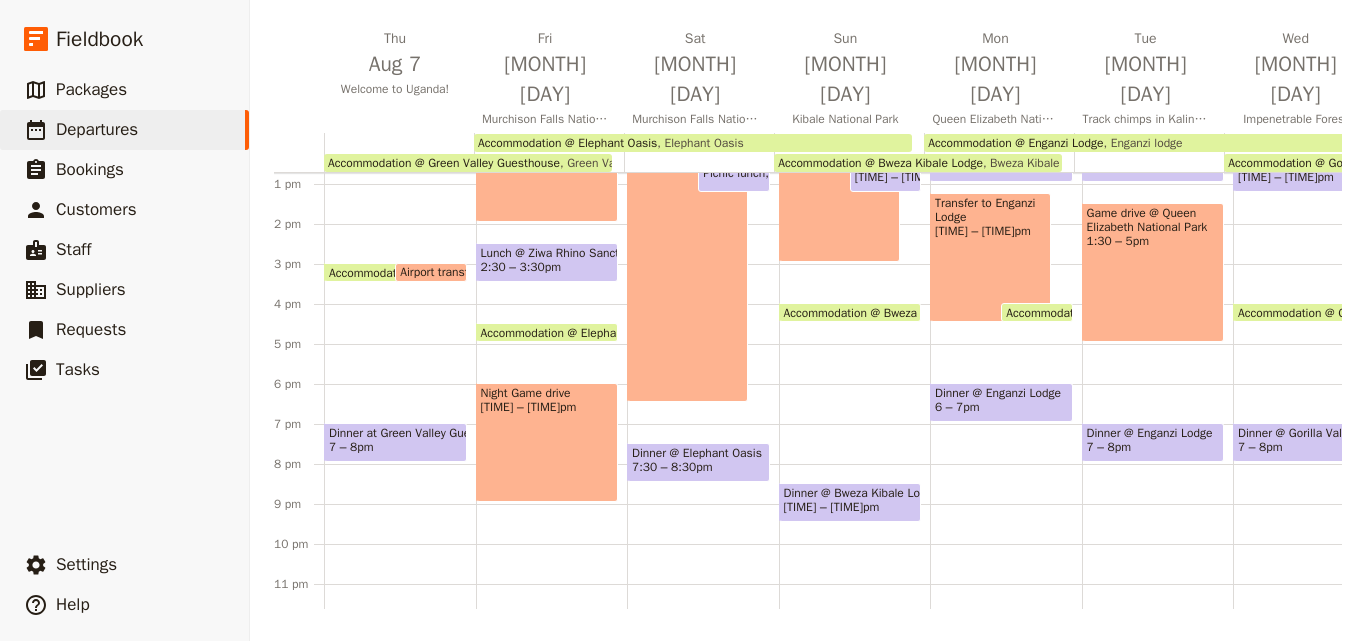 click on "Dinner @ Bweza Kibale Lodge" at bounding box center [850, 493] 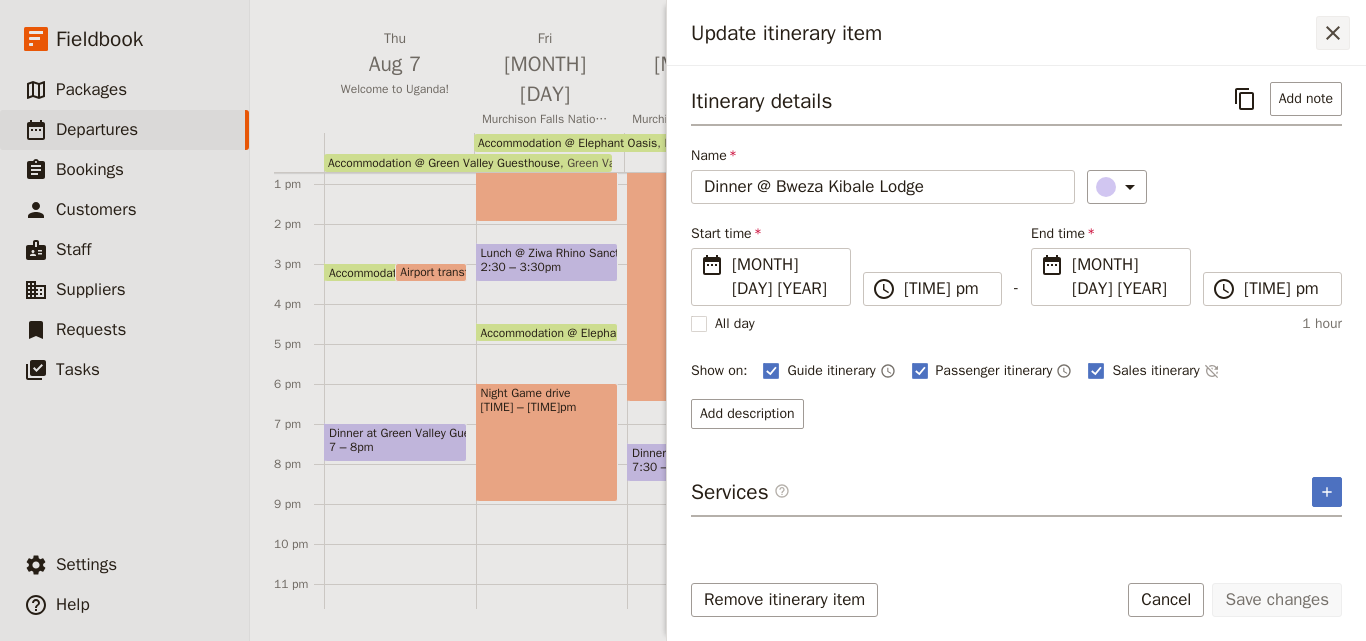 click on "​" at bounding box center [1333, 33] 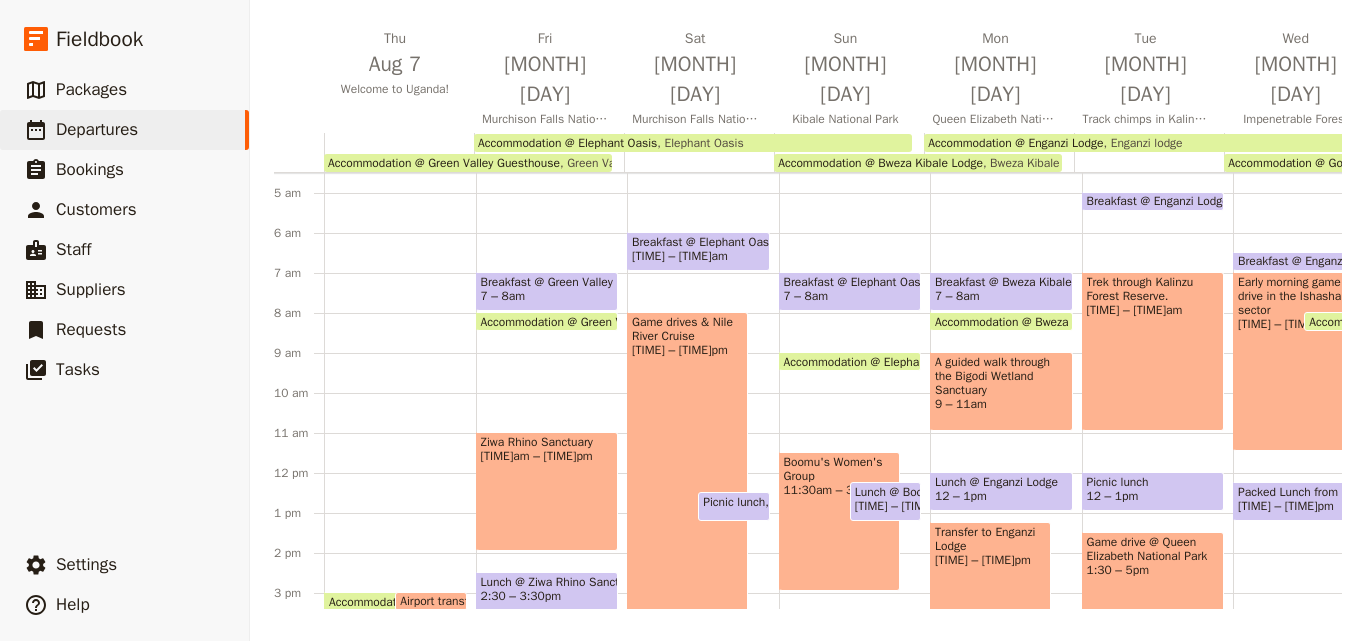 scroll, scrollTop: 9, scrollLeft: 0, axis: vertical 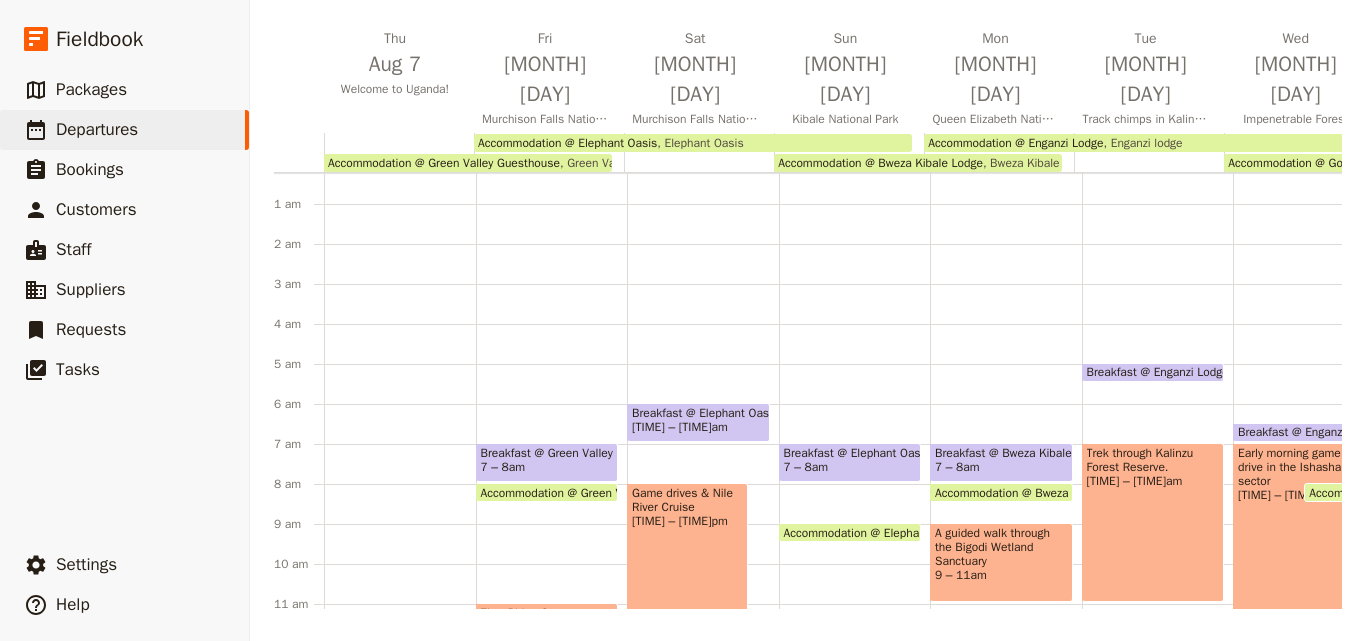 click on "Breakfast @ Bweza Kibale Lodge" at bounding box center [1001, 453] 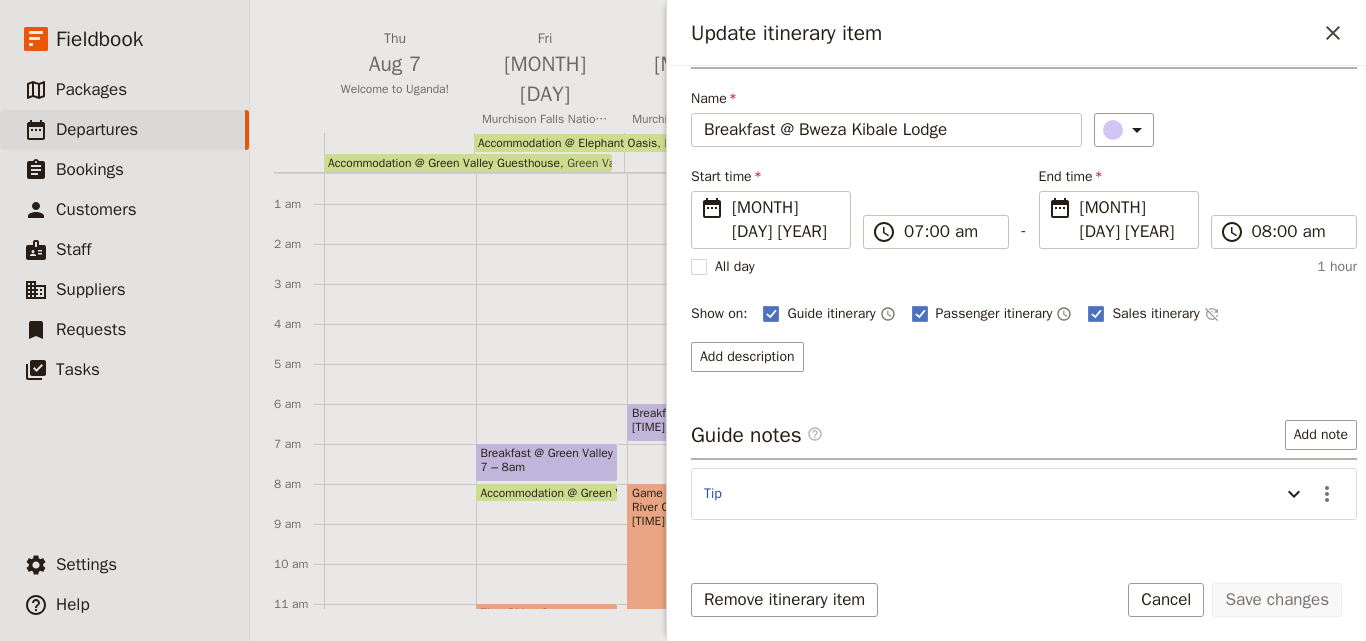 scroll, scrollTop: 87, scrollLeft: 0, axis: vertical 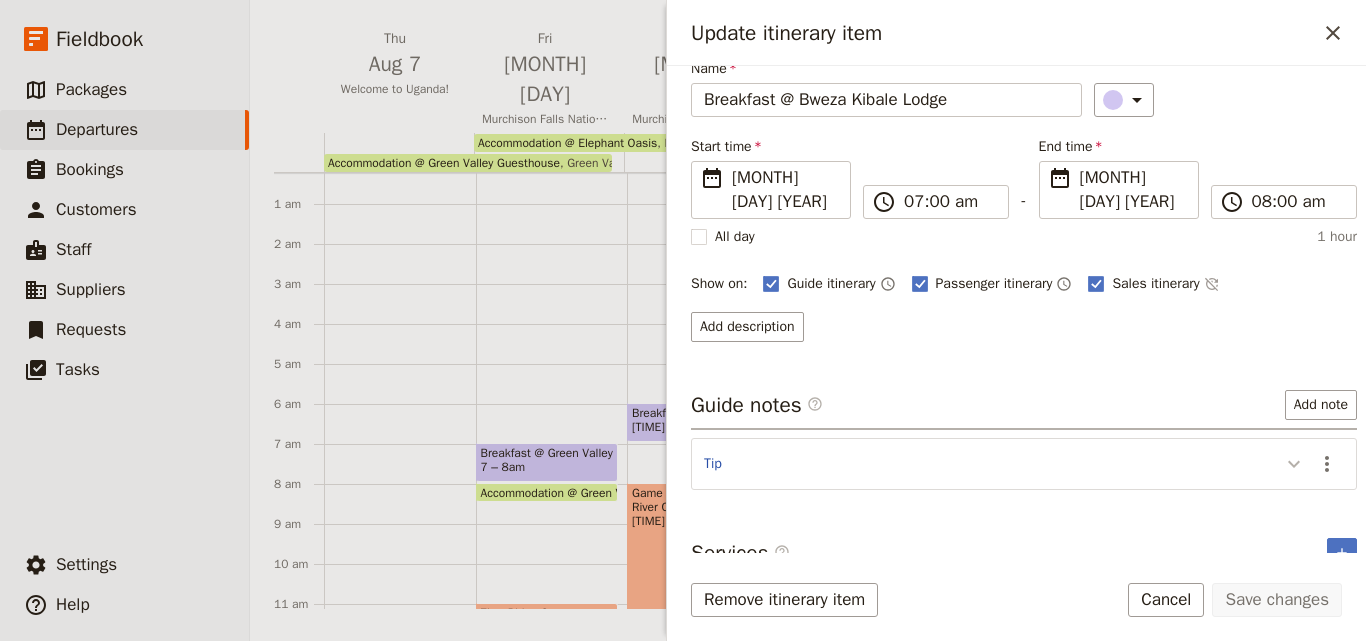 click 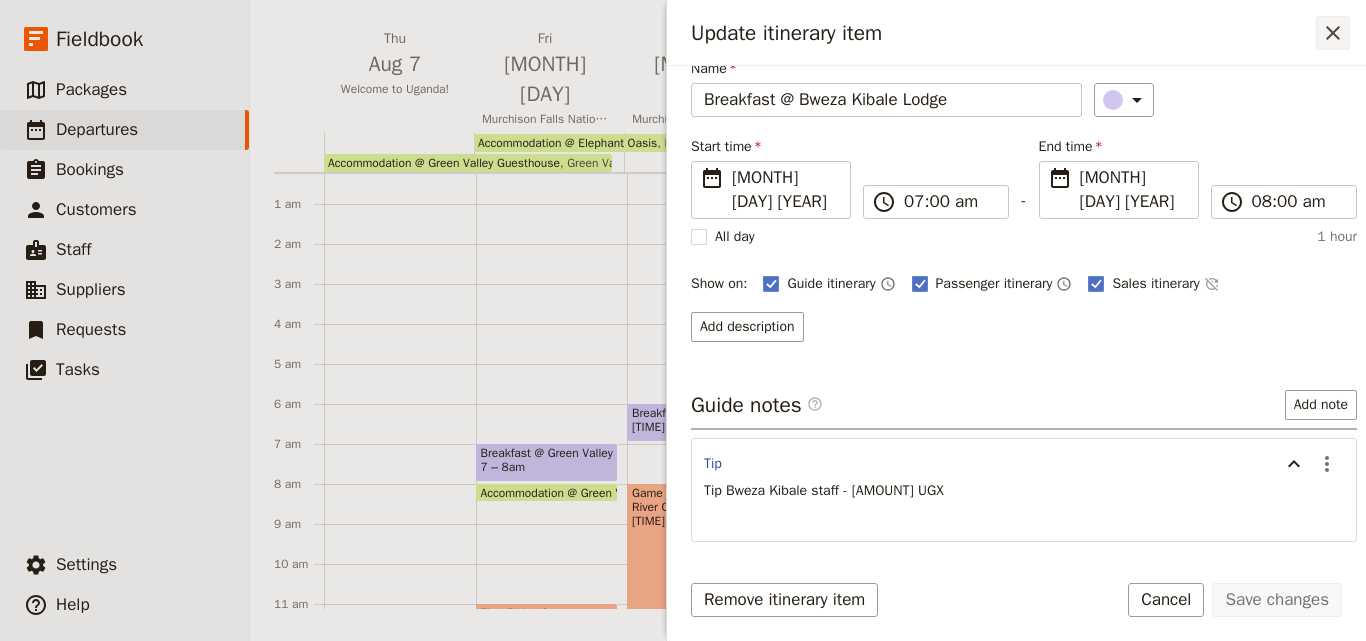 click on "​" at bounding box center (1333, 33) 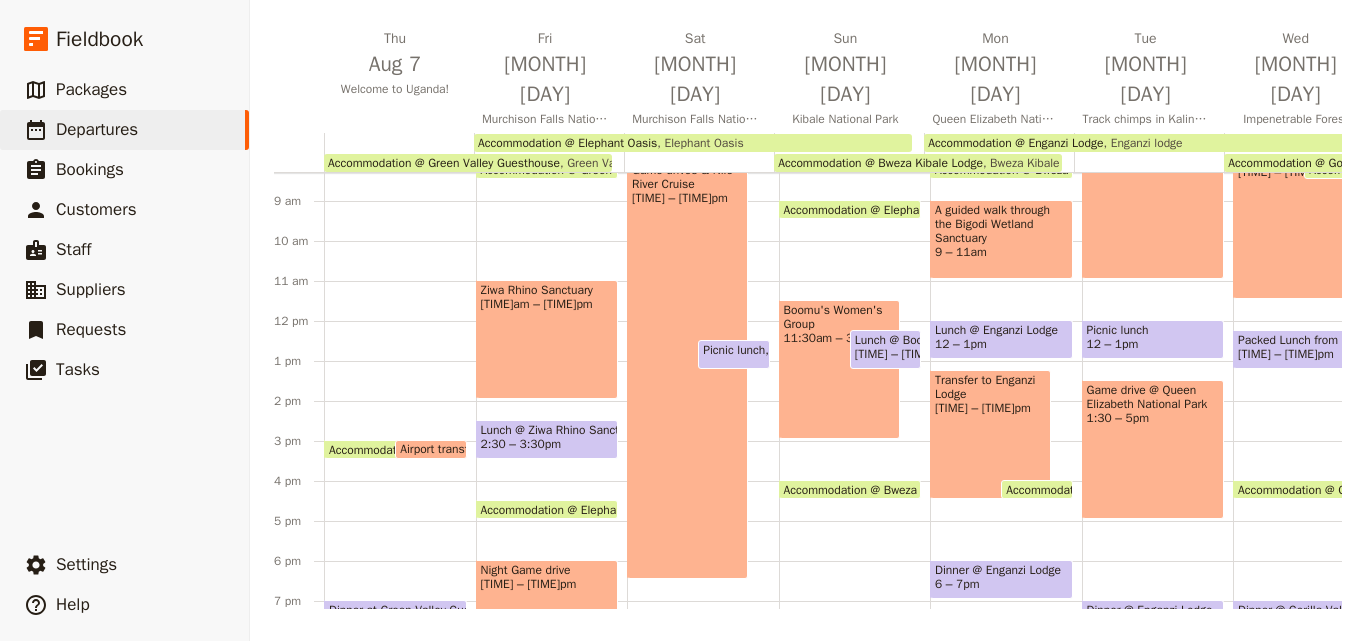 scroll, scrollTop: 366, scrollLeft: 0, axis: vertical 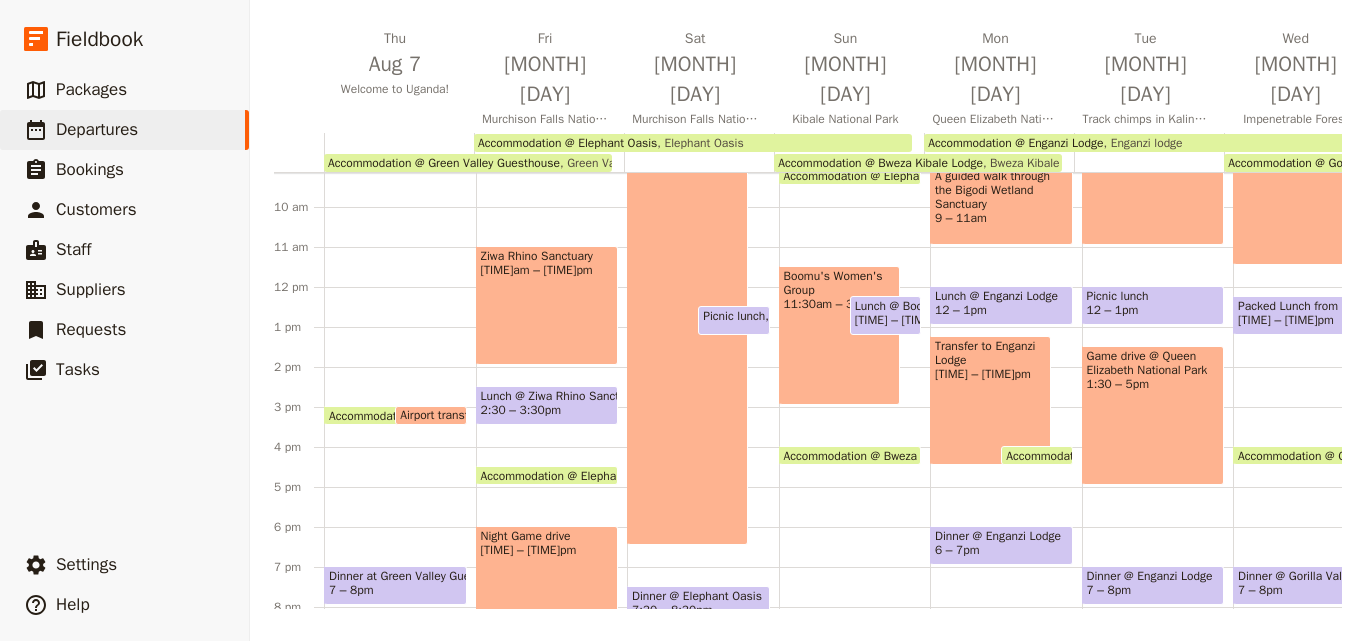click on "A guided walk through the Bigodi Wetland Sanctuary" at bounding box center [1001, 190] 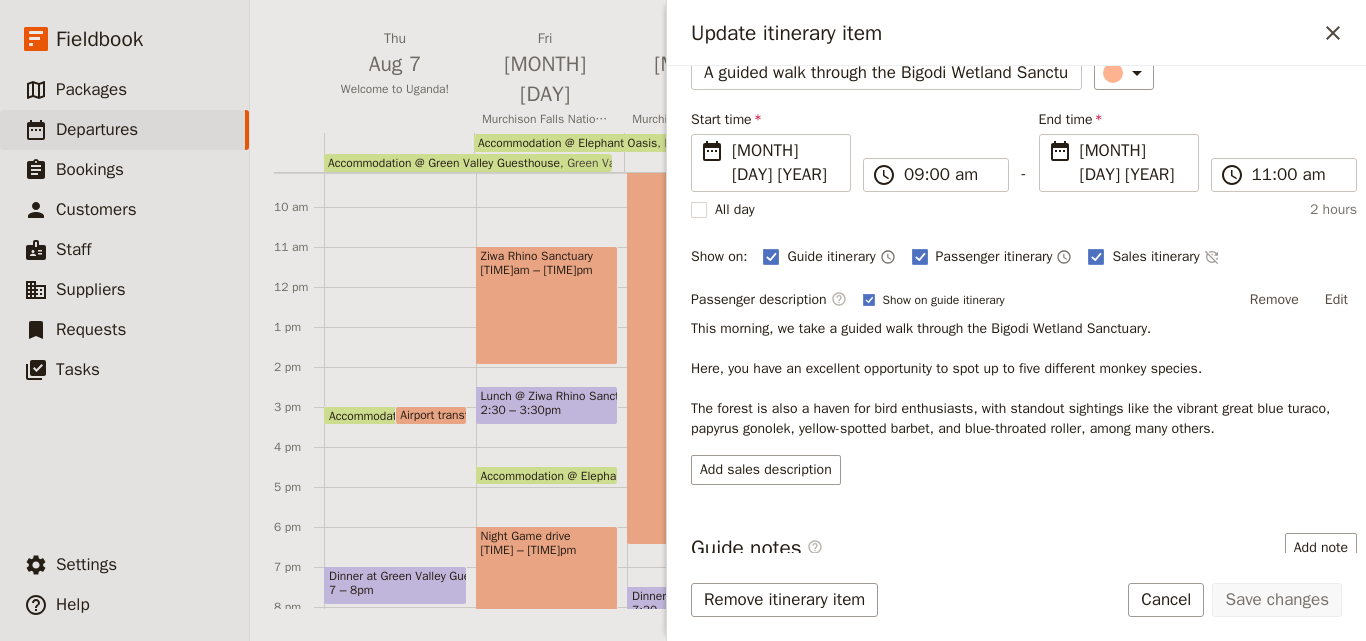 scroll, scrollTop: 257, scrollLeft: 0, axis: vertical 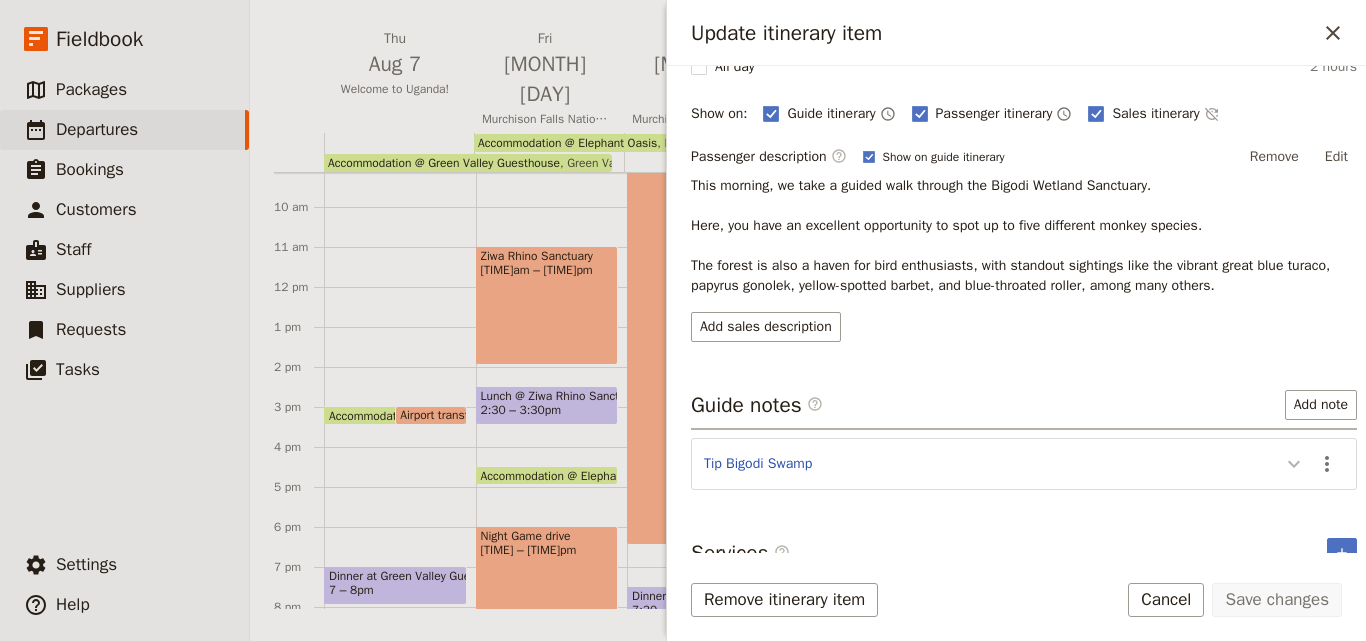 click 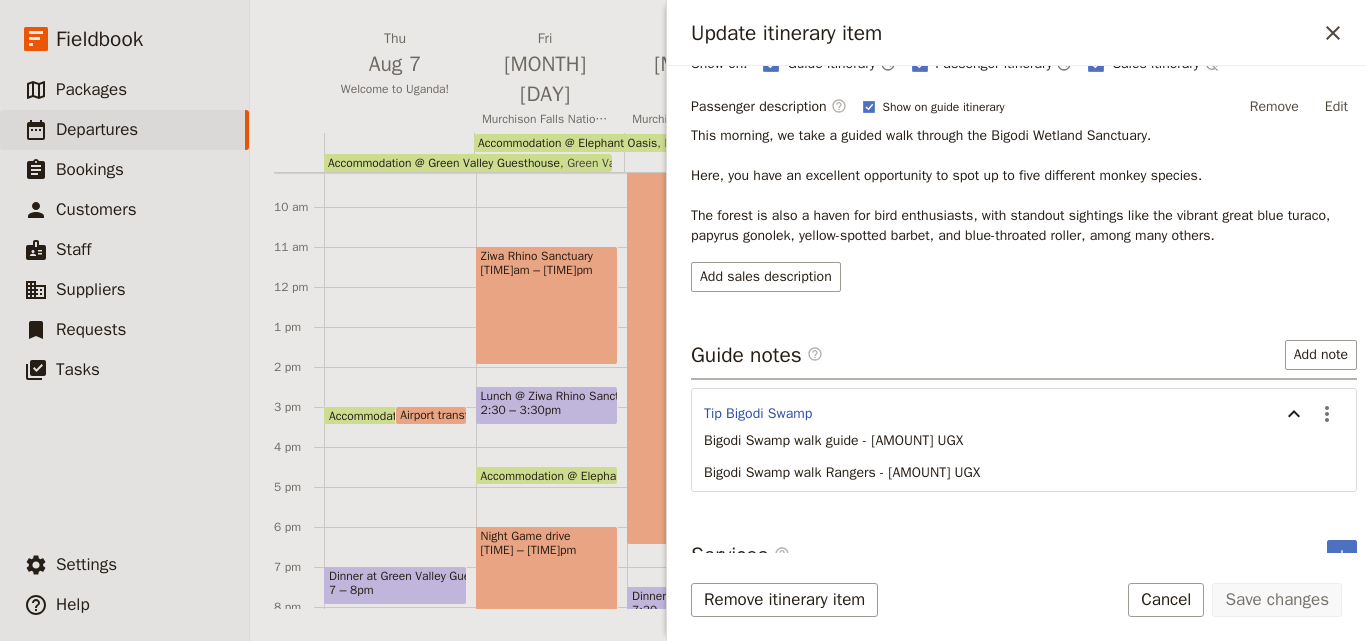 scroll, scrollTop: 309, scrollLeft: 0, axis: vertical 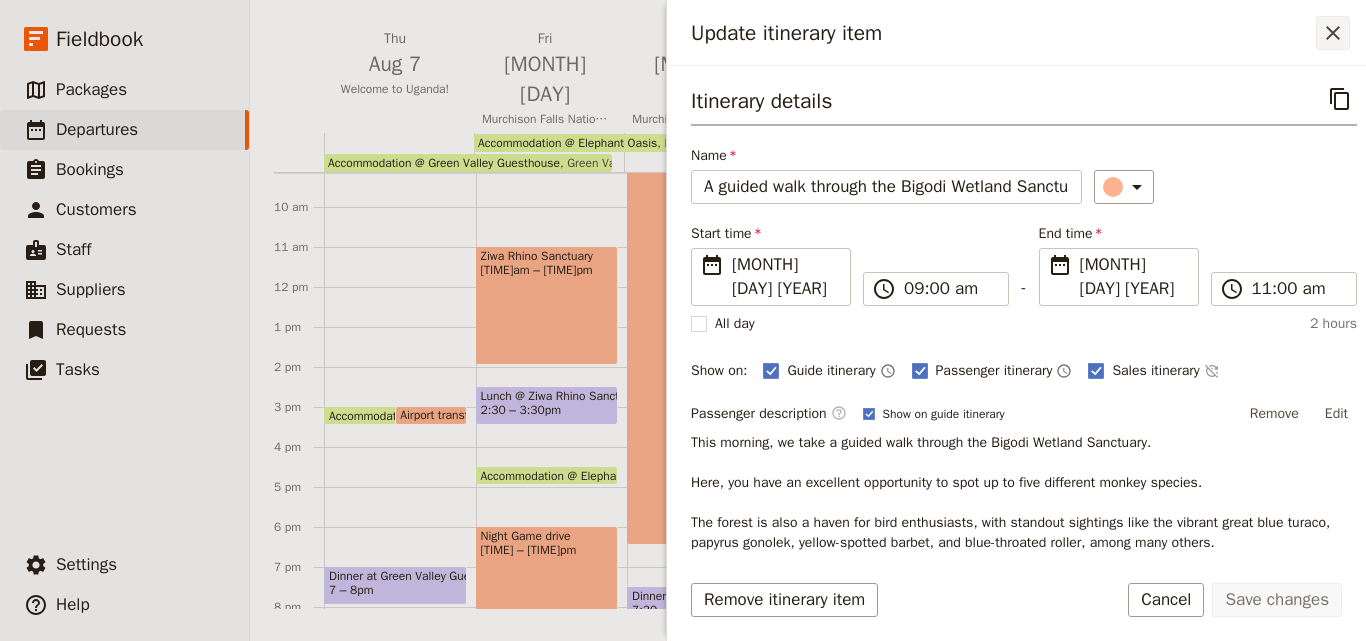 click 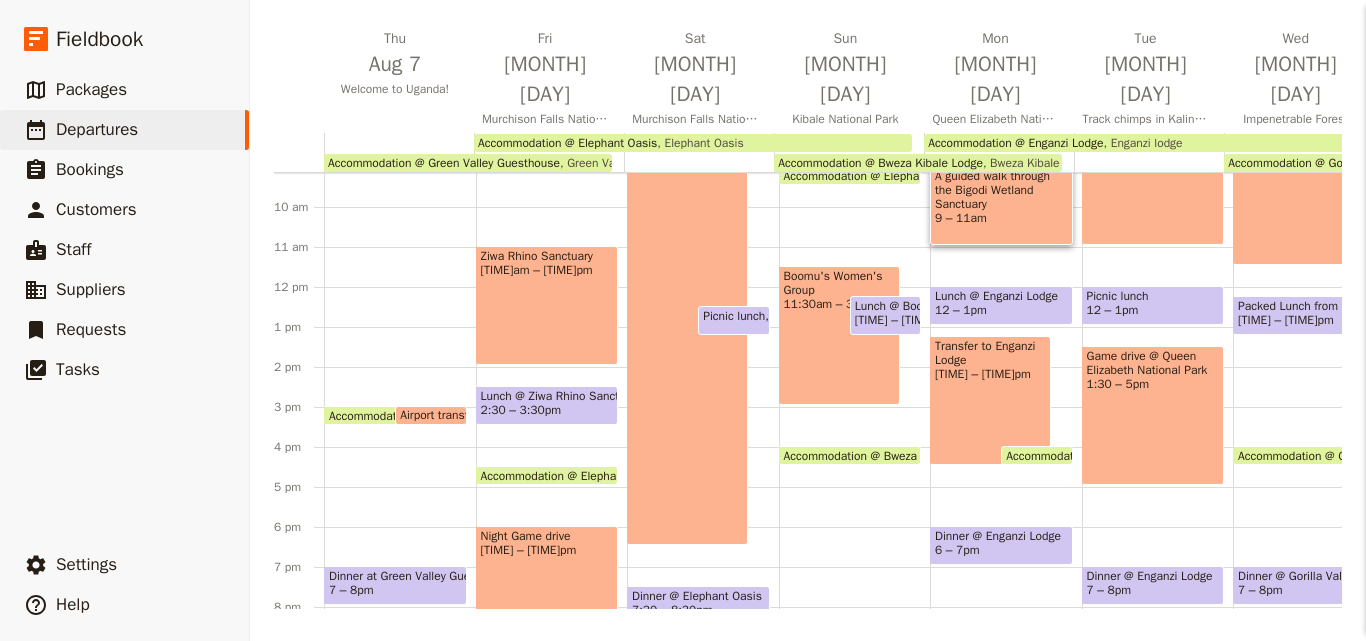 scroll, scrollTop: 360, scrollLeft: 0, axis: vertical 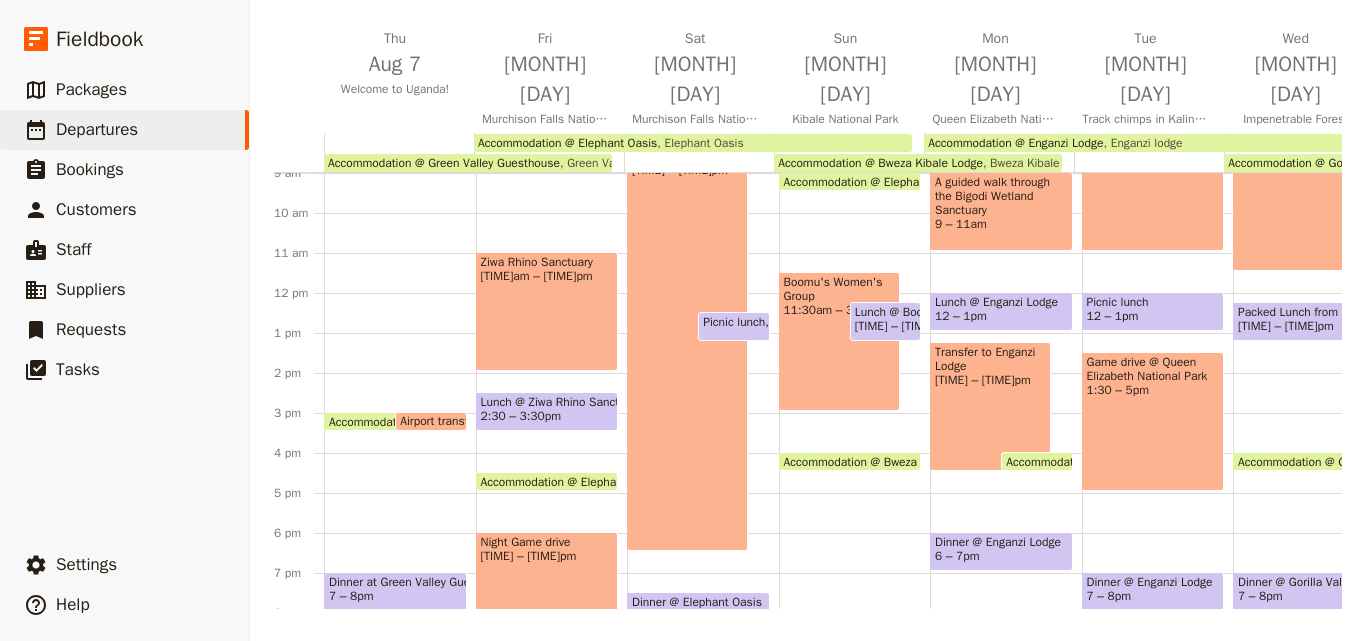 click on "Lunch @ Enganzi Lodge" at bounding box center (1001, 302) 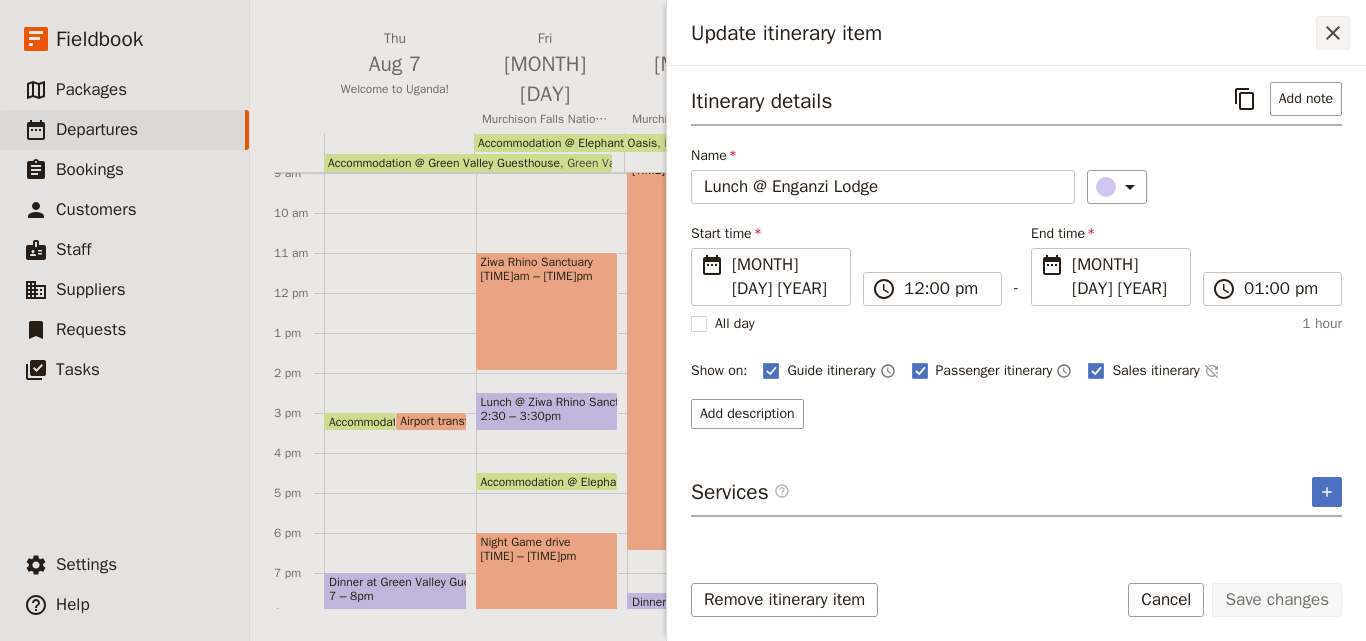 click on "​" at bounding box center [1333, 33] 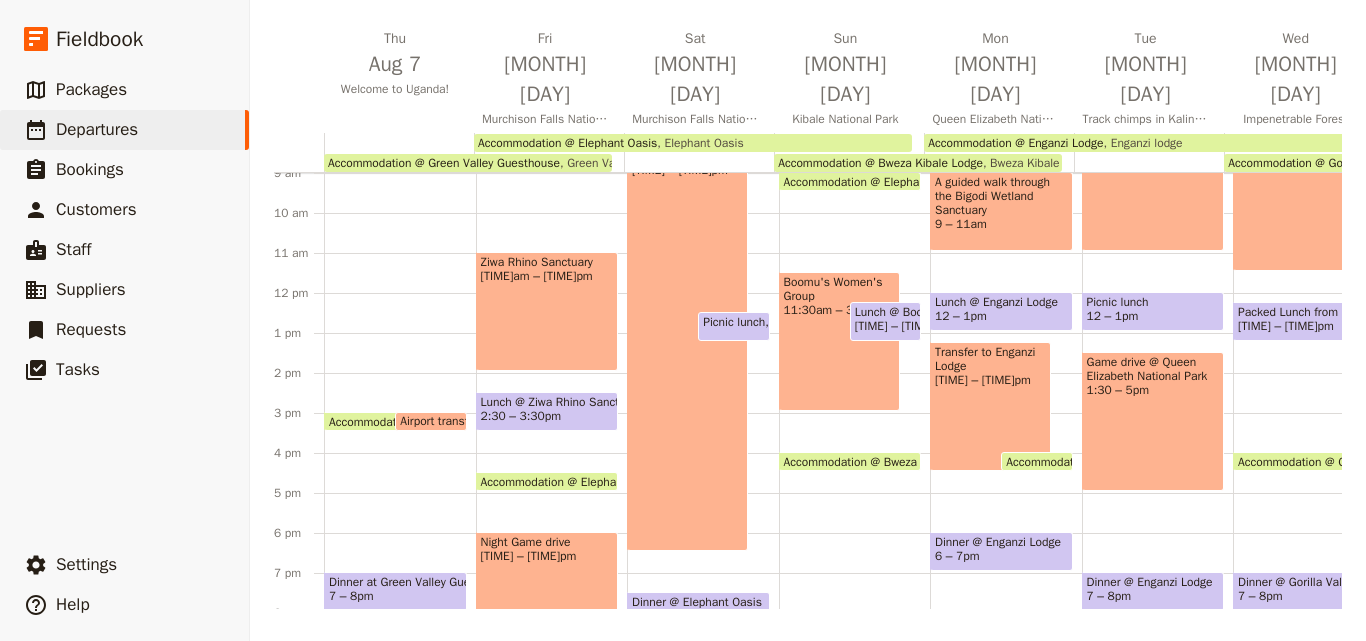 click on "Transfer to Enganzi Lodge [TIME] – [TIME]pm" at bounding box center (990, 406) 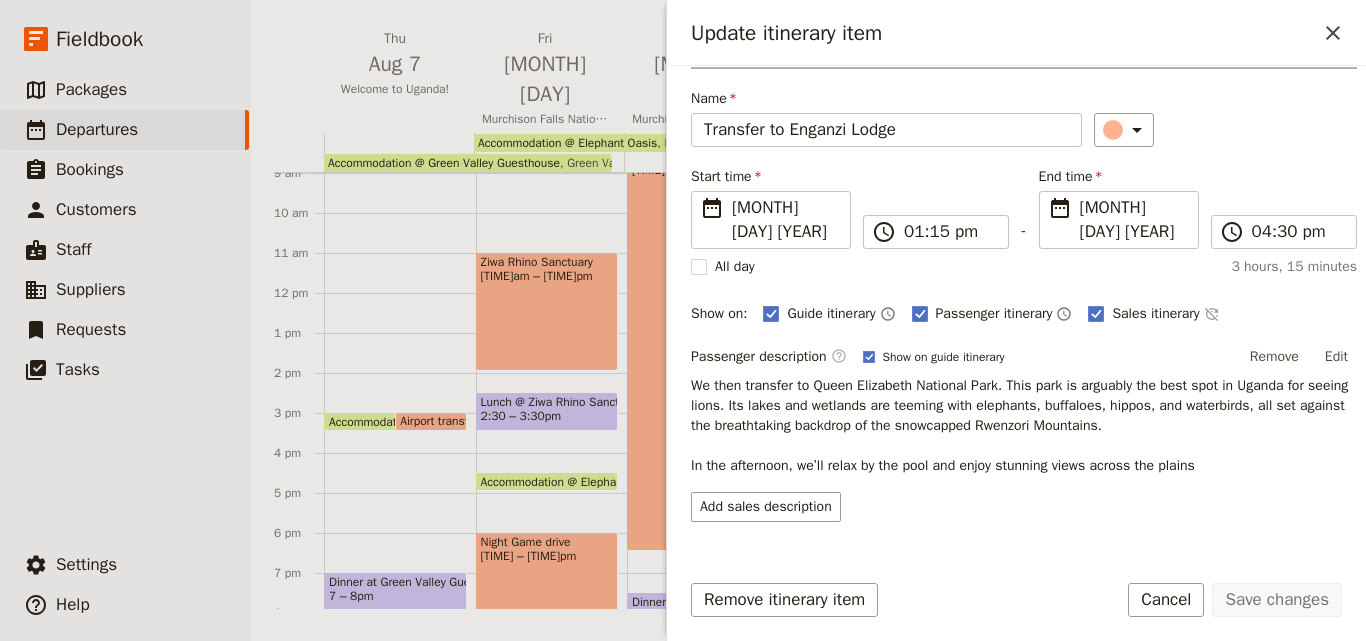 scroll, scrollTop: 88, scrollLeft: 0, axis: vertical 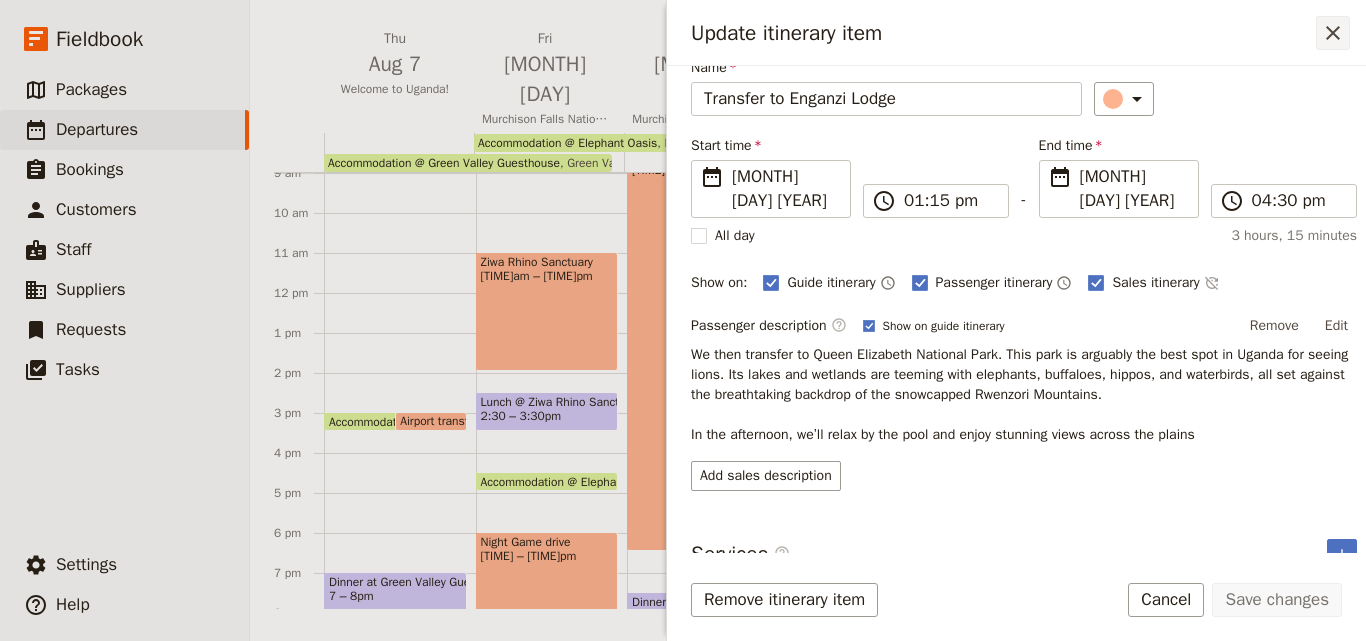 click 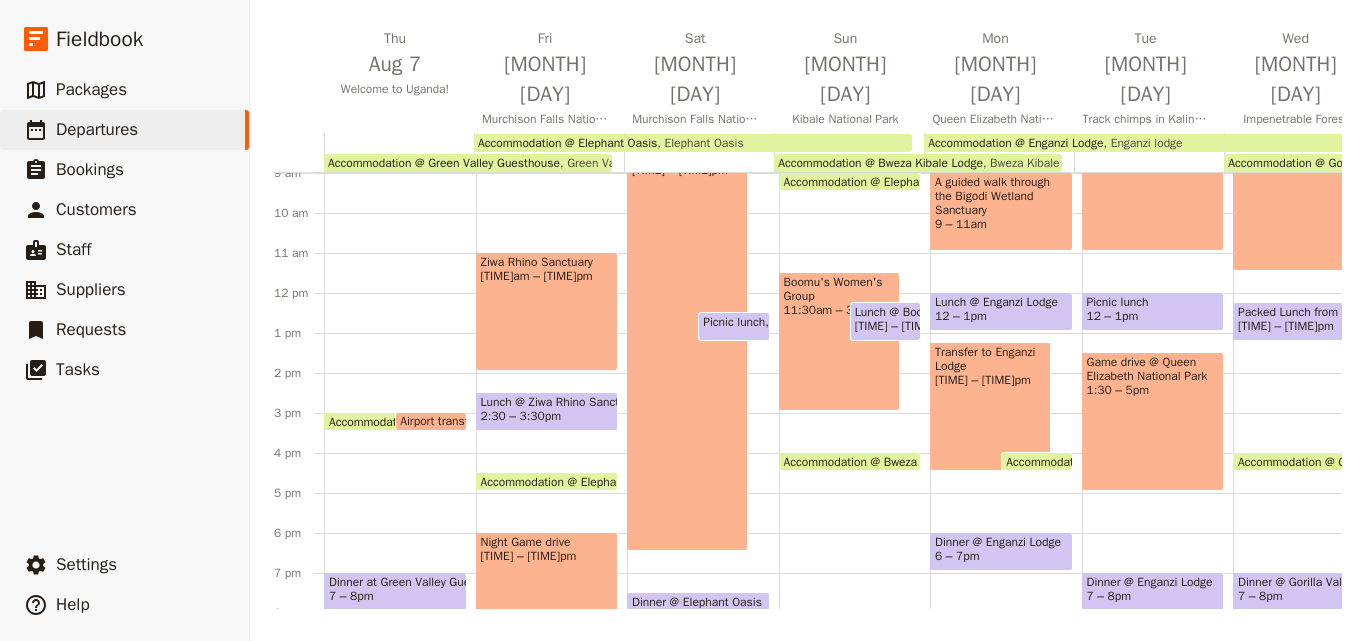 click on "6 – 7pm" at bounding box center (1001, 556) 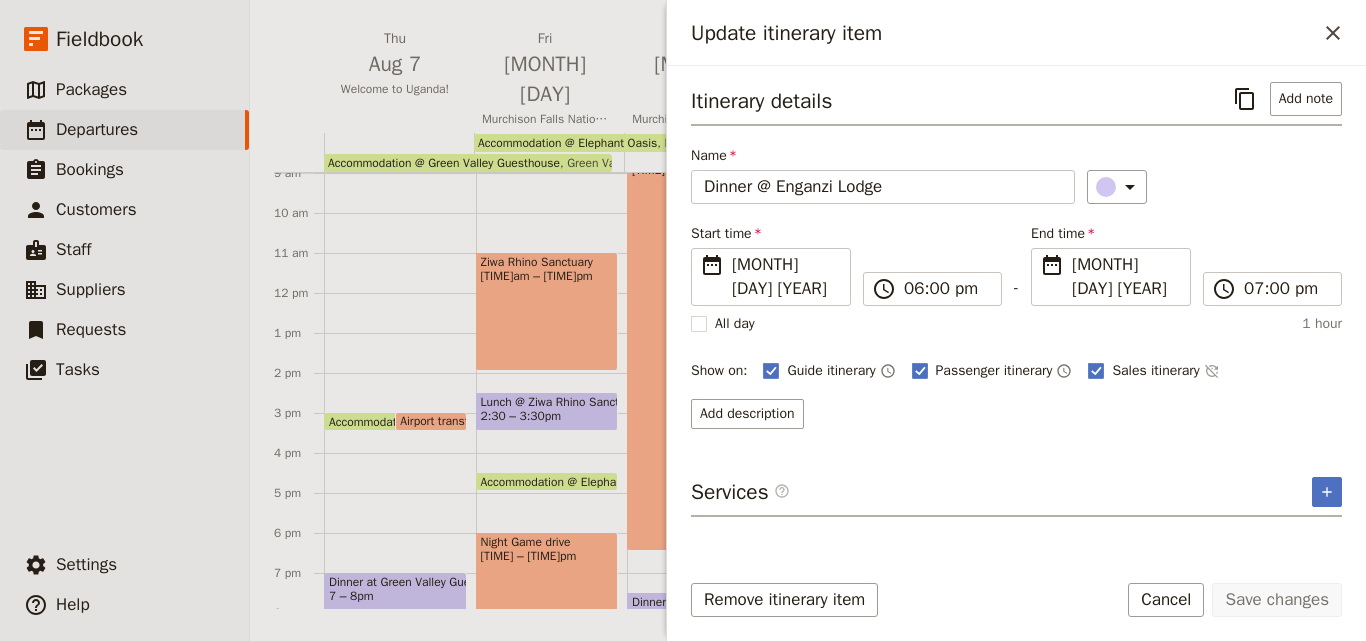 click on "​" at bounding box center [1333, 33] 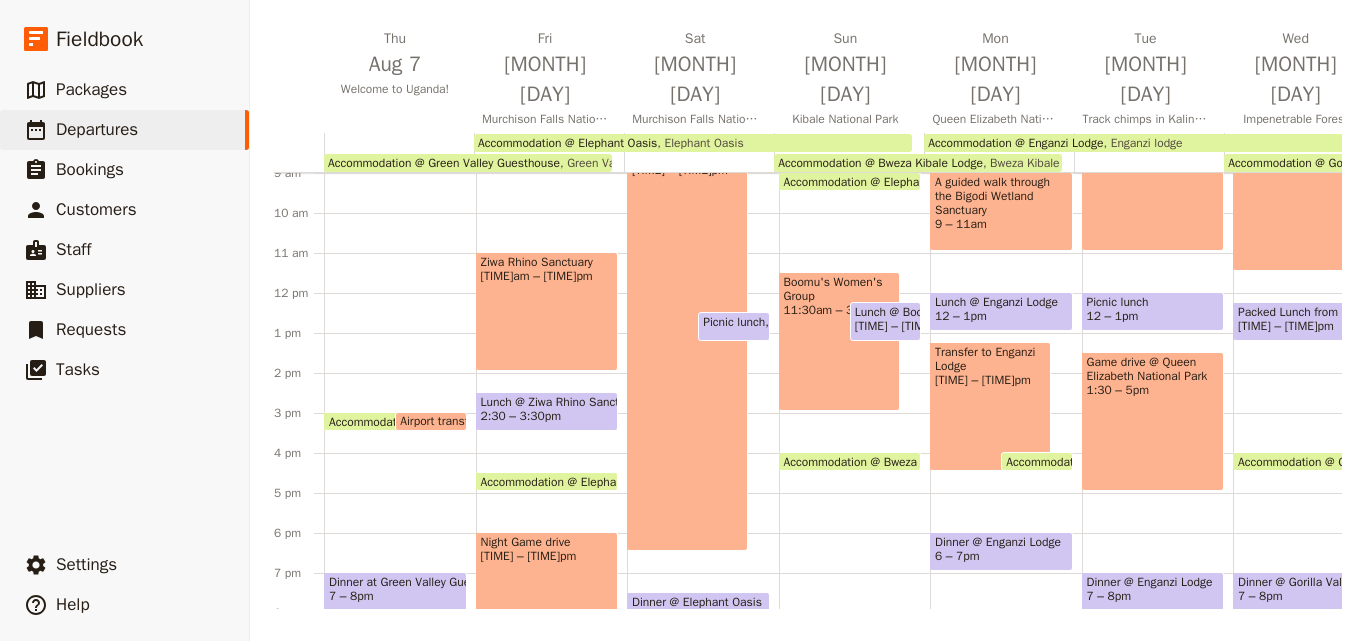 click on "Accommodation @  Enganzi Lodge" at bounding box center (1097, 461) 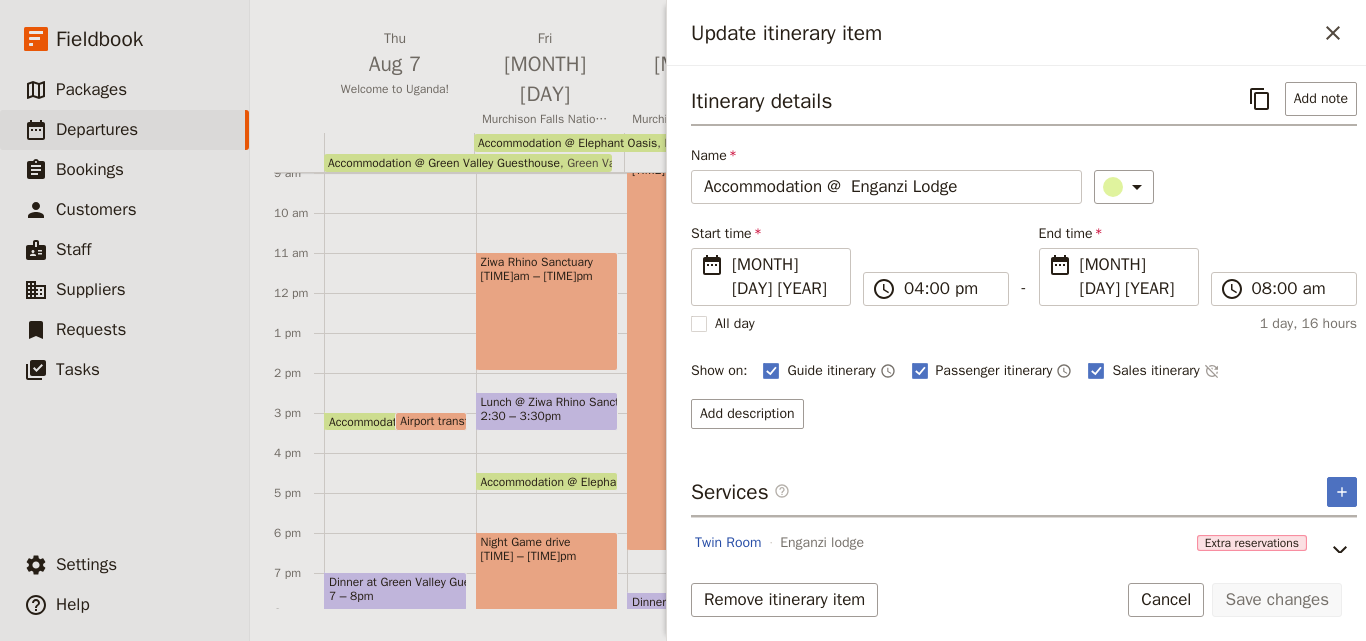 scroll, scrollTop: 80, scrollLeft: 0, axis: vertical 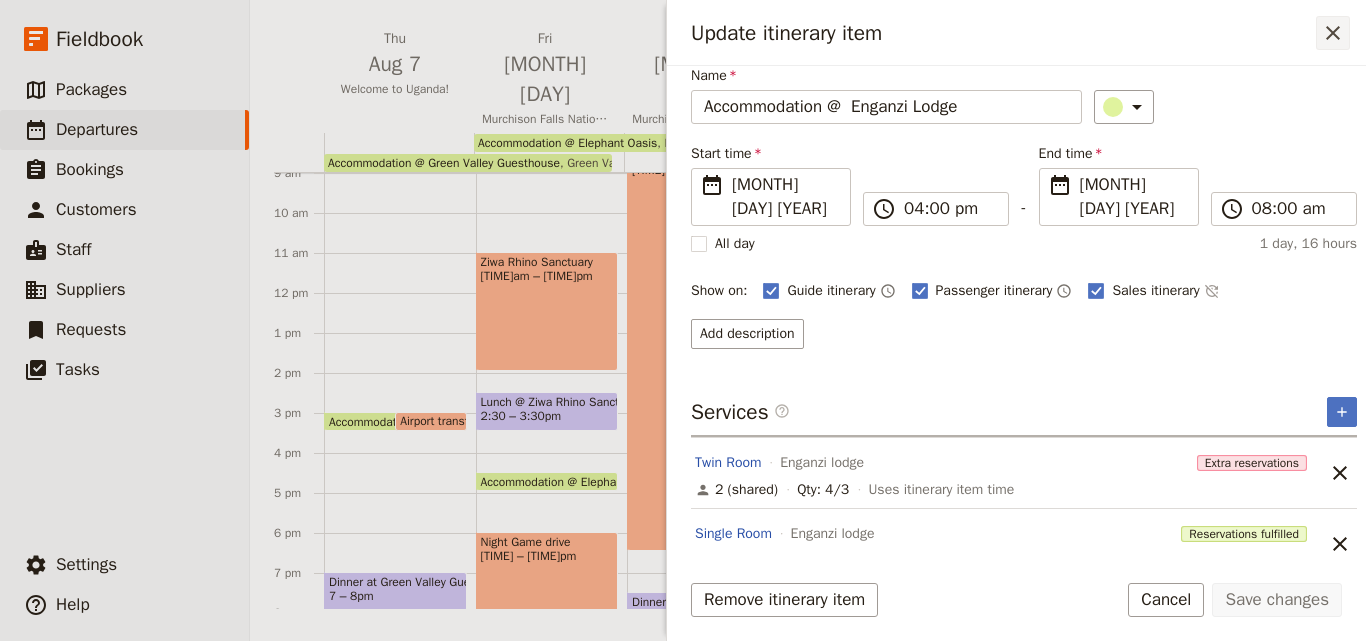 click 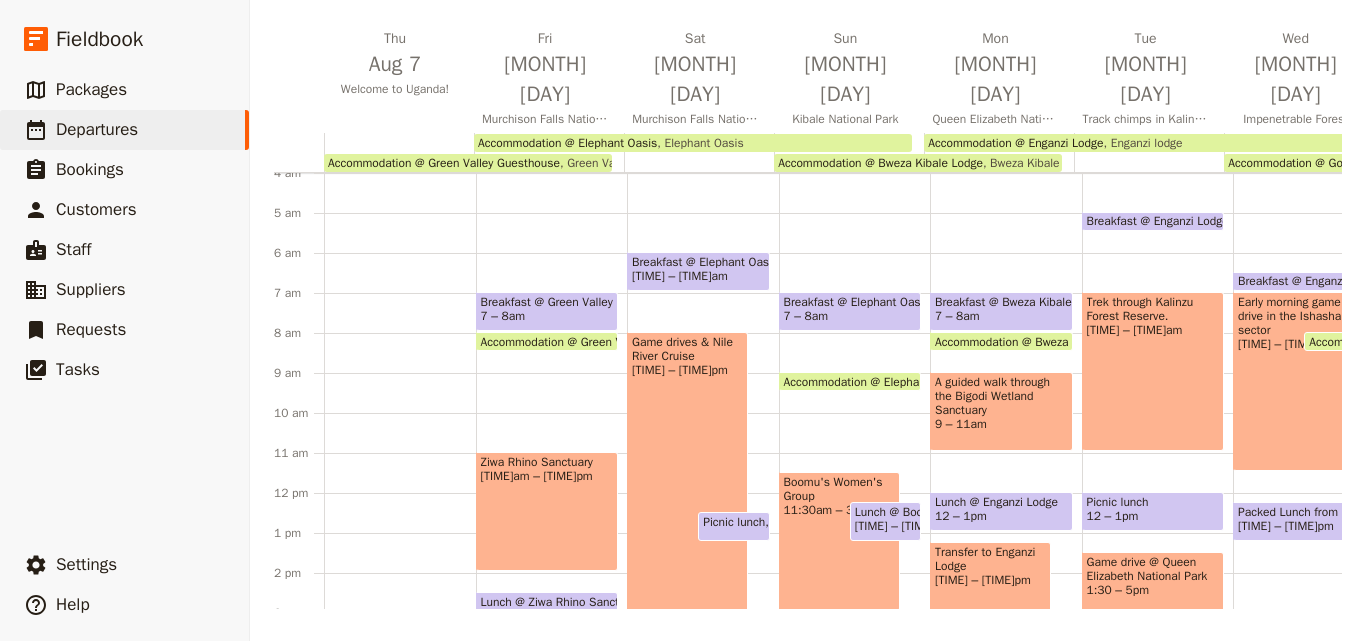 scroll, scrollTop: 0, scrollLeft: 0, axis: both 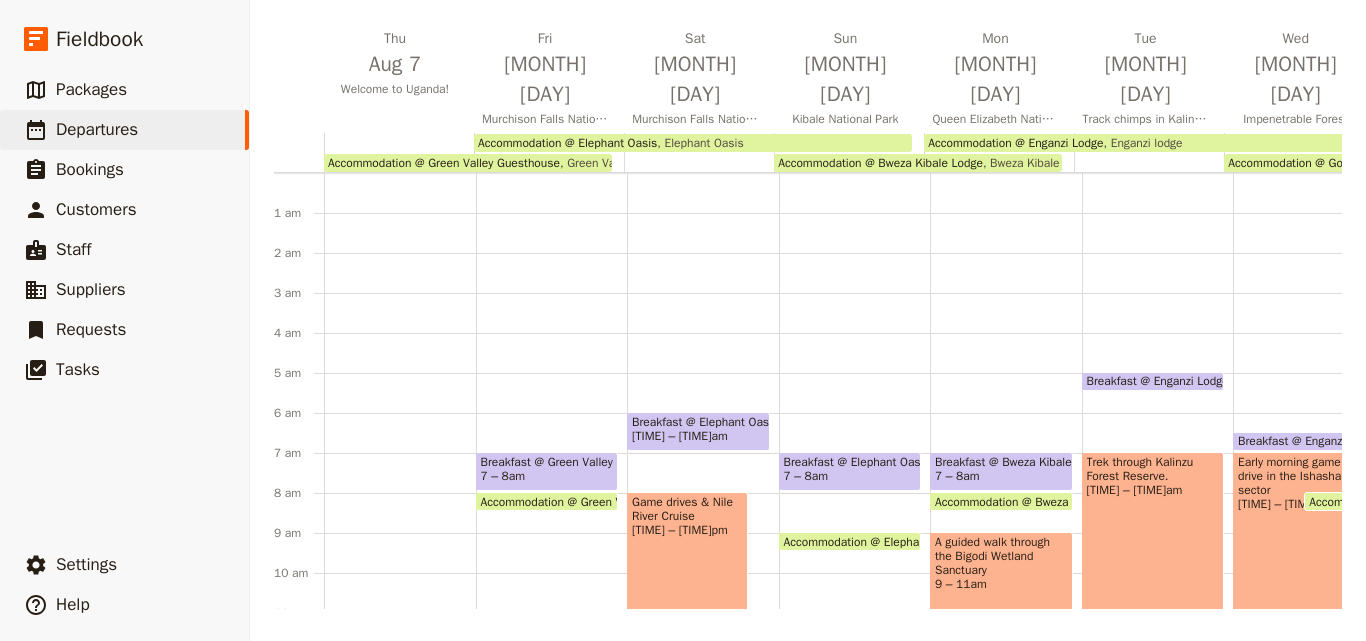 click on "Breakfast @ Enganzi Lodge" at bounding box center (1161, 381) 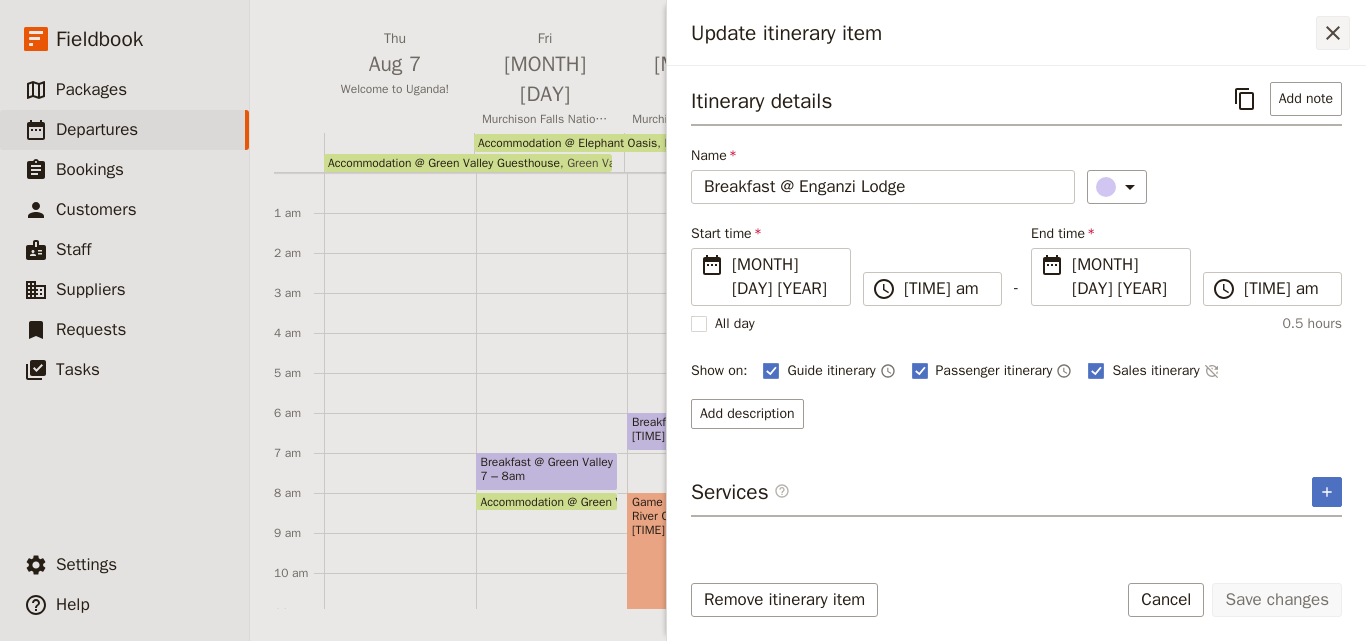 click 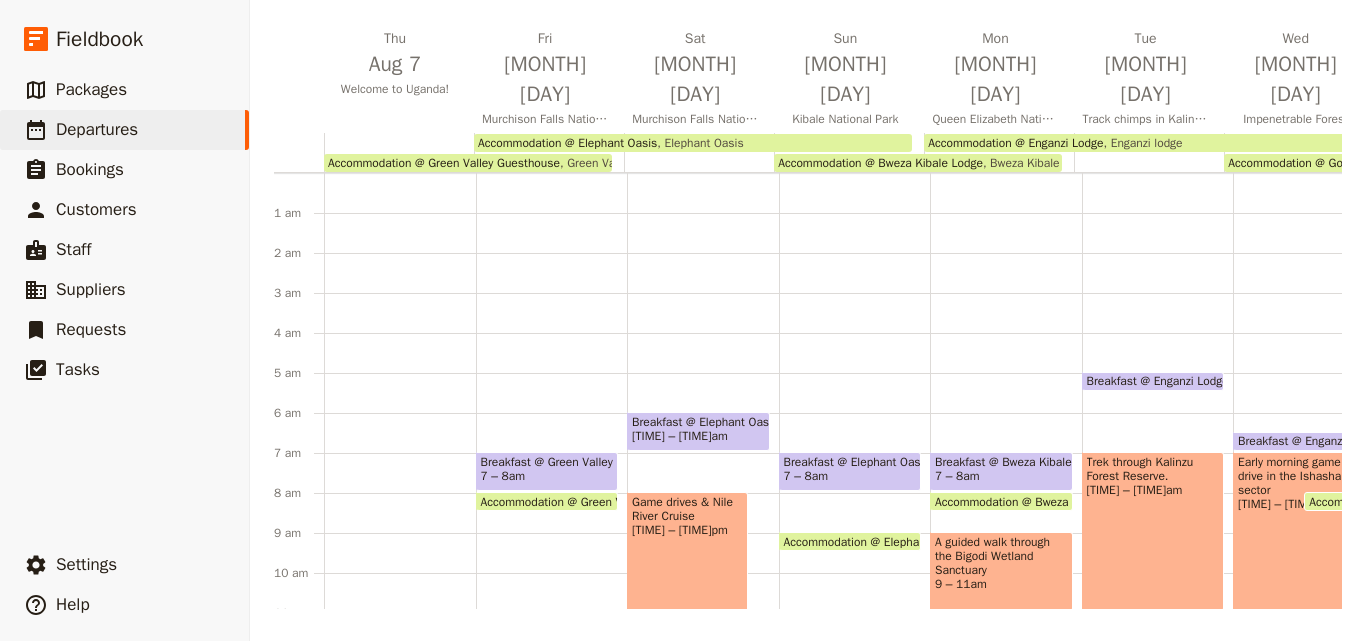 click on "Trek through Kalinzu Forest Reserve.  [TIME] – [TIME]am" at bounding box center [1153, 531] 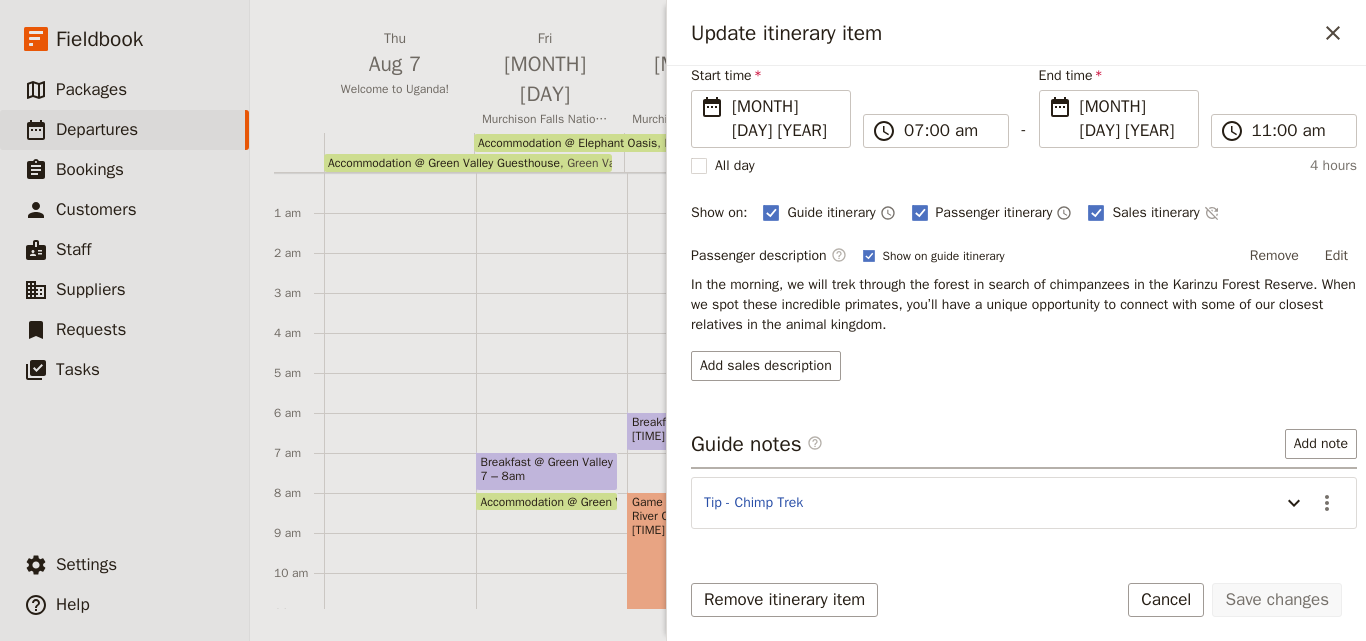 scroll, scrollTop: 197, scrollLeft: 0, axis: vertical 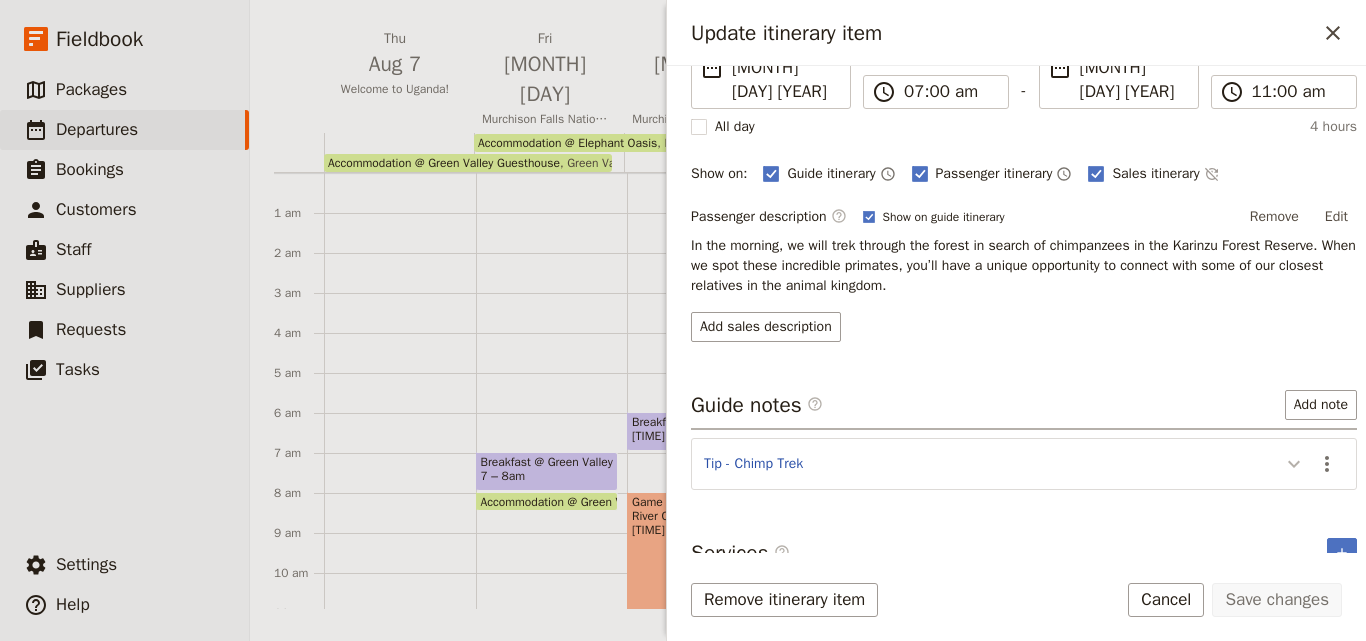 click 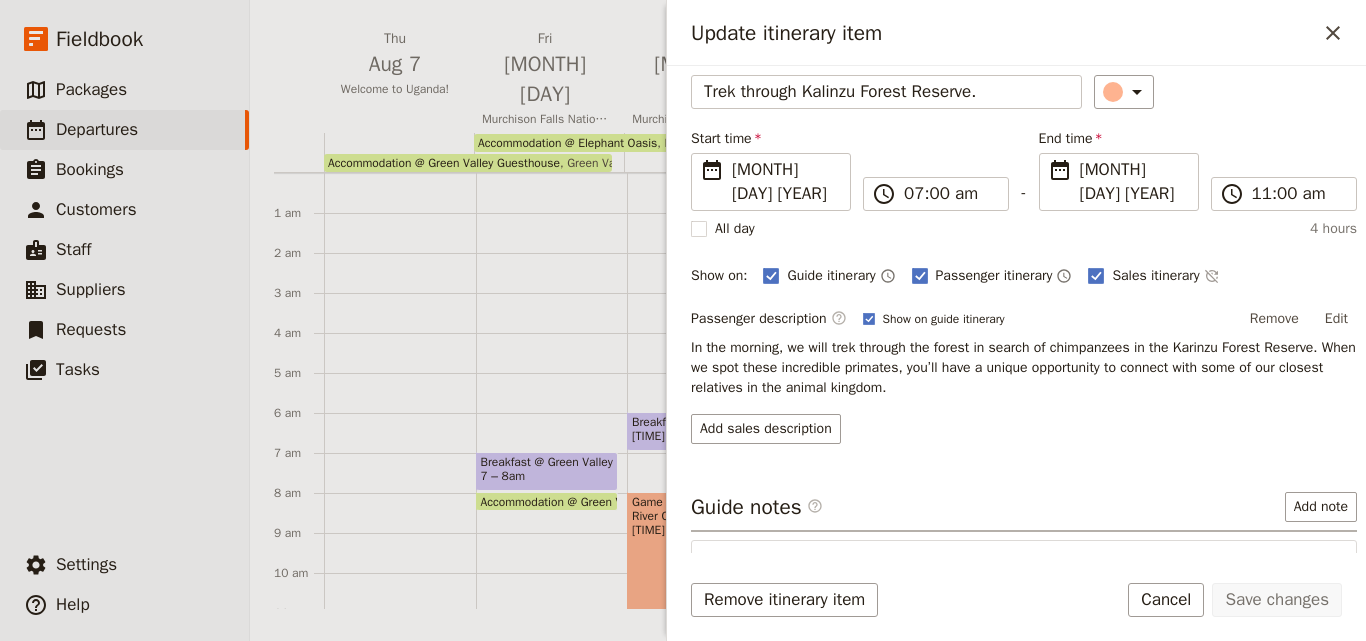 scroll, scrollTop: 0, scrollLeft: 0, axis: both 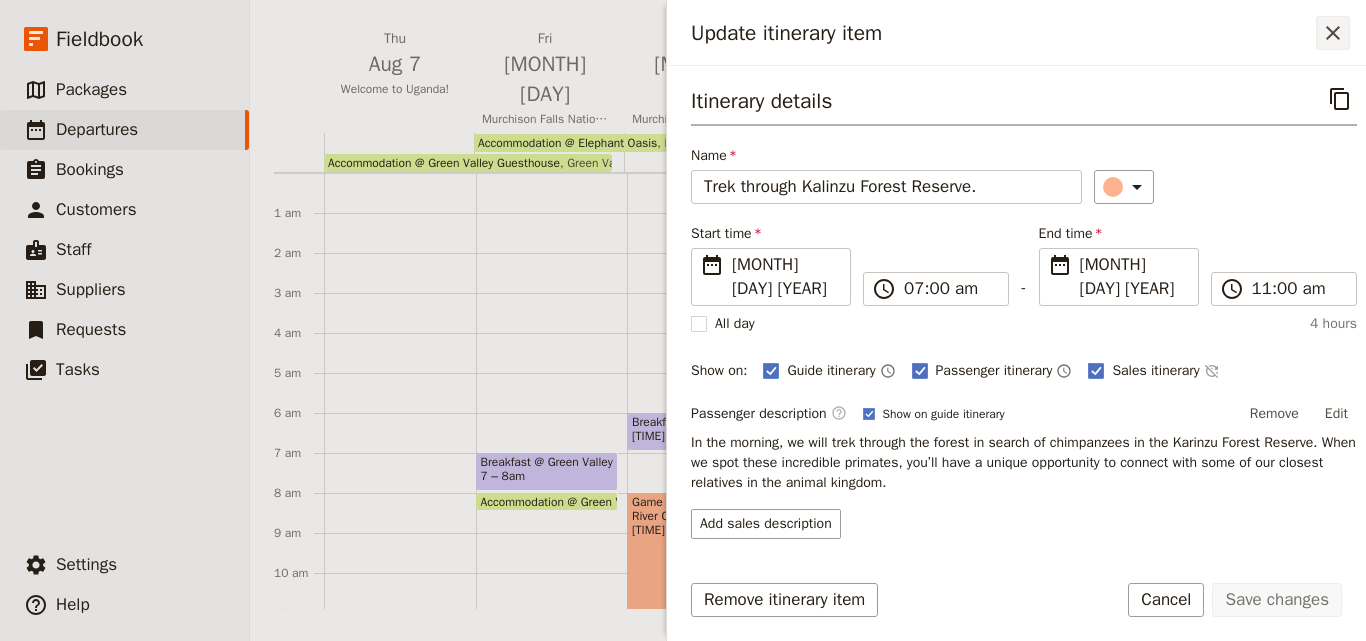 click 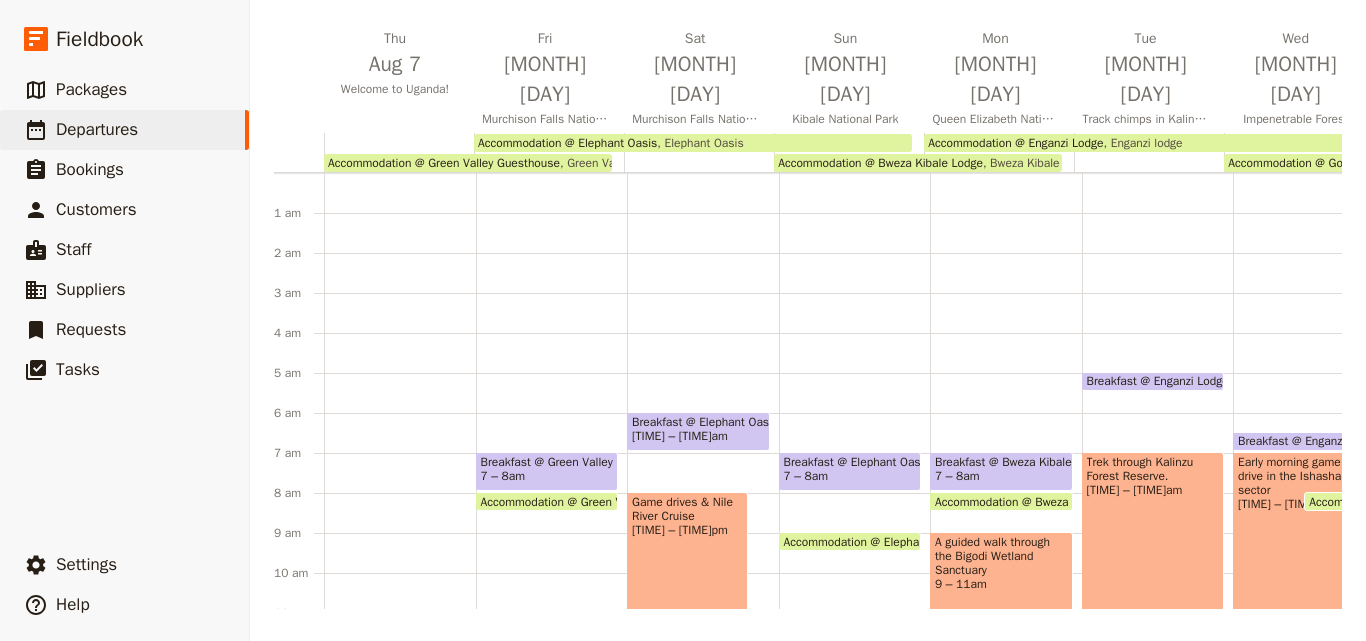 click on "Trek through Kalinzu Forest Reserve.  [TIME] – [TIME]am" at bounding box center [1153, 531] 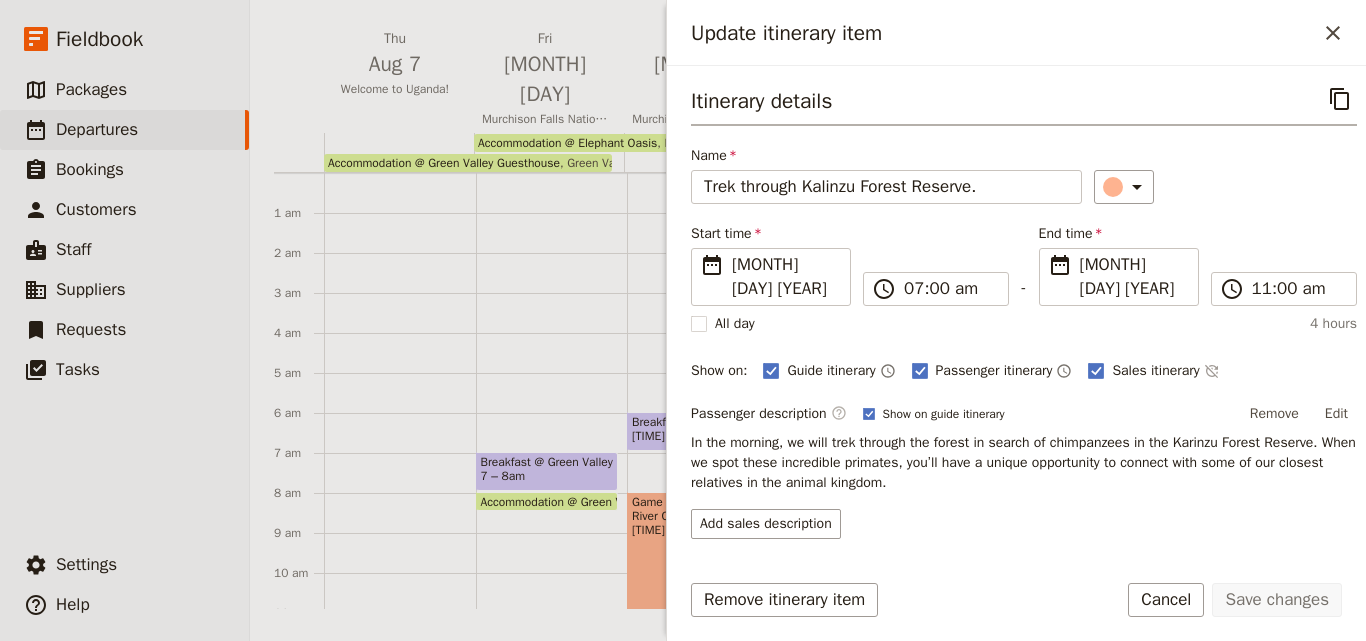 scroll, scrollTop: 197, scrollLeft: 0, axis: vertical 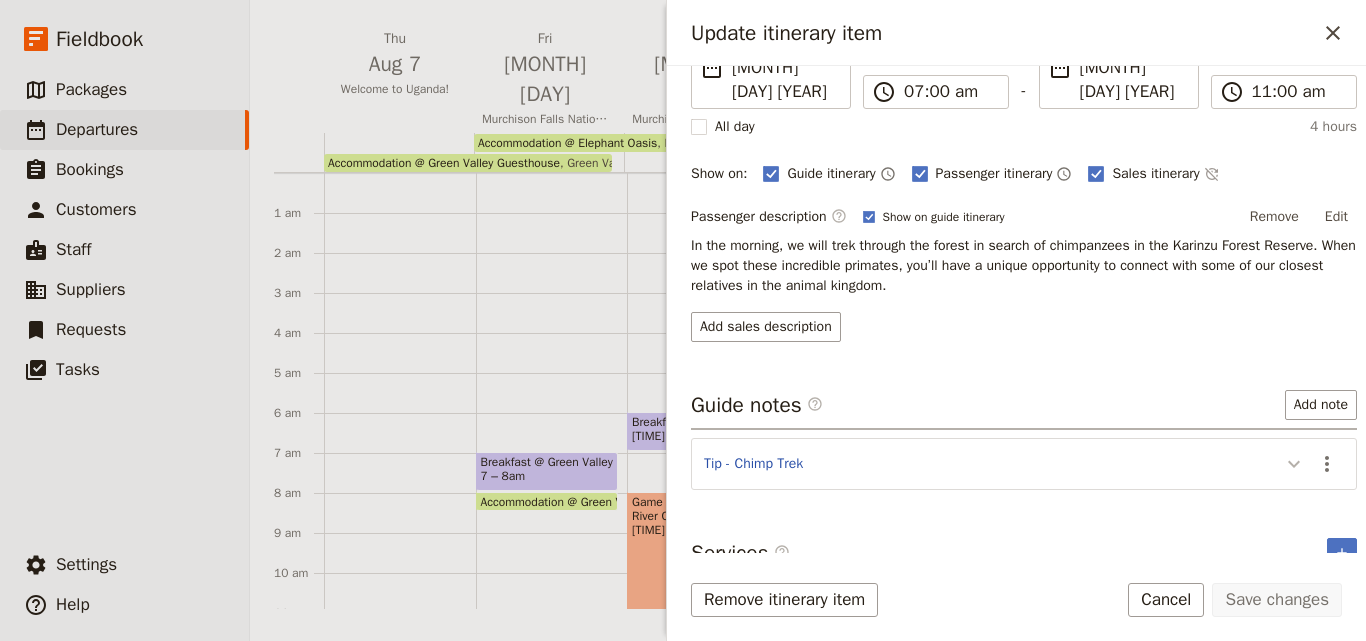 click 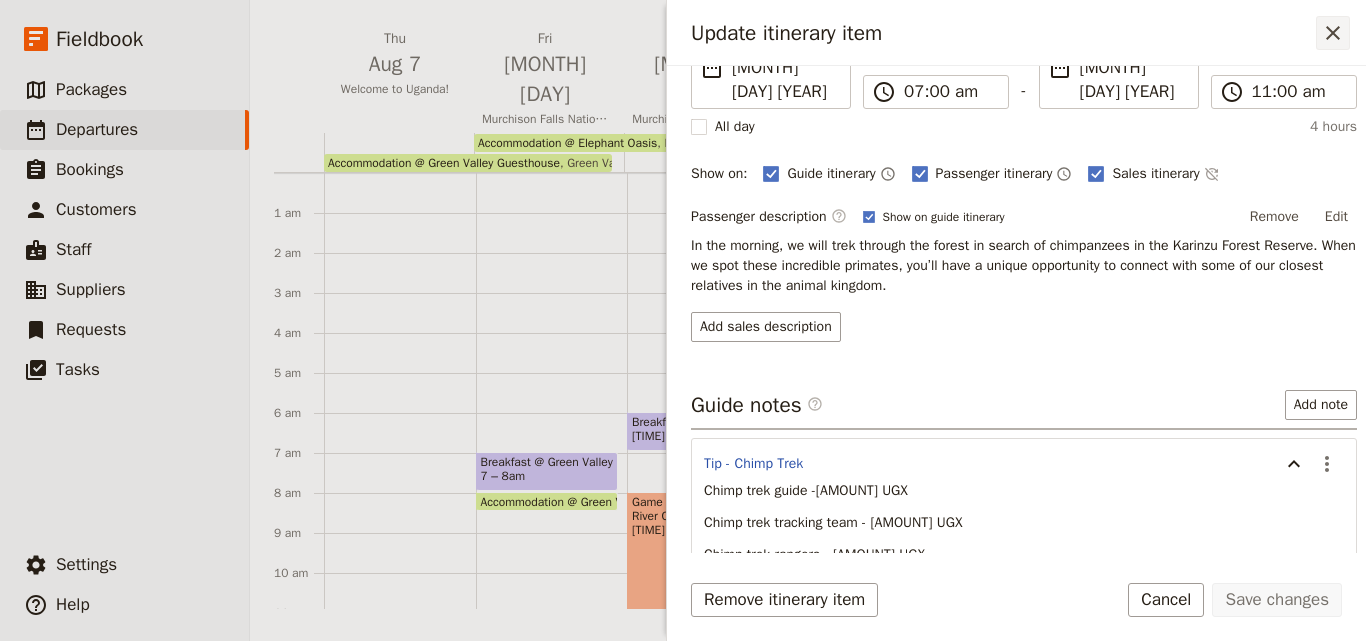 click 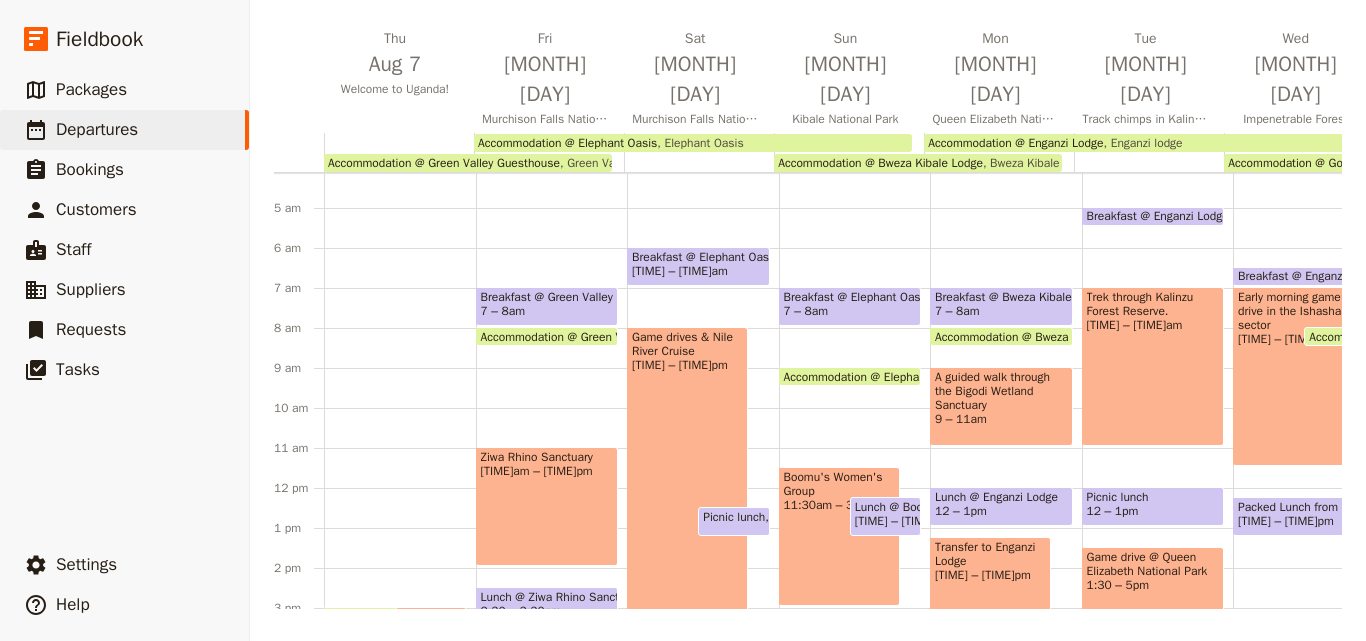 scroll, scrollTop: 200, scrollLeft: 0, axis: vertical 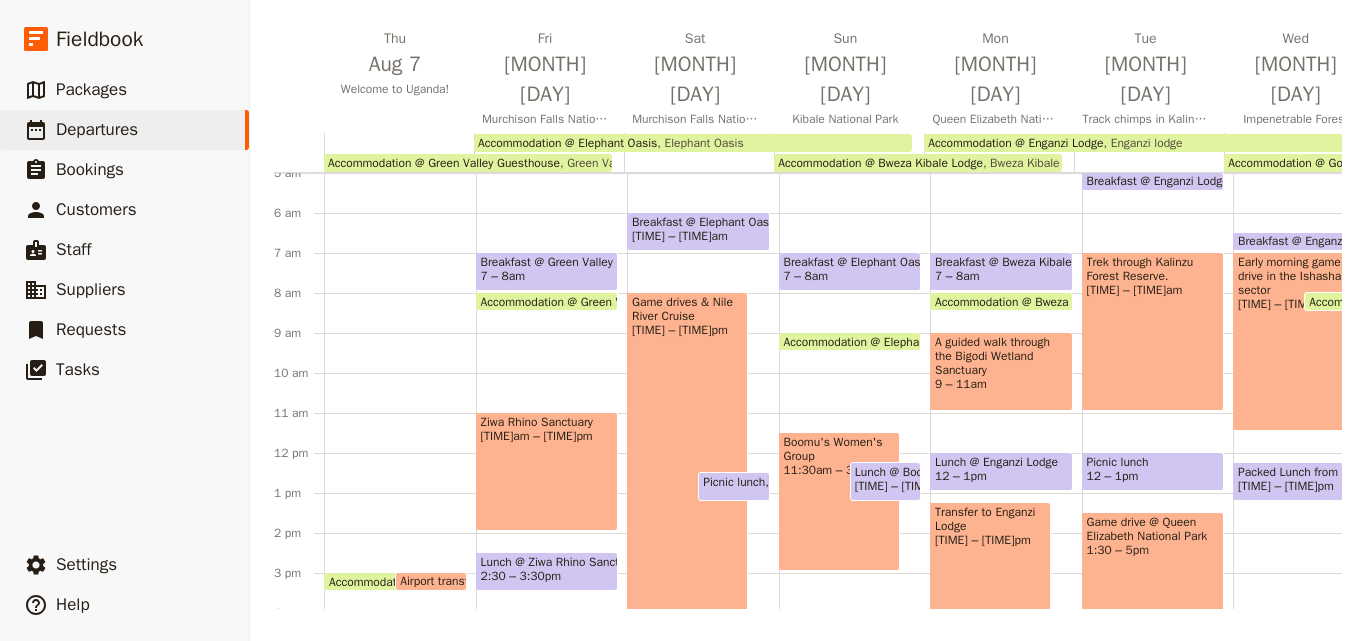 click on "Picnic lunch" at bounding box center (1153, 462) 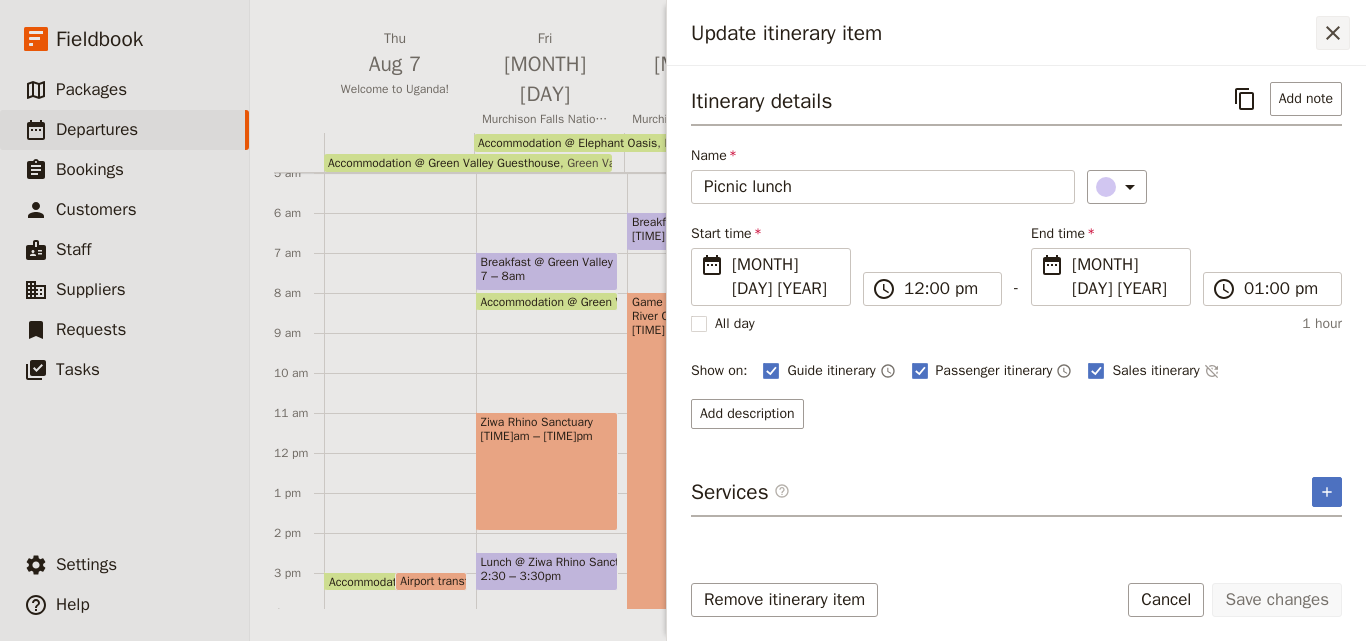 click on "​" at bounding box center (1333, 33) 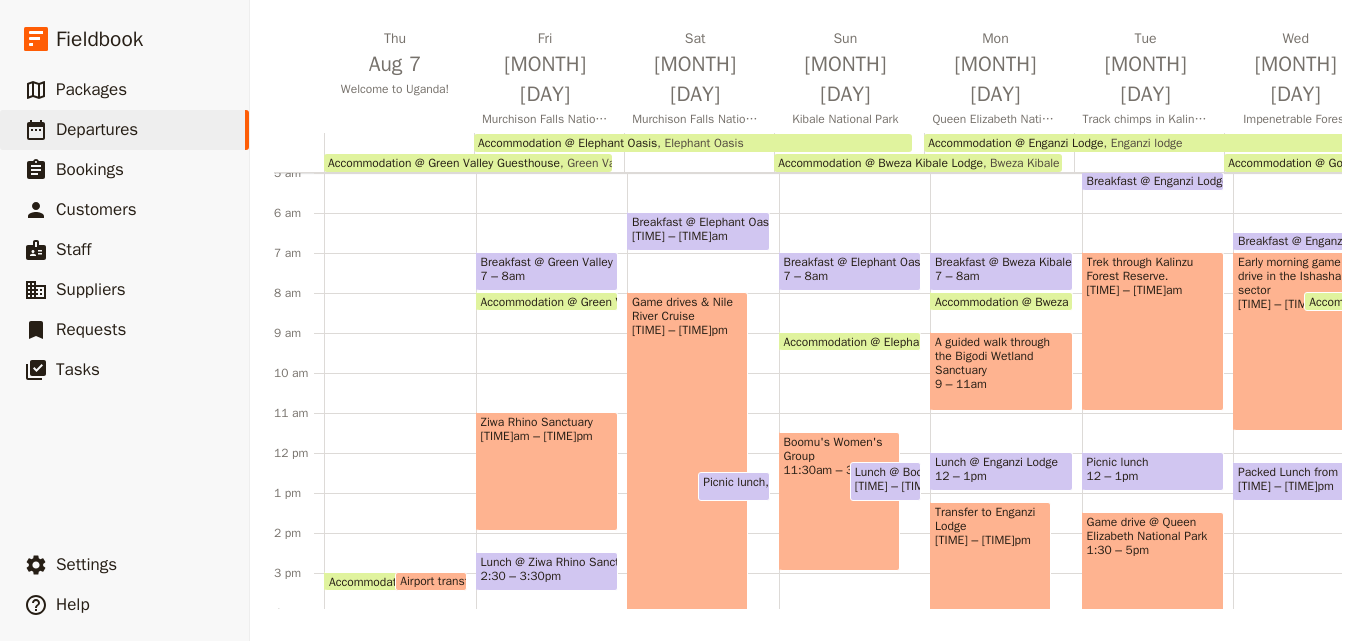 click on "Game drive @ Queen Elizabeth National Park [TIME] – [TIME]pm" at bounding box center (1153, 581) 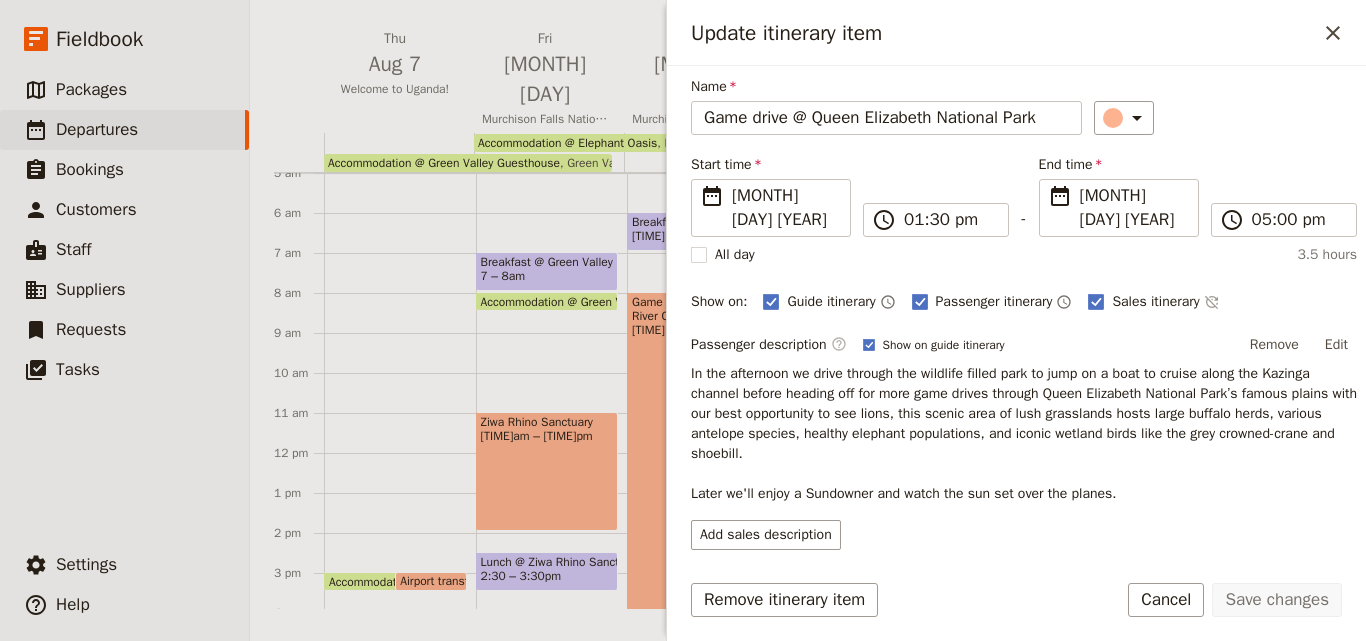 scroll, scrollTop: 128, scrollLeft: 0, axis: vertical 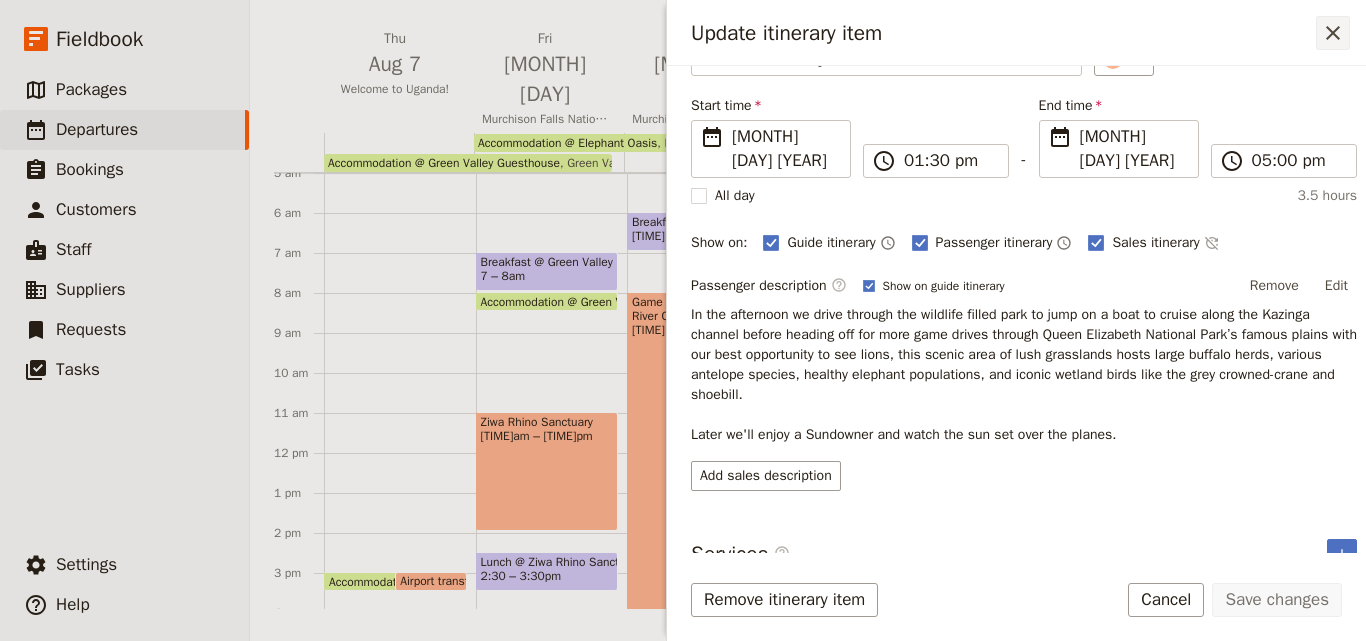 click 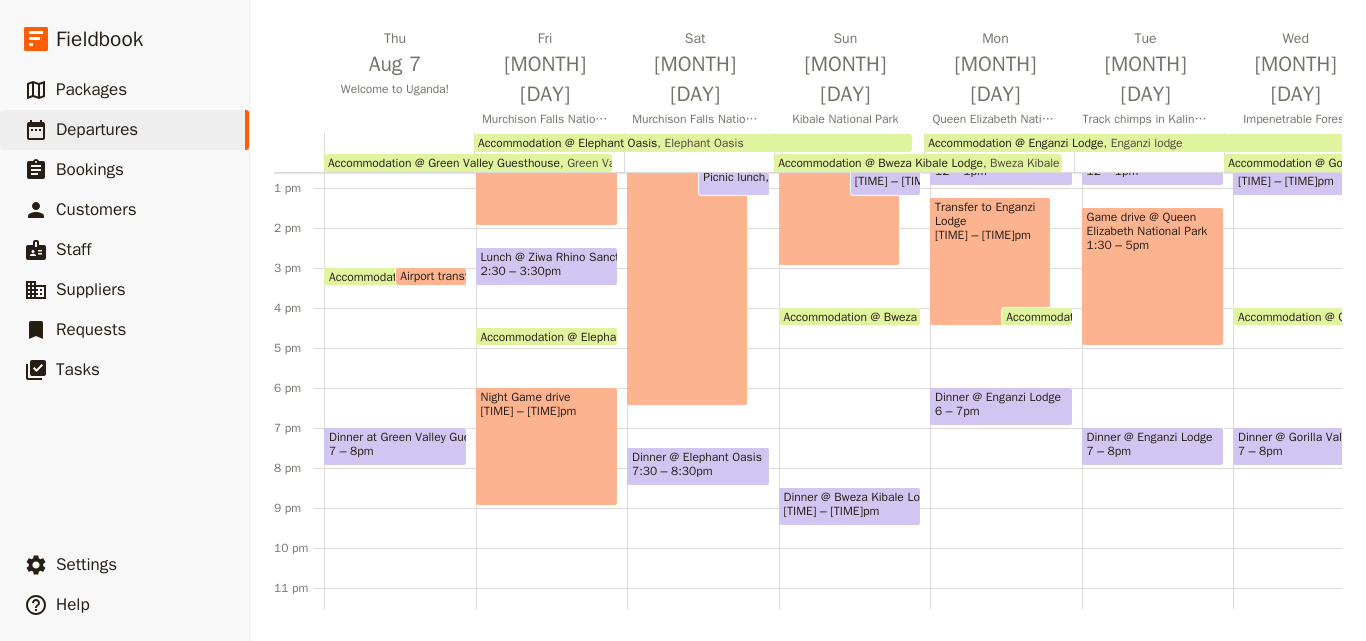 scroll, scrollTop: 509, scrollLeft: 0, axis: vertical 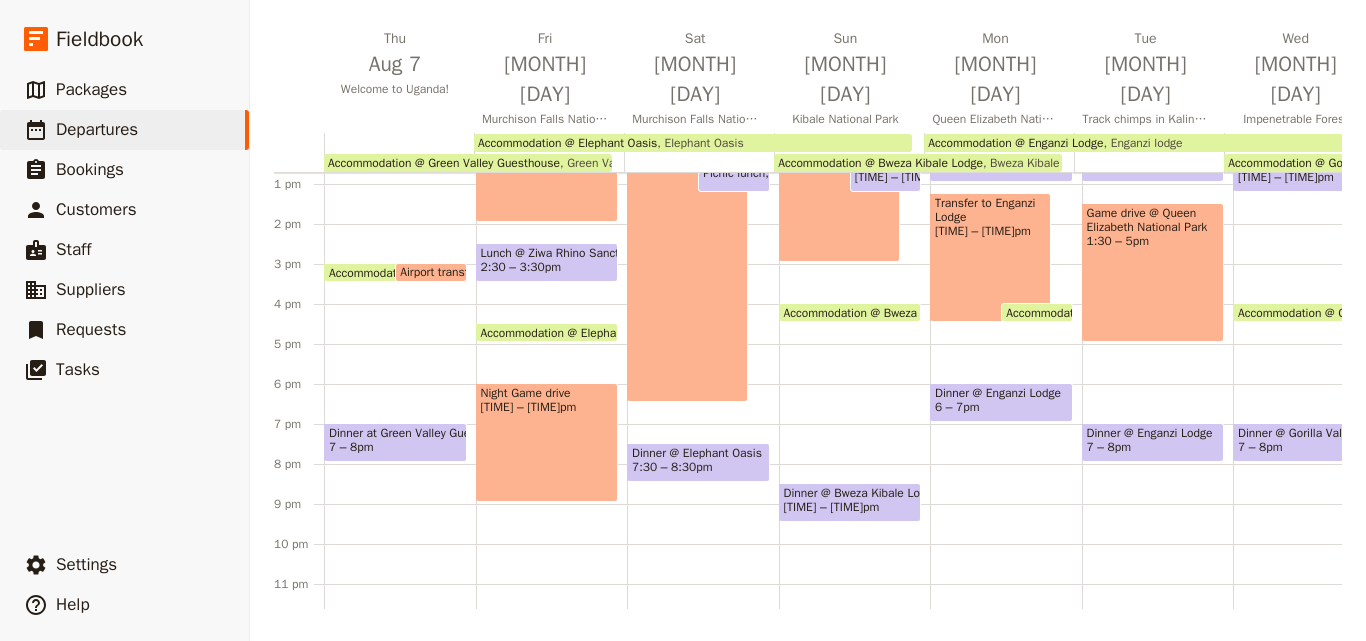 click on "Dinner @  Enganzi Lodge" at bounding box center [1153, 433] 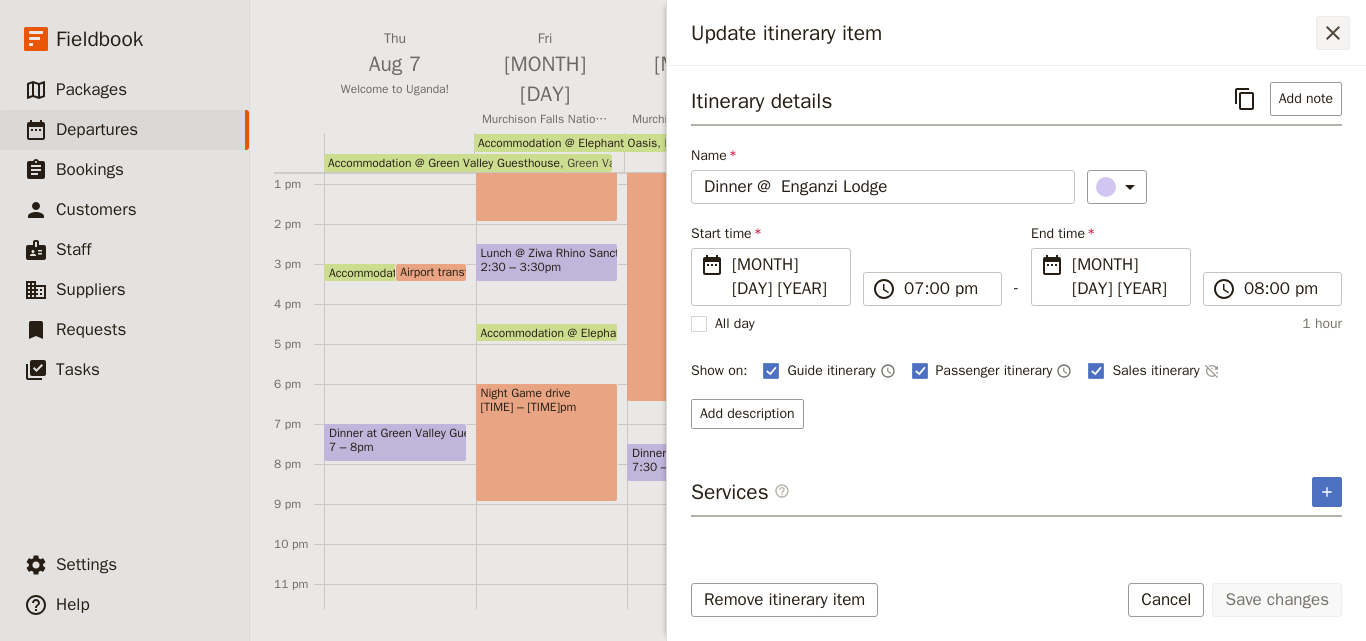 click 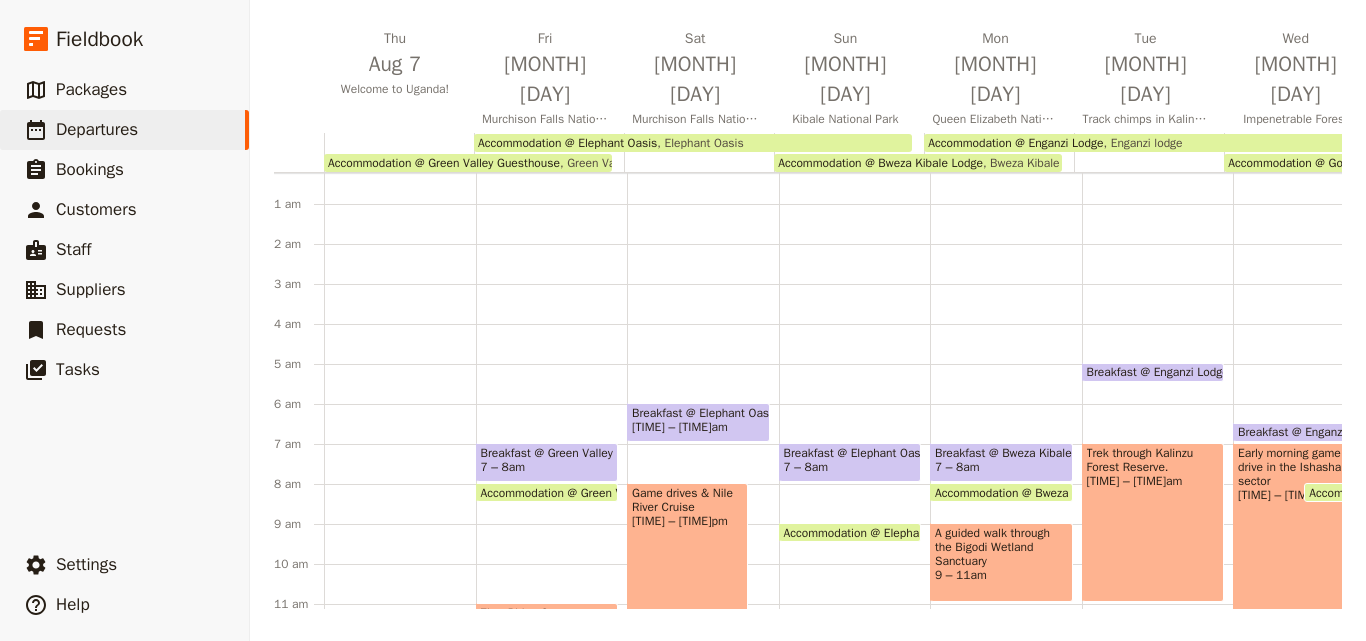 scroll, scrollTop: 0, scrollLeft: 0, axis: both 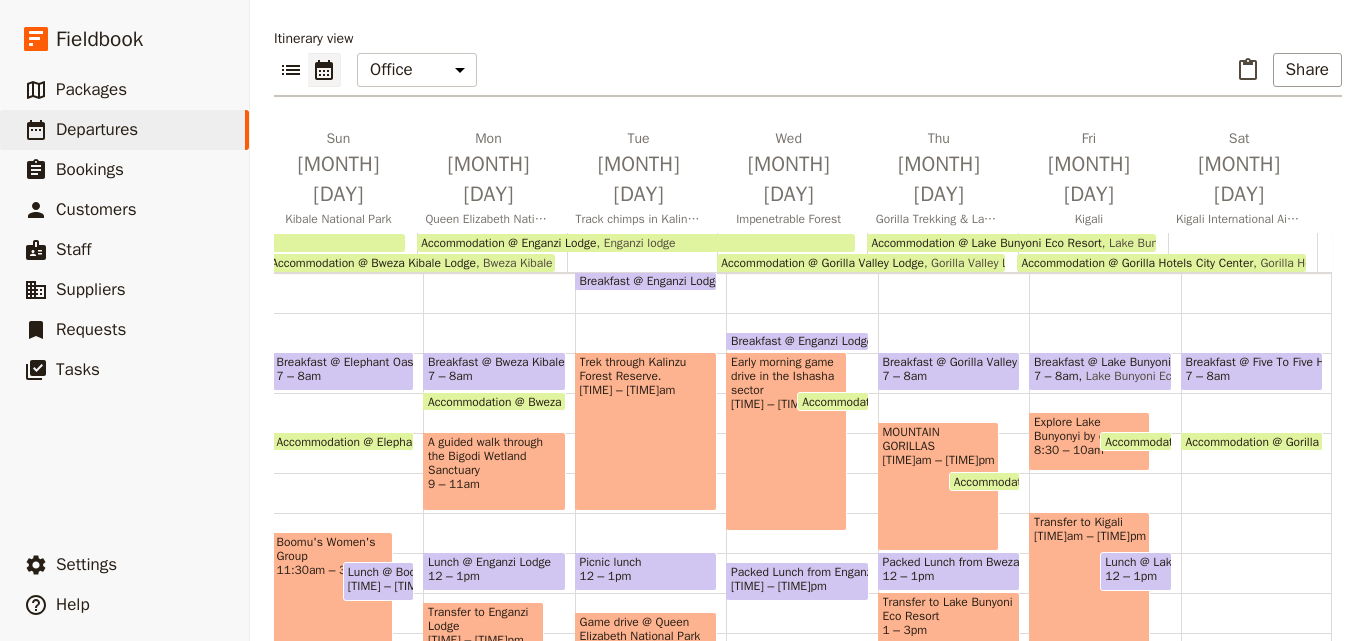 click on "Breakfast @ Enganzi Lodge [TIME] – [TIME]am" at bounding box center (797, 341) 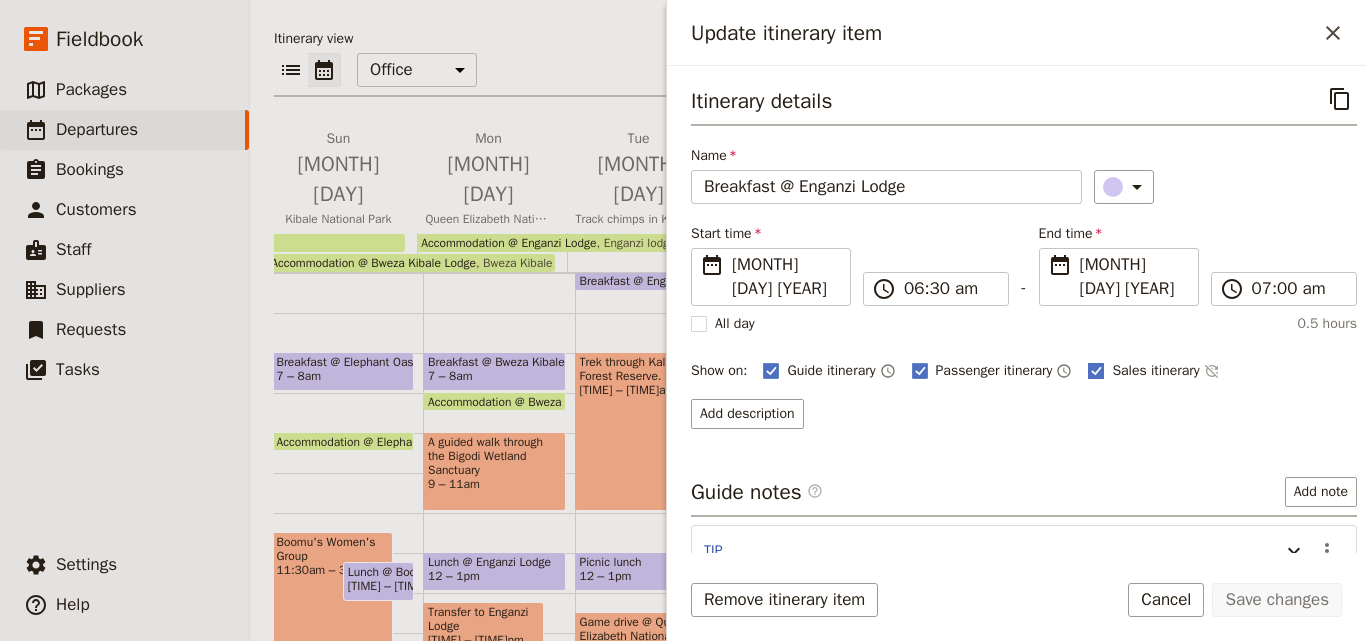 scroll, scrollTop: 87, scrollLeft: 0, axis: vertical 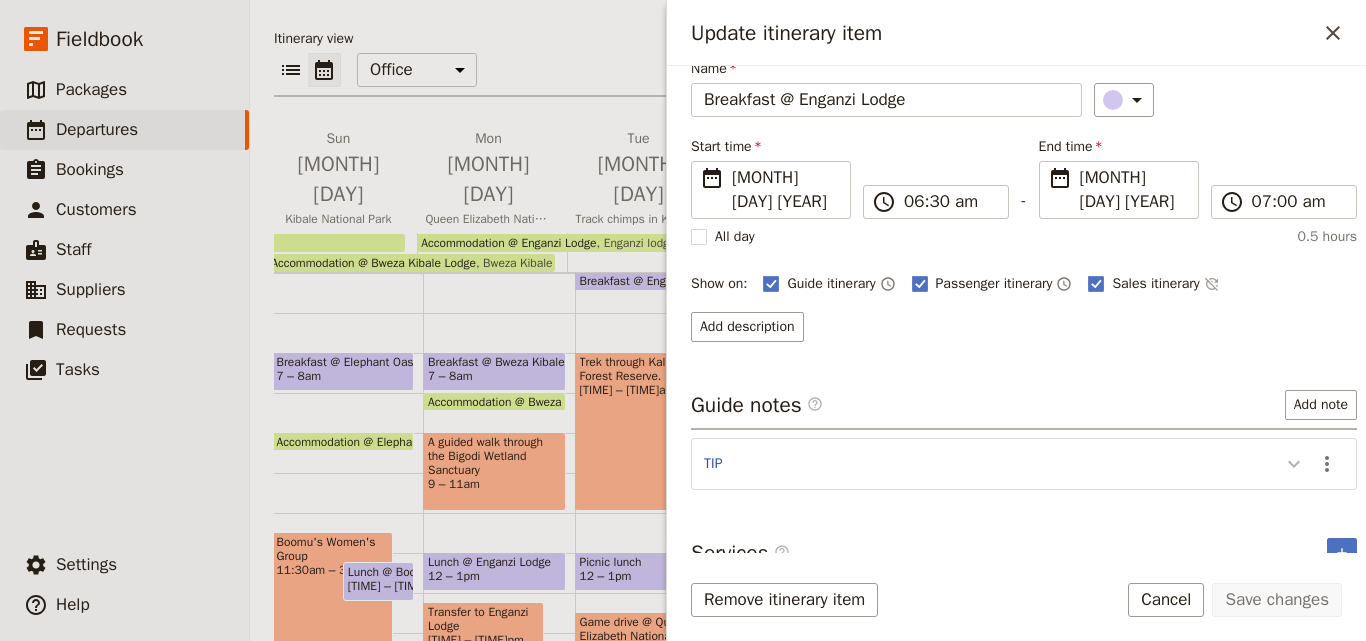 click 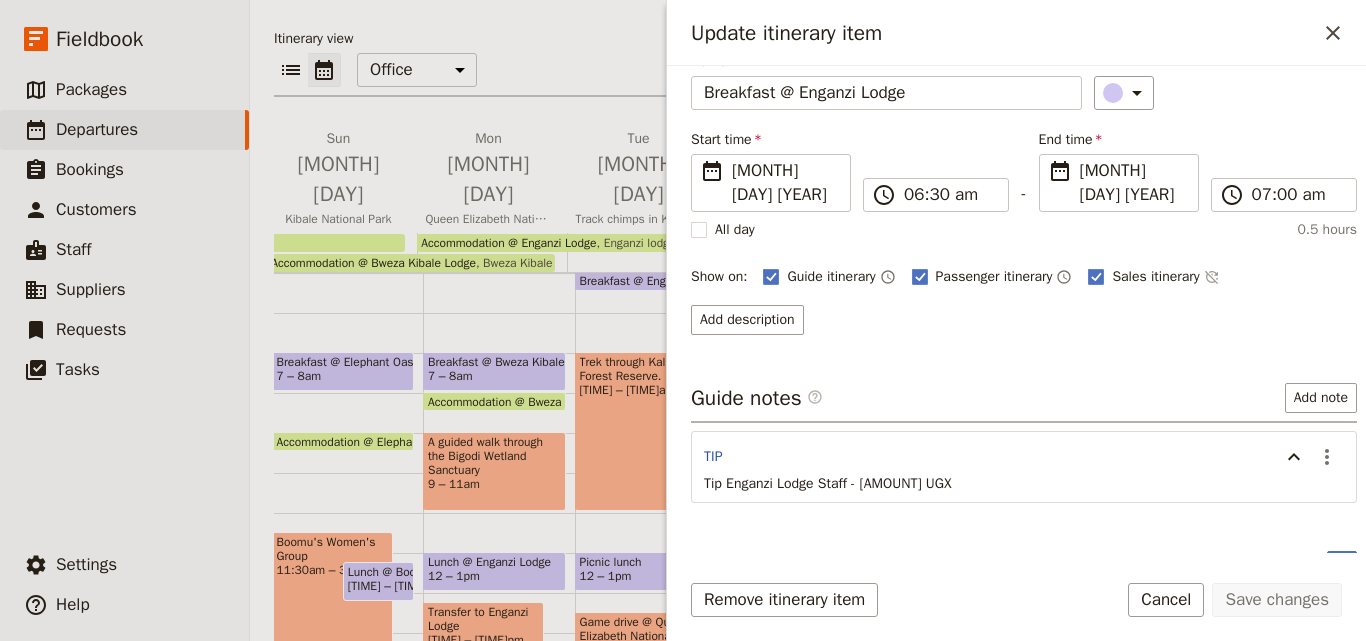 scroll, scrollTop: 107, scrollLeft: 0, axis: vertical 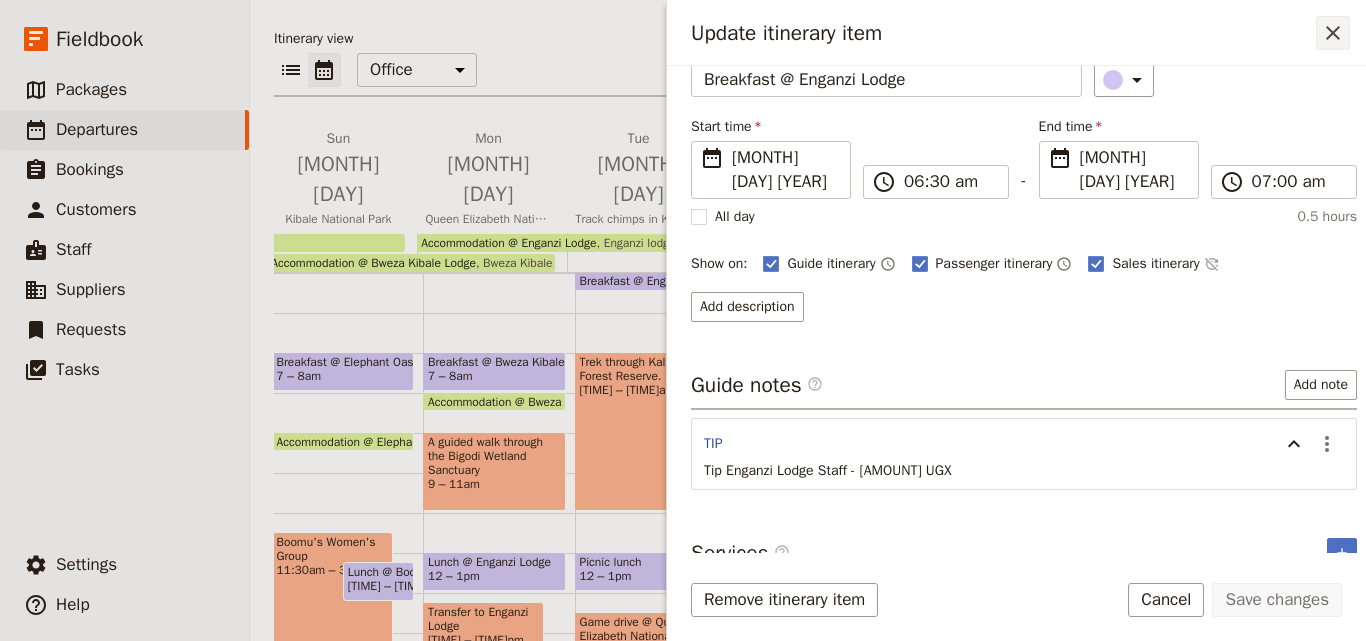 click 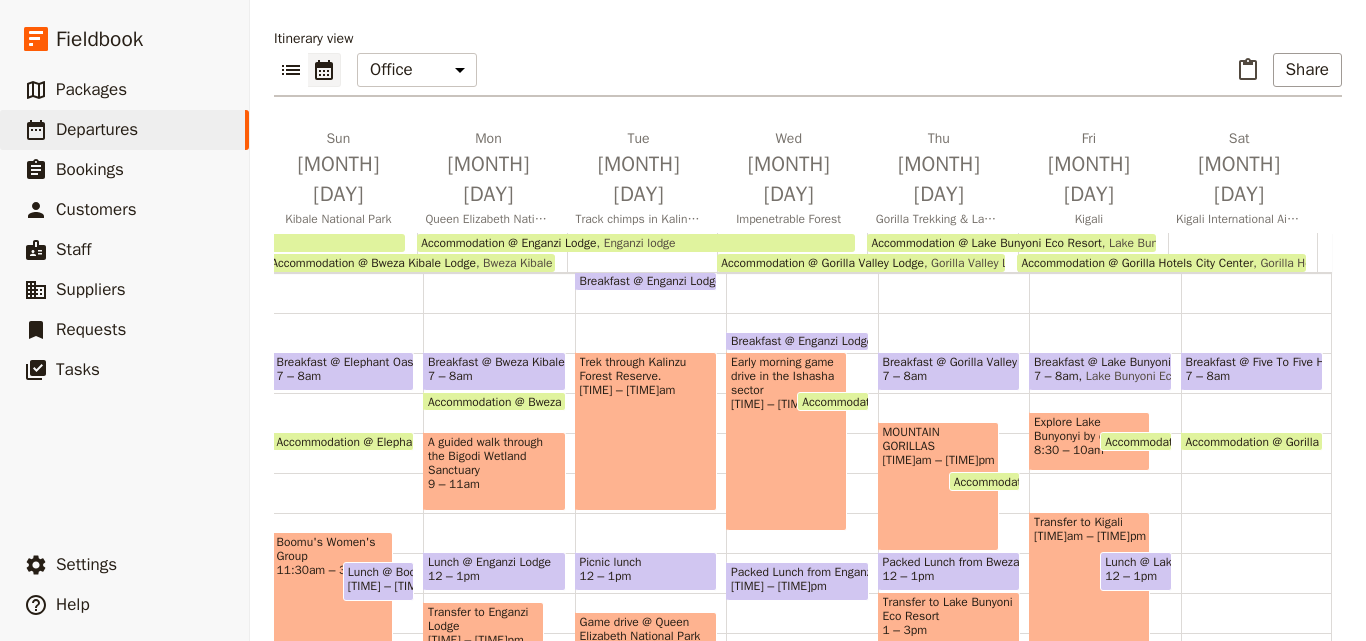 click on "[TIME] – [TIME]am" at bounding box center [786, 404] 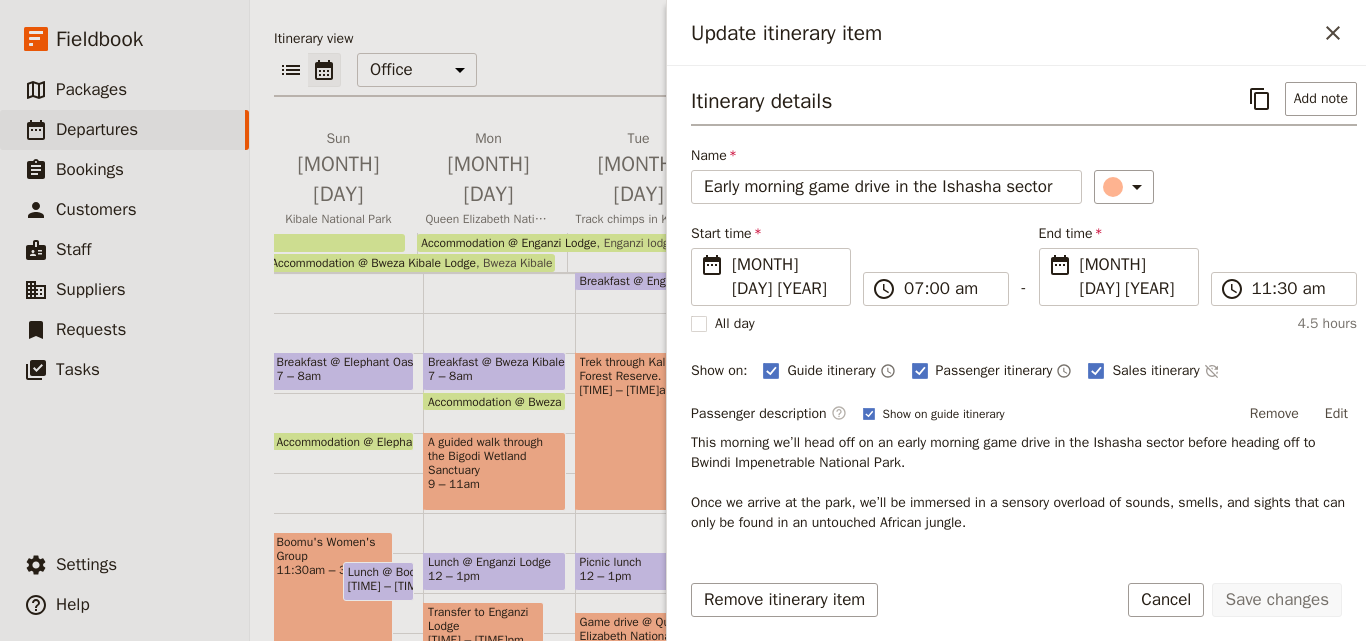 scroll, scrollTop: 208, scrollLeft: 0, axis: vertical 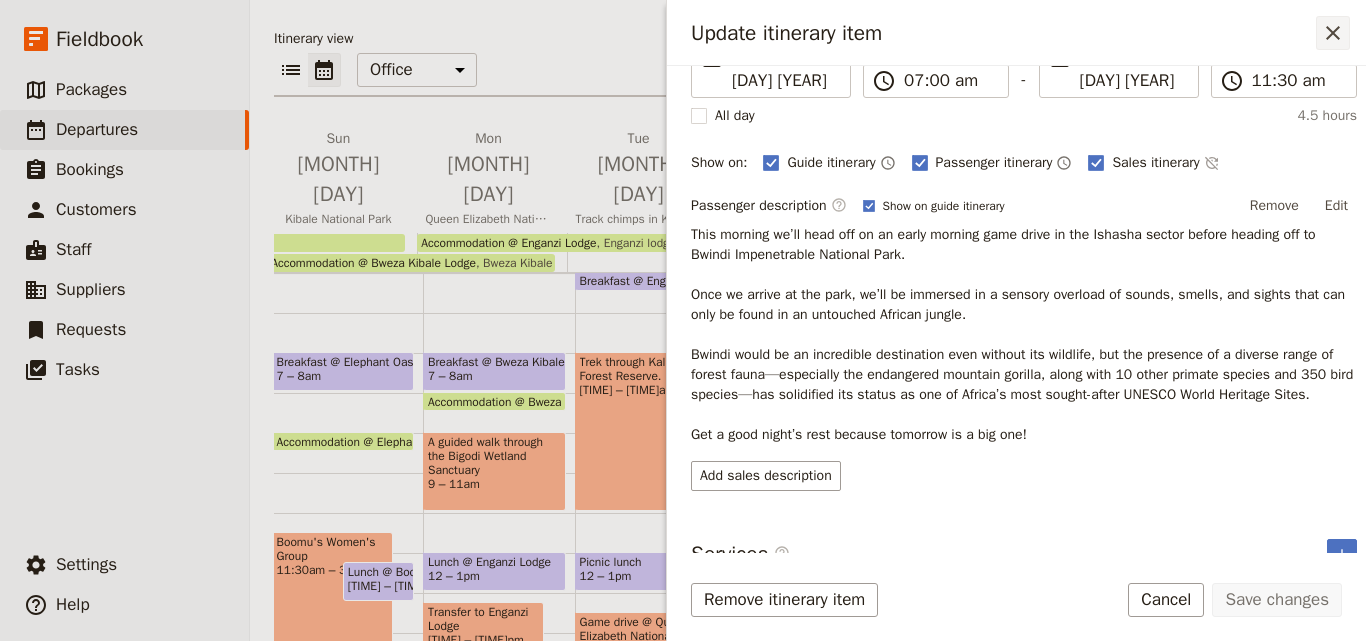 click on "​" at bounding box center (1333, 33) 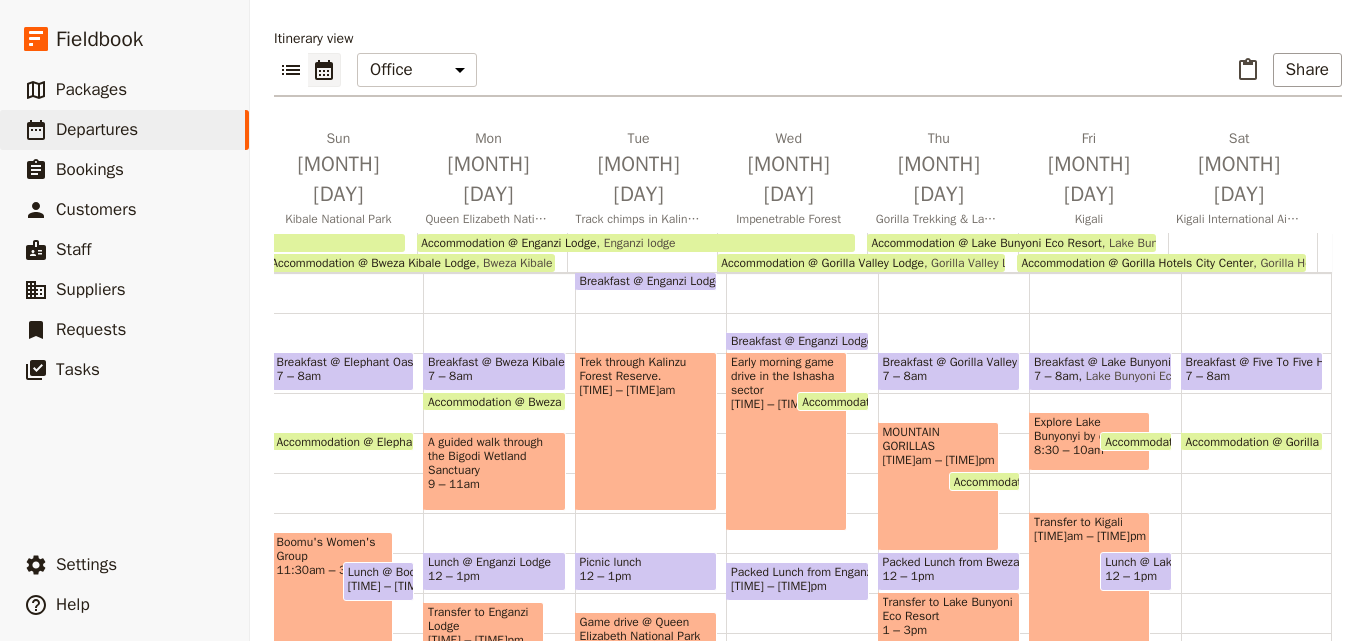 click on "Packed Lunch from Enganzi" at bounding box center (797, 572) 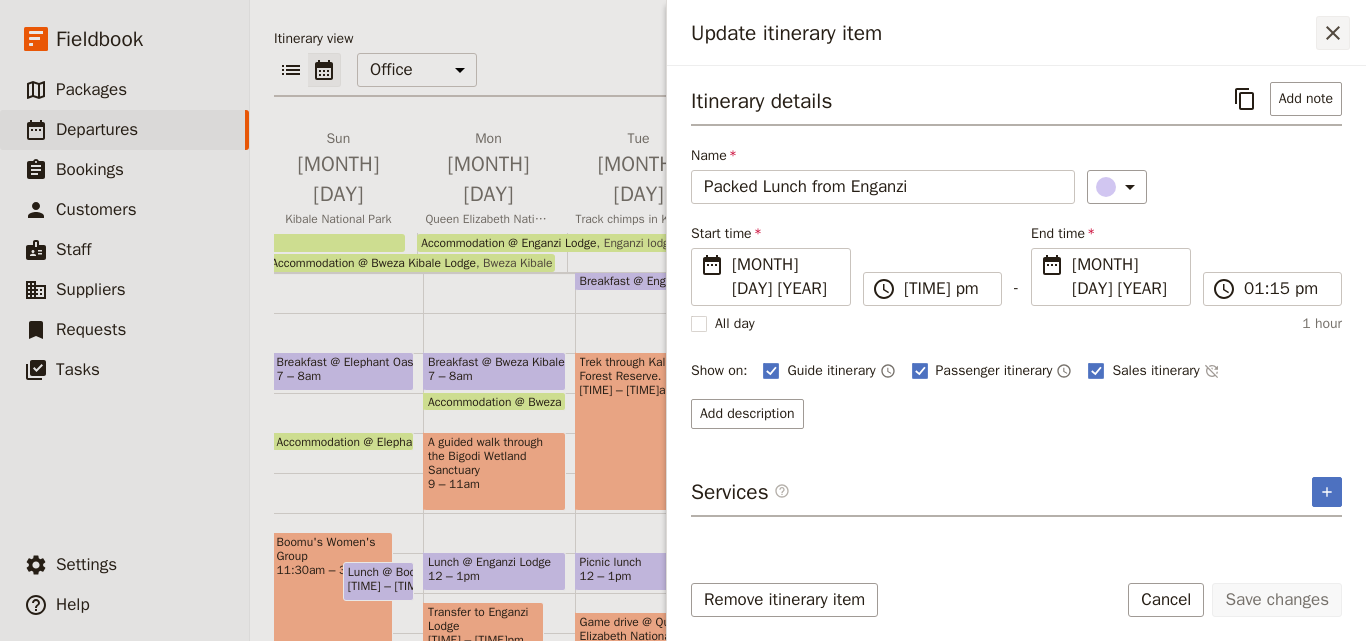 click 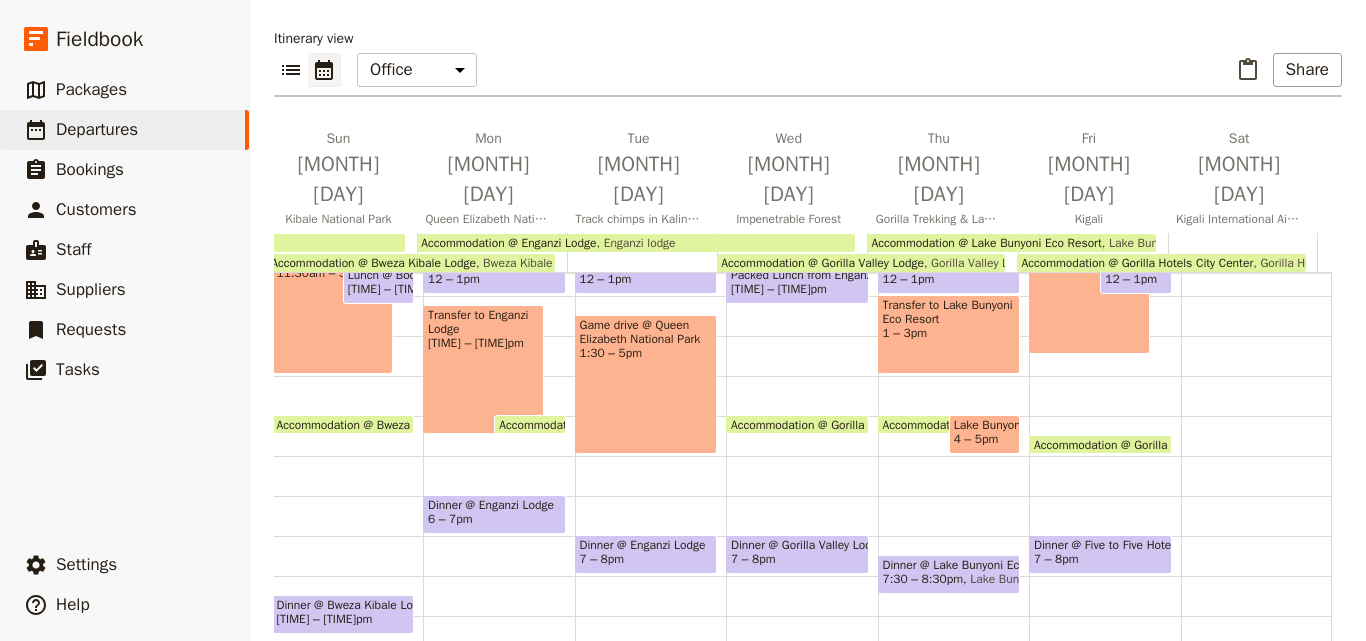scroll, scrollTop: 509, scrollLeft: 0, axis: vertical 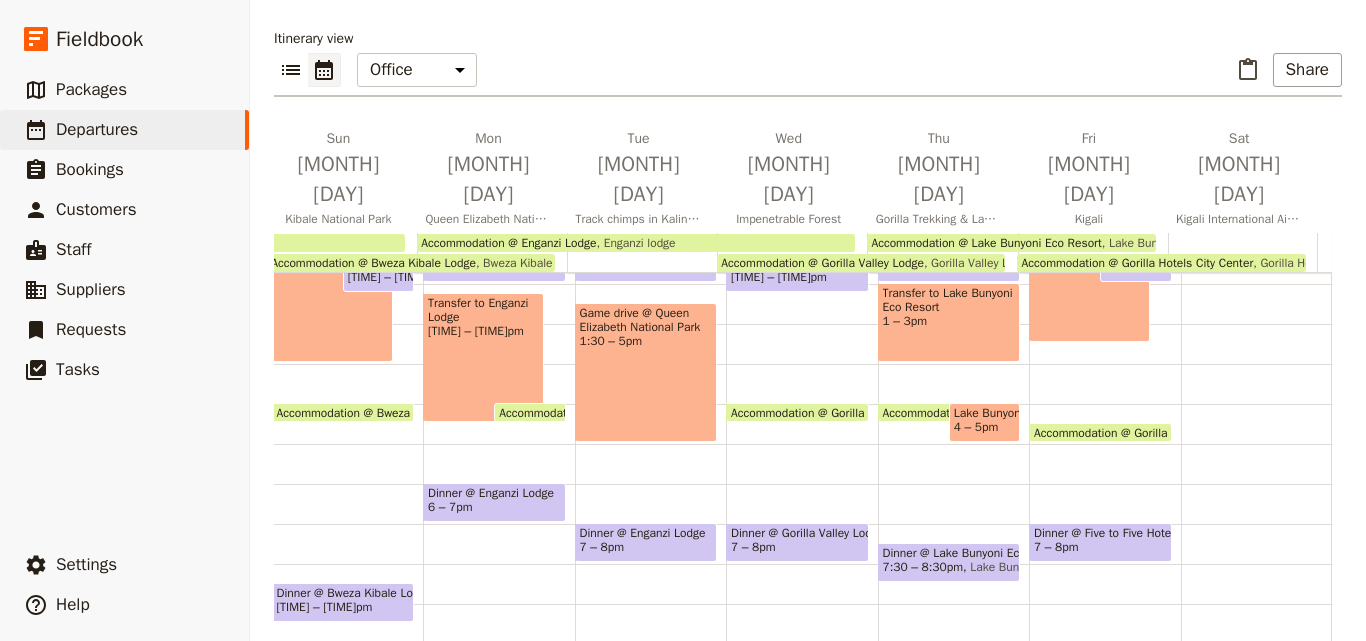 click on "7 – 8pm" at bounding box center [753, 547] 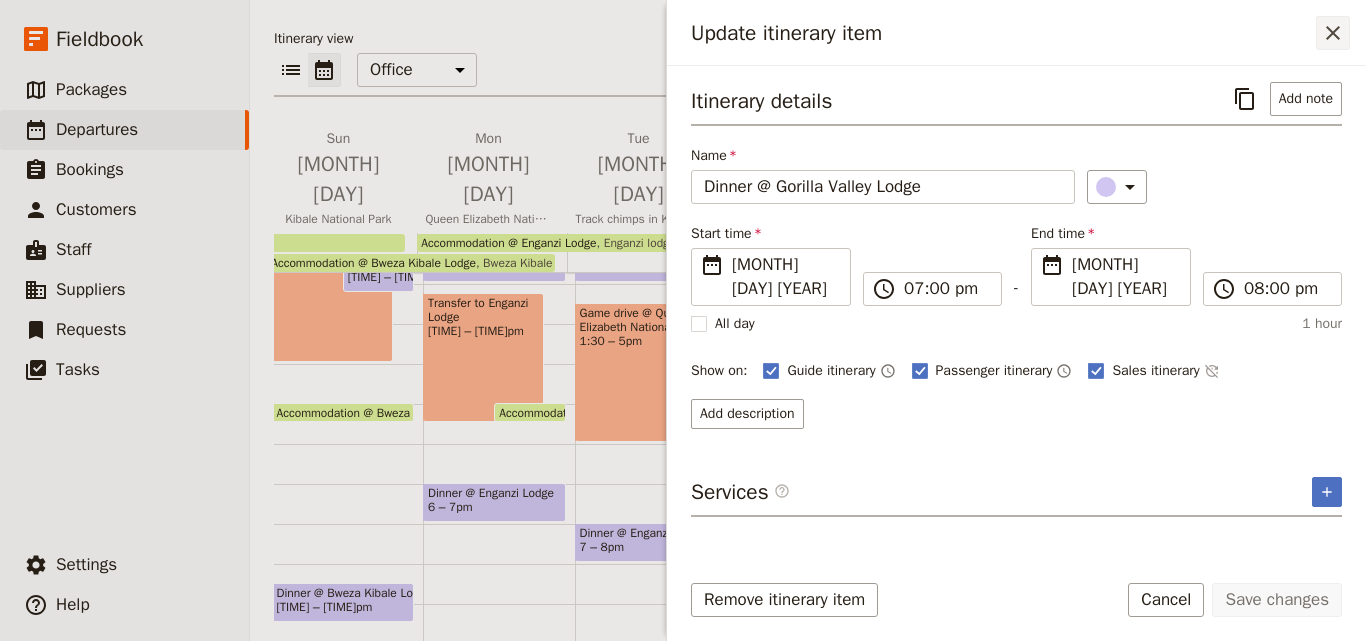 click 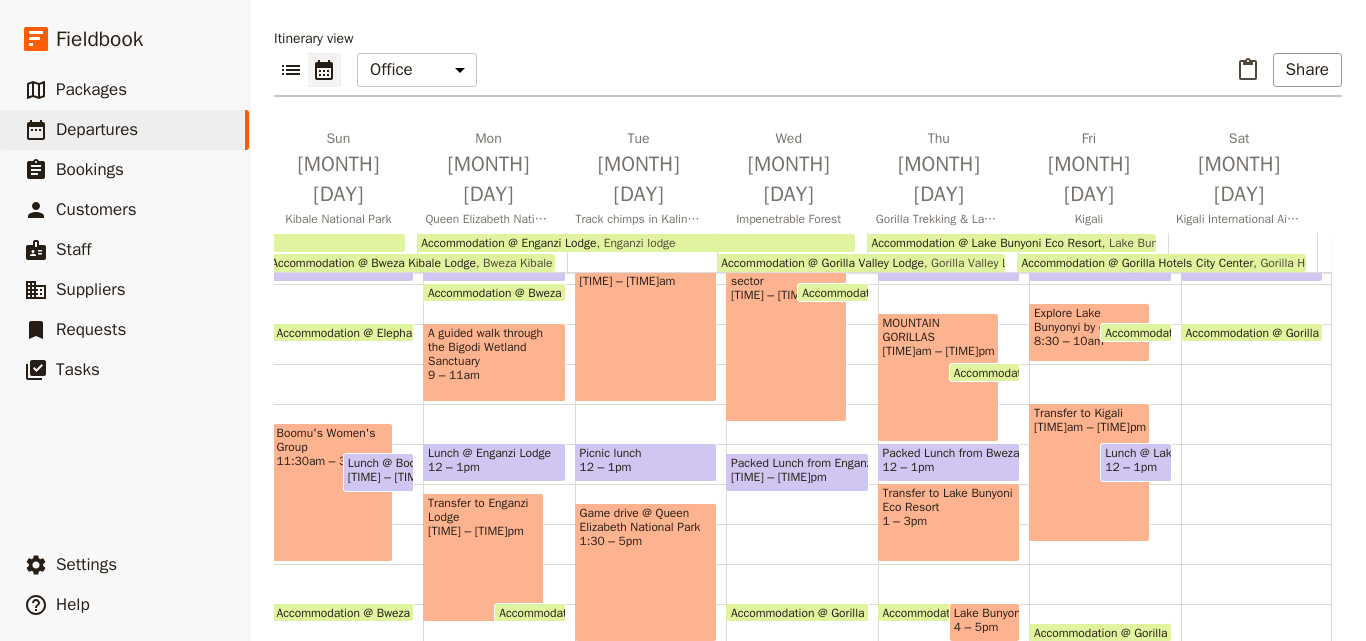 scroll, scrollTop: 109, scrollLeft: 0, axis: vertical 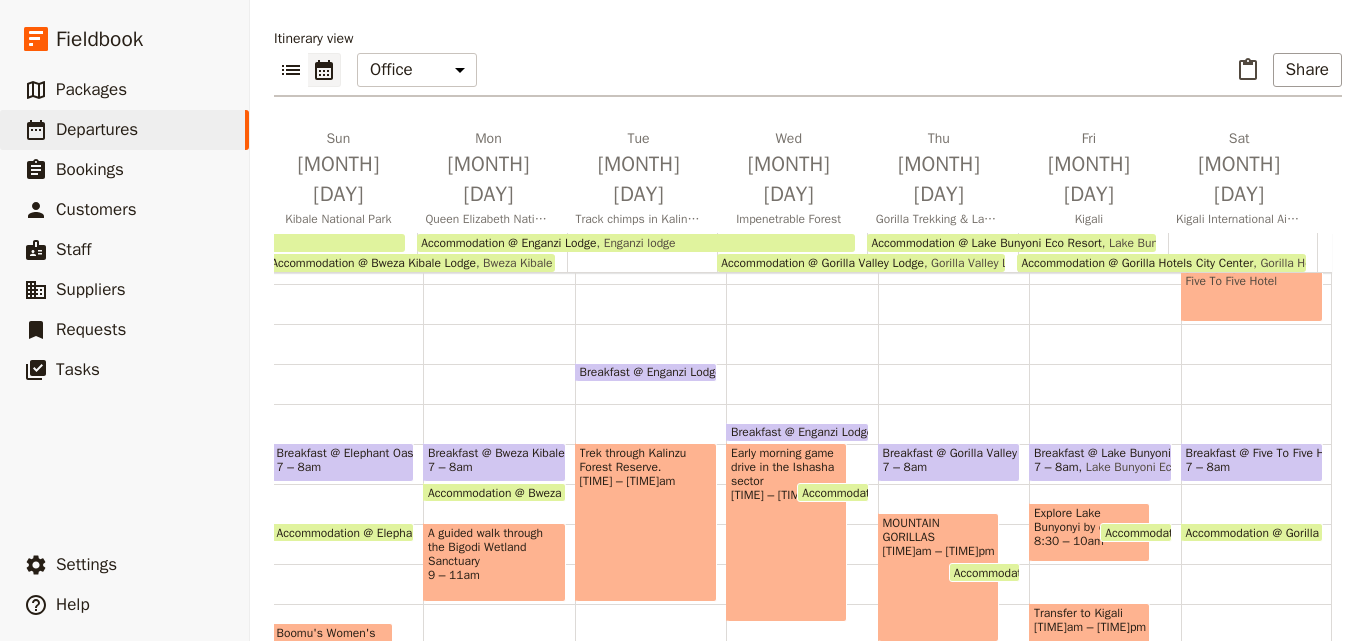 click on "7 – 8am" at bounding box center [949, 467] 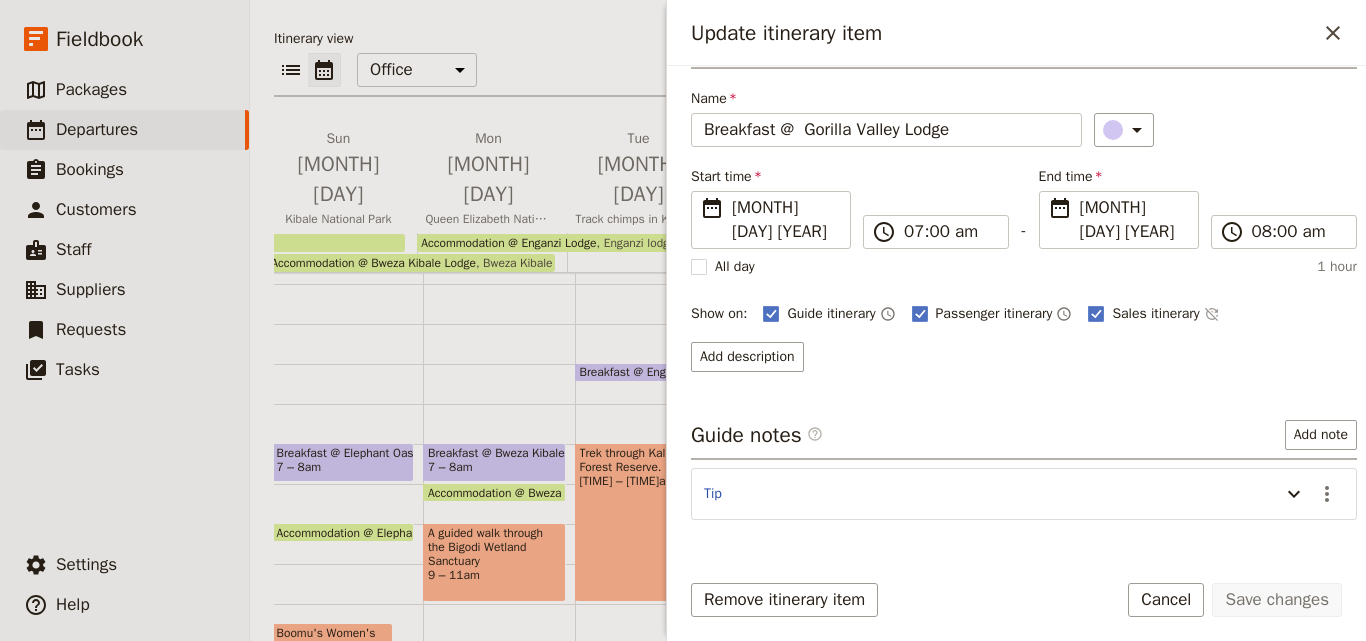 scroll, scrollTop: 87, scrollLeft: 0, axis: vertical 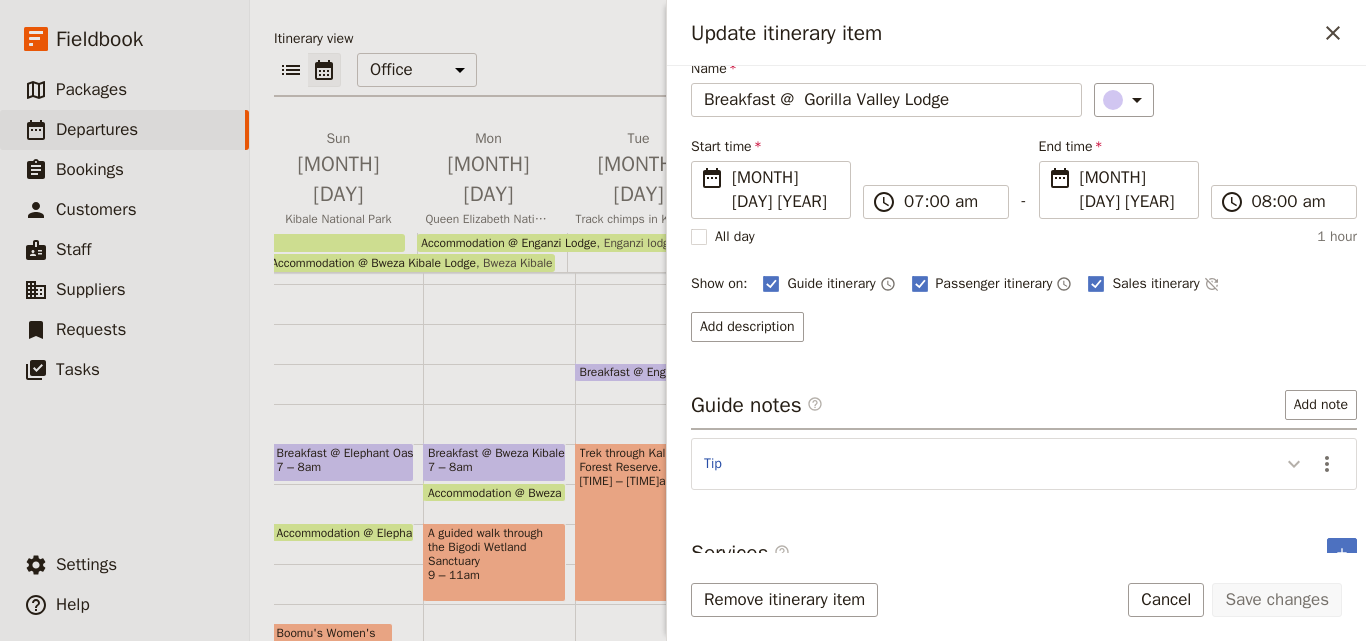 click 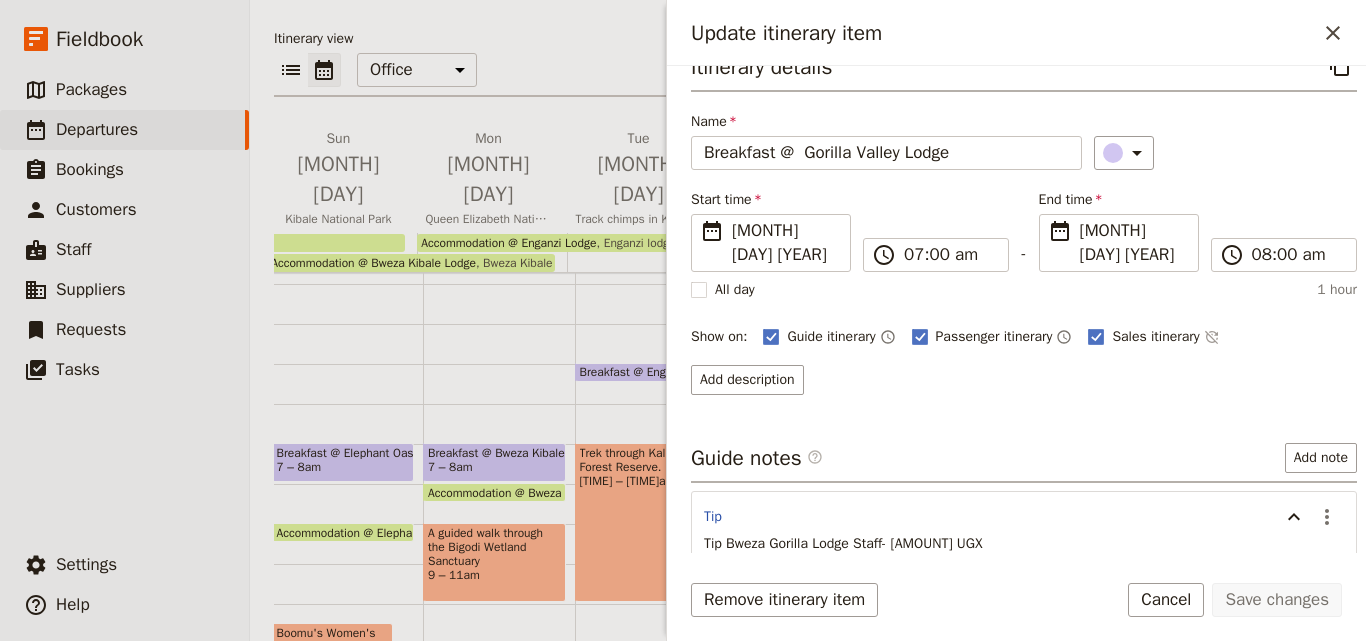 scroll, scrollTop: 0, scrollLeft: 0, axis: both 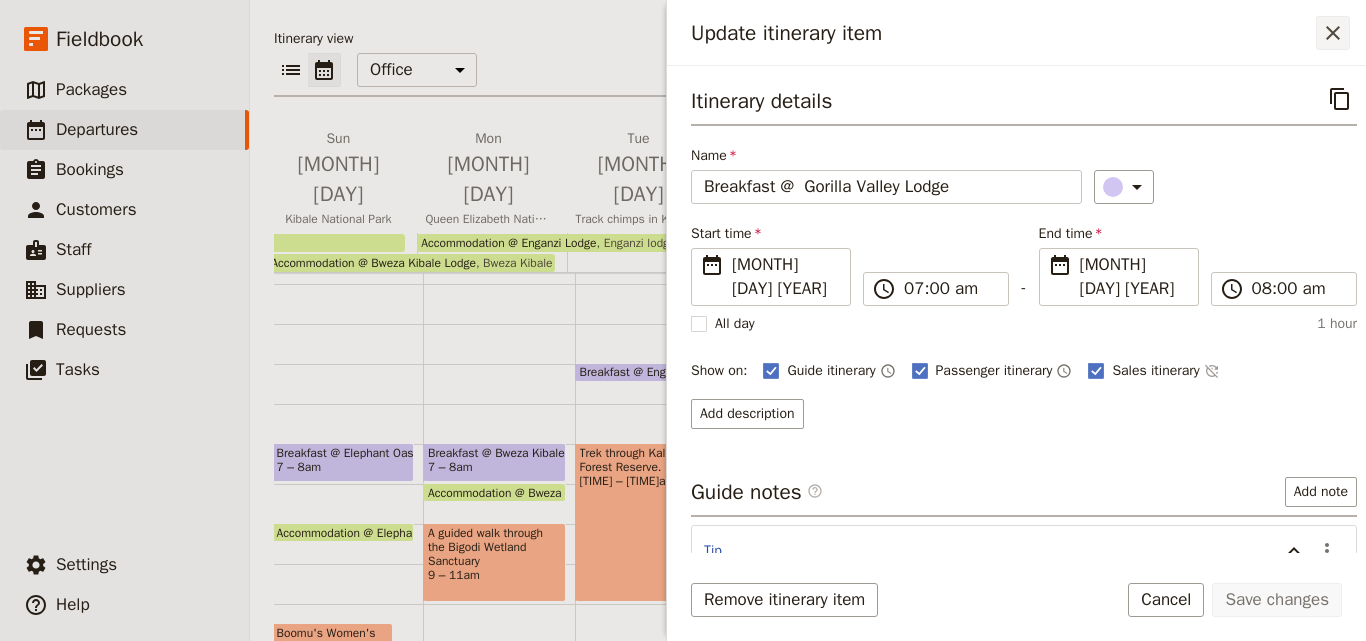click 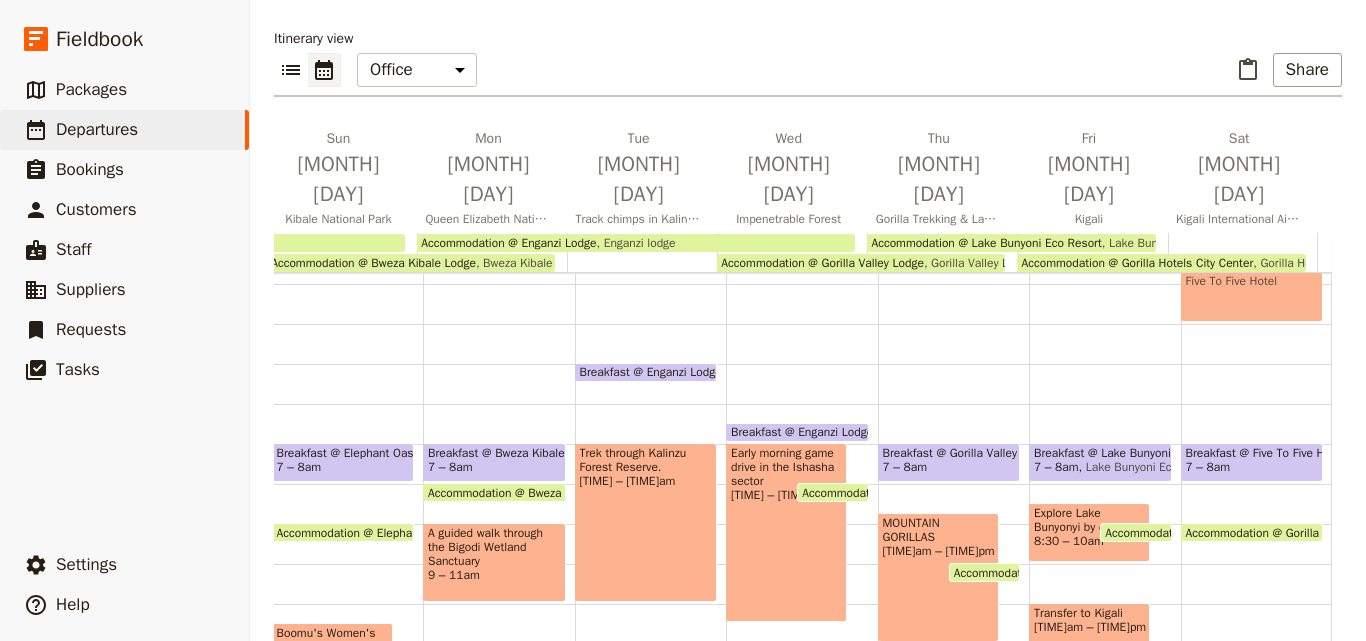 click on "MOUNTAIN GORILLAS [TIME]am – [TIME]pm" at bounding box center [938, 577] 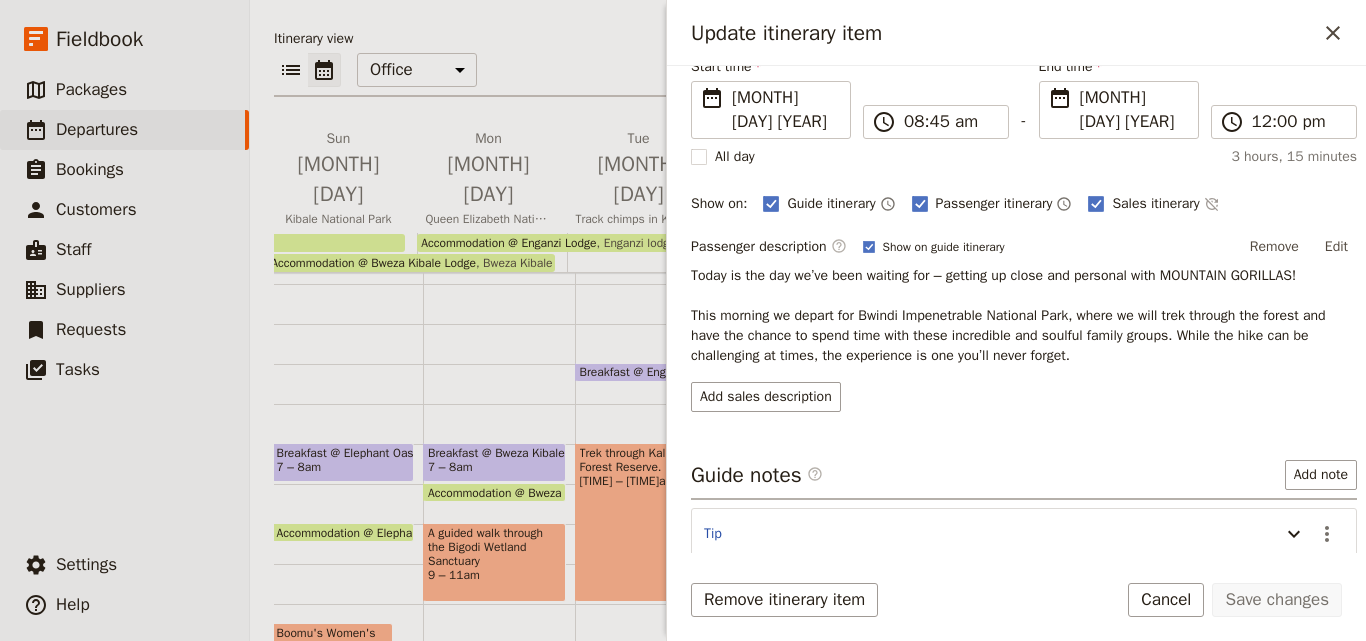 scroll, scrollTop: 257, scrollLeft: 0, axis: vertical 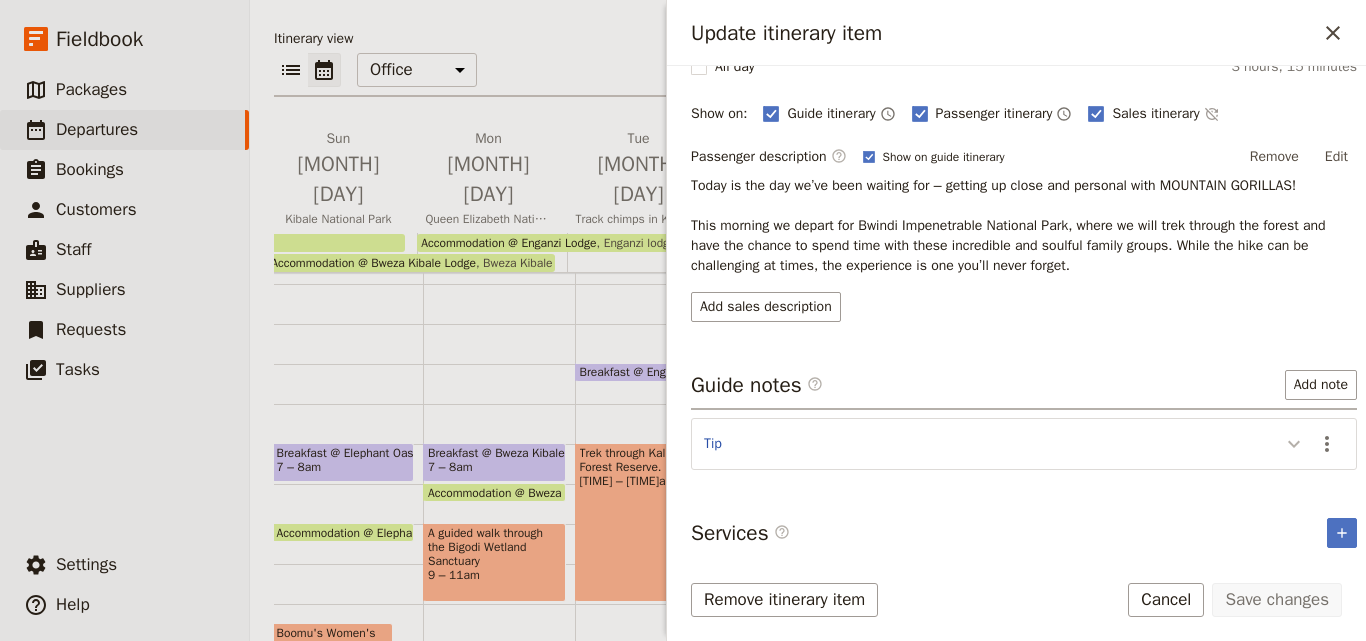 click 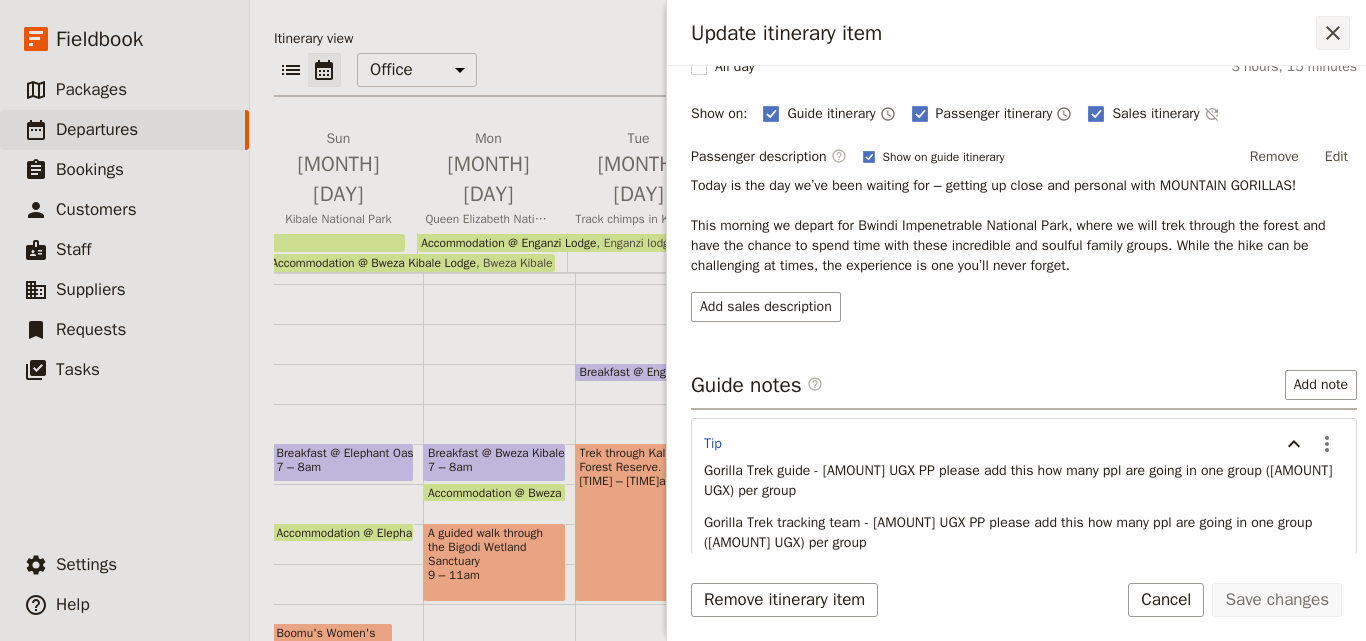 click 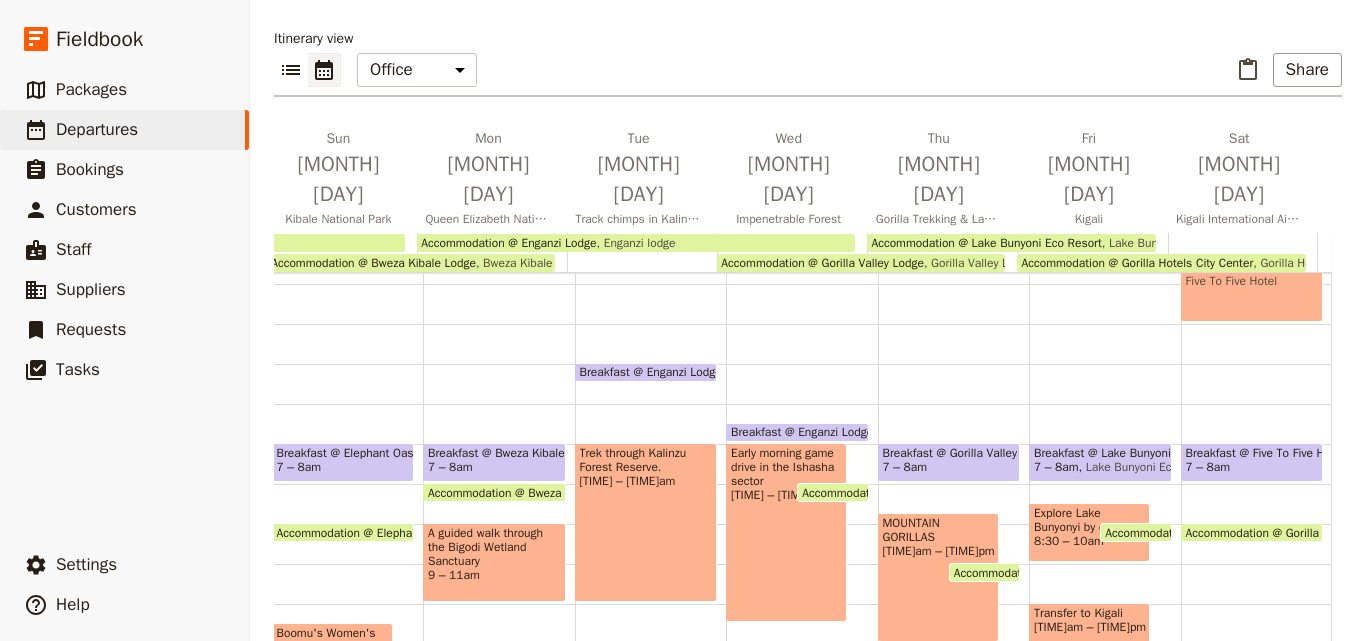 click on "Breakfast @  Gorilla Valley Lodge" at bounding box center (949, 453) 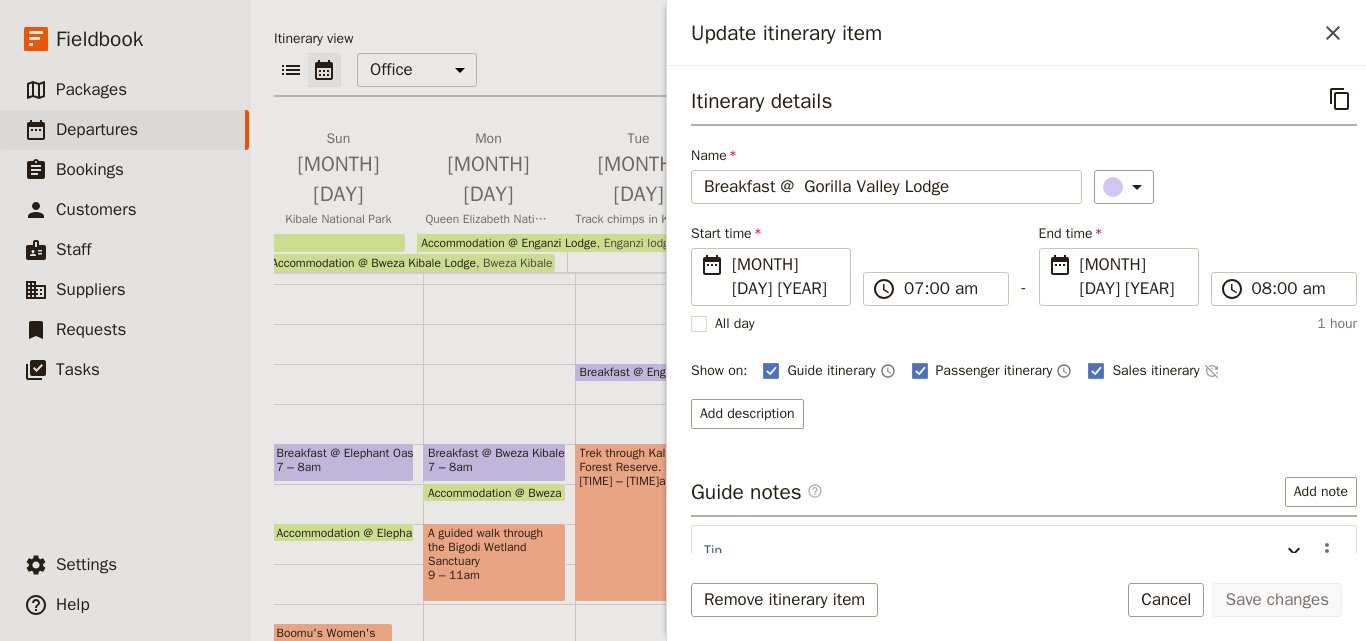 scroll, scrollTop: 87, scrollLeft: 0, axis: vertical 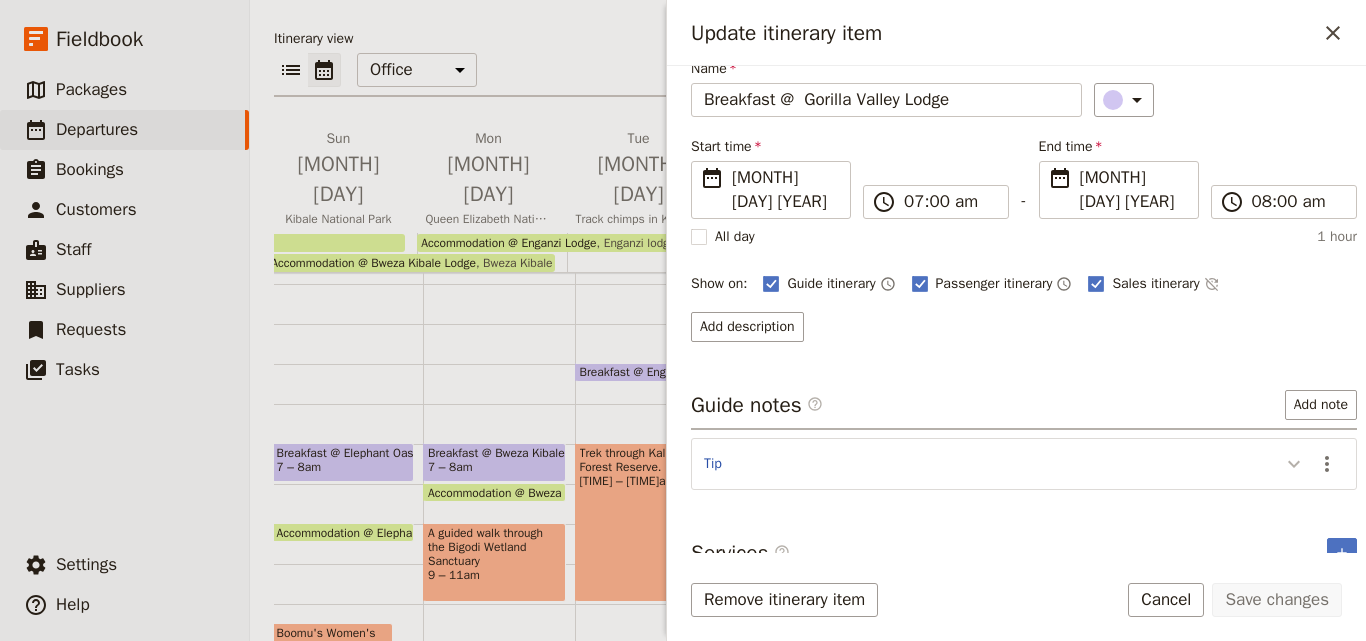 click 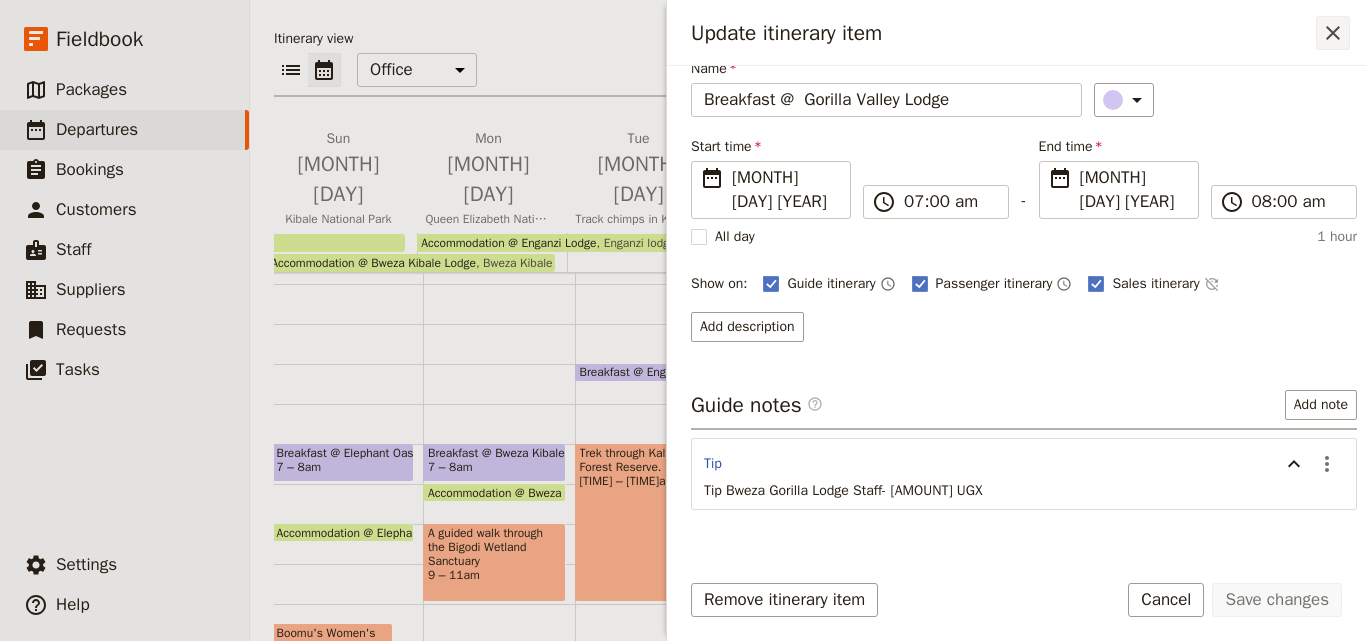 click 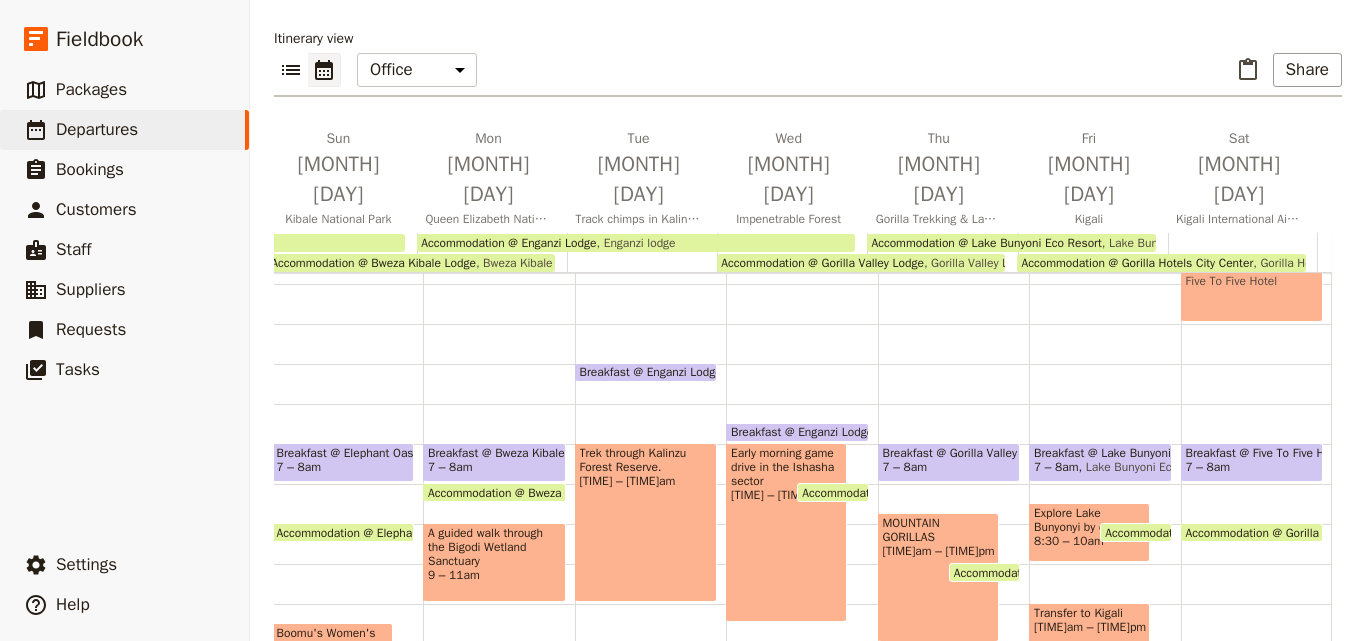 click on "[TIME]am – [TIME]pm" at bounding box center (938, 551) 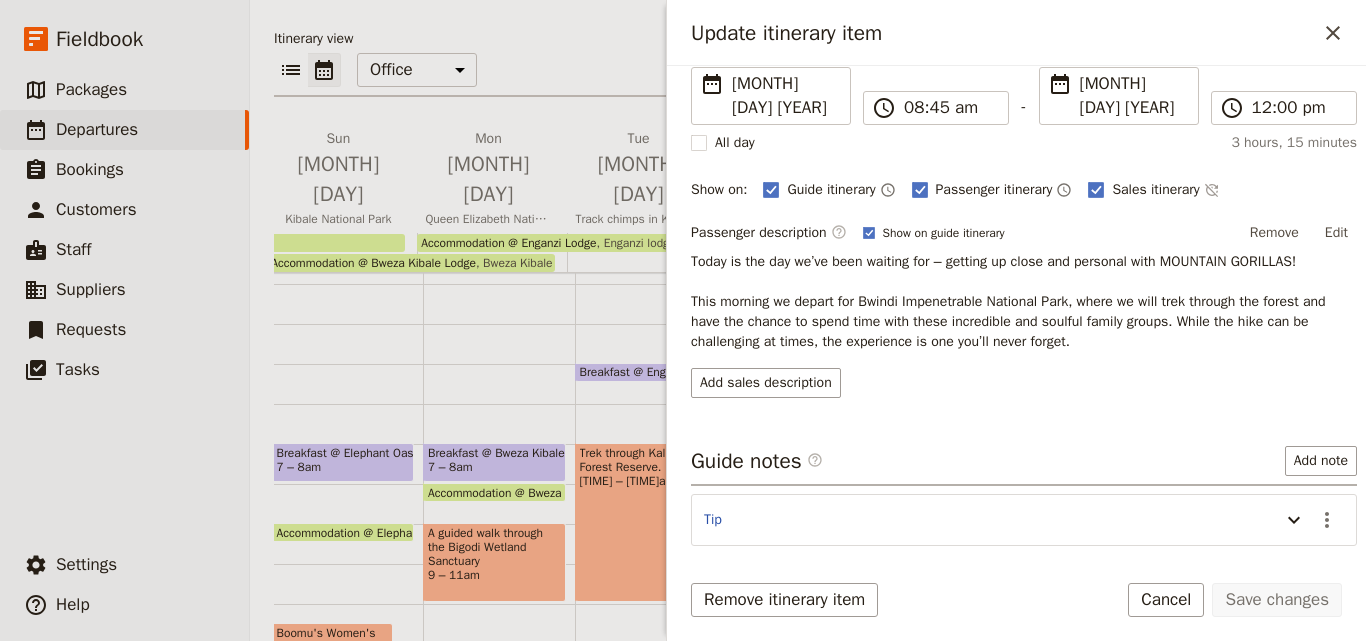 scroll, scrollTop: 257, scrollLeft: 0, axis: vertical 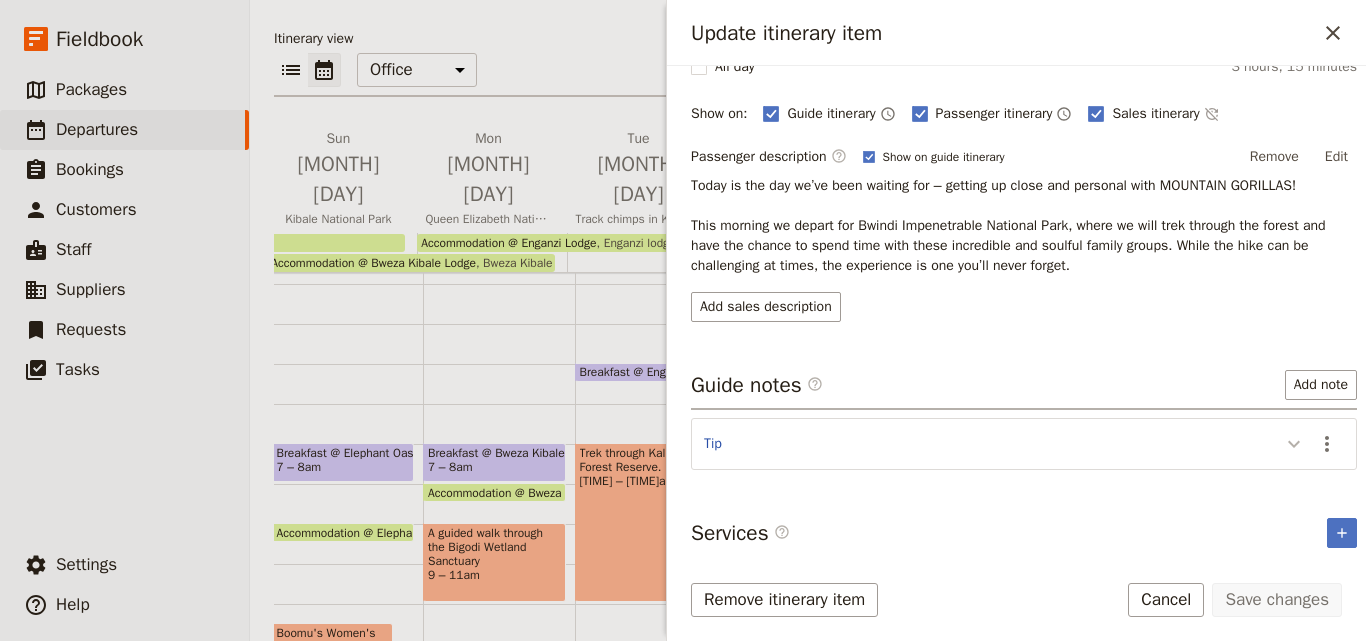 click 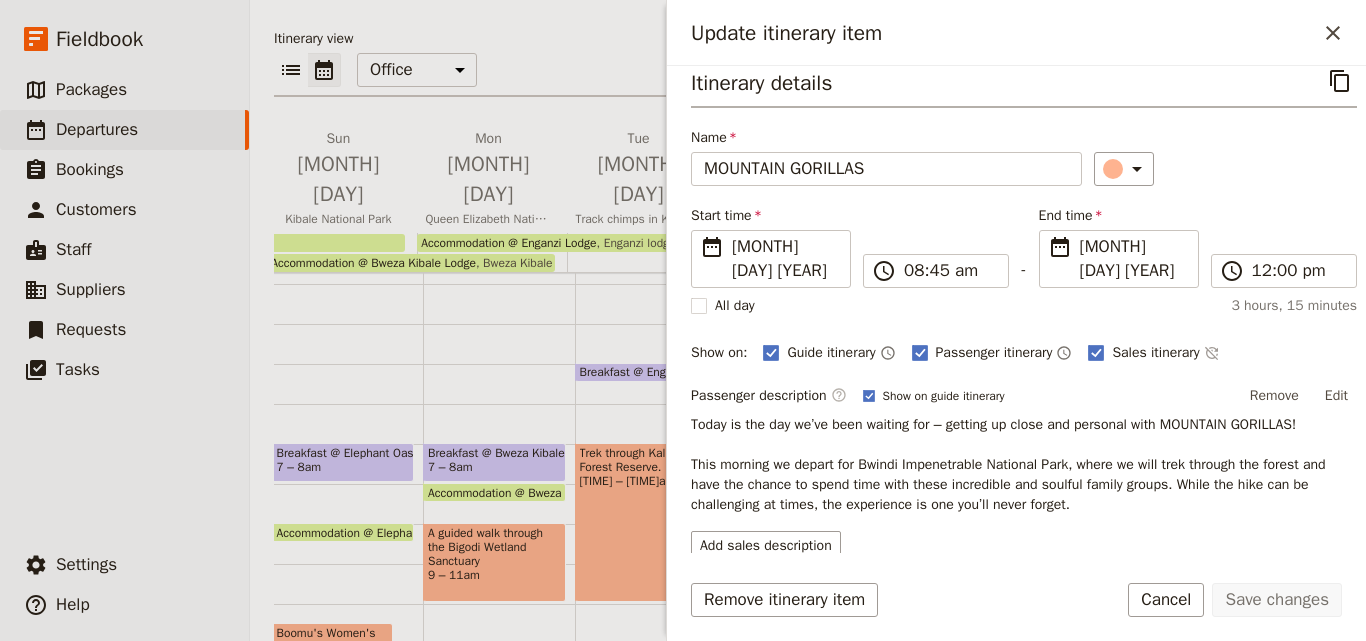 scroll, scrollTop: 0, scrollLeft: 0, axis: both 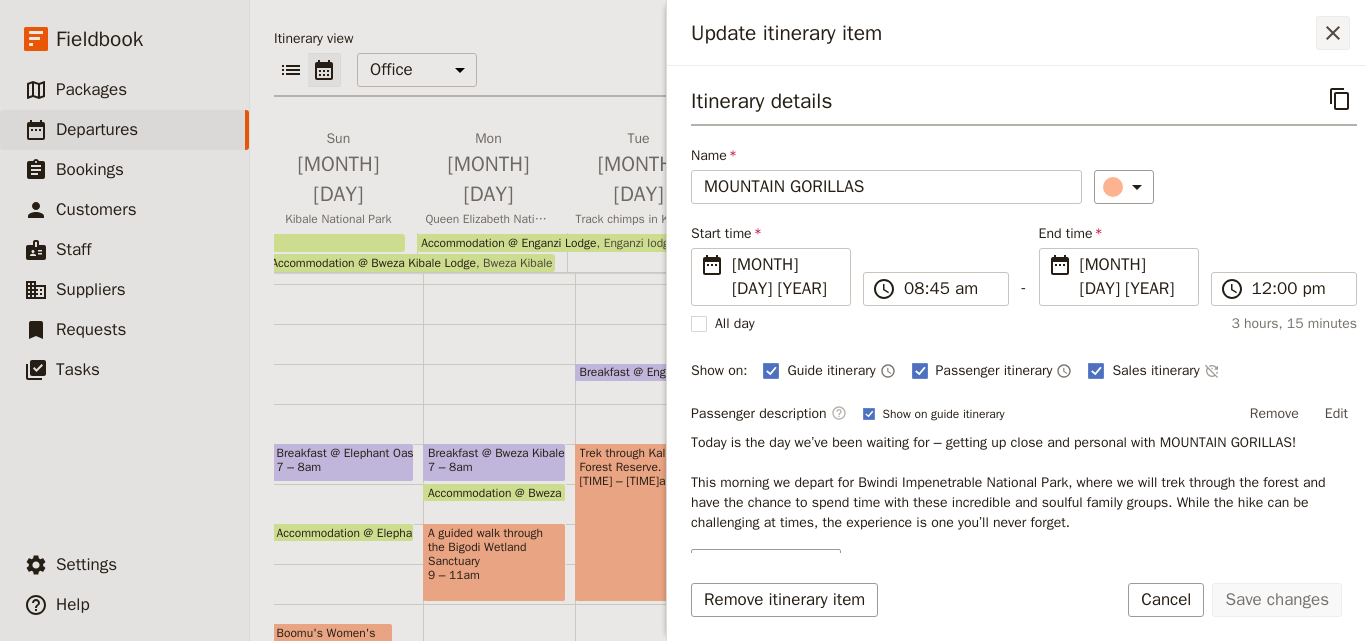 click 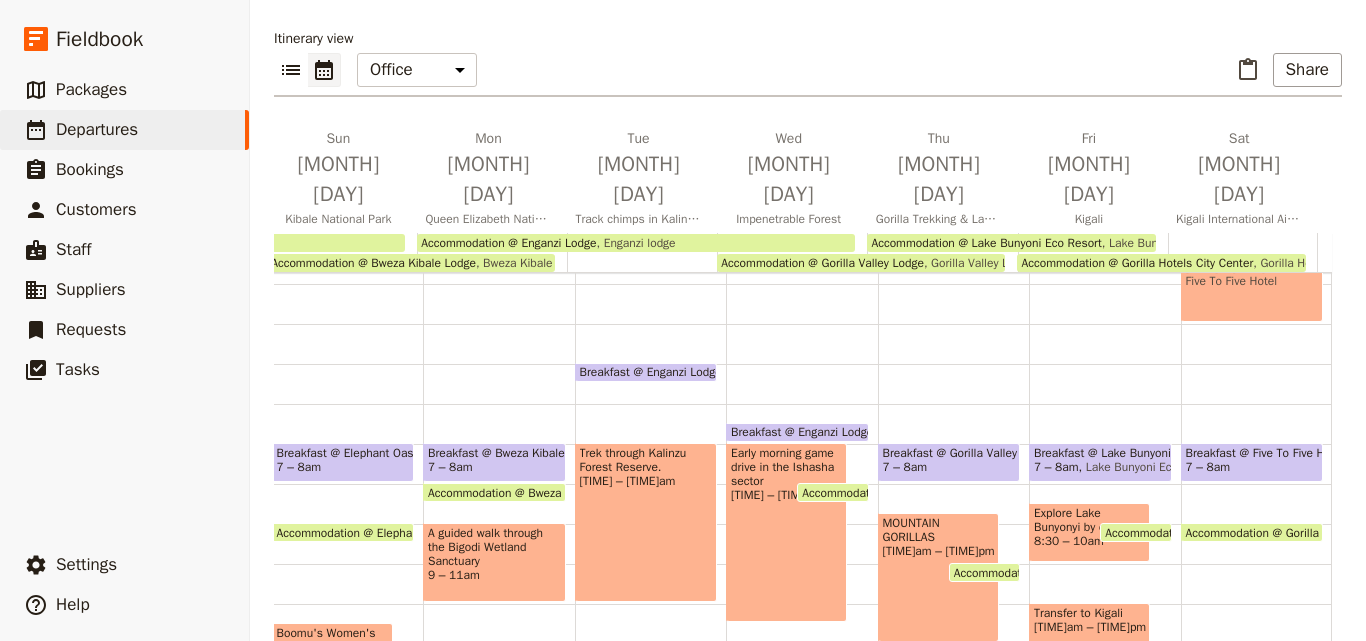 click on "7 – 8am" at bounding box center (949, 467) 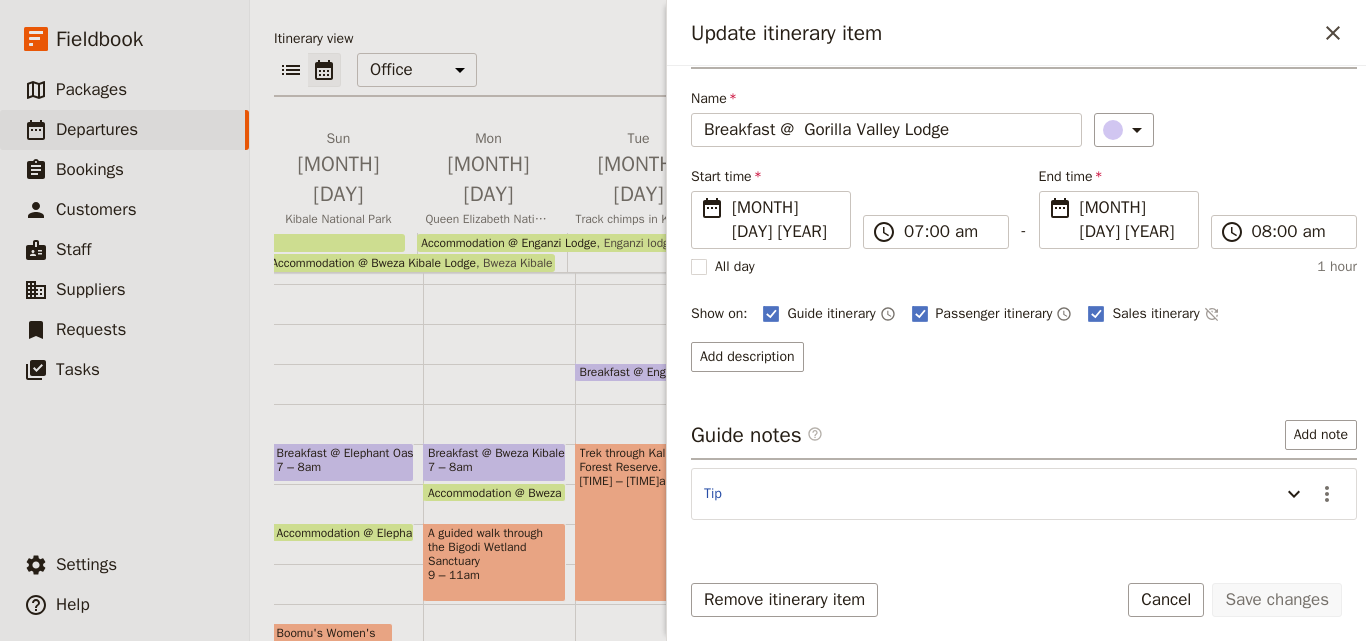 scroll, scrollTop: 87, scrollLeft: 0, axis: vertical 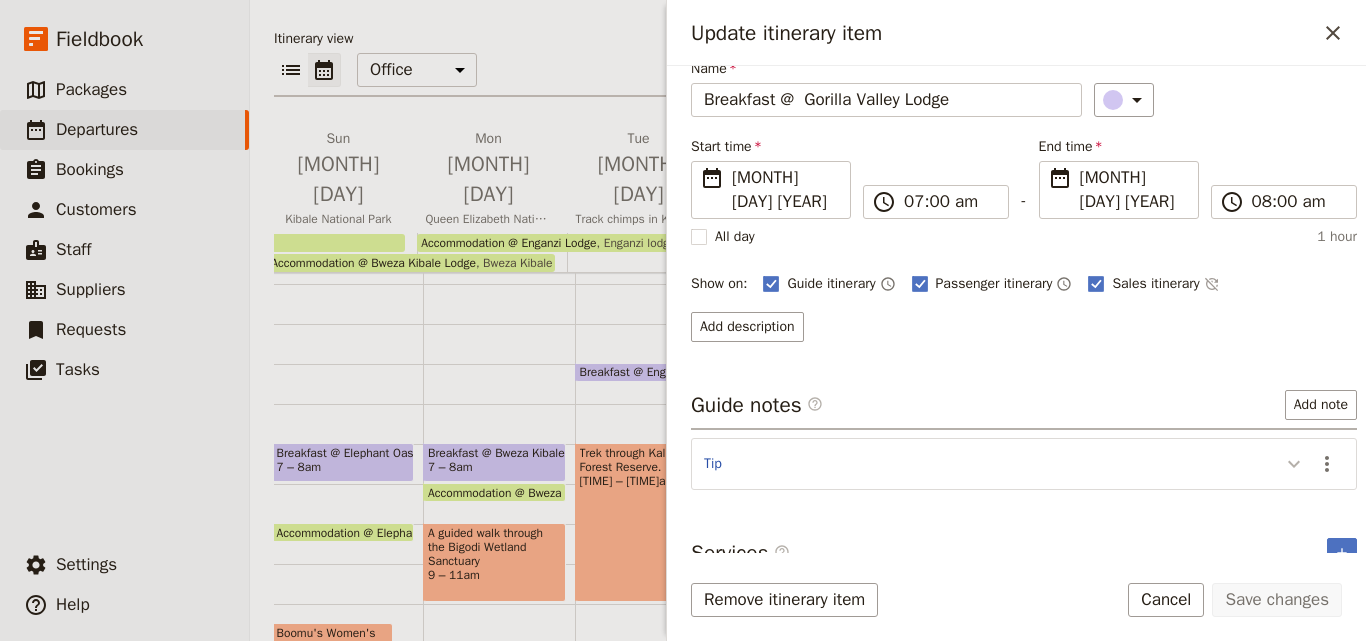 click 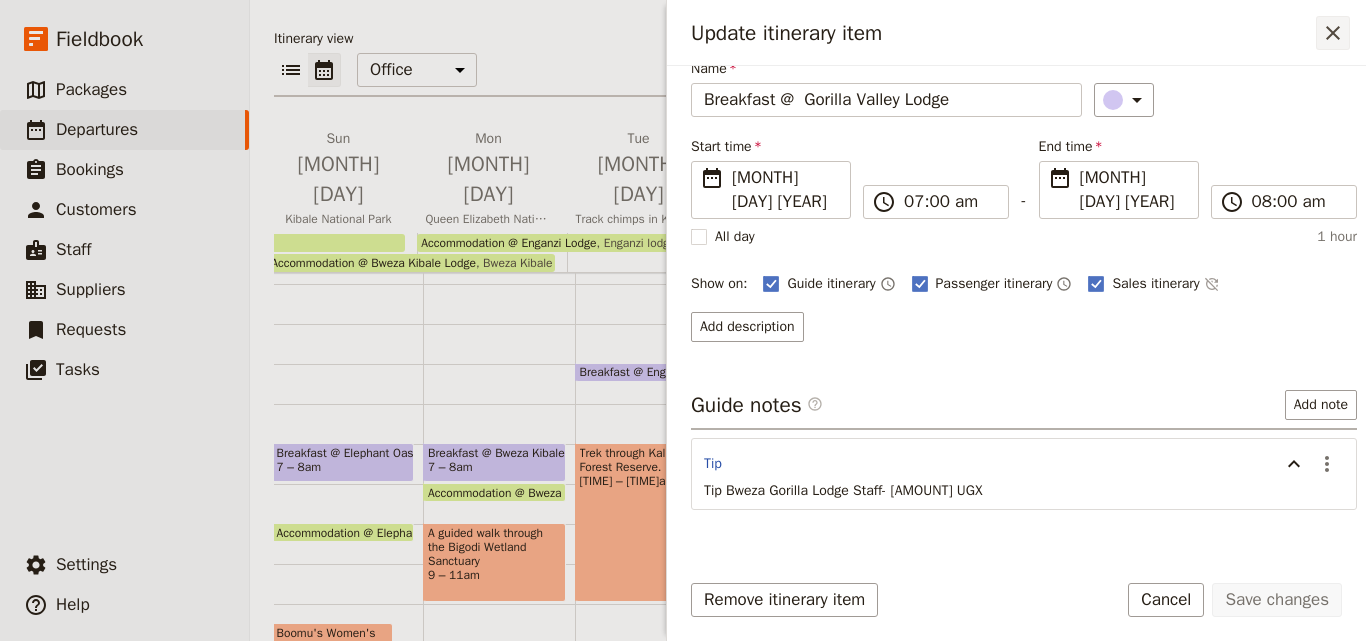 click 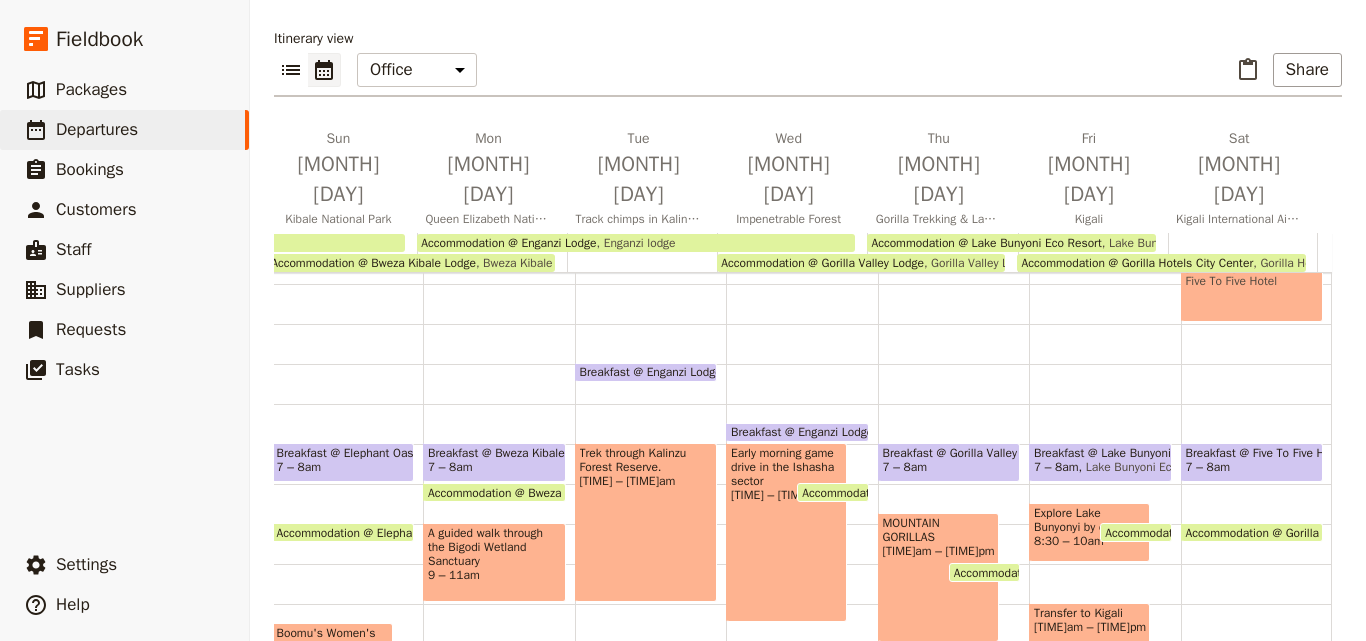 click on "[TIME]am – [TIME]pm" at bounding box center [938, 551] 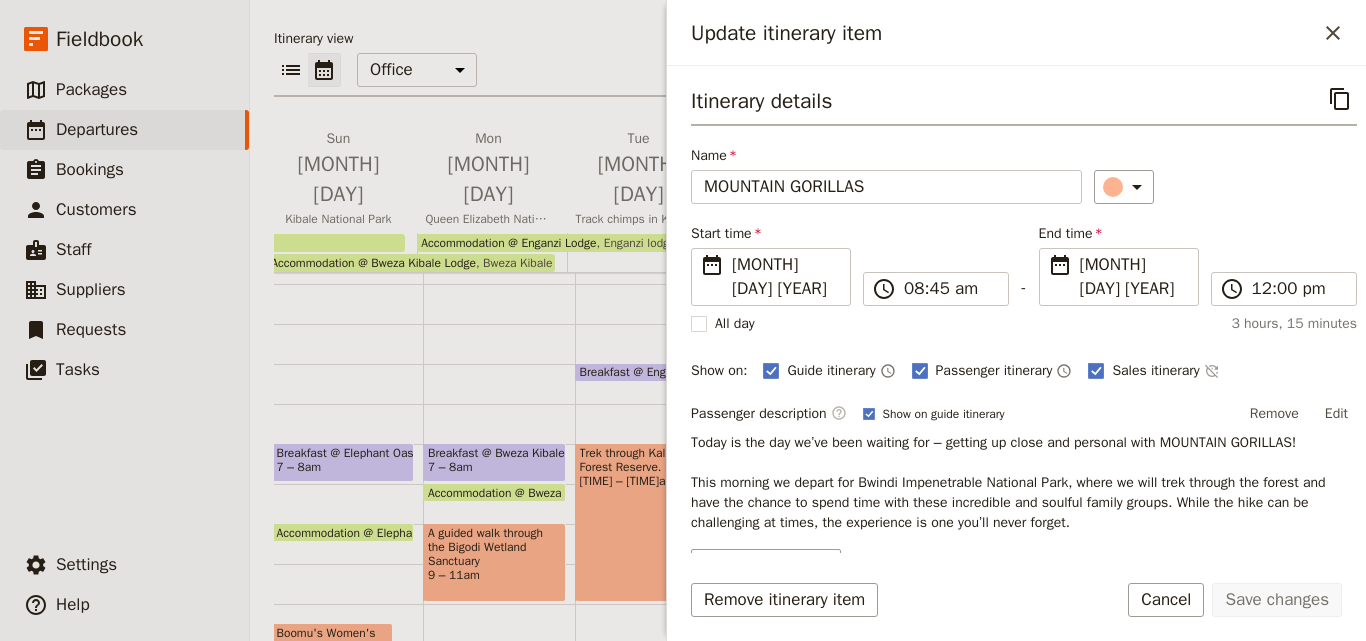 scroll, scrollTop: 257, scrollLeft: 0, axis: vertical 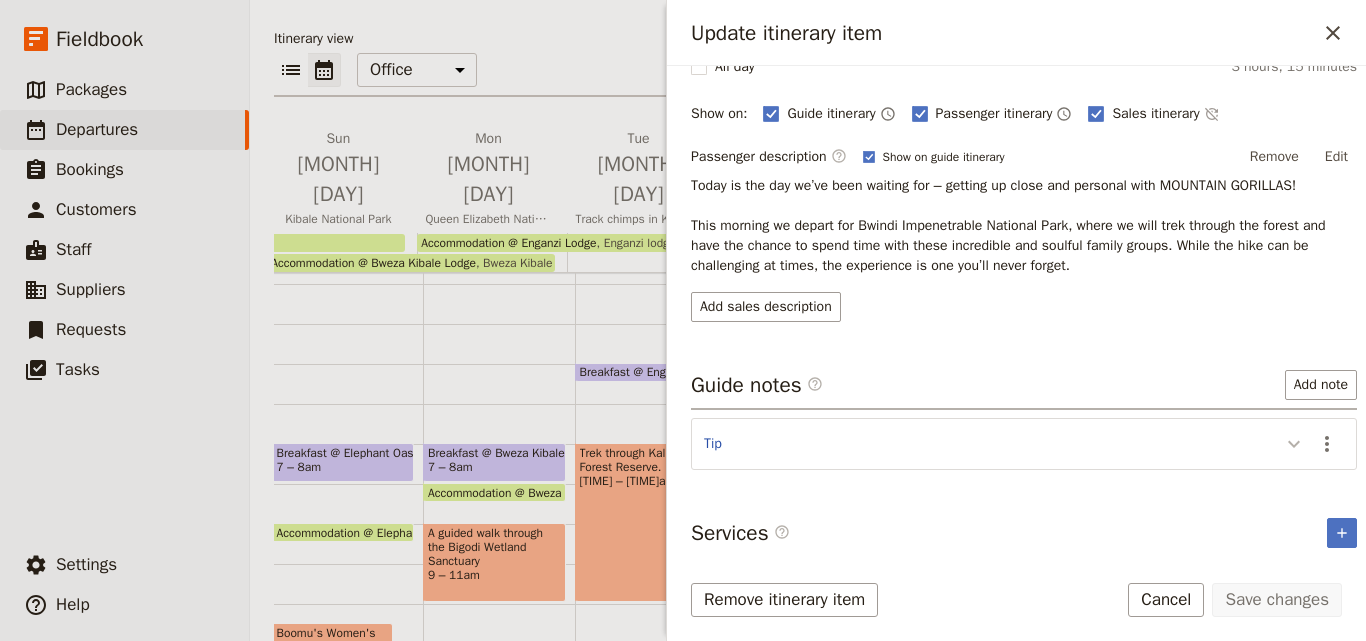 click 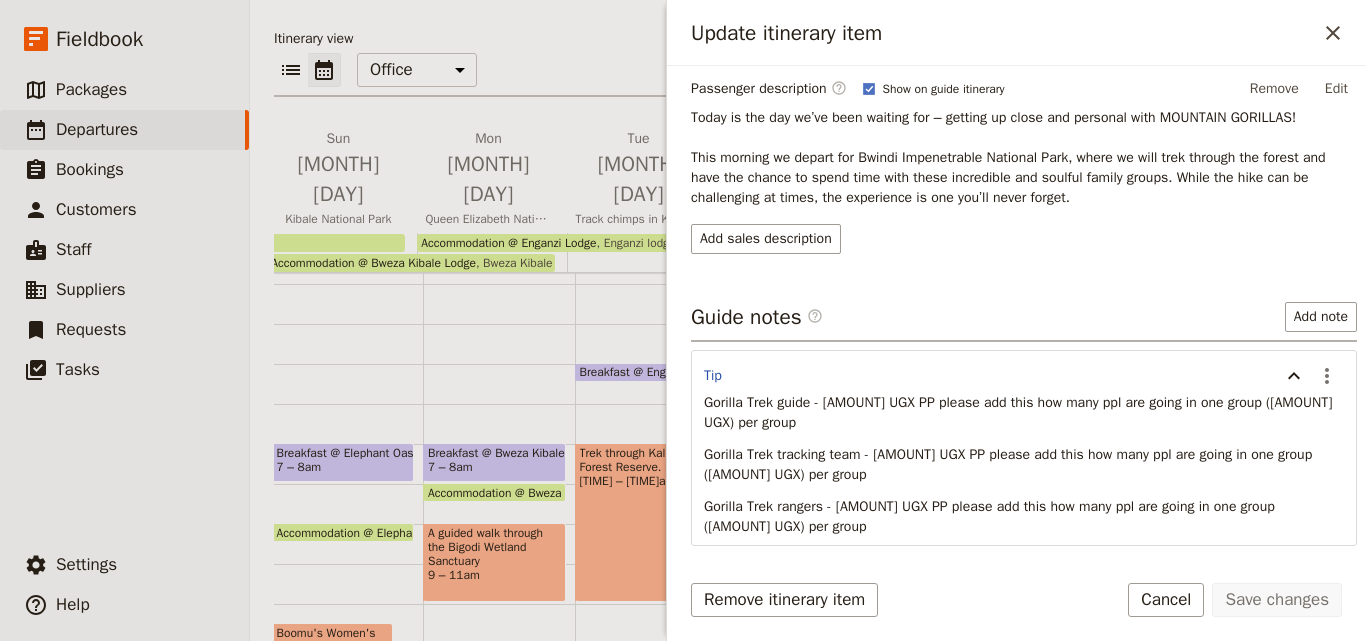 scroll, scrollTop: 357, scrollLeft: 0, axis: vertical 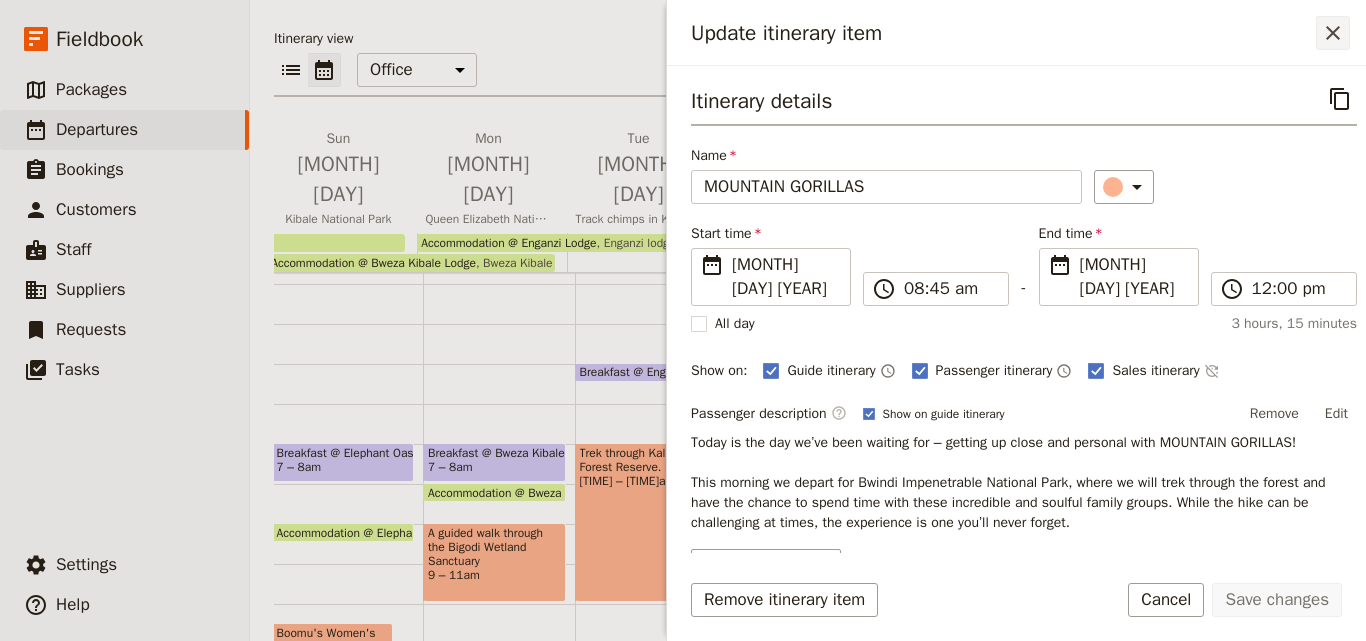 click on "​" at bounding box center (1333, 33) 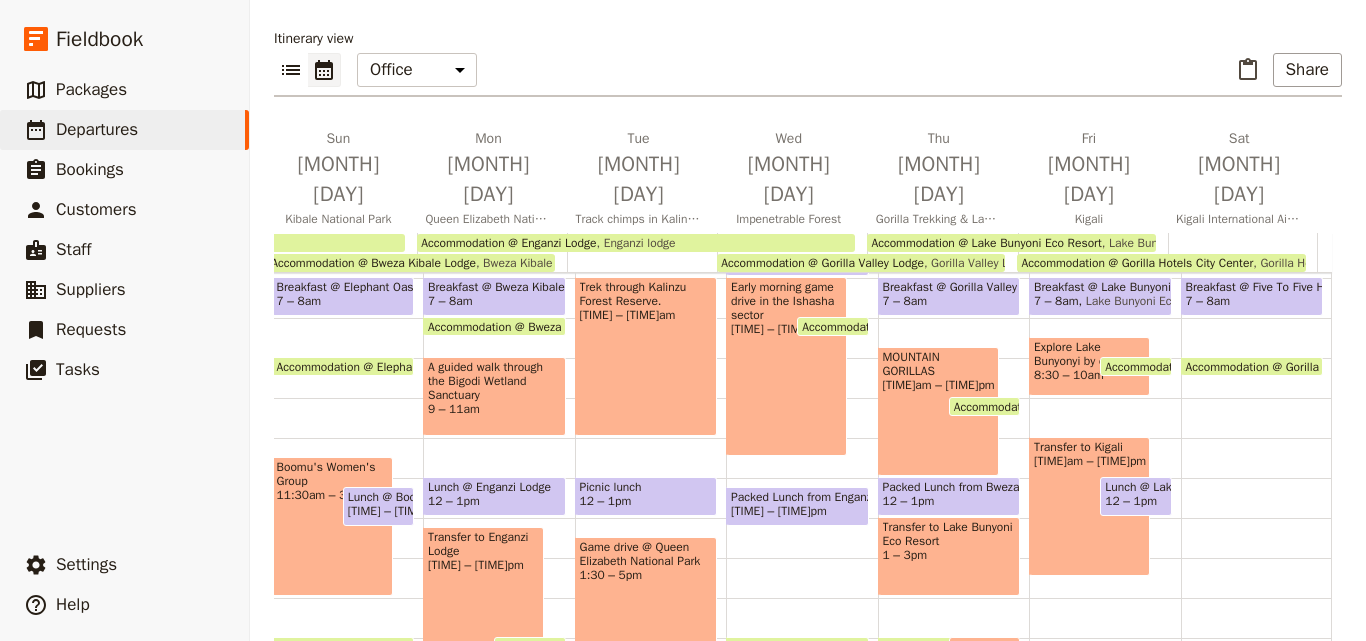 scroll, scrollTop: 309, scrollLeft: 0, axis: vertical 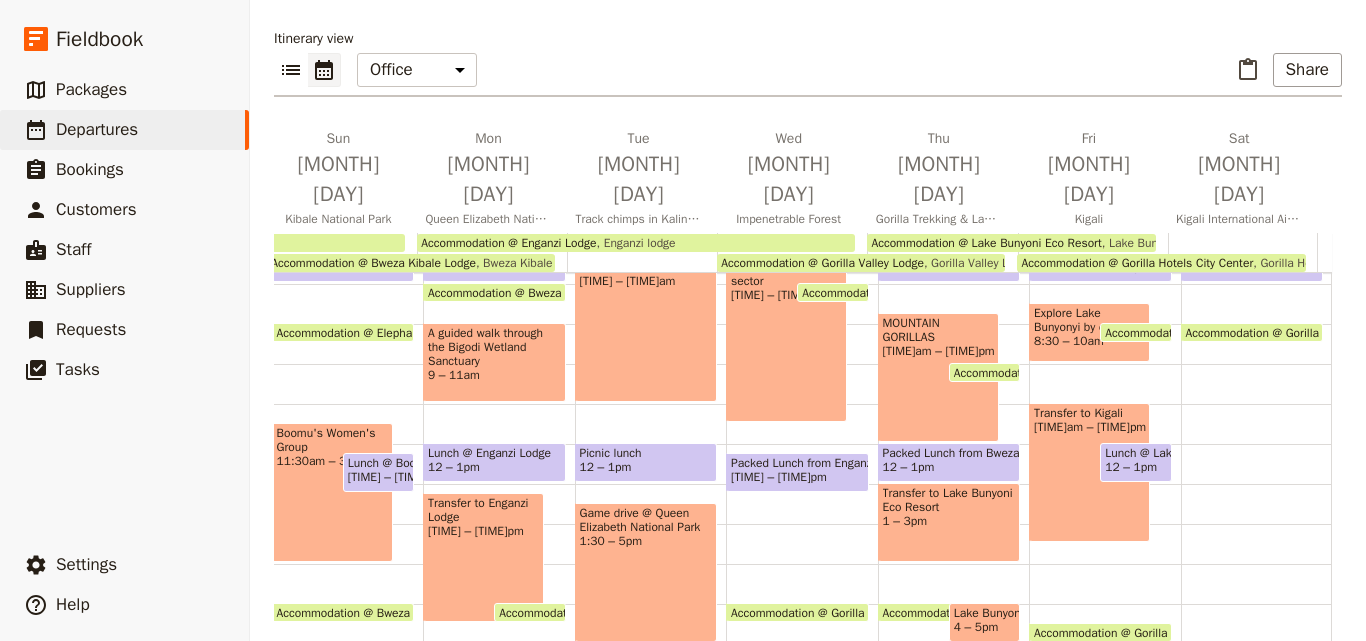 click on "12 – 1pm" at bounding box center (909, 467) 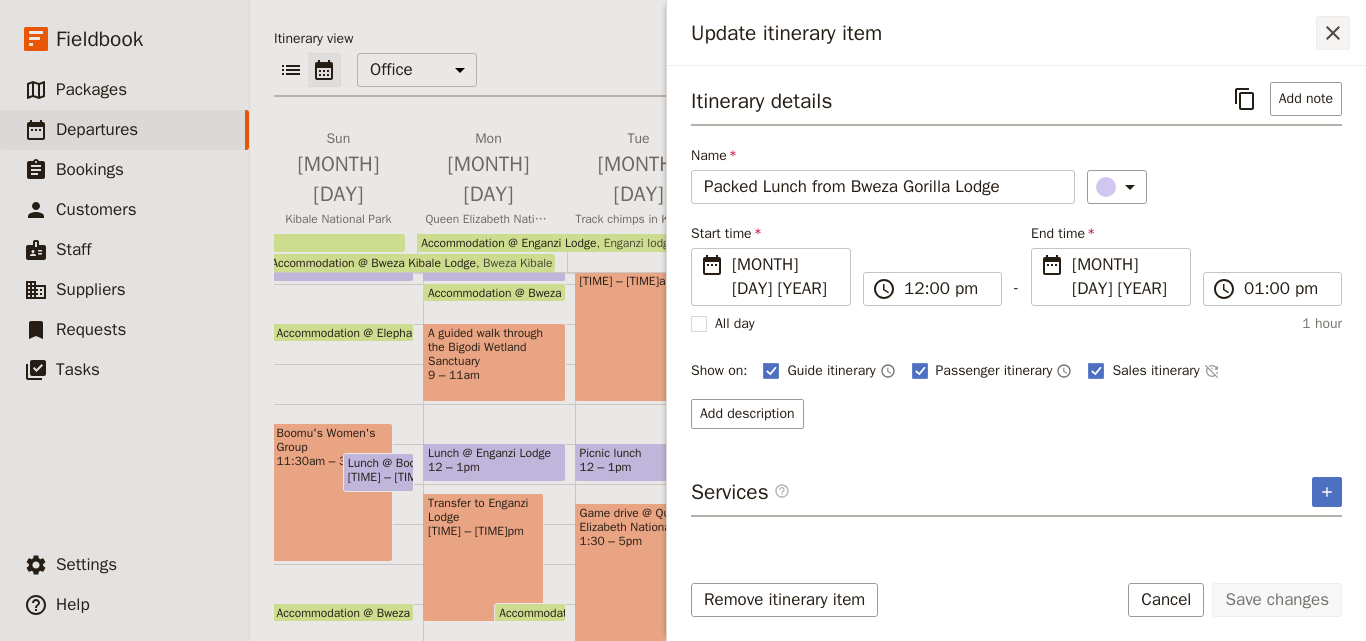 click on "​" at bounding box center [1333, 33] 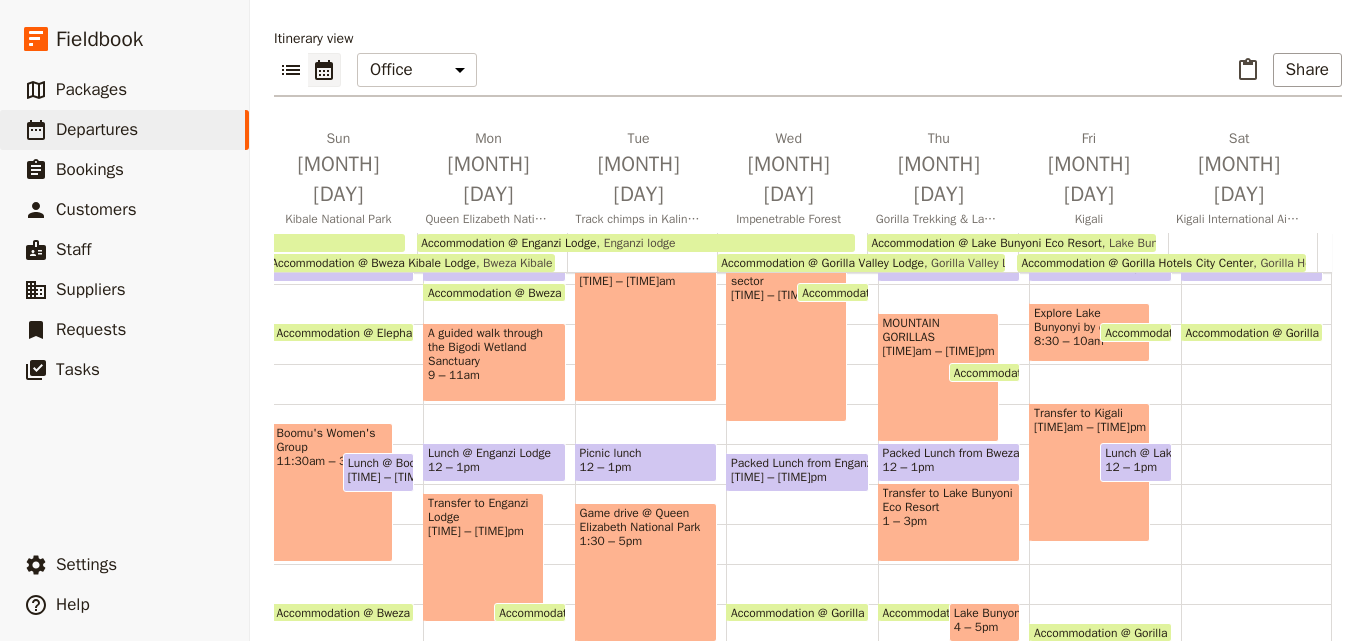 click on "Transfer to  Lake Bunyonyi Eco Resort [TIME] – [TIME]pm" at bounding box center [949, 522] 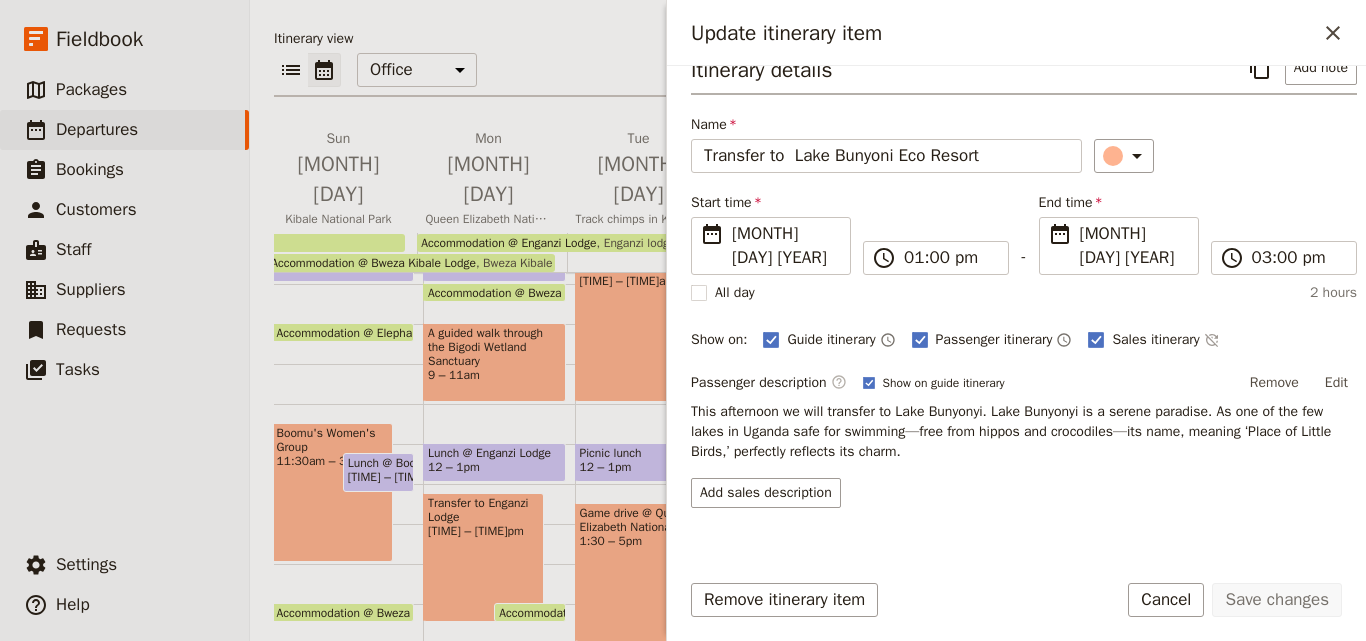 scroll, scrollTop: 48, scrollLeft: 0, axis: vertical 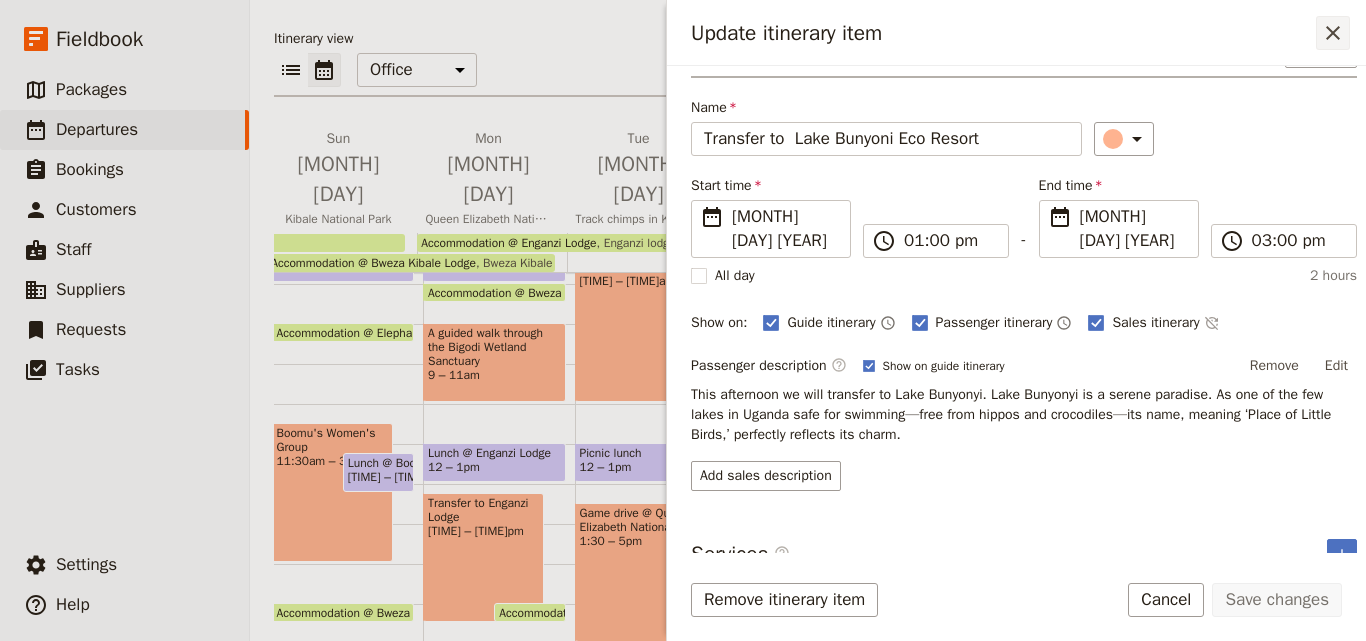 click 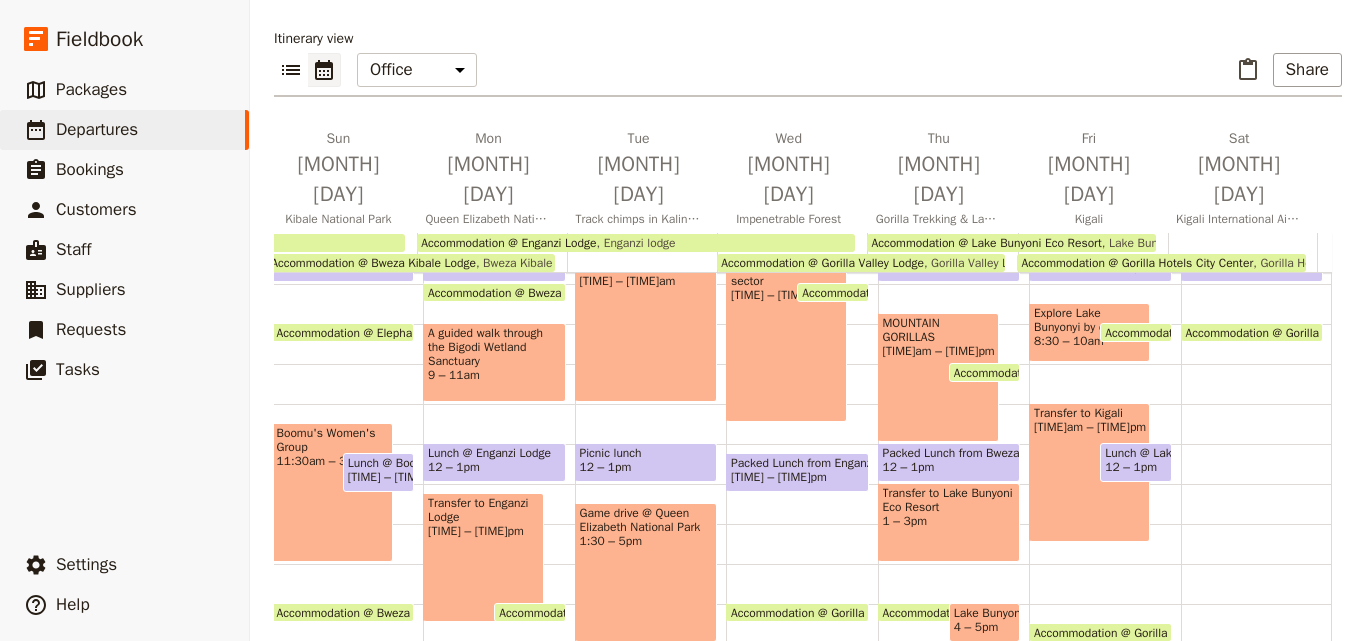 click on "4 – 5pm" at bounding box center (976, 627) 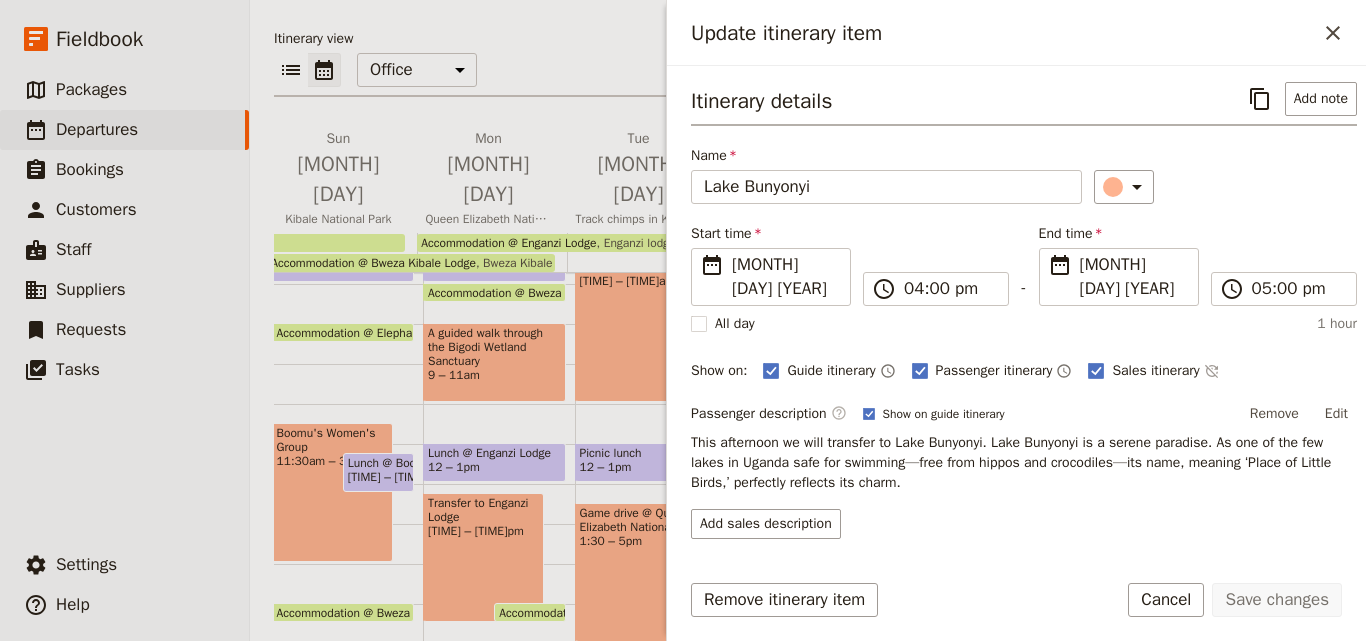scroll, scrollTop: 48, scrollLeft: 0, axis: vertical 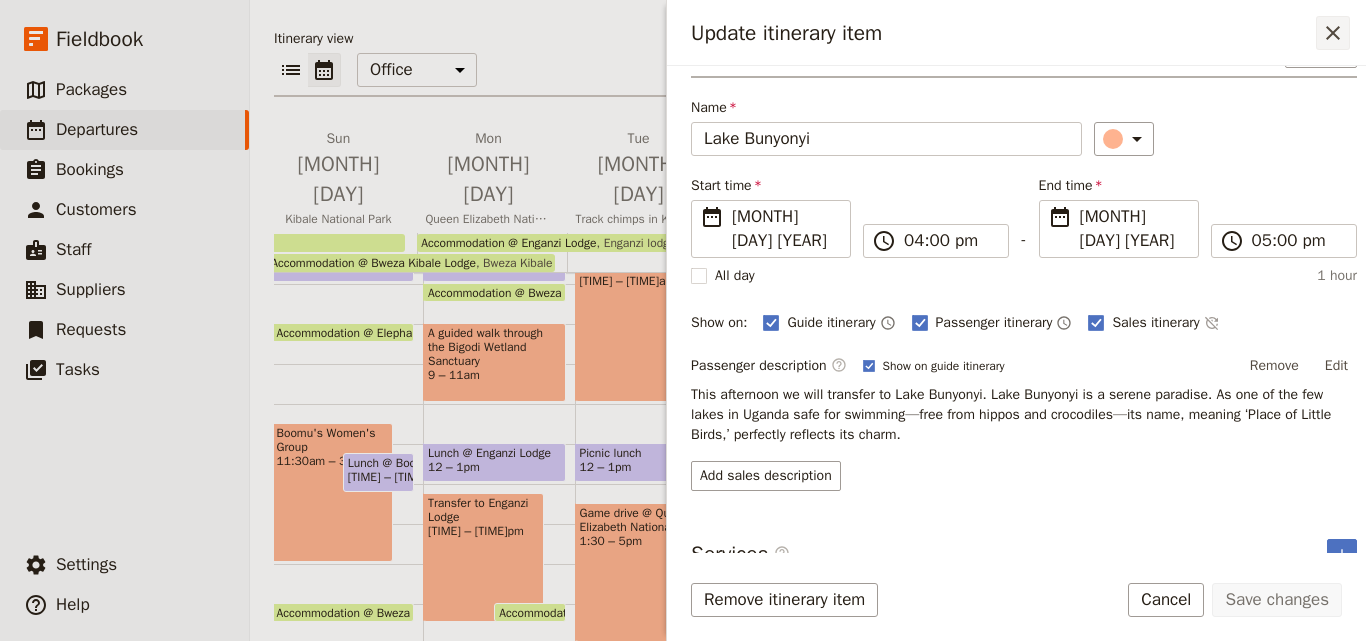 click 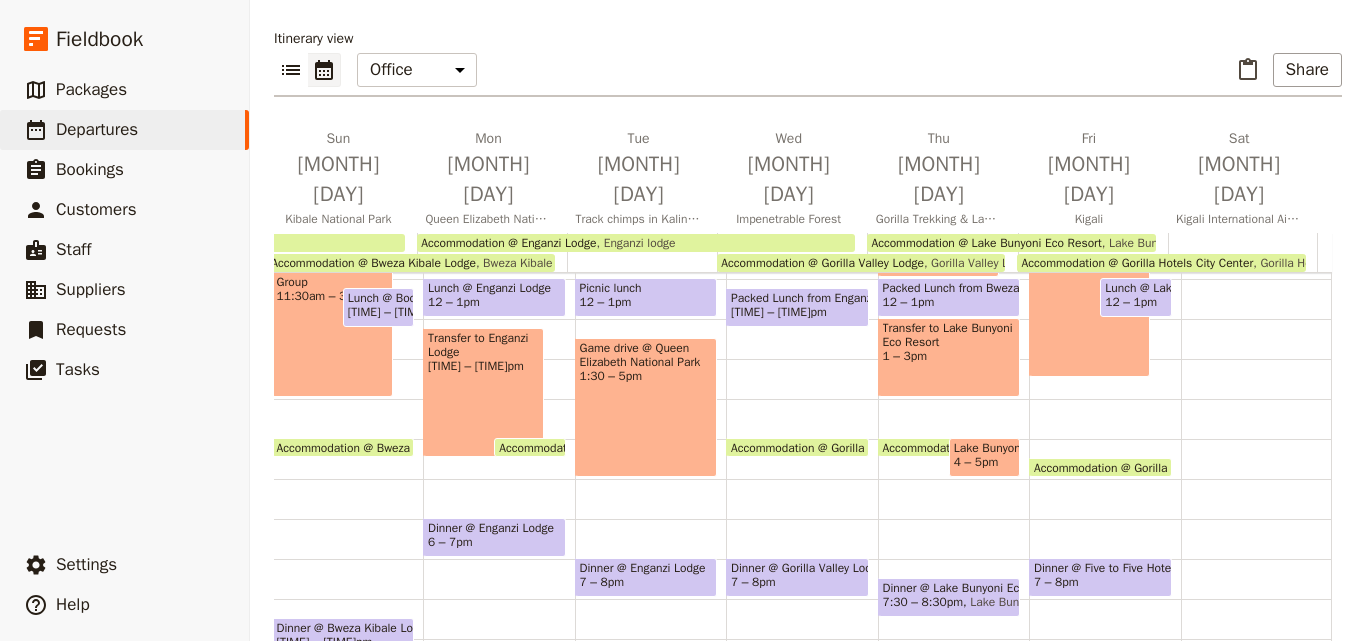 scroll, scrollTop: 509, scrollLeft: 0, axis: vertical 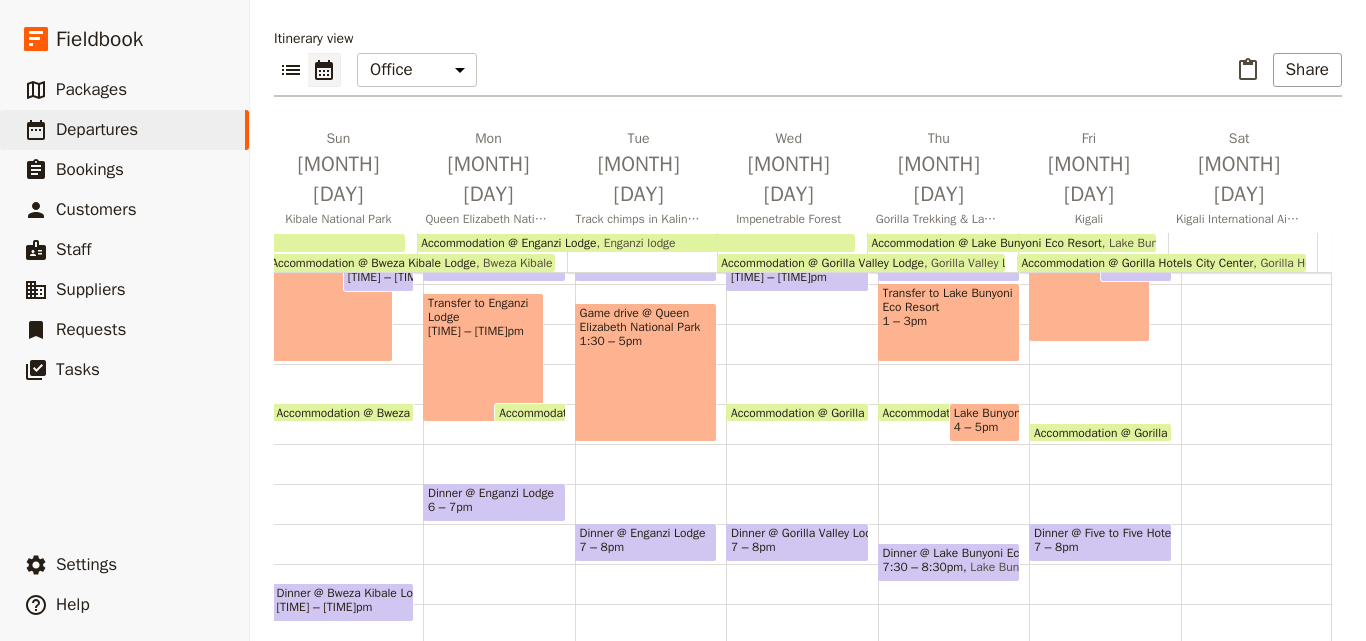click on "7:30 – 8:30pm" at bounding box center (923, 567) 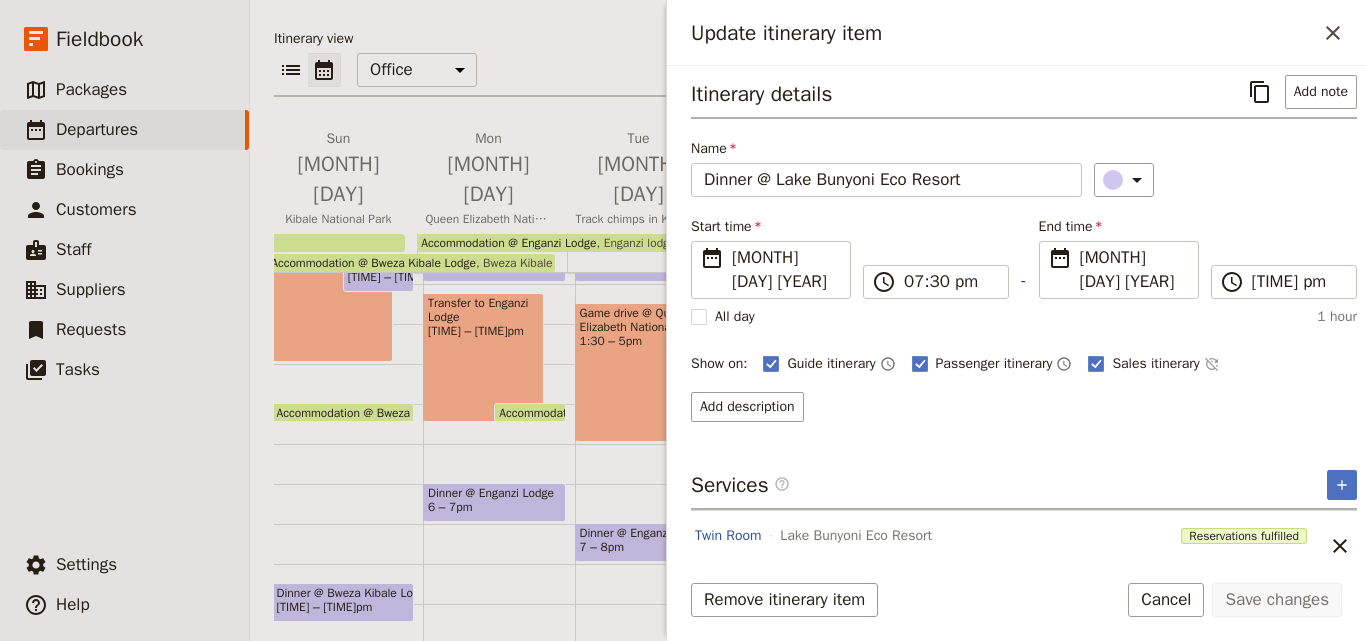 scroll, scrollTop: 9, scrollLeft: 0, axis: vertical 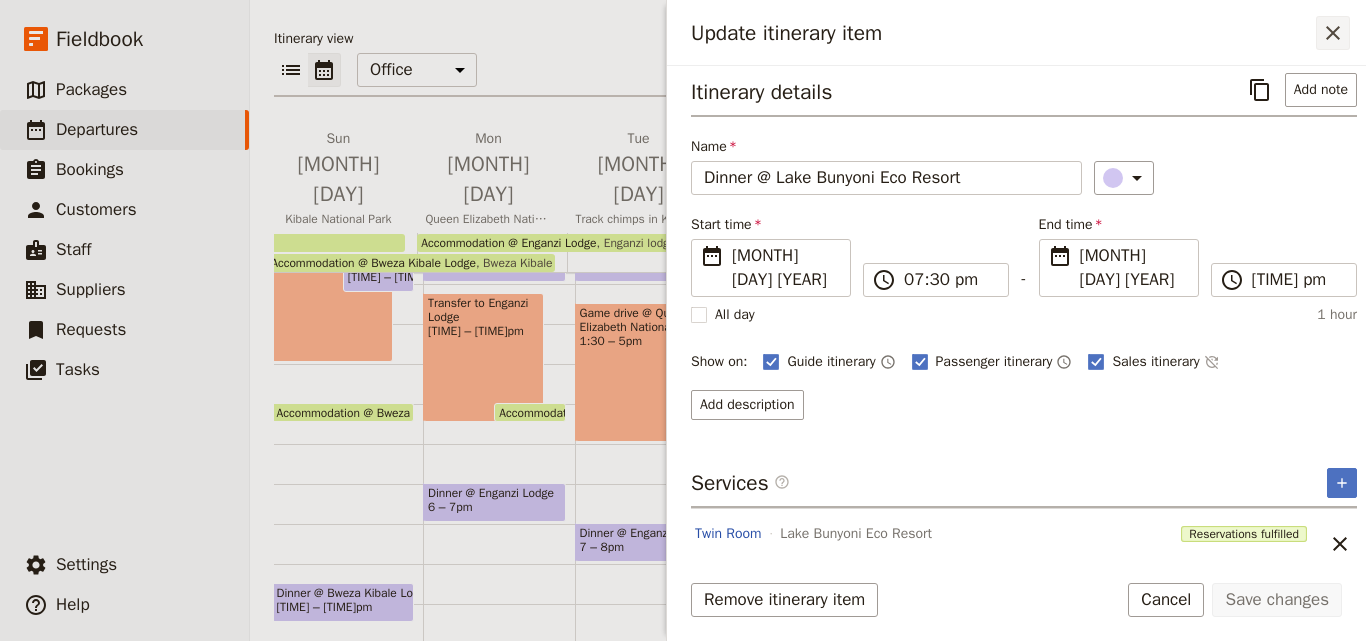 click 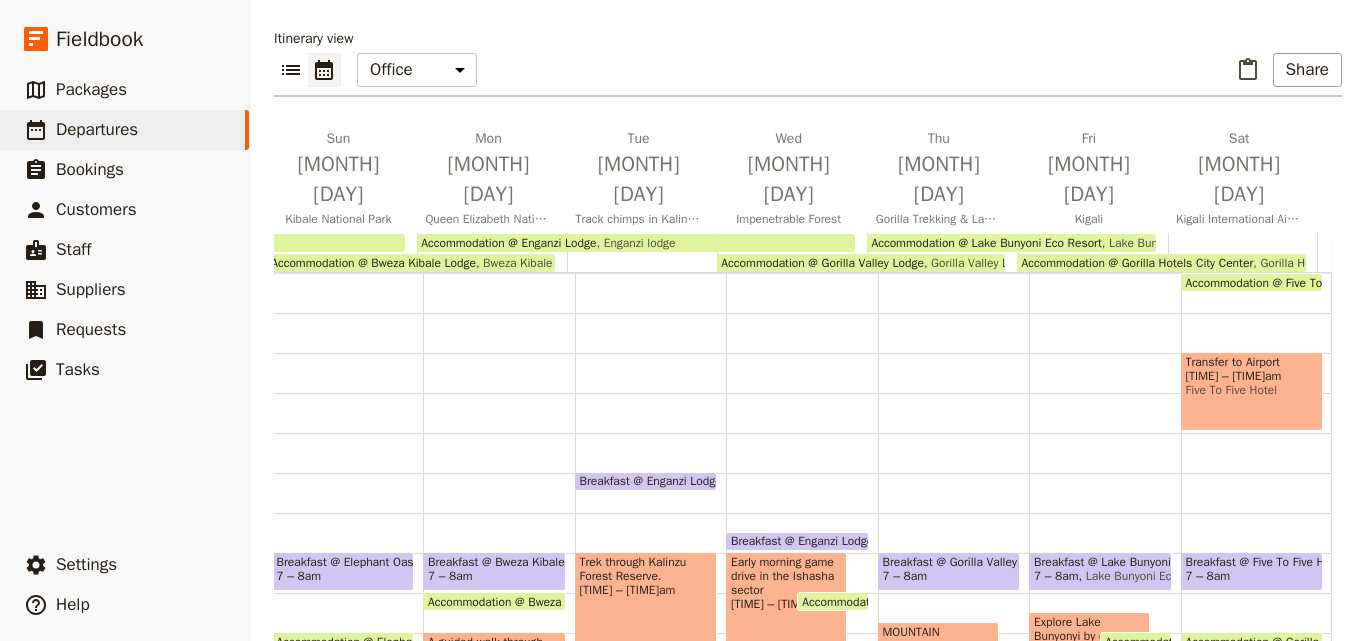 scroll, scrollTop: 100, scrollLeft: 0, axis: vertical 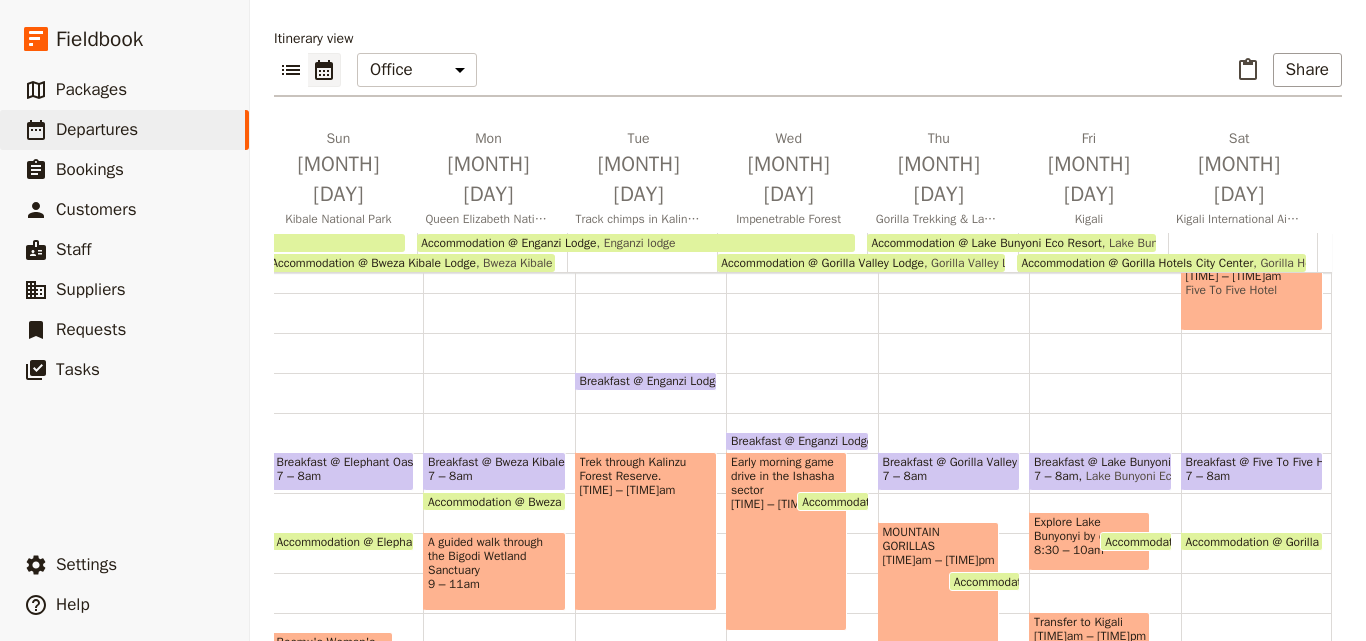 click on "Breakfast @ Lake Bunyoni Eco Resort" at bounding box center (1100, 462) 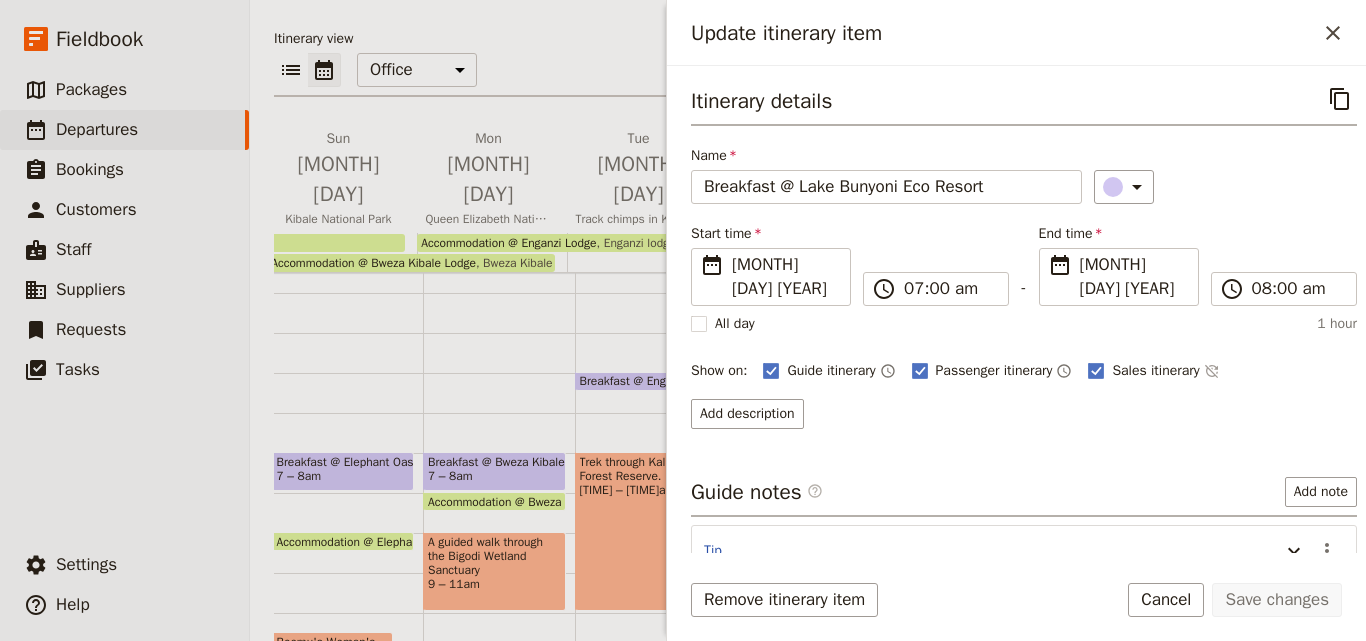 scroll, scrollTop: 158, scrollLeft: 0, axis: vertical 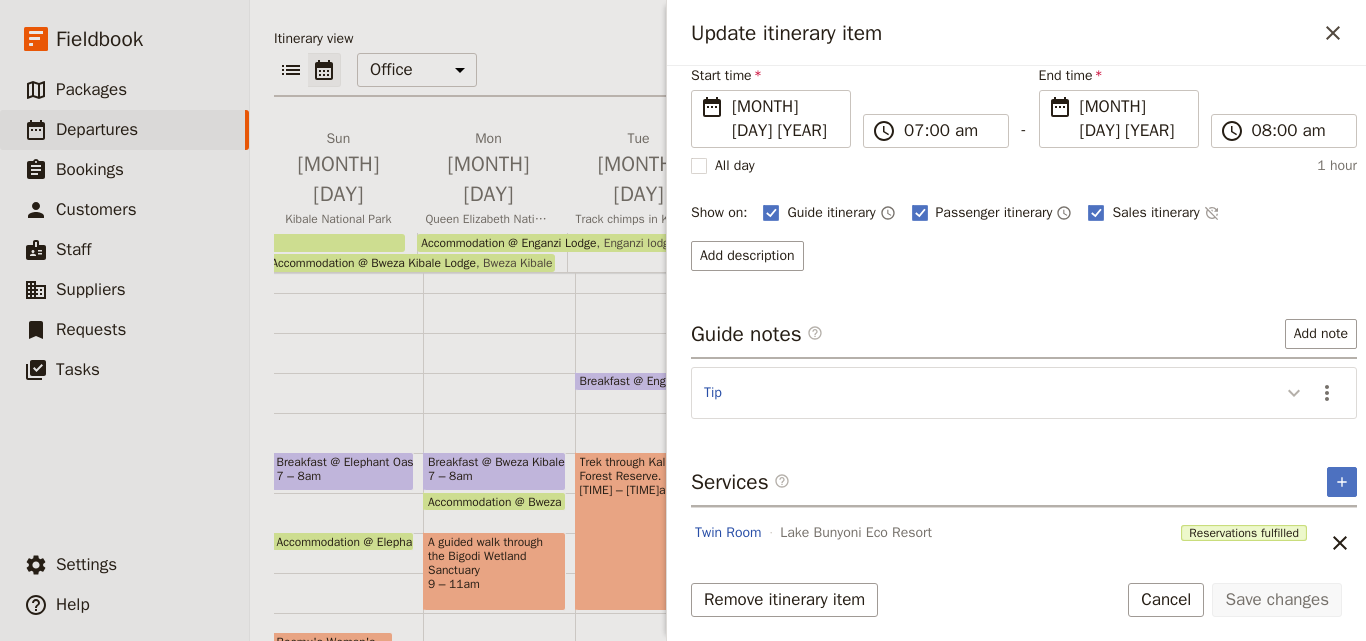 click 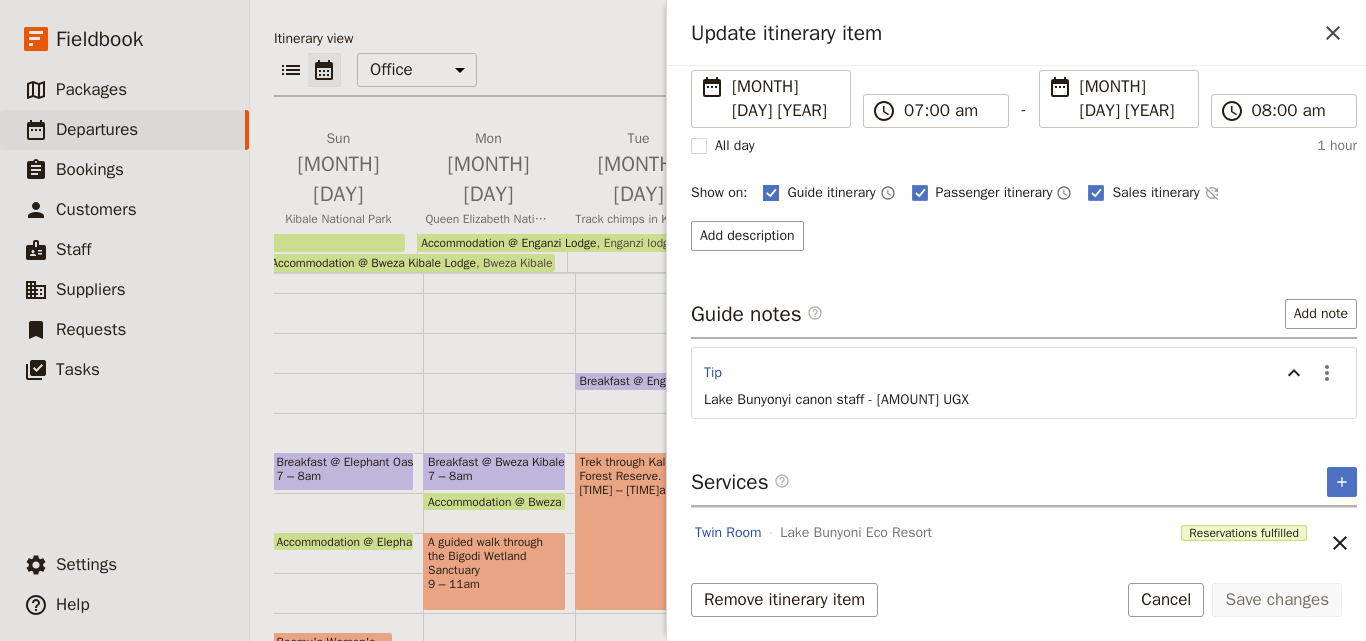 scroll, scrollTop: 0, scrollLeft: 0, axis: both 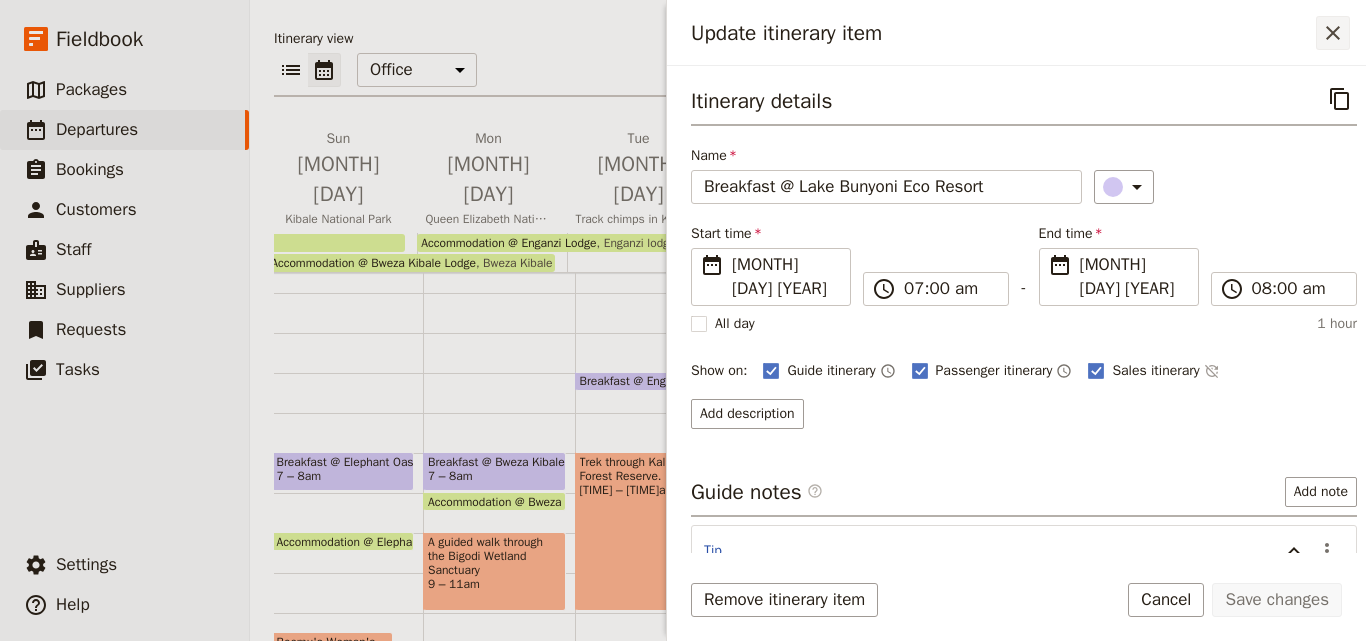 click 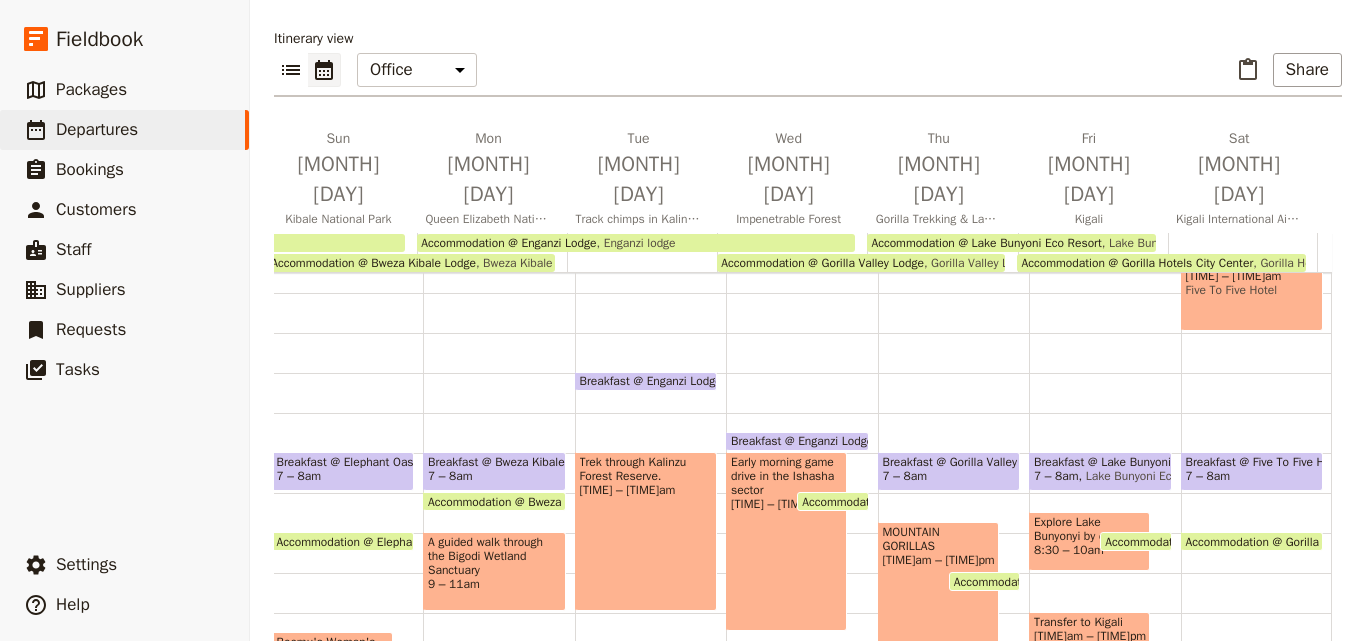 click on "8:30 – 10am" at bounding box center [1089, 550] 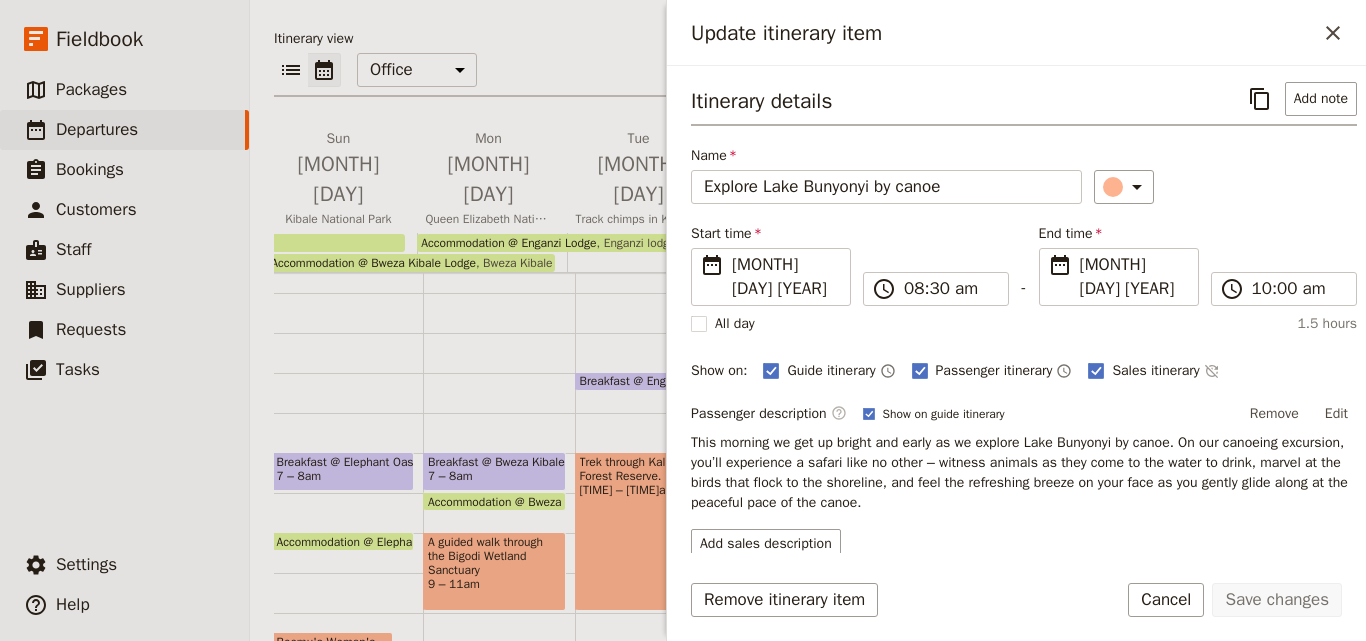 scroll, scrollTop: 68, scrollLeft: 0, axis: vertical 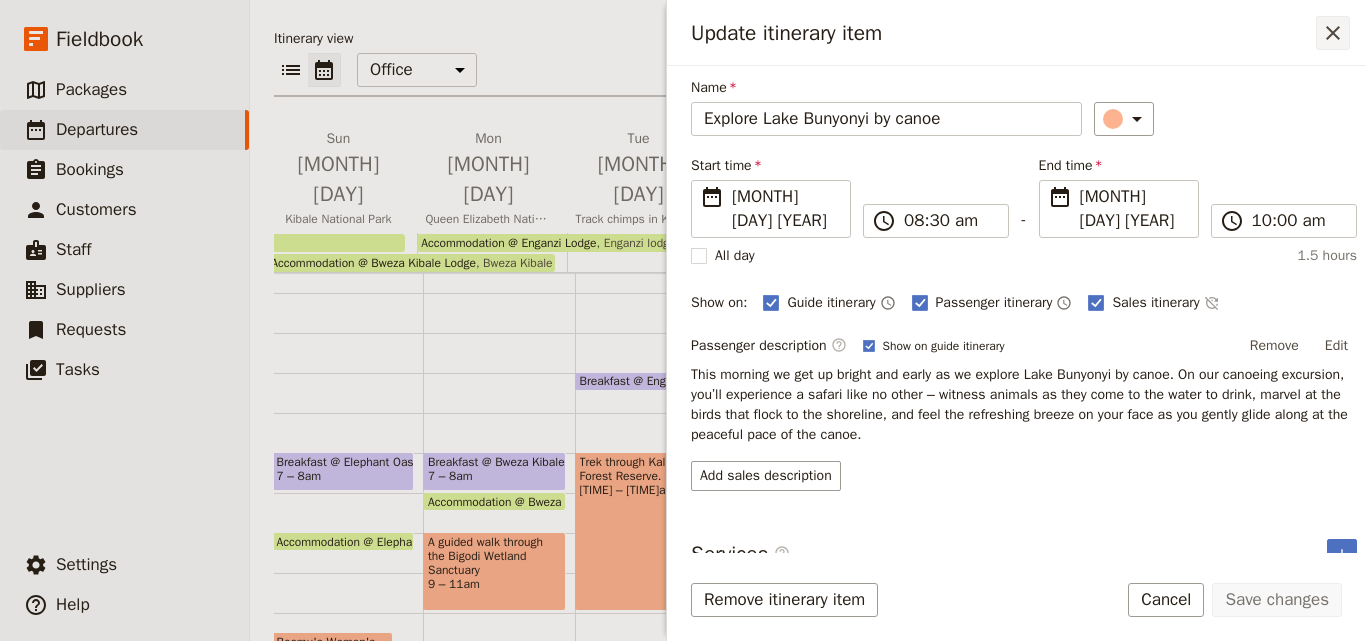 click 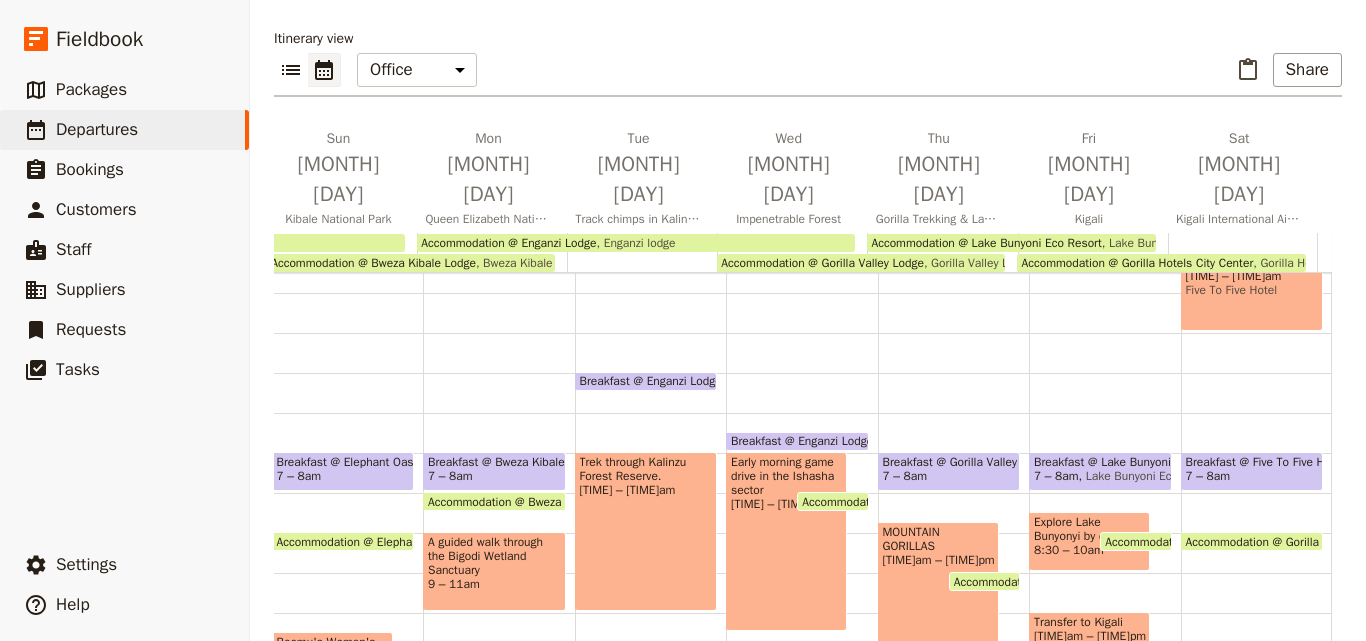 scroll, scrollTop: 200, scrollLeft: 0, axis: vertical 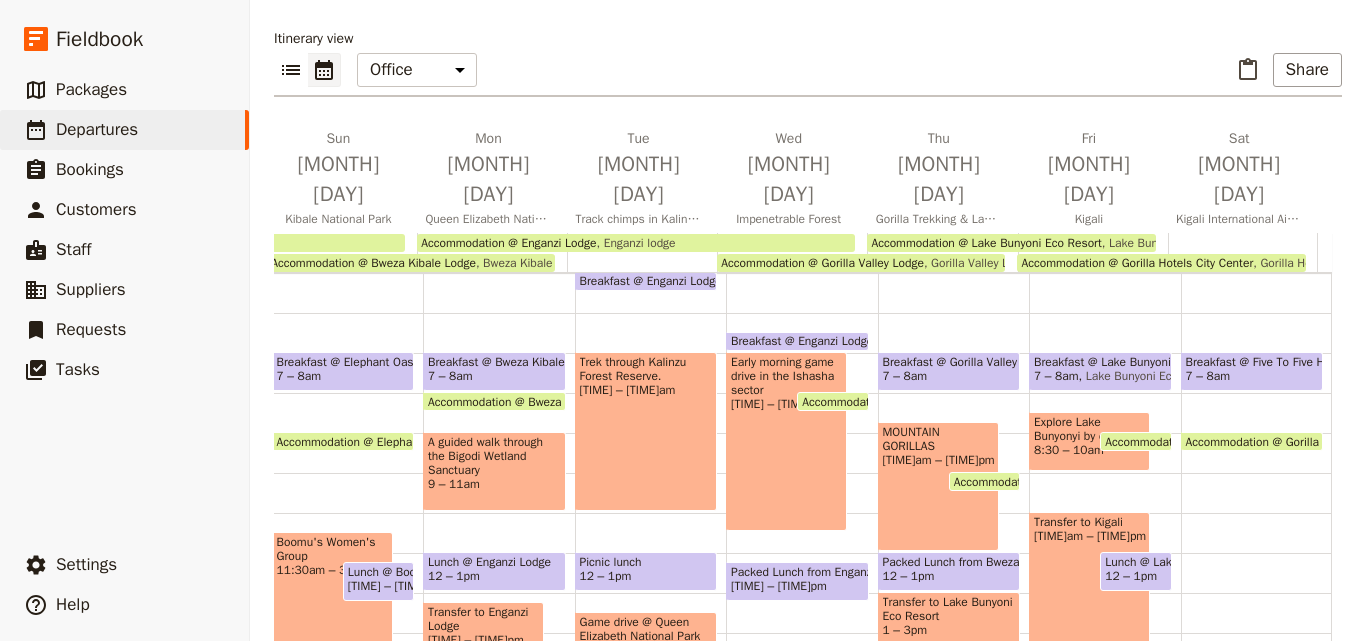 click on "Transfer to Kigali  [TIME]am – [TIME]pm" at bounding box center [1089, 581] 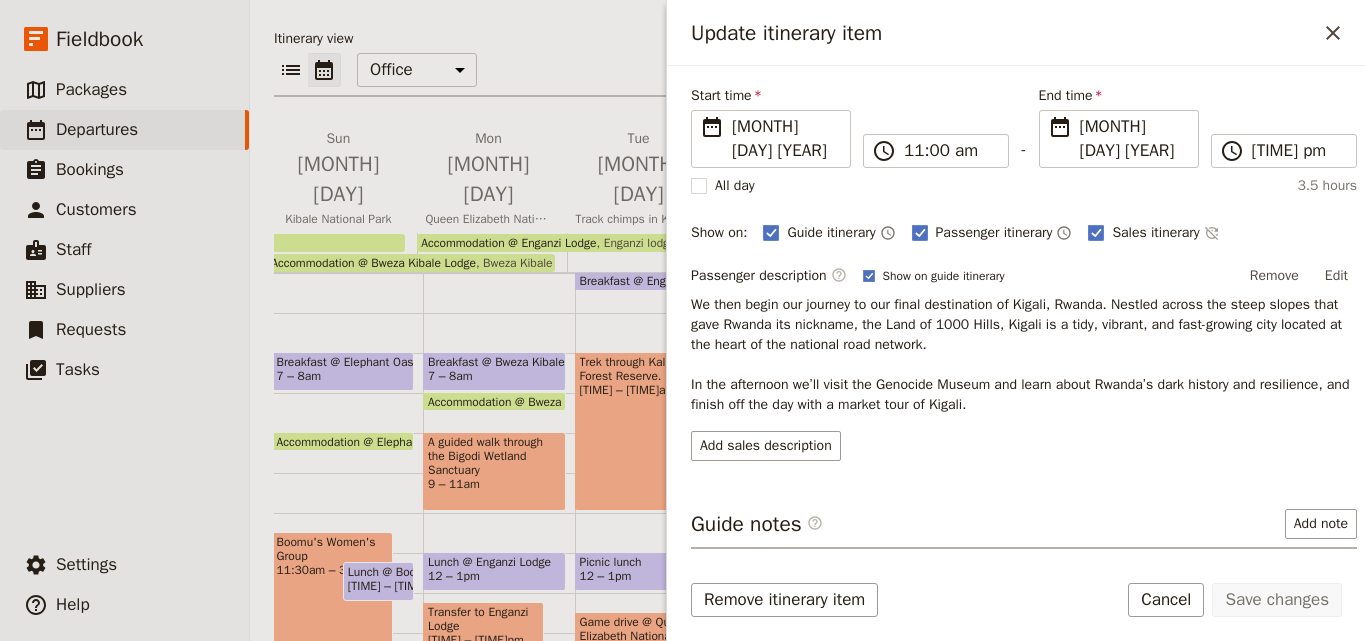 scroll, scrollTop: 257, scrollLeft: 0, axis: vertical 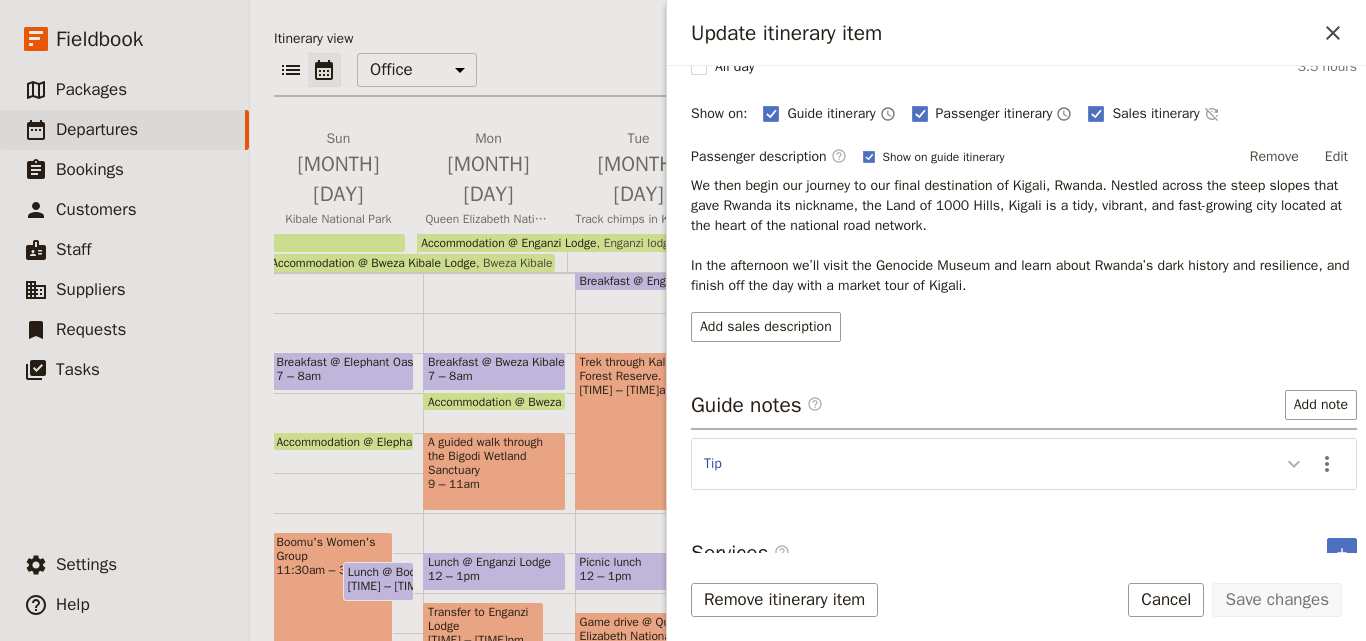 click at bounding box center (1294, 463) 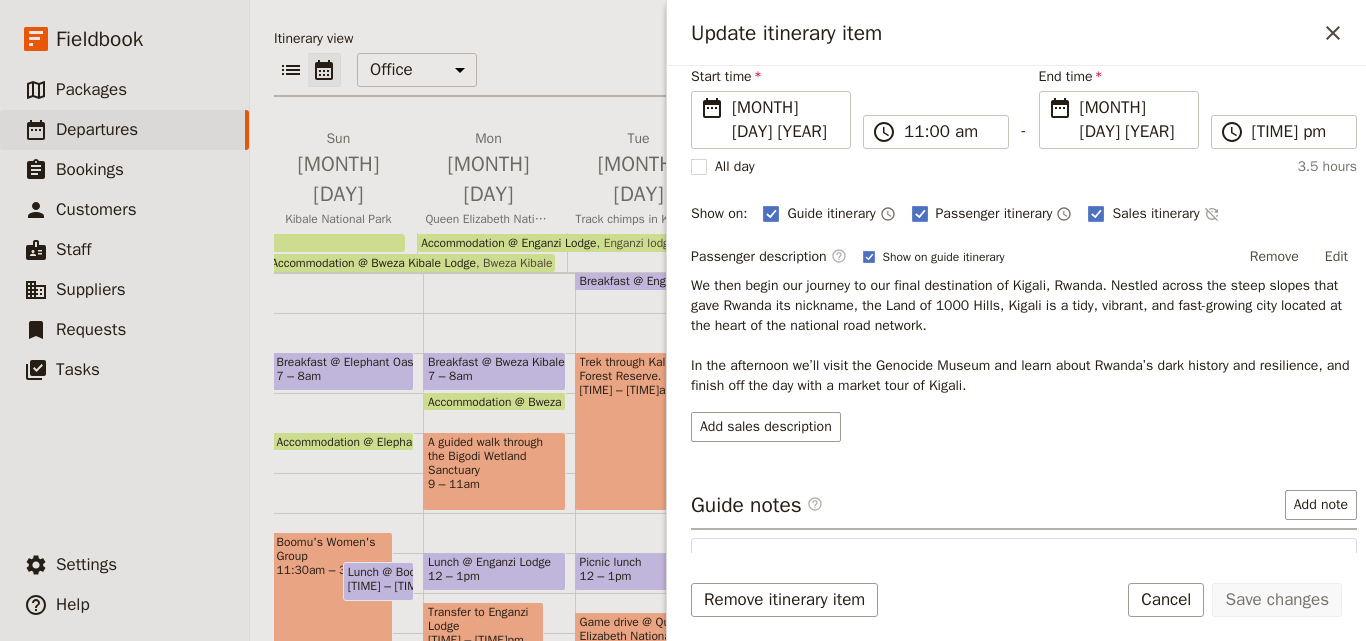 scroll, scrollTop: 0, scrollLeft: 0, axis: both 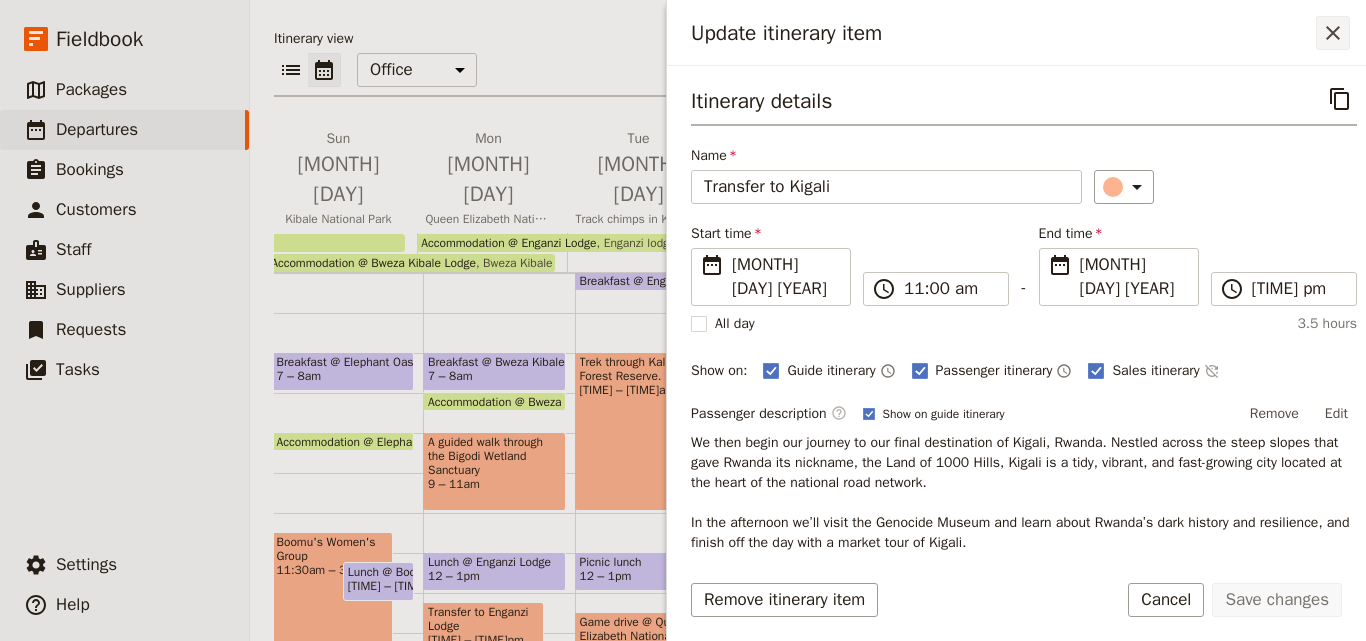 click 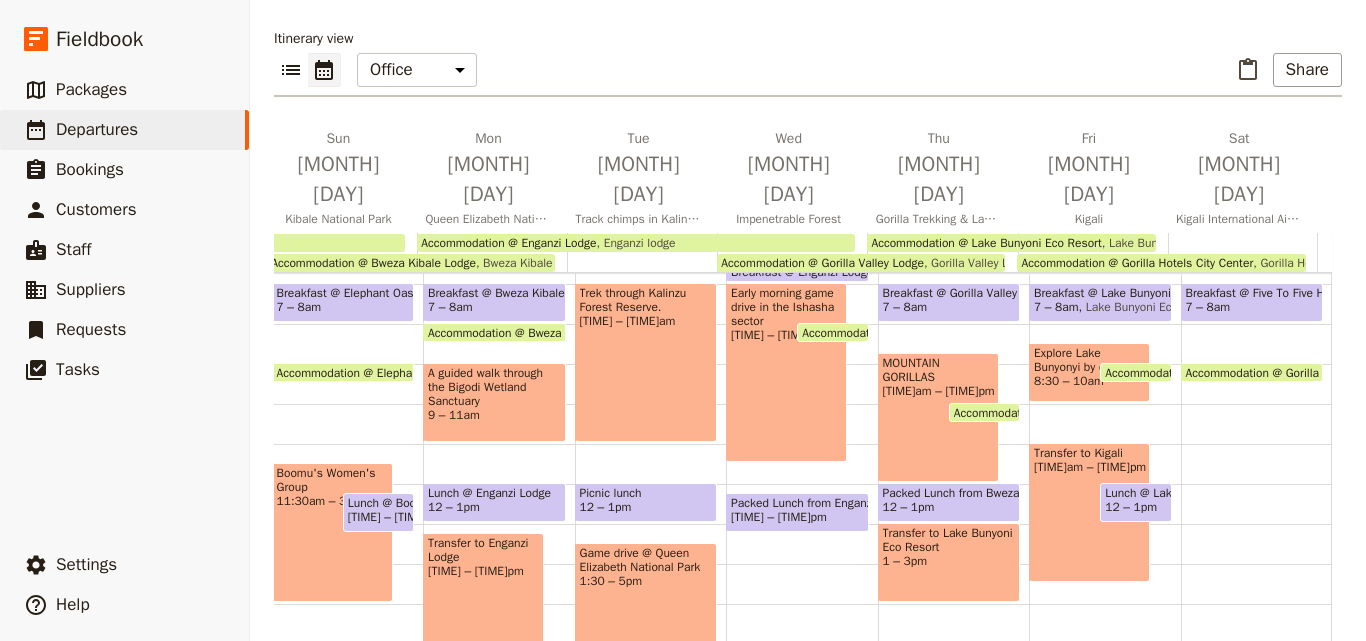 scroll, scrollTop: 300, scrollLeft: 0, axis: vertical 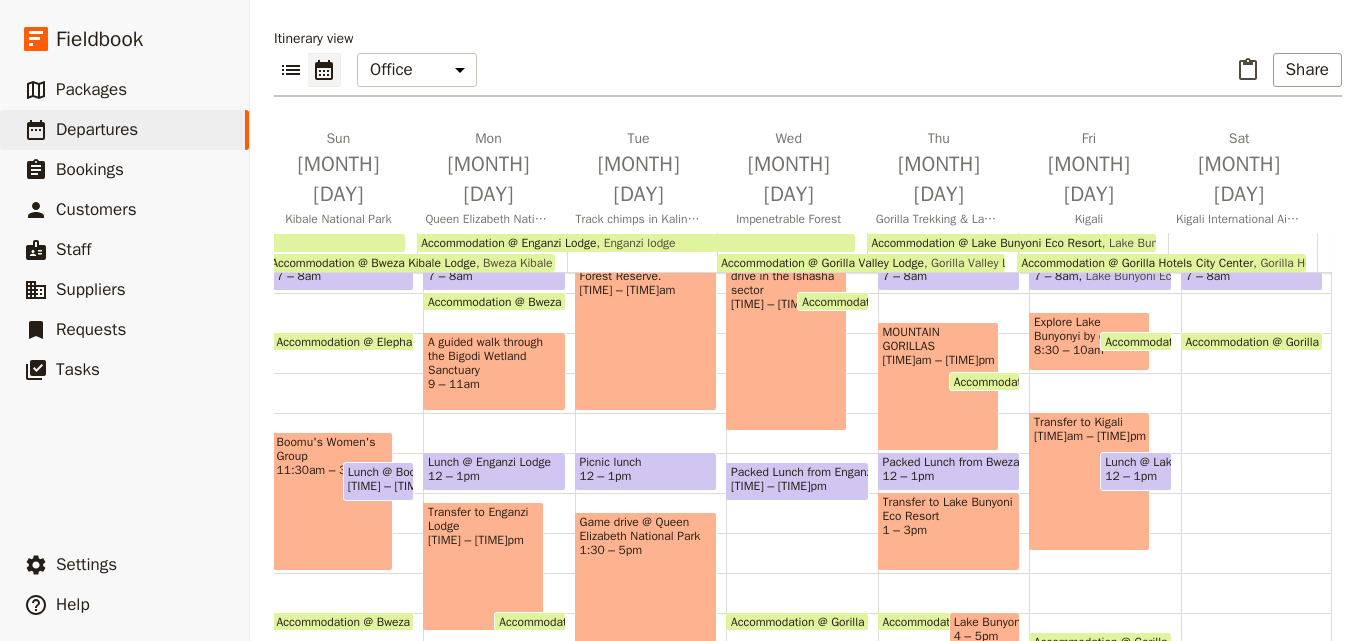 click on "Lunch @ Lake Bunyonyi" at bounding box center (1135, 462) 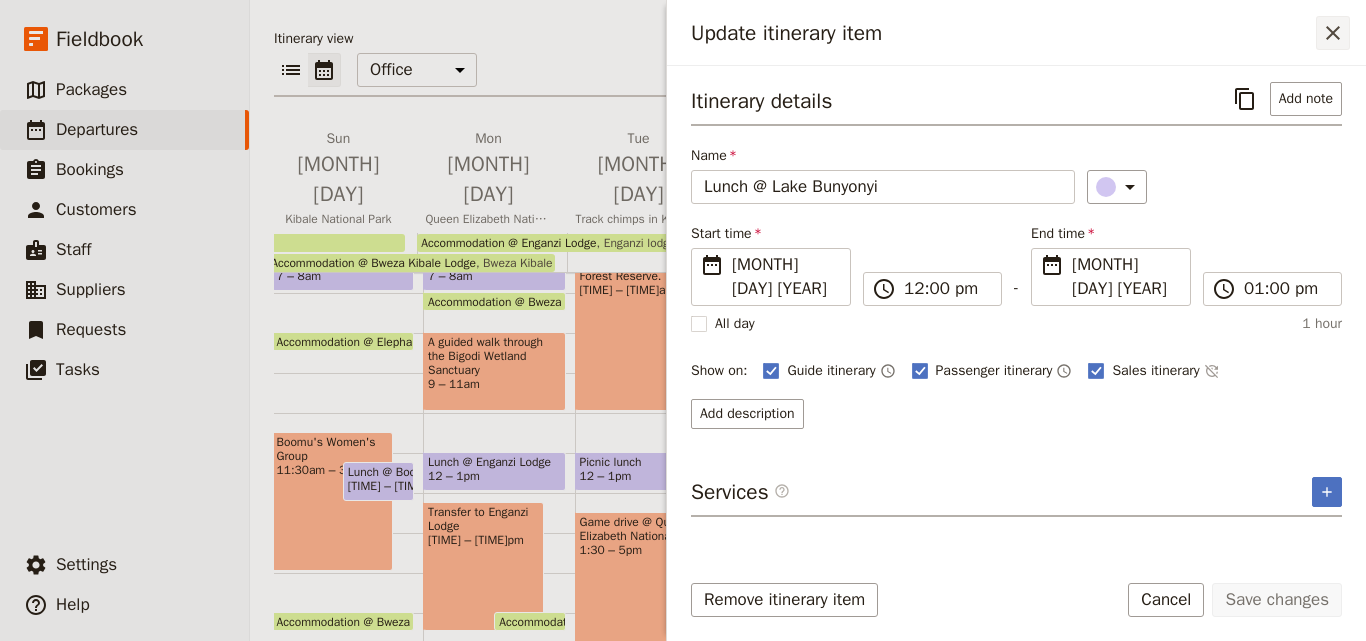 click on "​" at bounding box center [1333, 33] 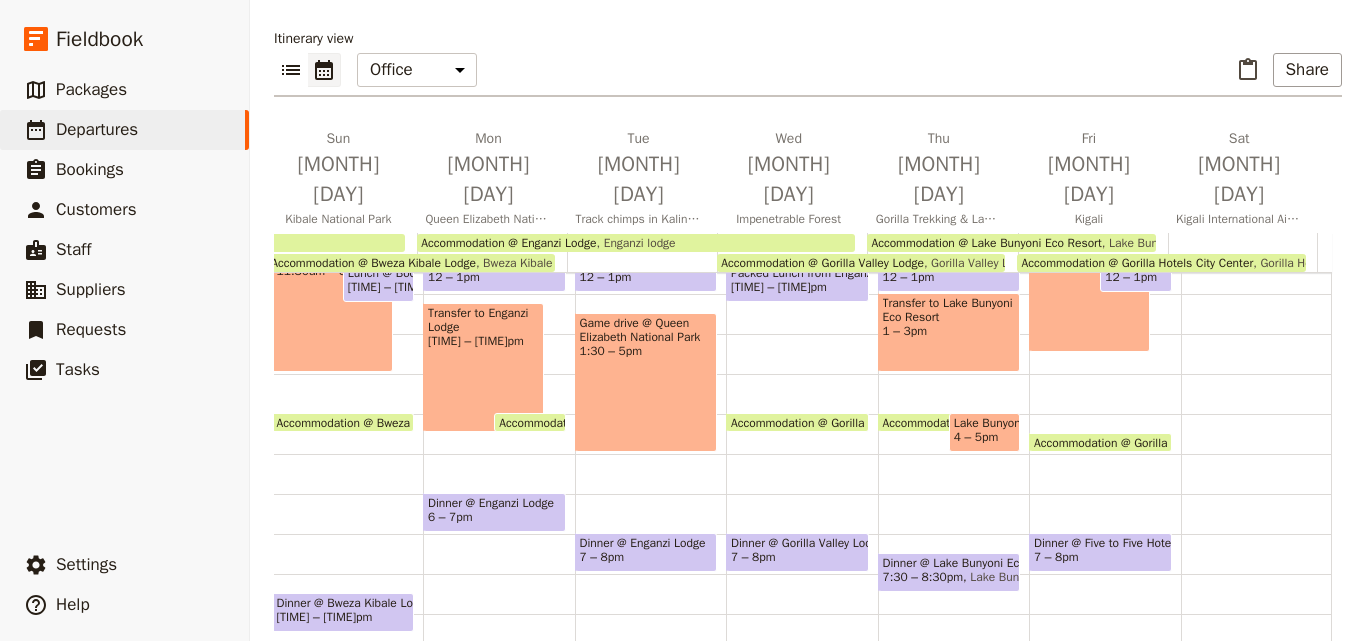 scroll, scrollTop: 500, scrollLeft: 0, axis: vertical 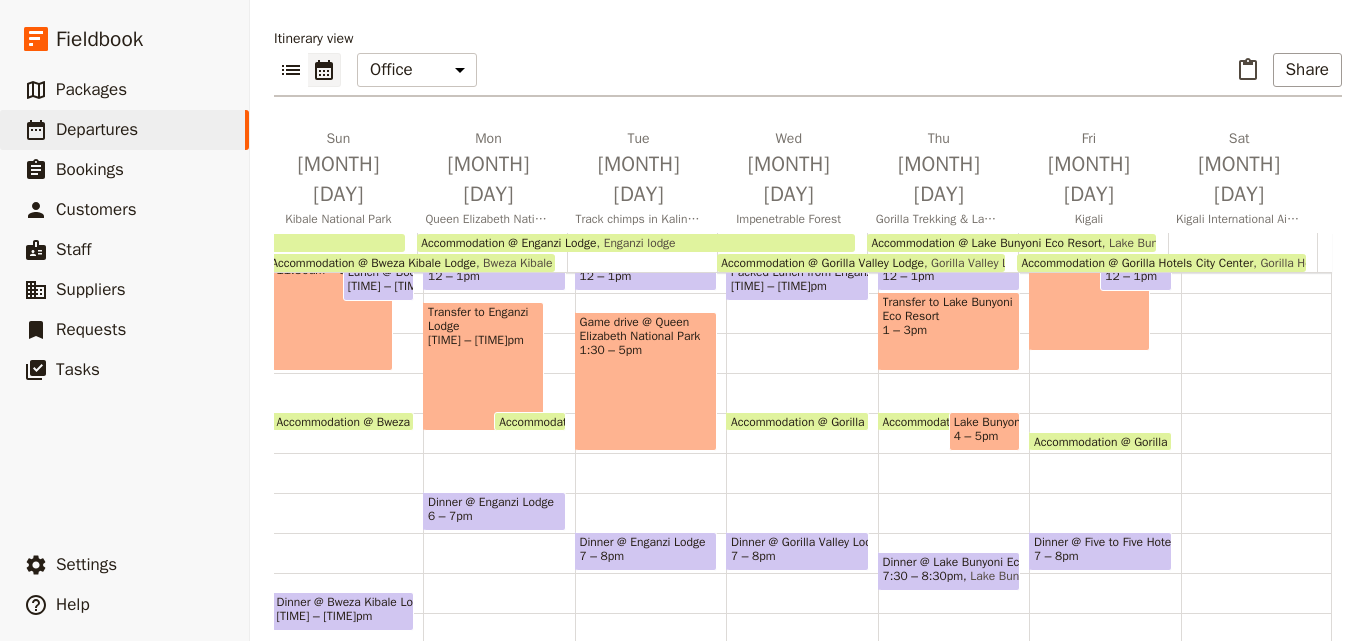 drag, startPoint x: 1105, startPoint y: 499, endPoint x: 1132, endPoint y: 512, distance: 29.966648 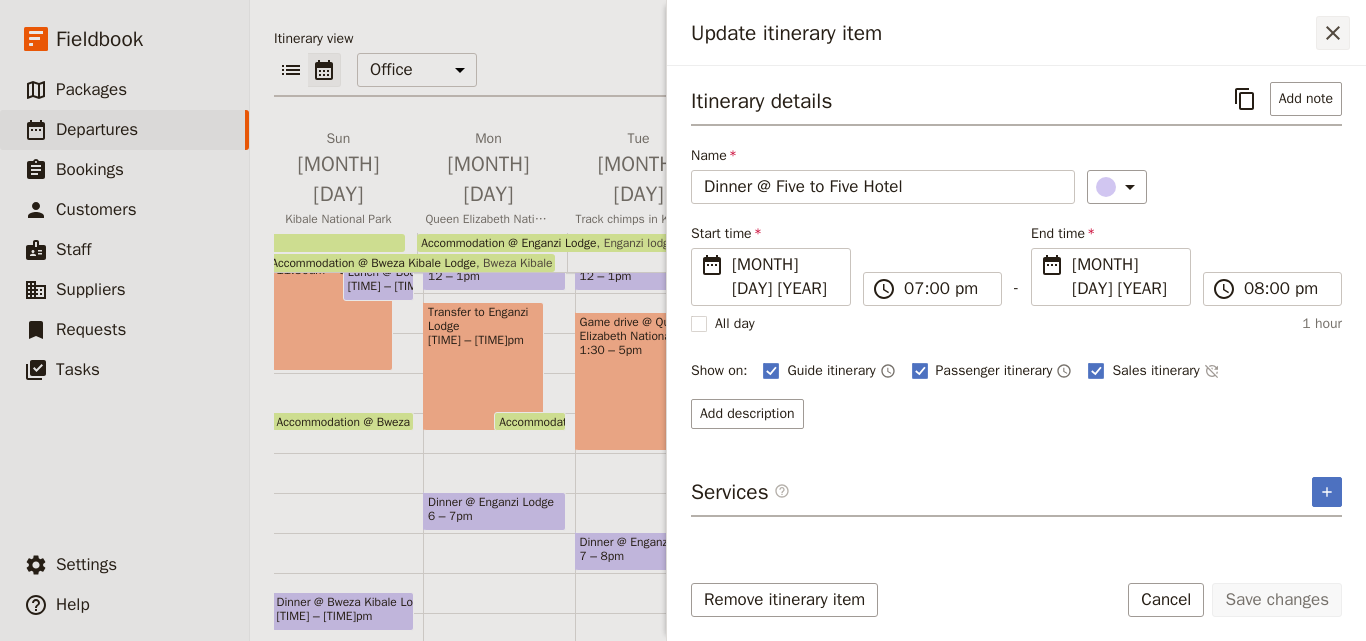 click 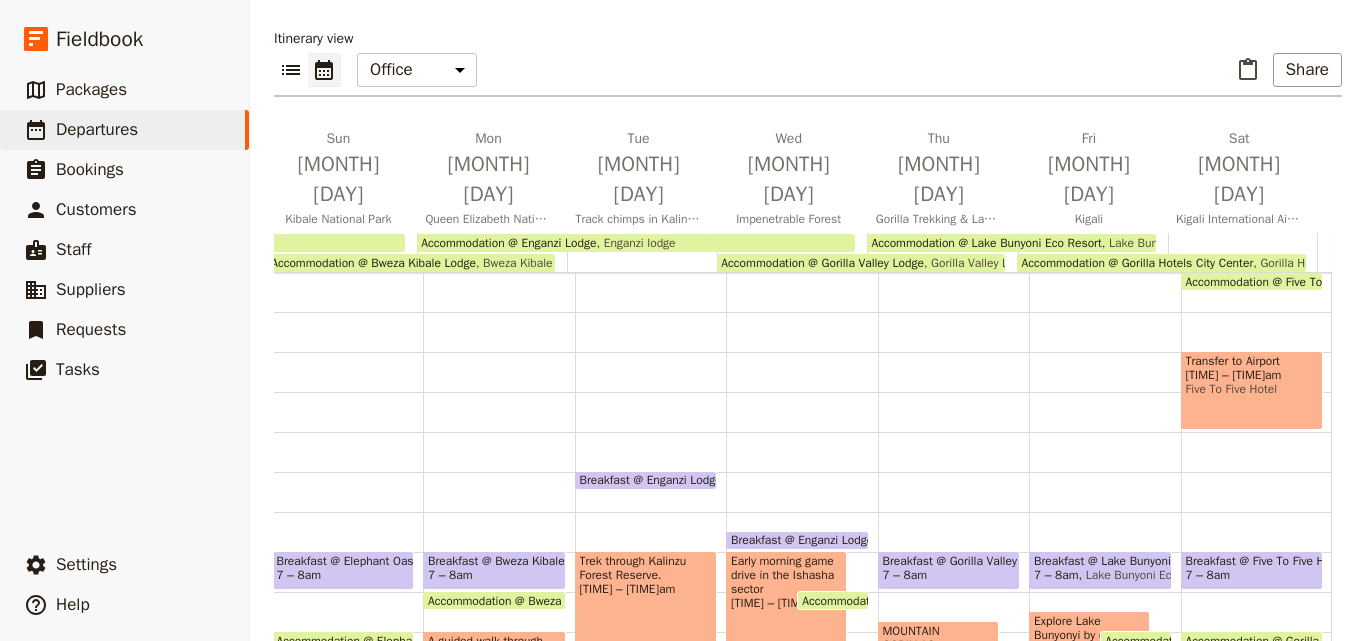 scroll, scrollTop: 0, scrollLeft: 0, axis: both 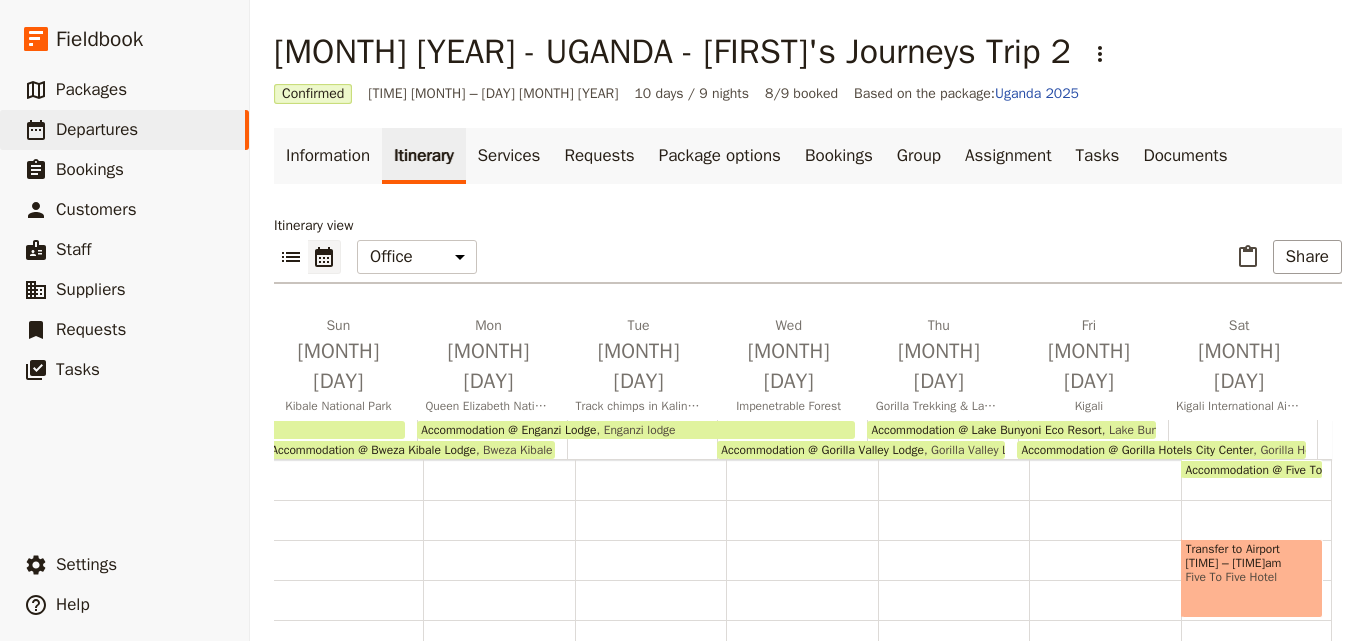 click on "Five To Five Hotel" at bounding box center (1252, 577) 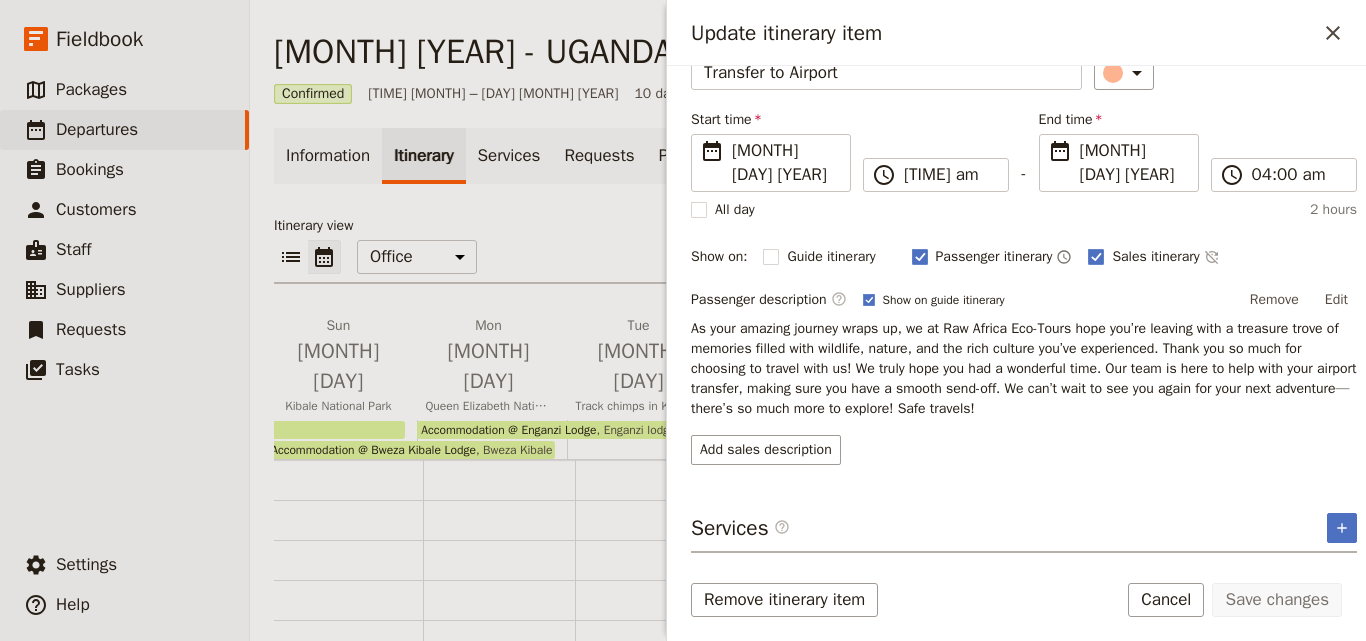scroll, scrollTop: 159, scrollLeft: 0, axis: vertical 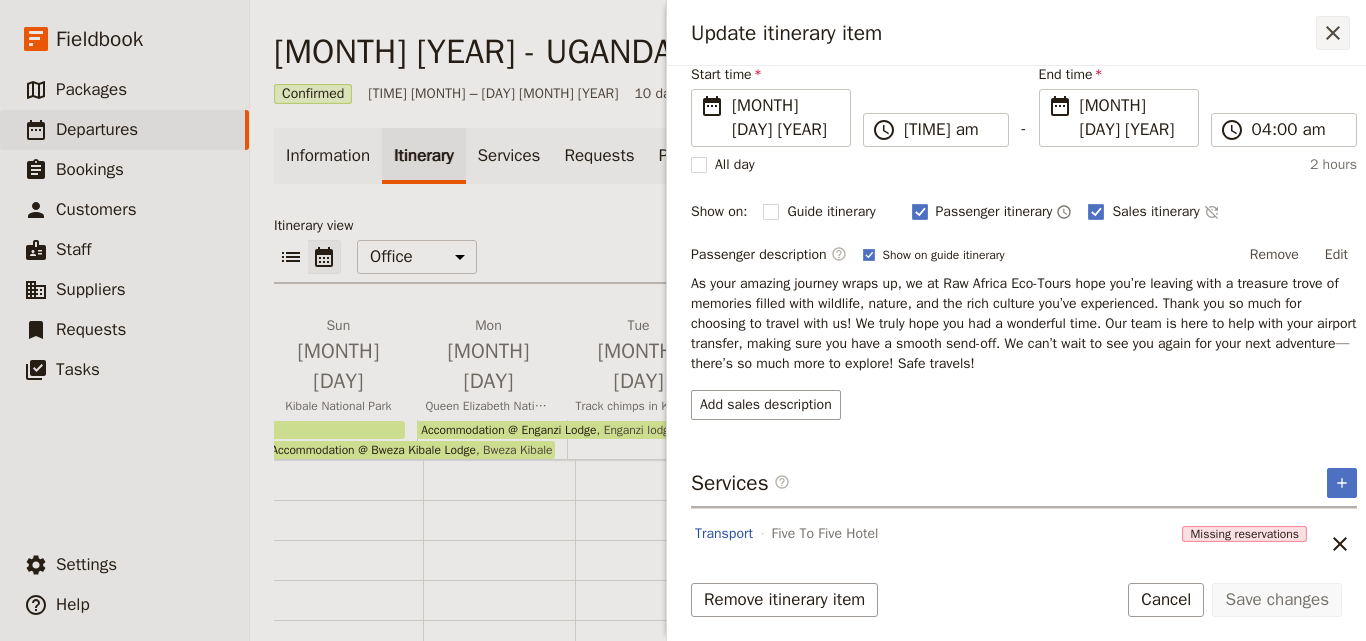 click 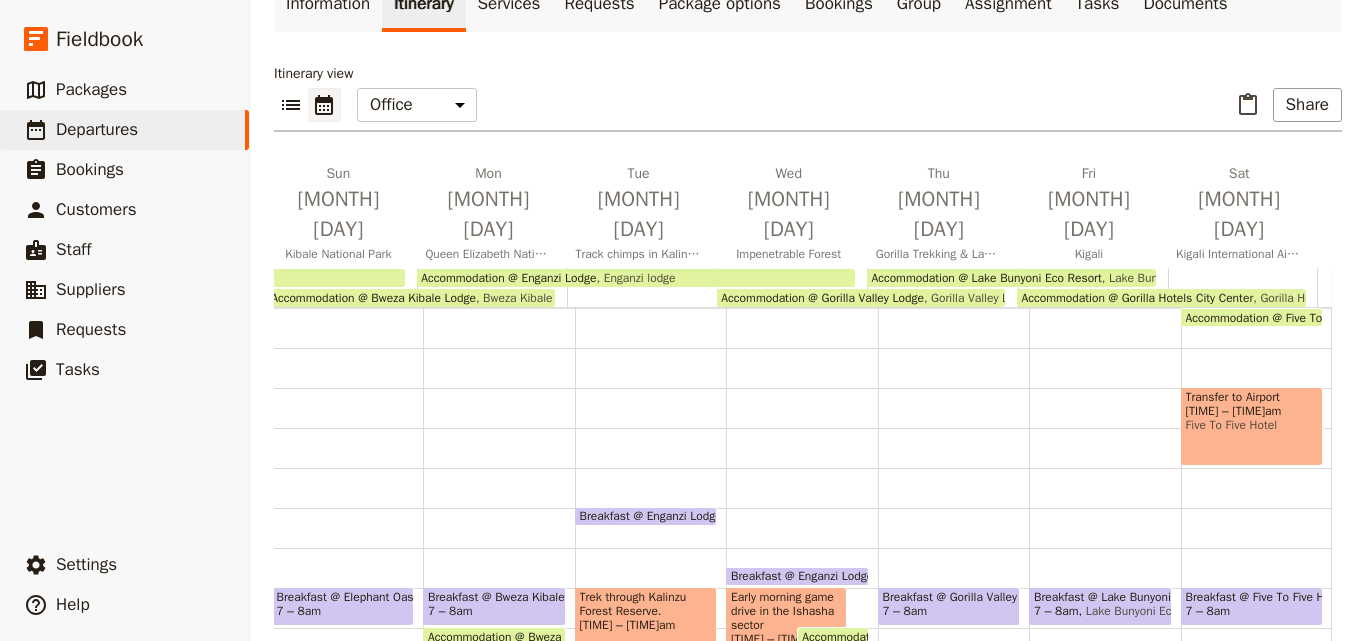 scroll, scrollTop: 287, scrollLeft: 0, axis: vertical 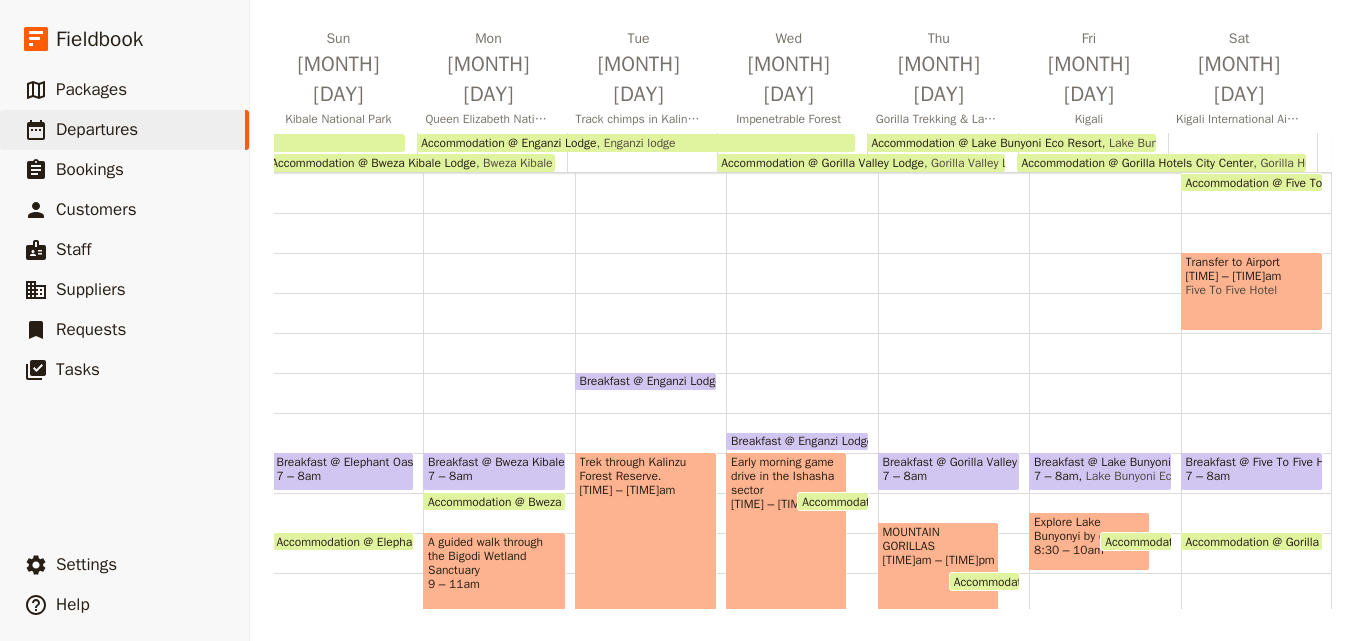 click on "Breakfast @ Five To Five Hotel" at bounding box center (1252, 462) 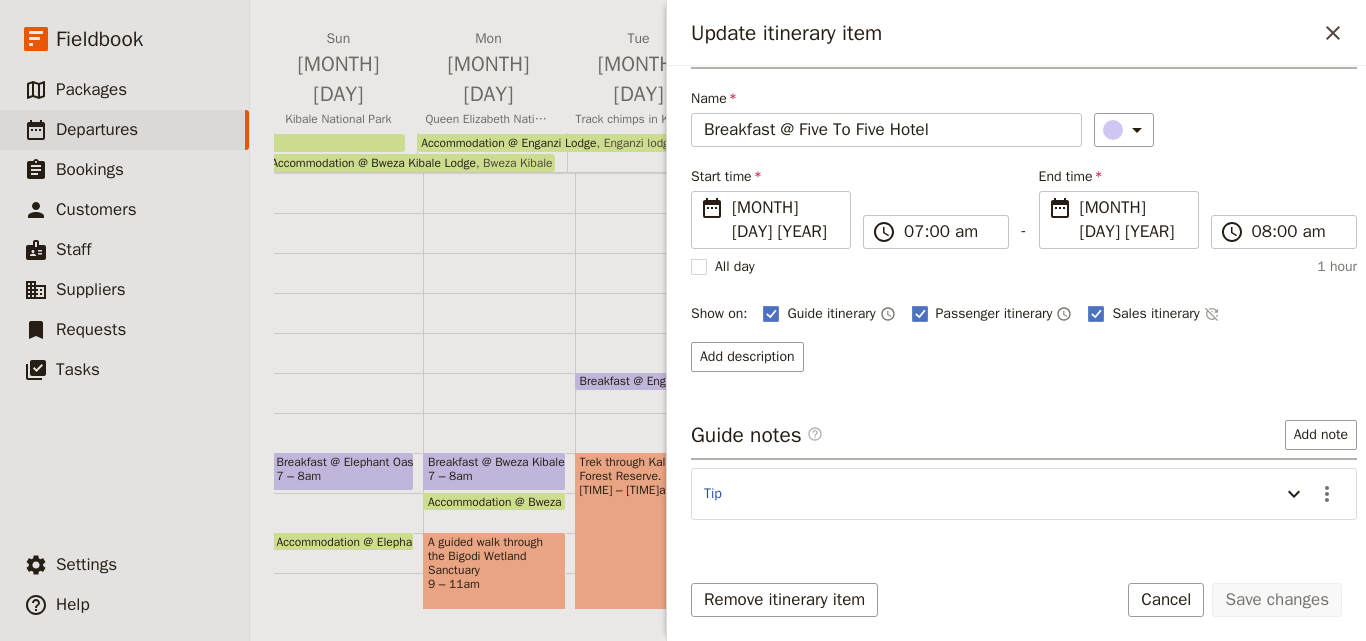 scroll, scrollTop: 87, scrollLeft: 0, axis: vertical 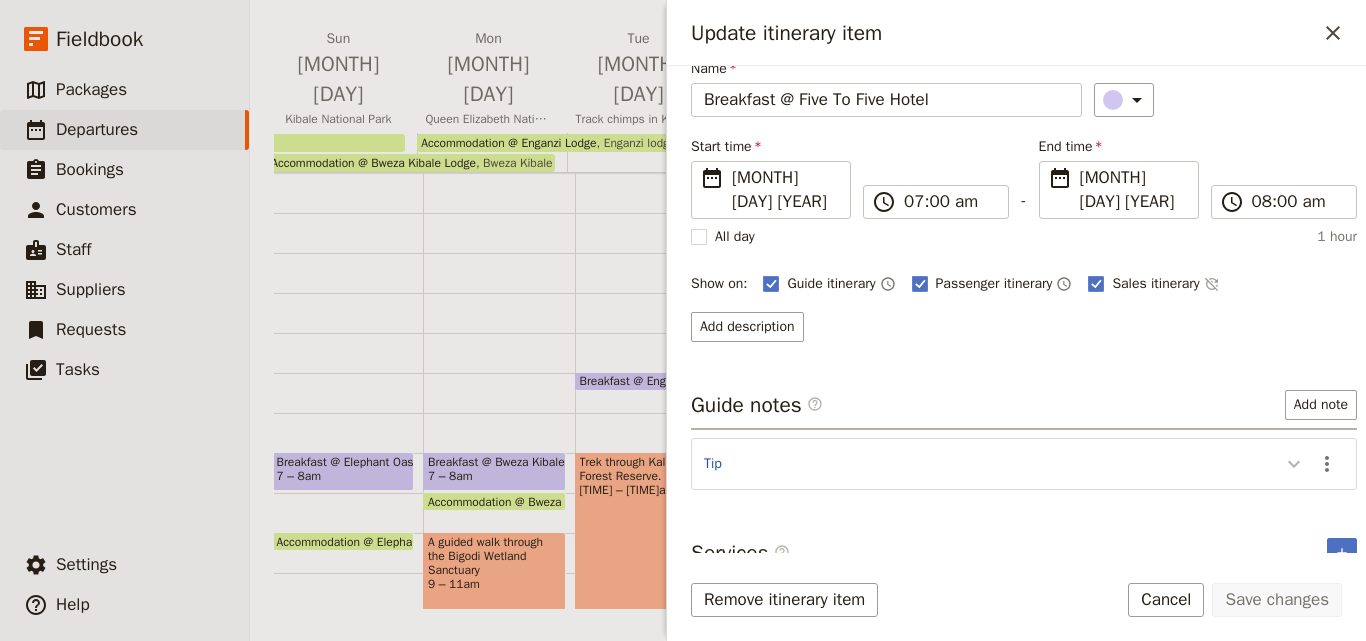 click 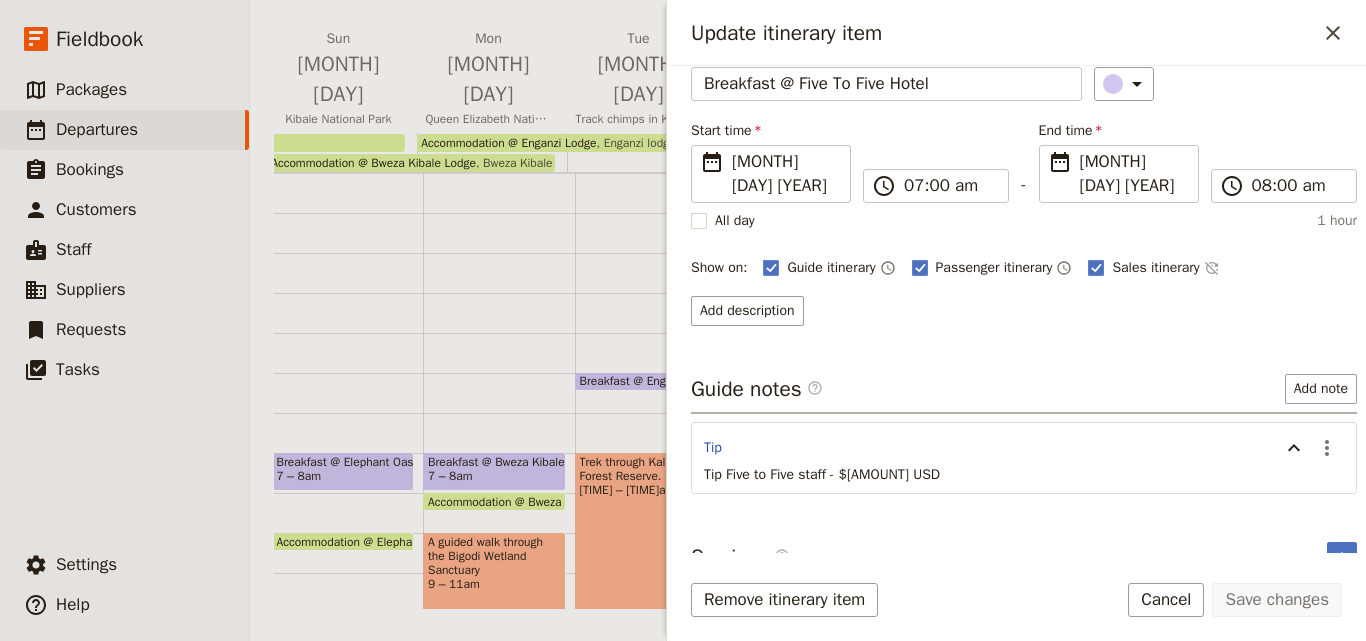 scroll, scrollTop: 107, scrollLeft: 0, axis: vertical 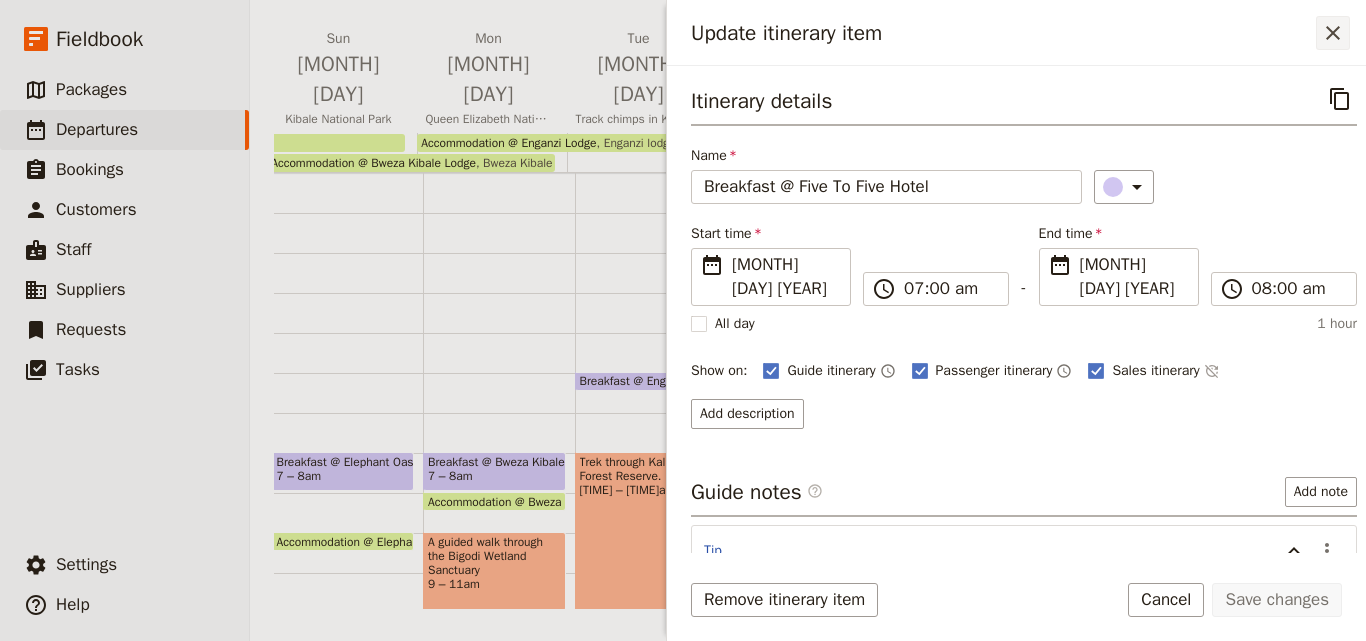 click 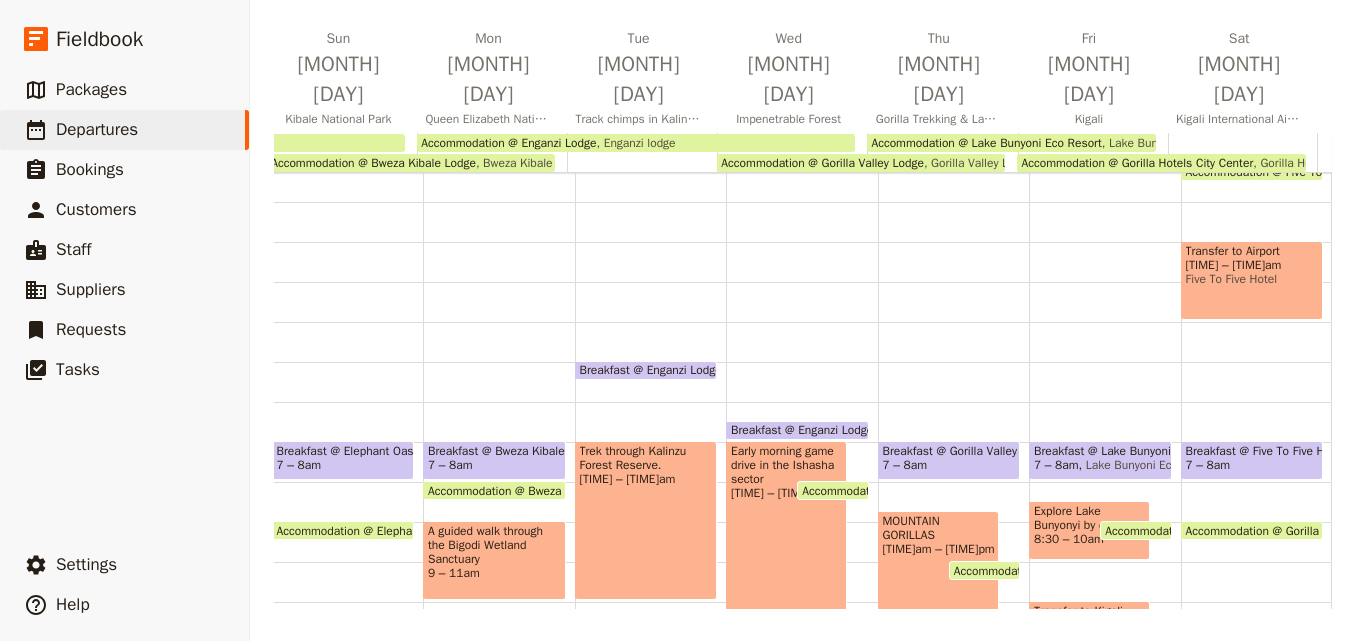 scroll, scrollTop: 9, scrollLeft: 0, axis: vertical 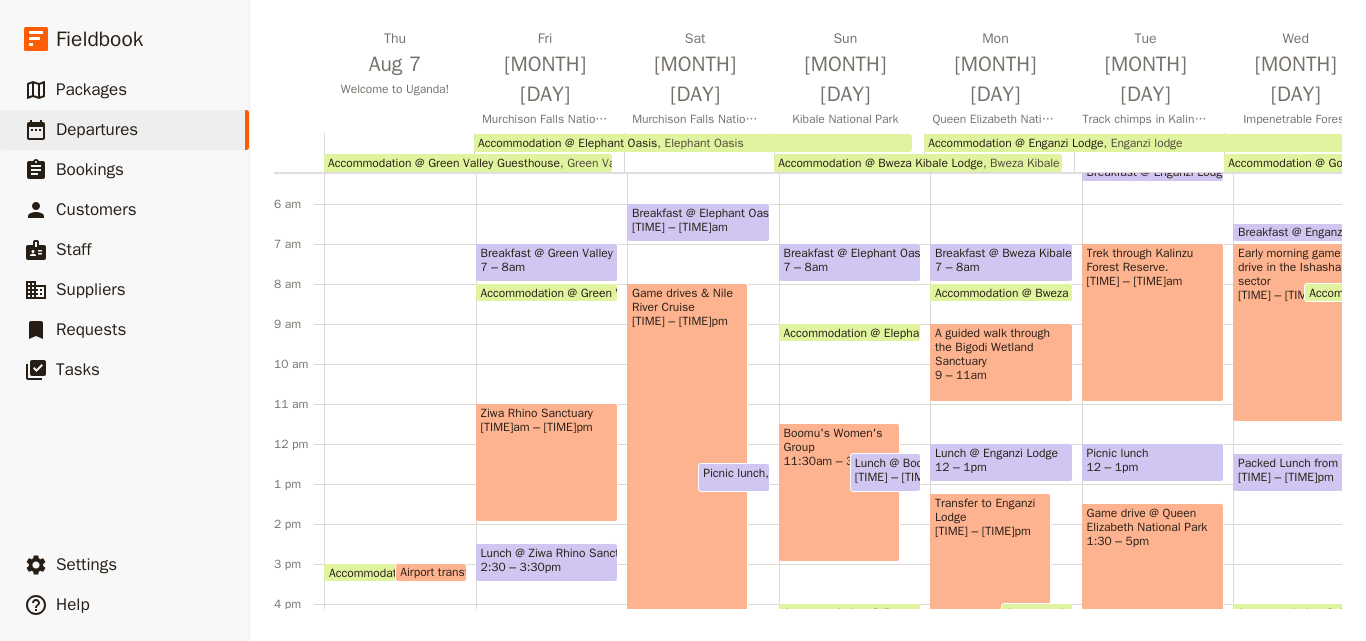 click on "Breakfast @ Green Valley Guesthouse" at bounding box center [547, 253] 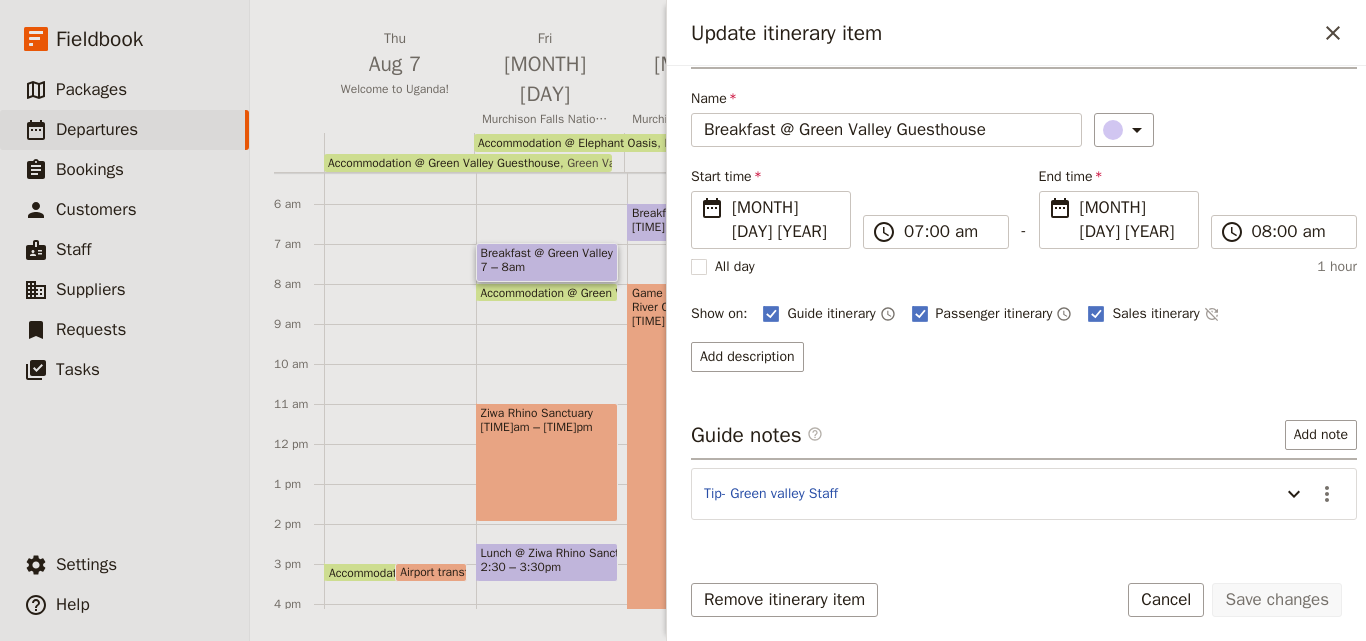 scroll, scrollTop: 87, scrollLeft: 0, axis: vertical 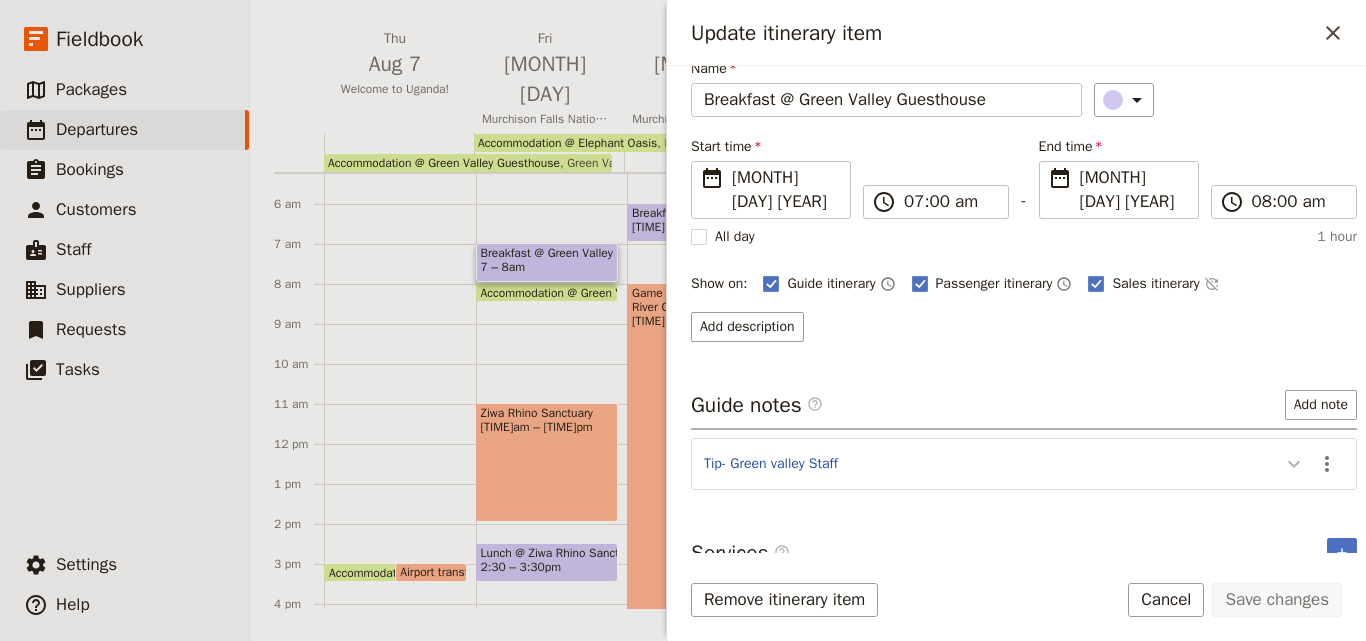 click 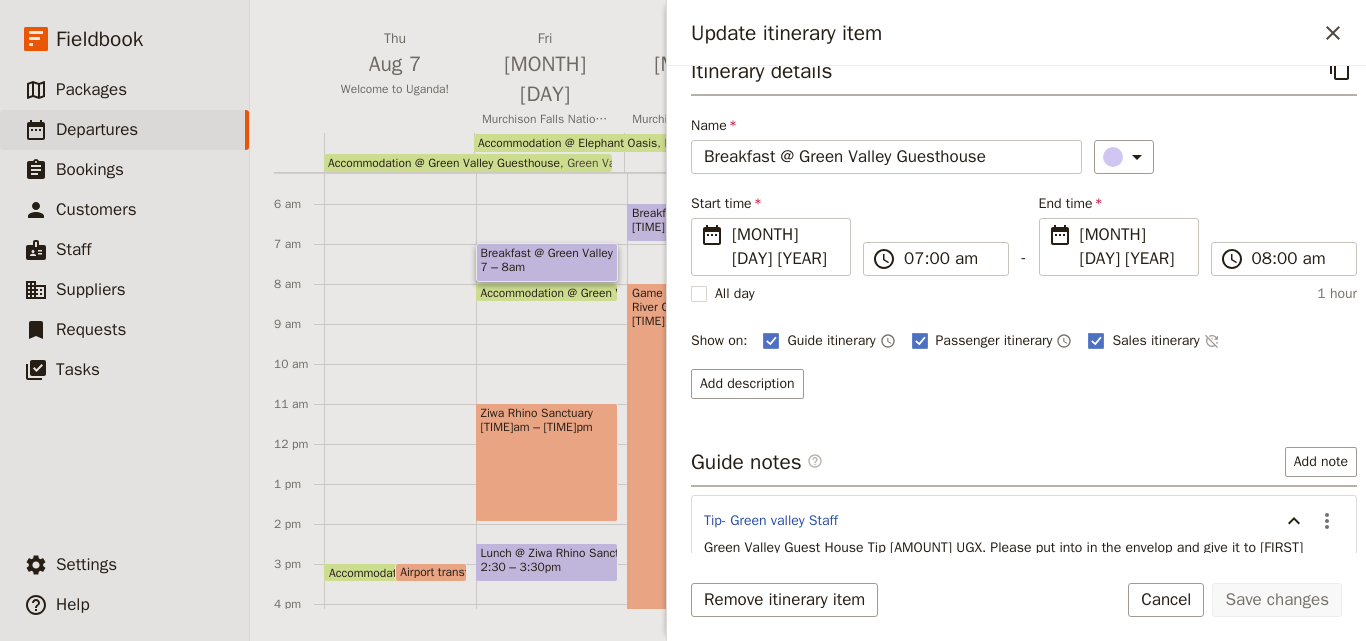 scroll, scrollTop: 0, scrollLeft: 0, axis: both 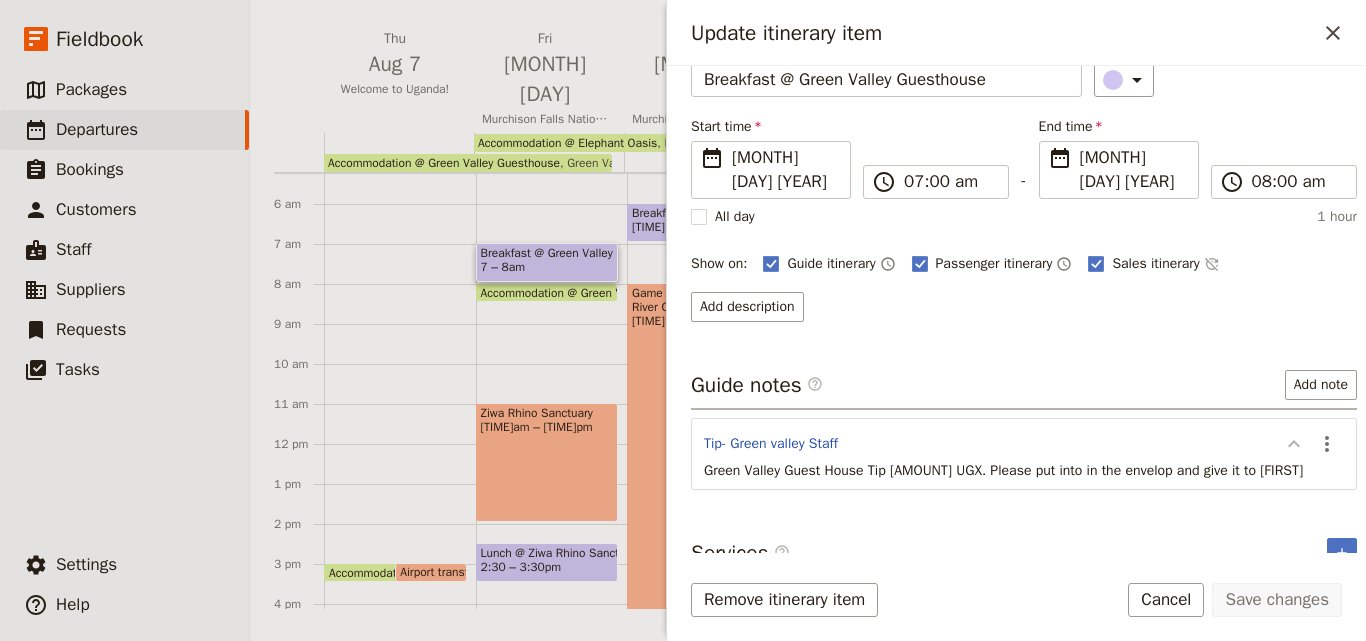 click 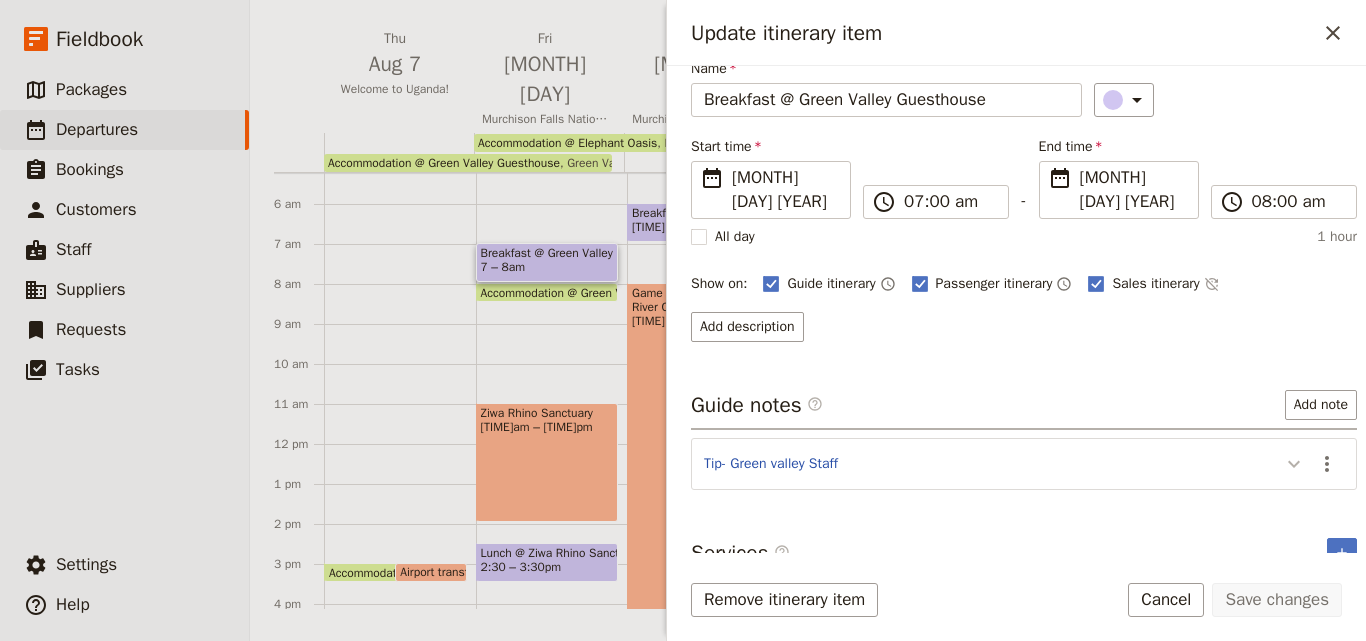 click 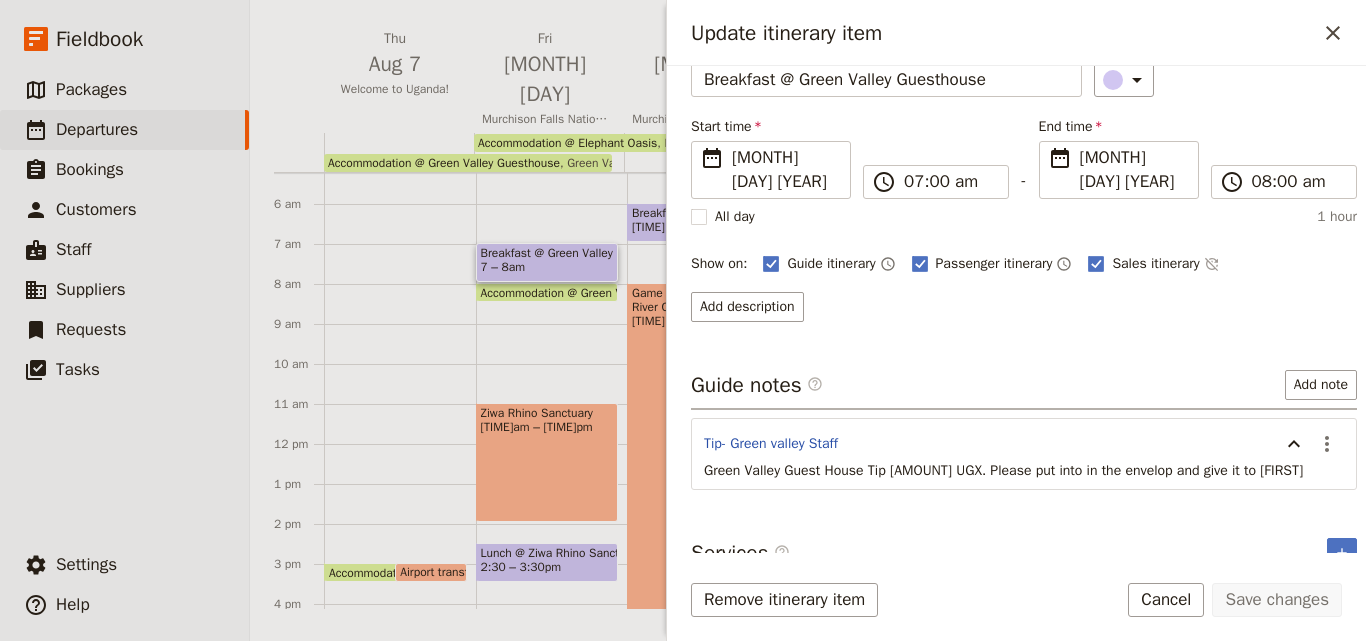 type 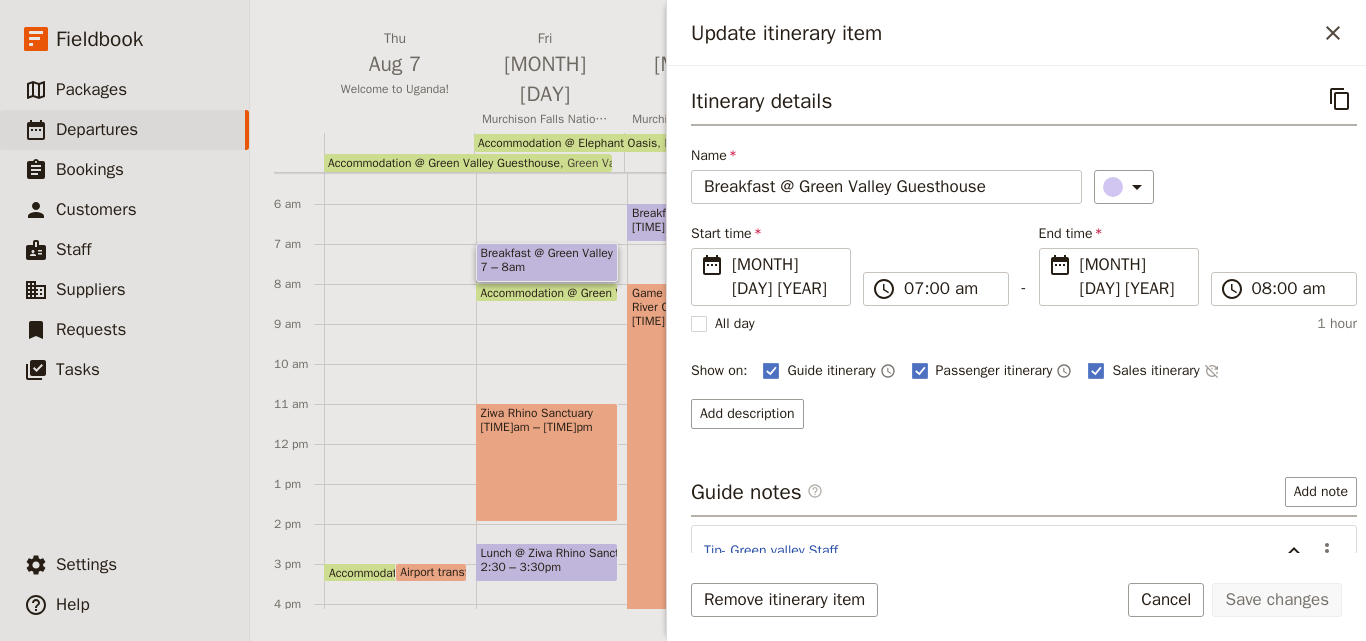 scroll, scrollTop: 107, scrollLeft: 0, axis: vertical 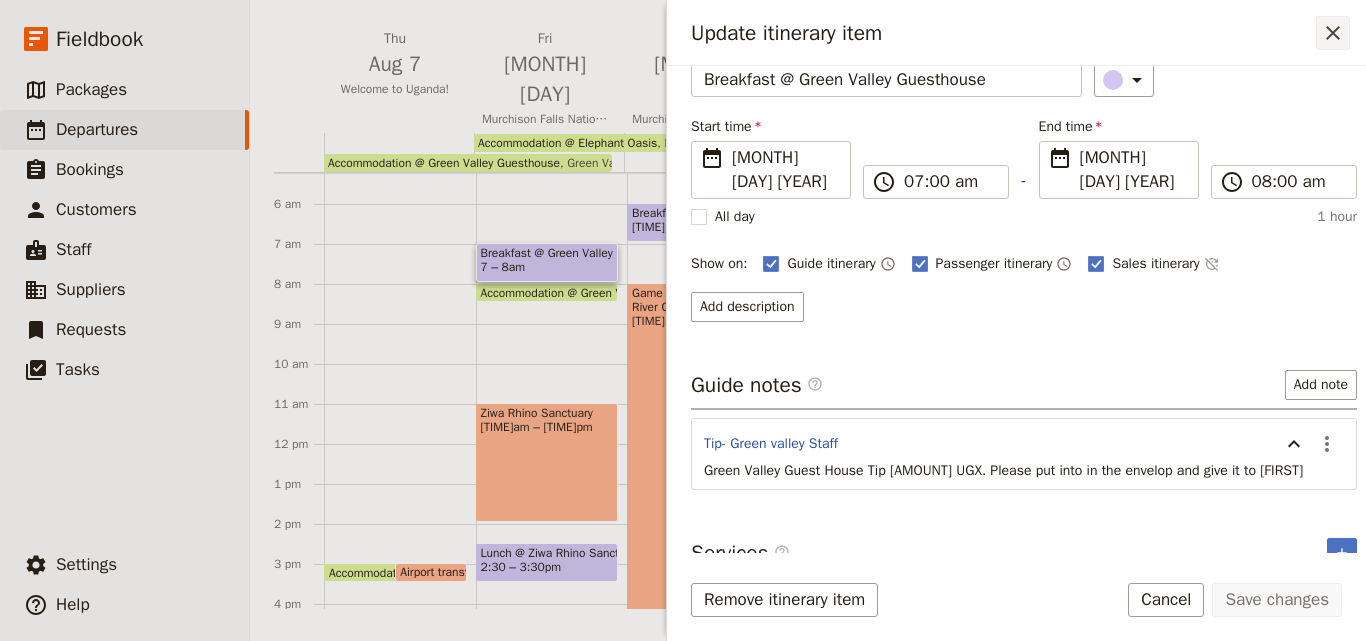 click on "​" at bounding box center [1333, 33] 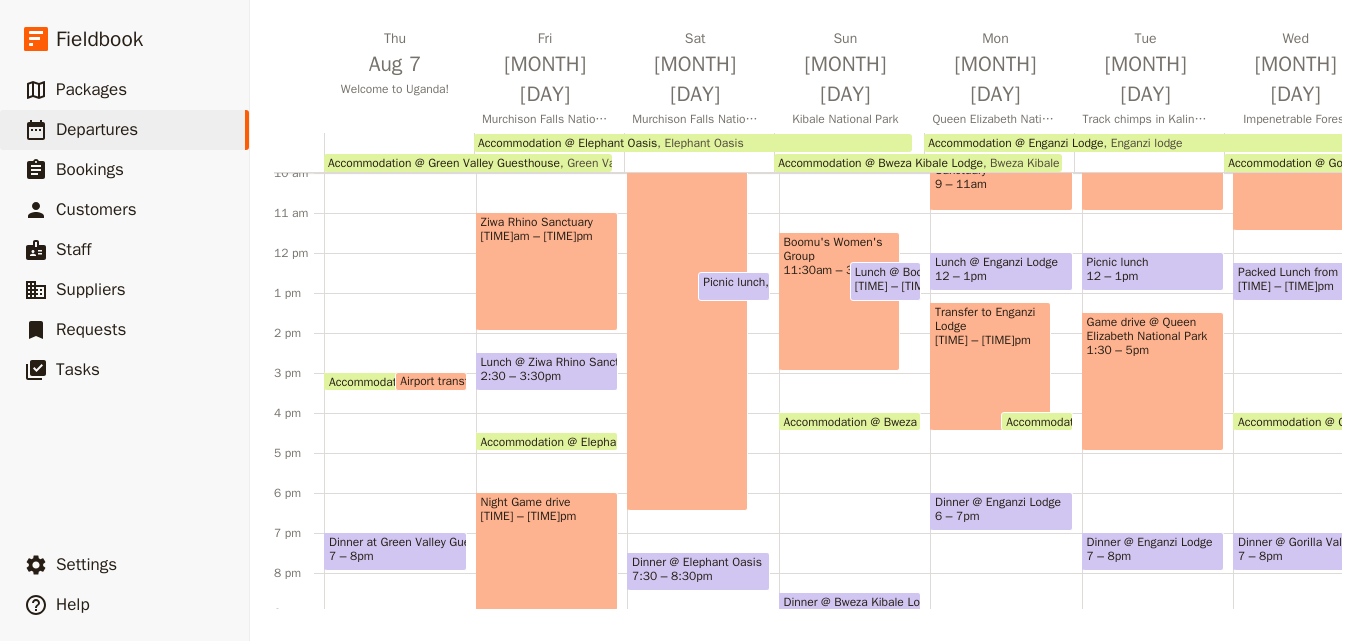 scroll, scrollTop: 200, scrollLeft: 0, axis: vertical 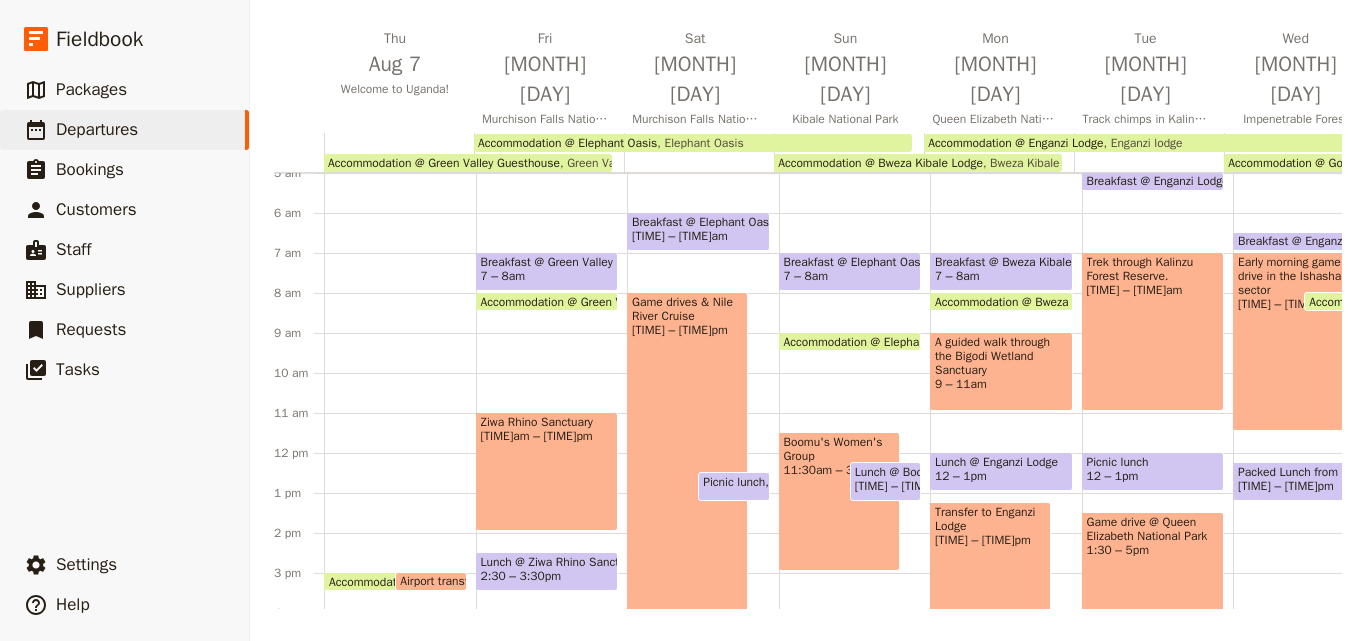 click on "[TIME]am – [TIME]pm" at bounding box center [547, 436] 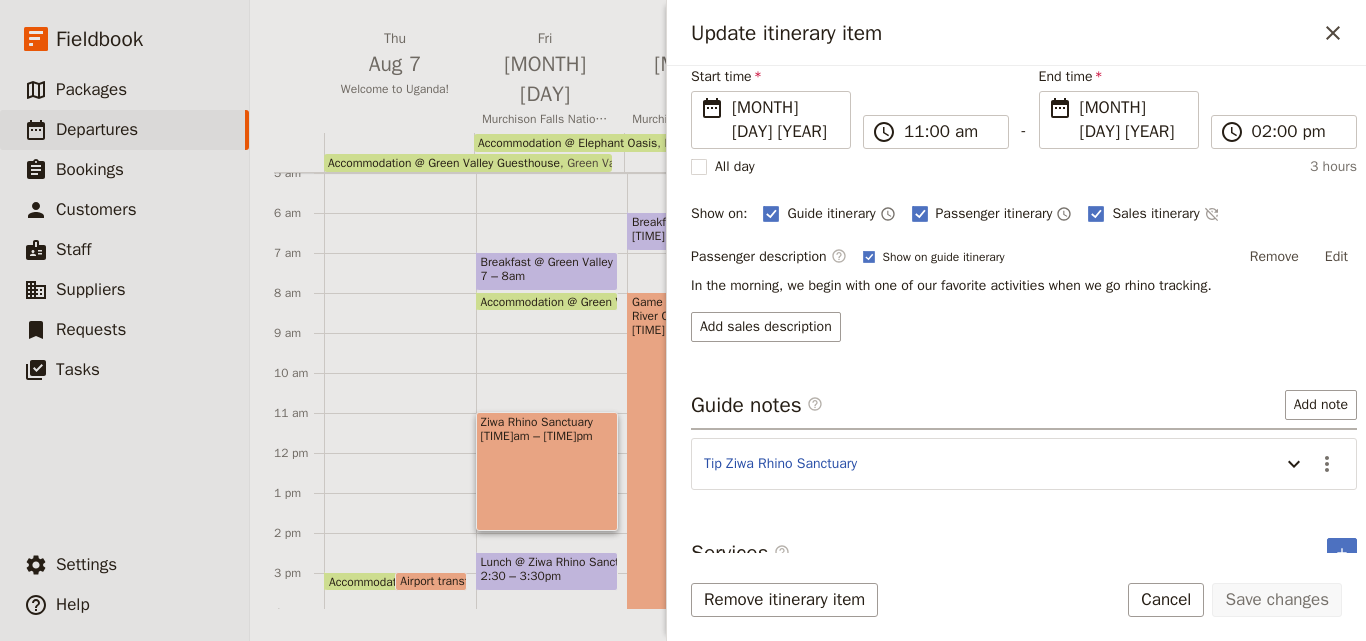 scroll, scrollTop: 0, scrollLeft: 0, axis: both 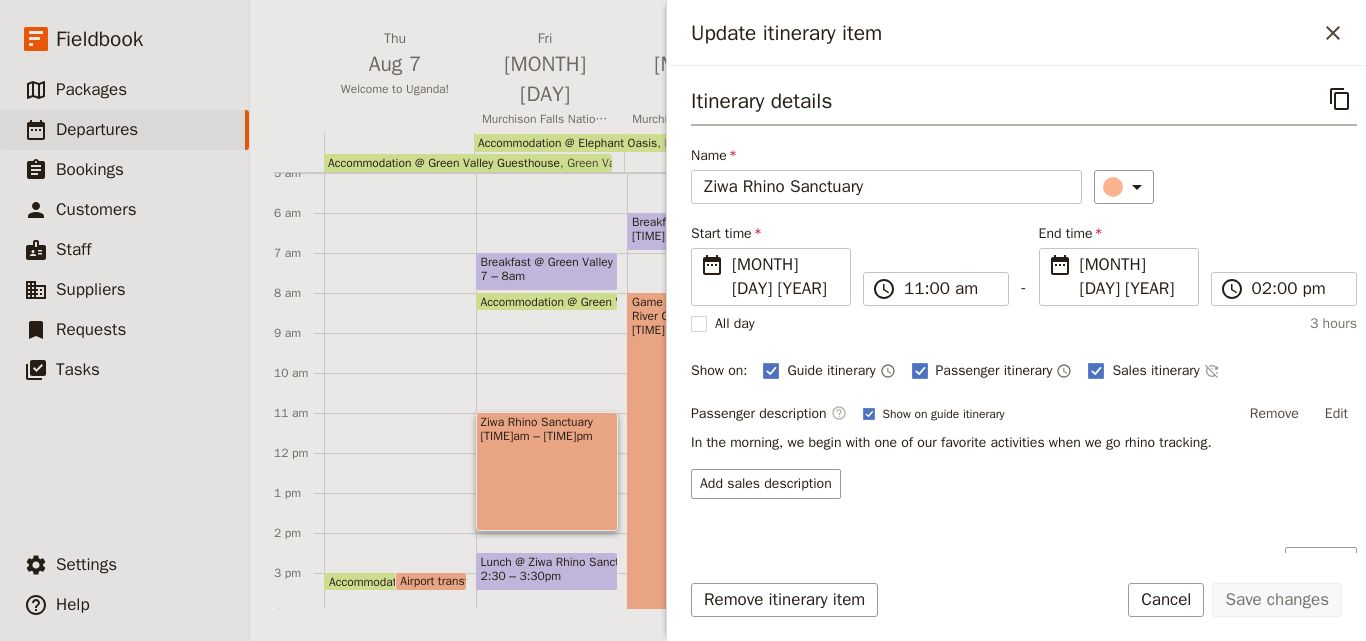 click at bounding box center (547, 586) 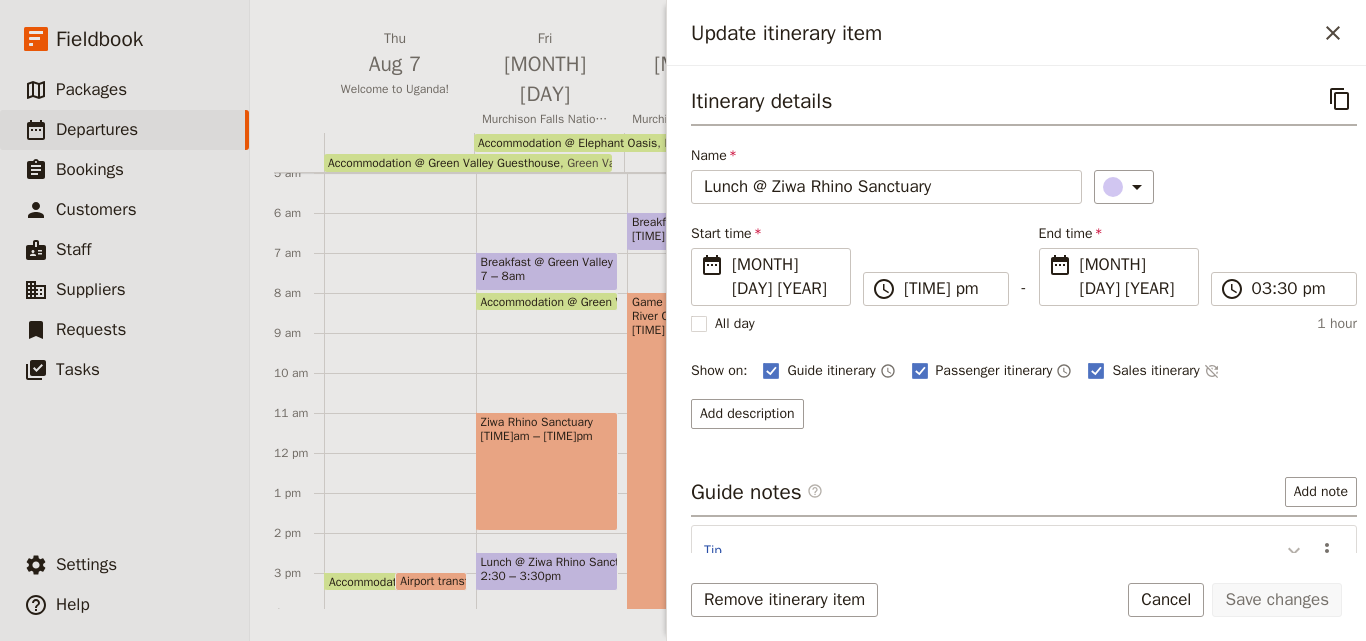 click 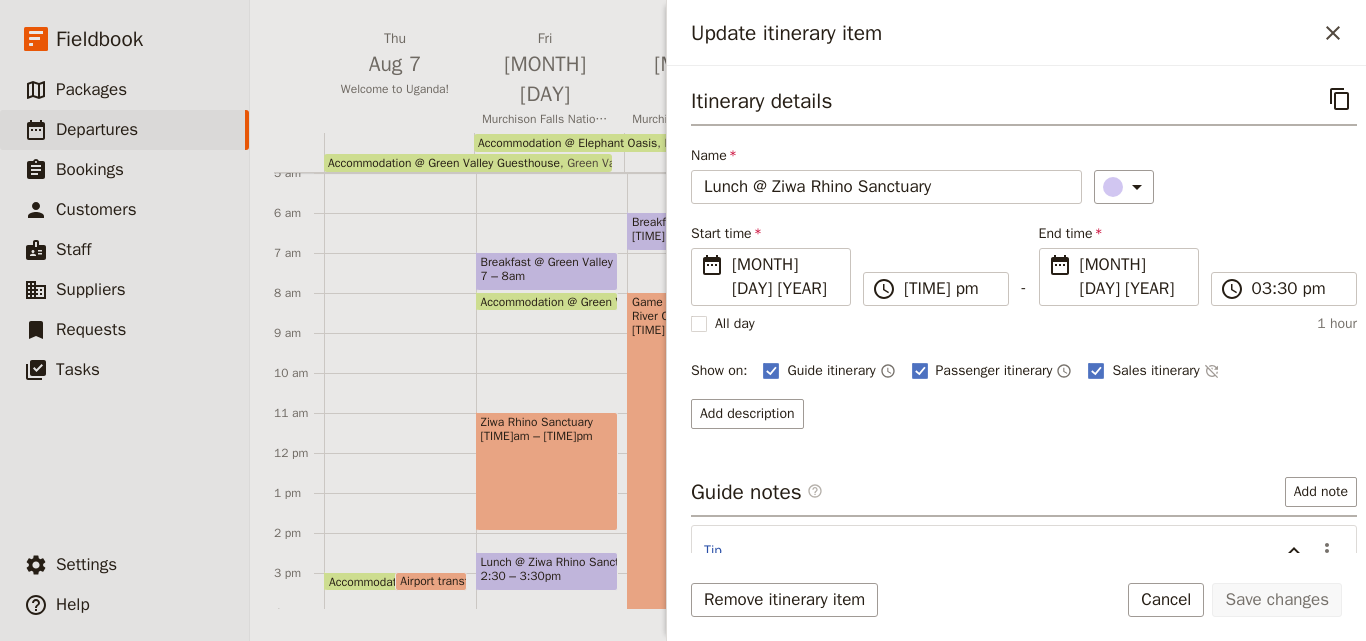 scroll, scrollTop: 107, scrollLeft: 0, axis: vertical 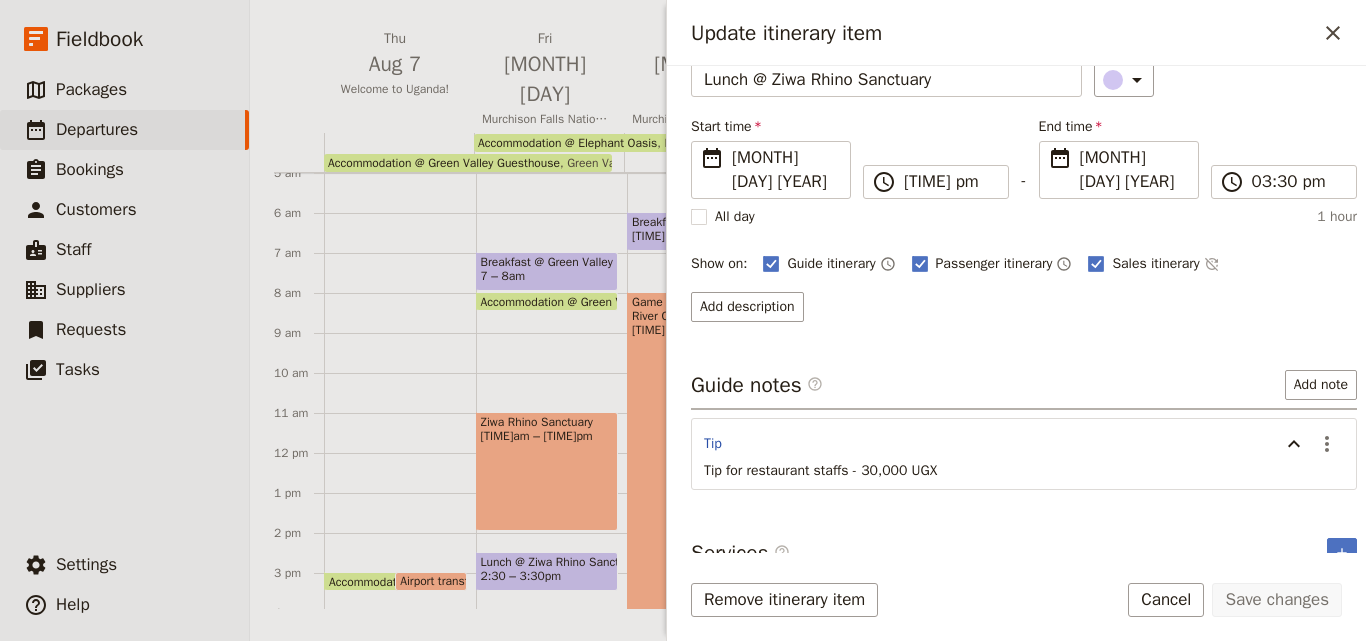 click on "Ziwa Rhino Sanctuary [TIME]am – [TIME]pm" at bounding box center [547, 471] 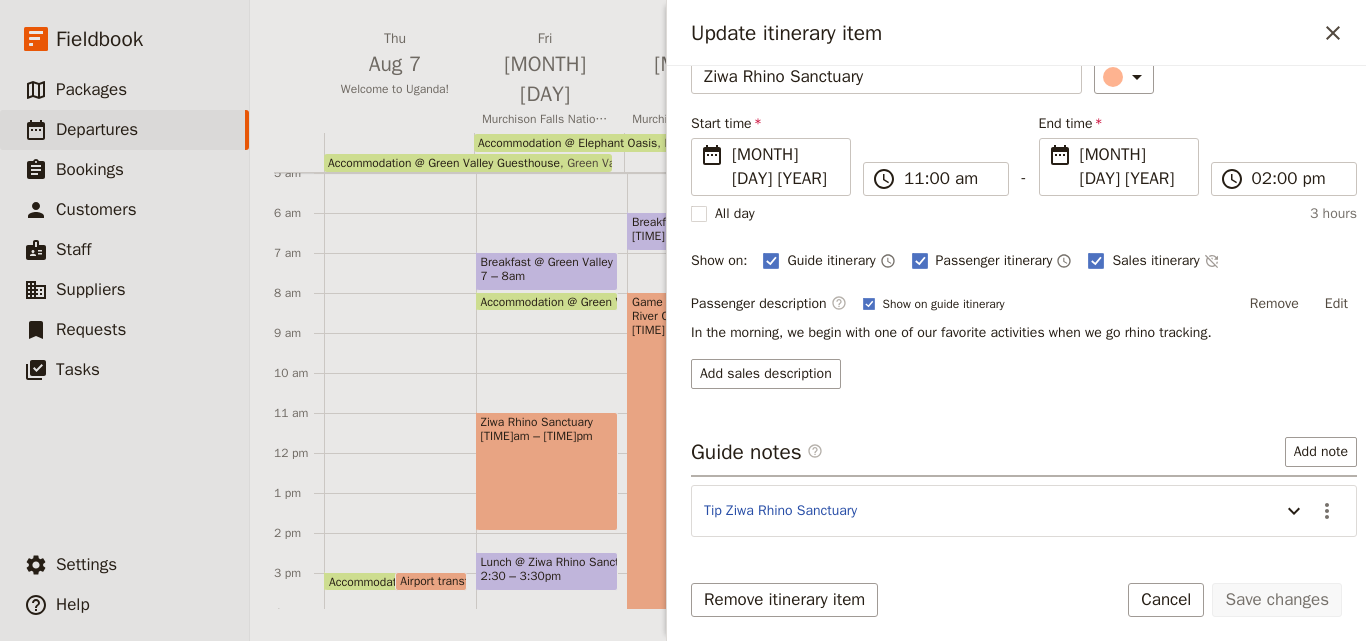 scroll, scrollTop: 157, scrollLeft: 0, axis: vertical 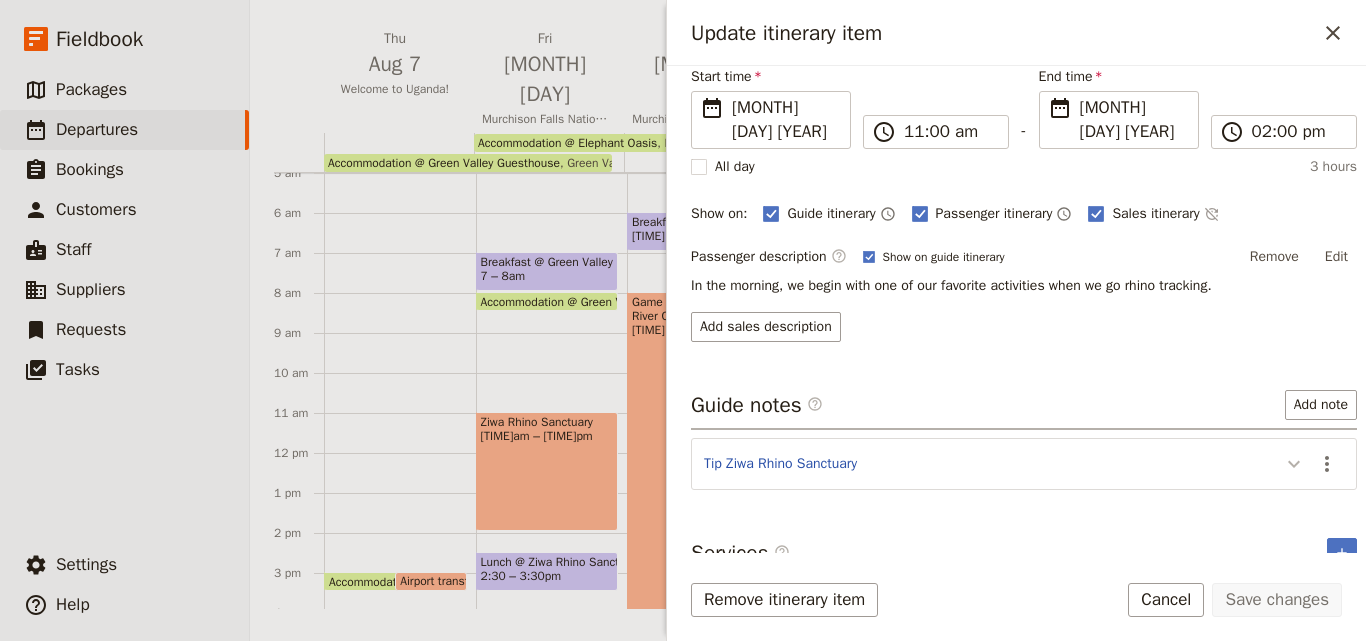 click 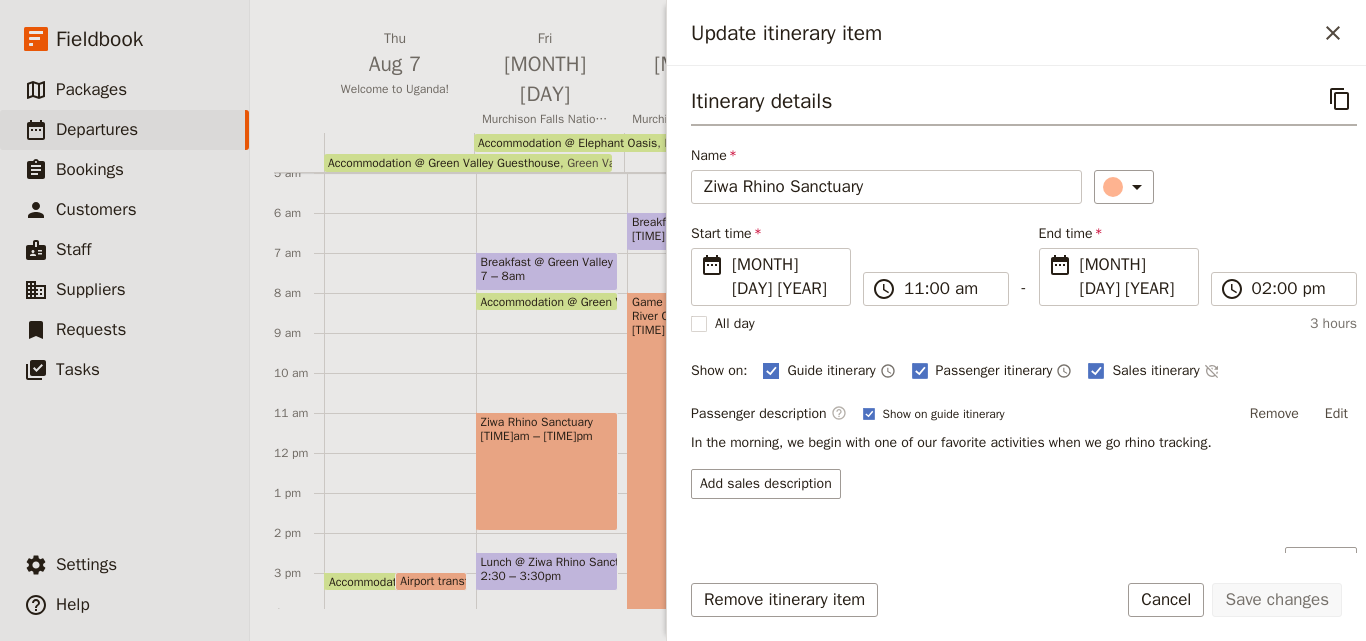 scroll, scrollTop: 209, scrollLeft: 0, axis: vertical 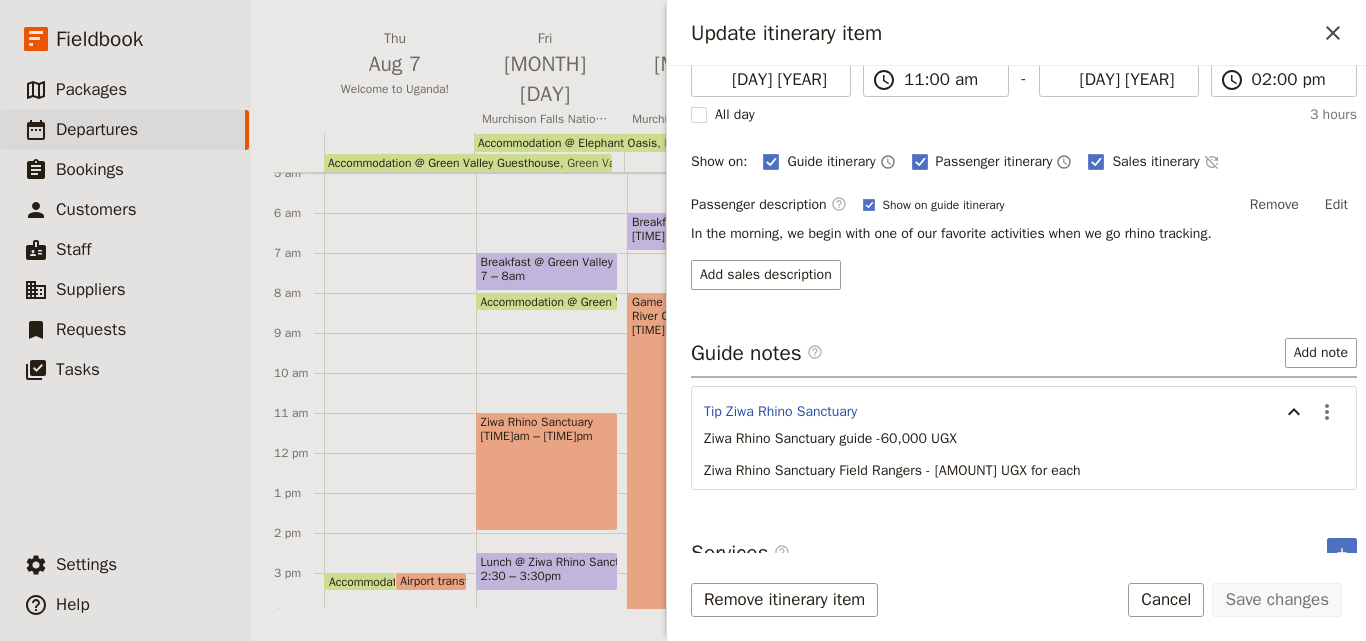 click on "2:30 – 3:30pm" at bounding box center (547, 576) 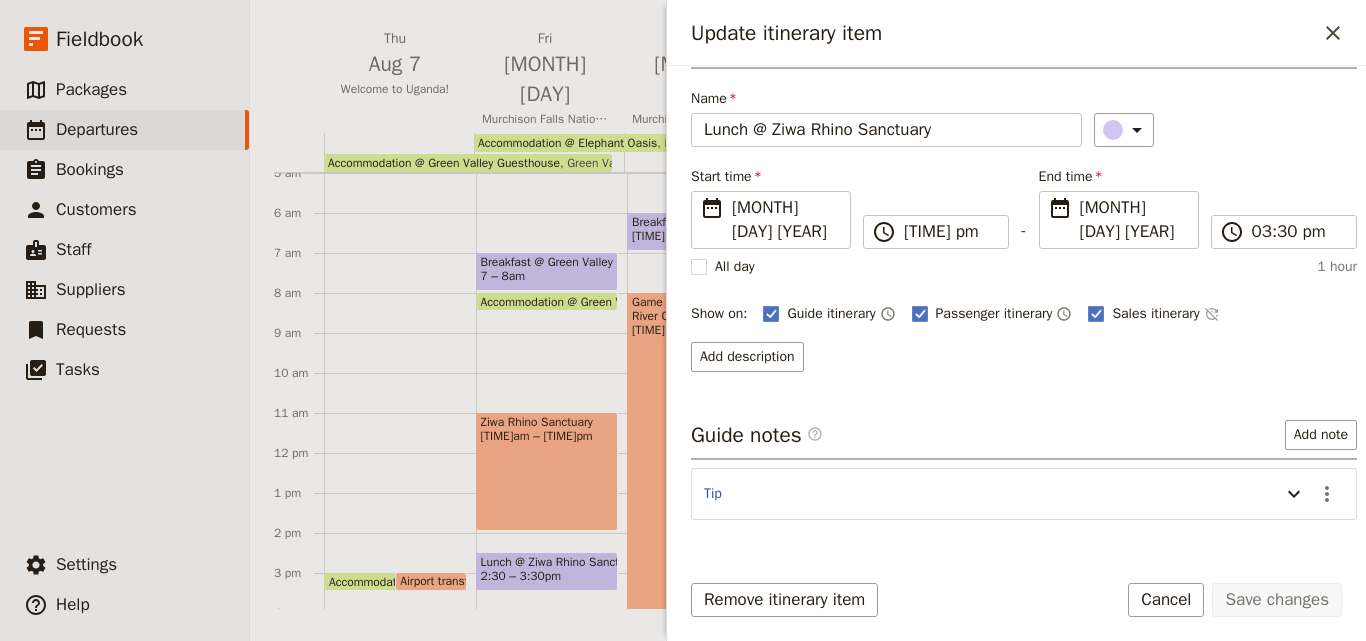 scroll, scrollTop: 87, scrollLeft: 0, axis: vertical 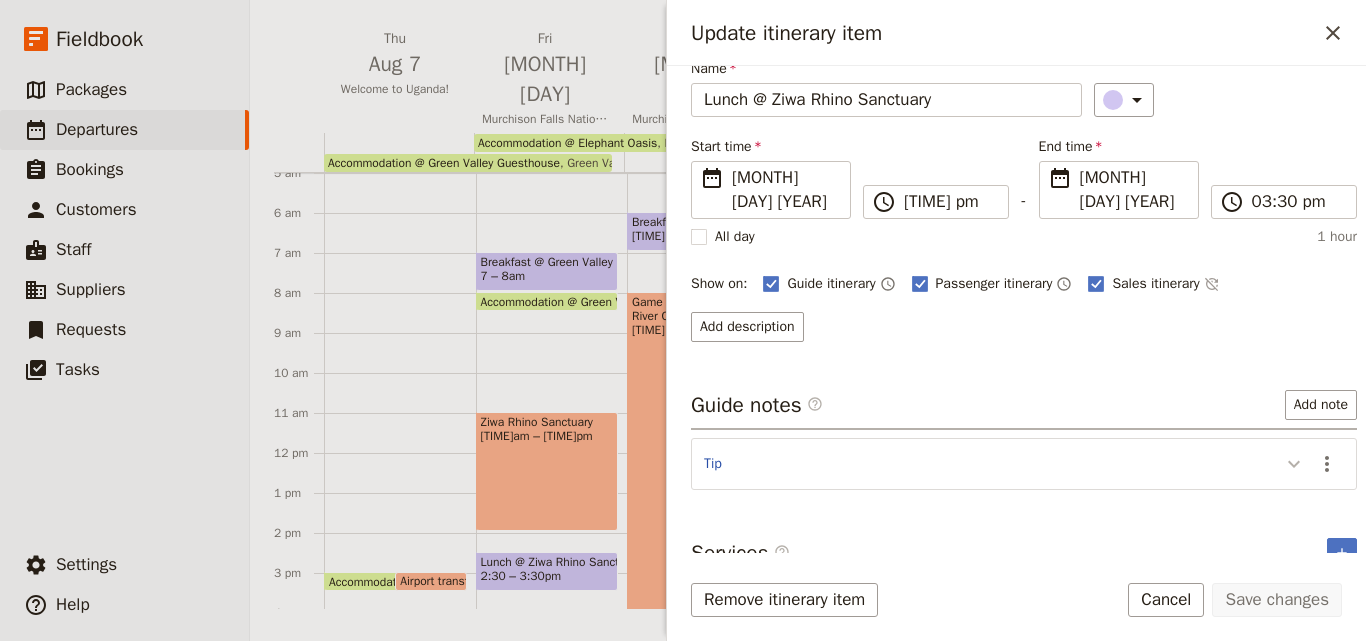 click 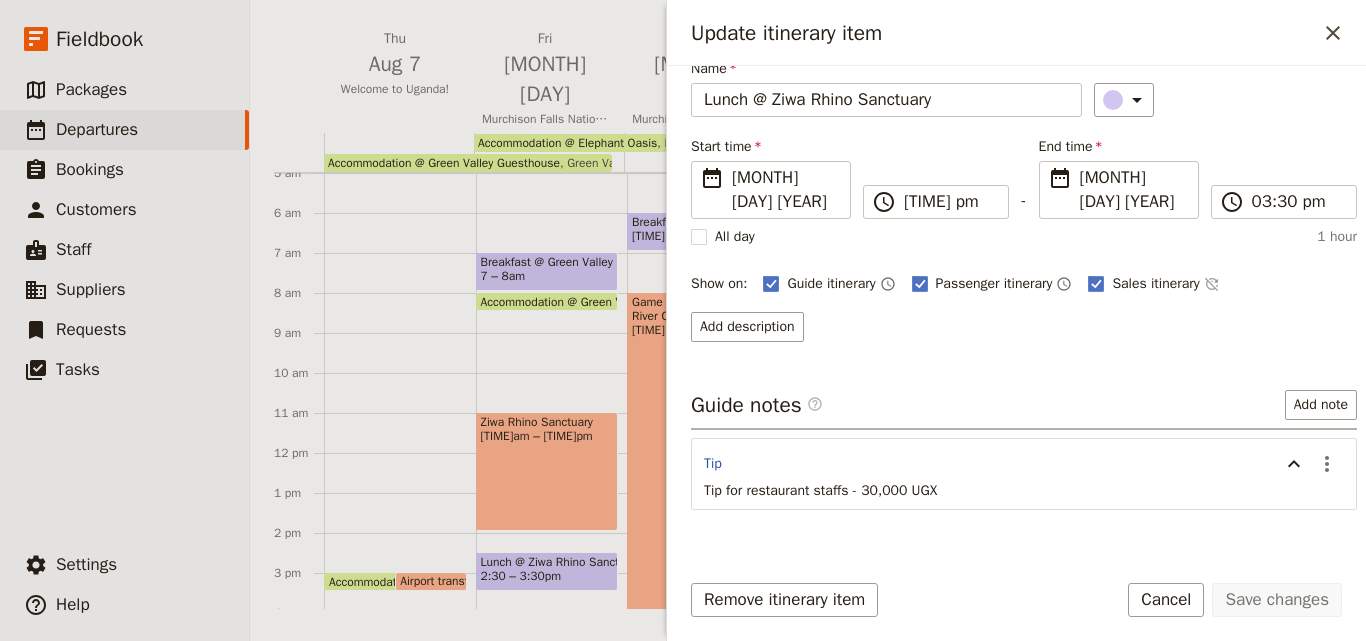 click on "Lunch @ Ziwa Rhino Sanctuary" at bounding box center (547, 562) 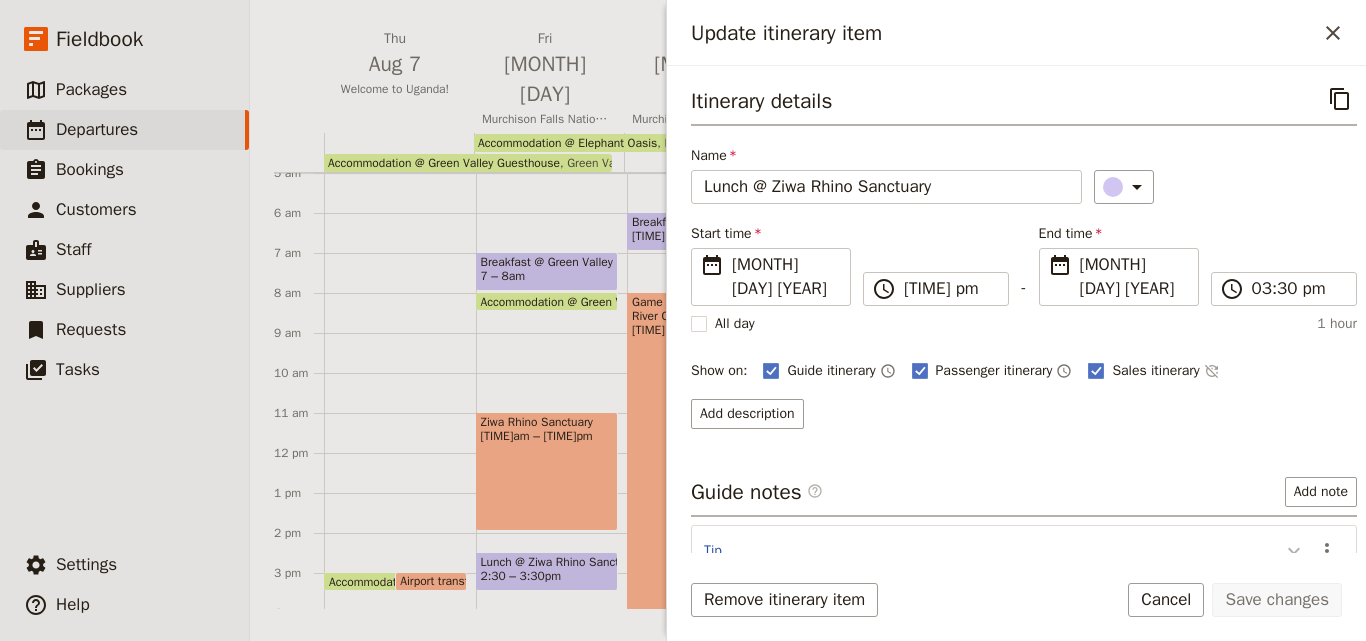 click 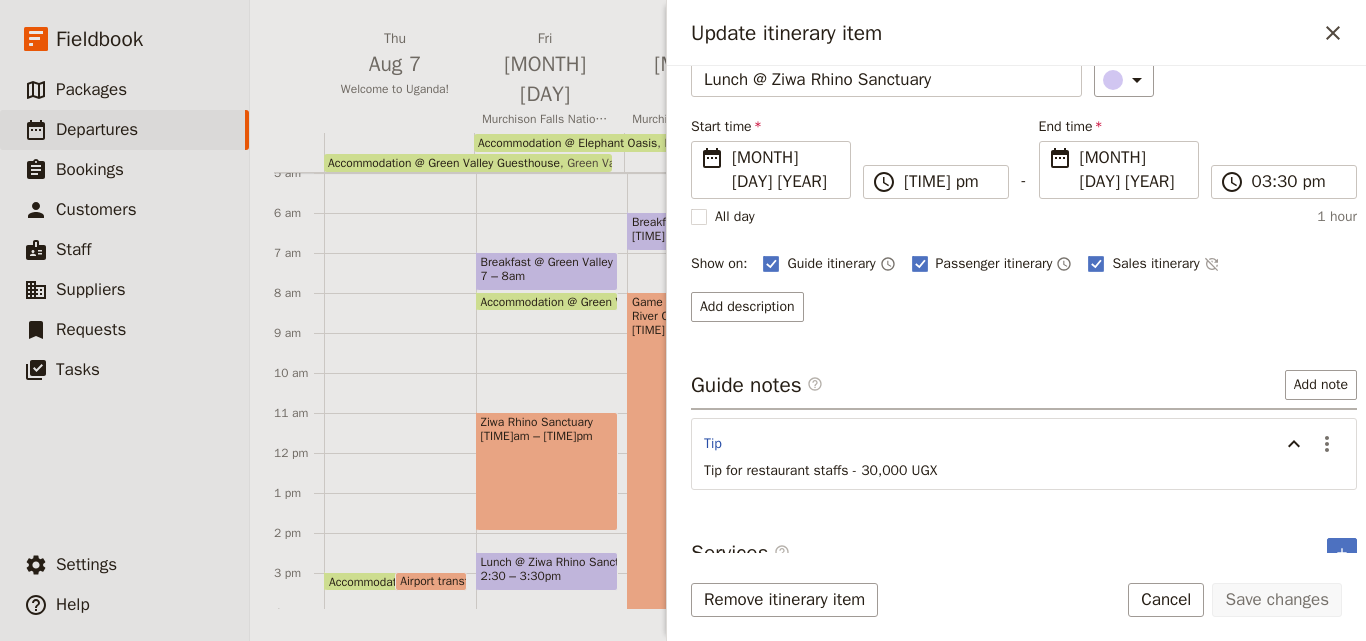 scroll, scrollTop: 0, scrollLeft: 0, axis: both 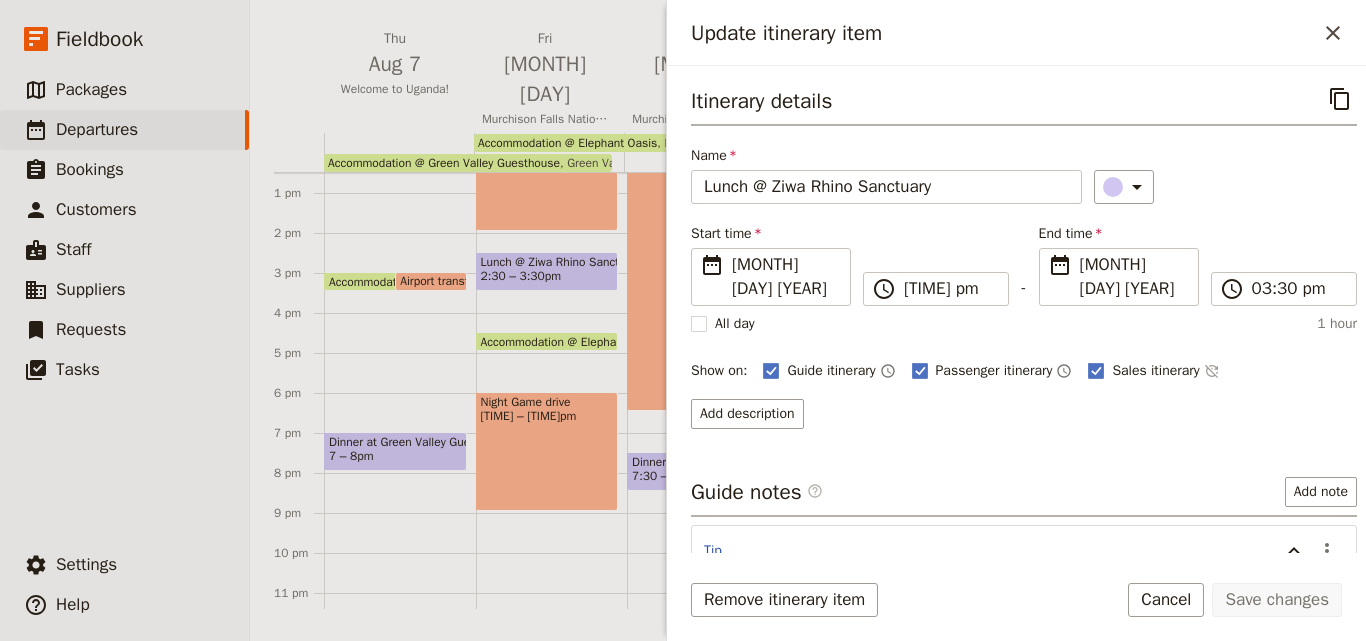 click on "Night Game drive [TIME] – [TIME]pm" at bounding box center (547, 451) 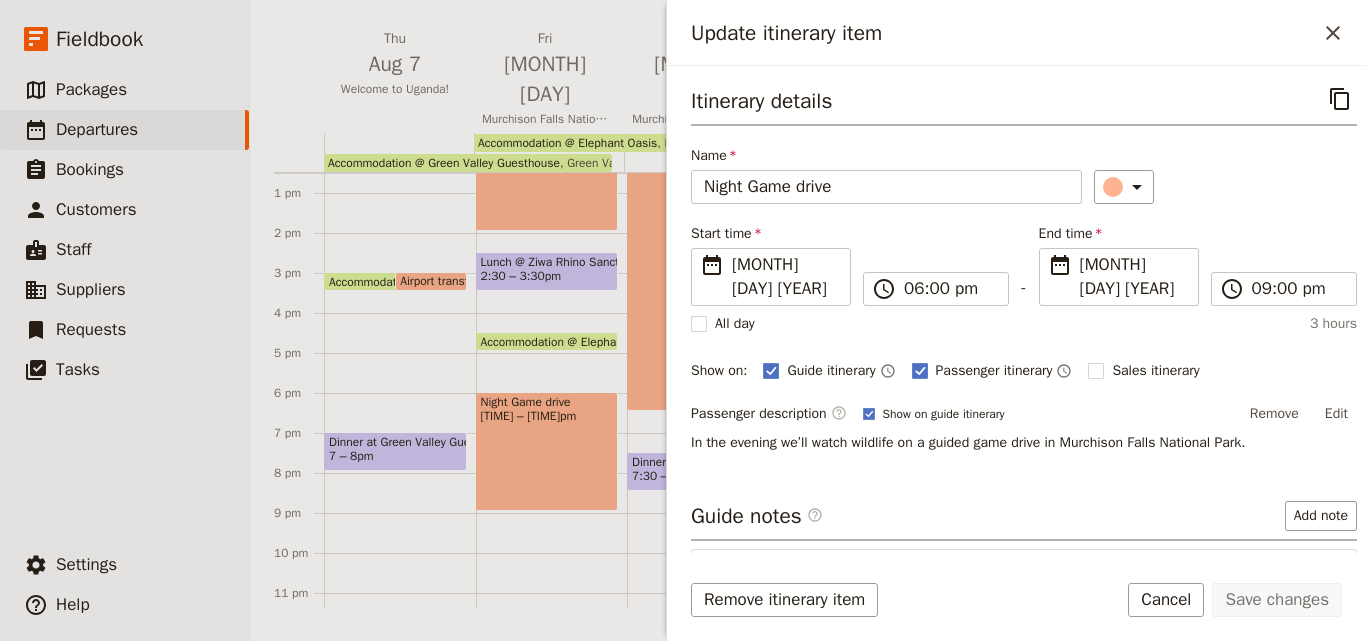 scroll, scrollTop: 111, scrollLeft: 0, axis: vertical 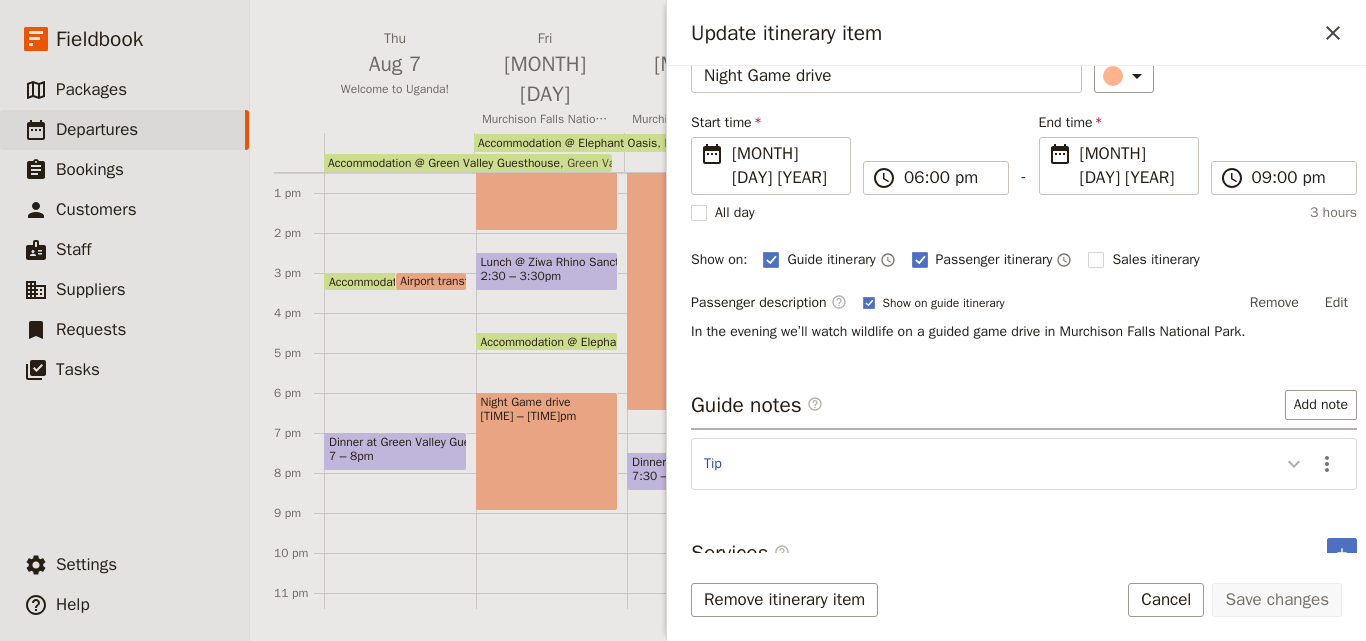 click 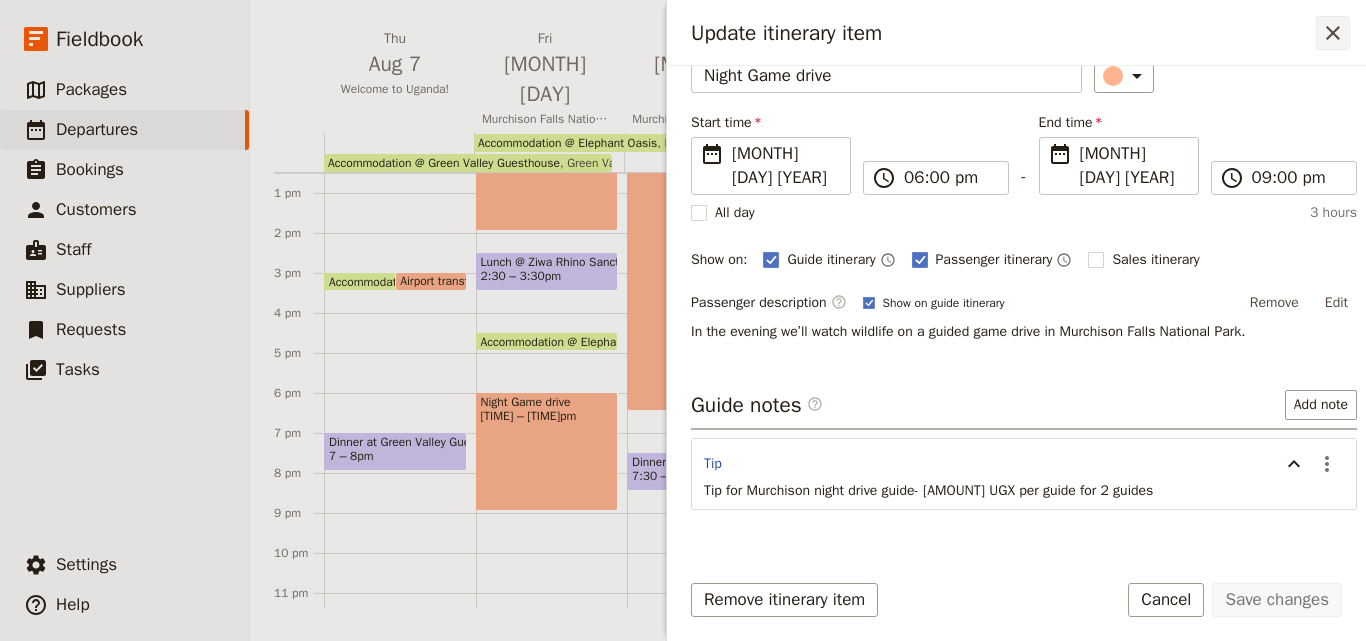 click 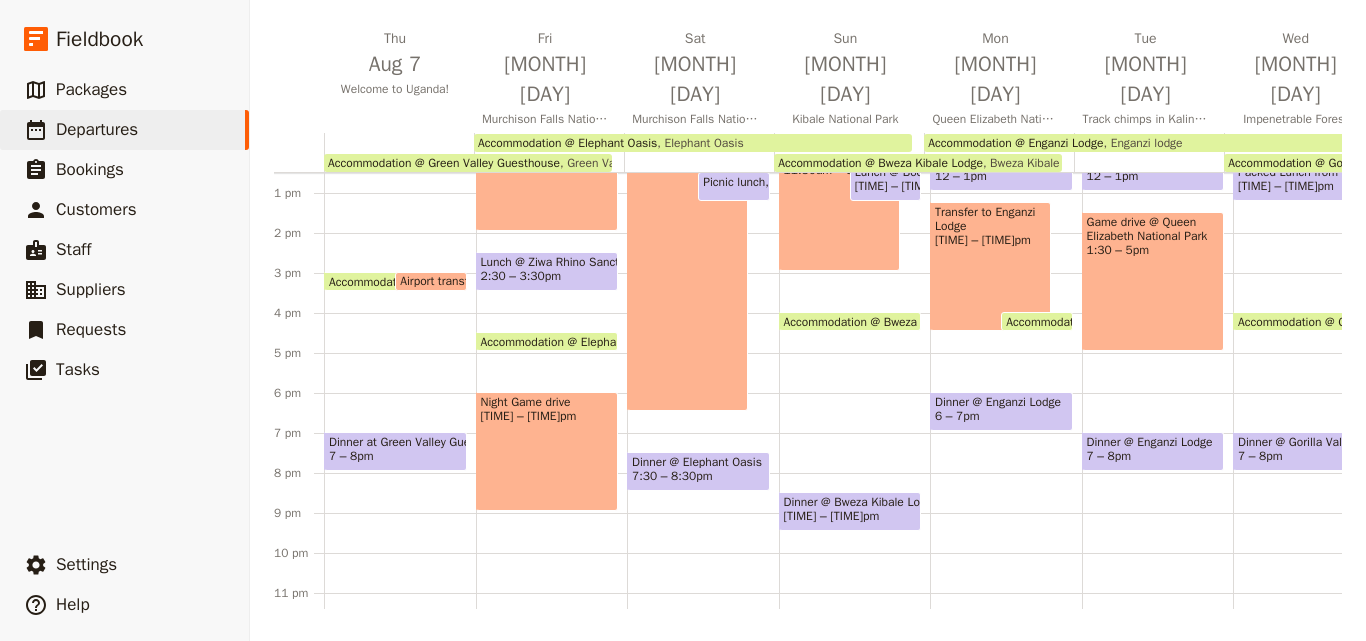 scroll, scrollTop: 0, scrollLeft: 0, axis: both 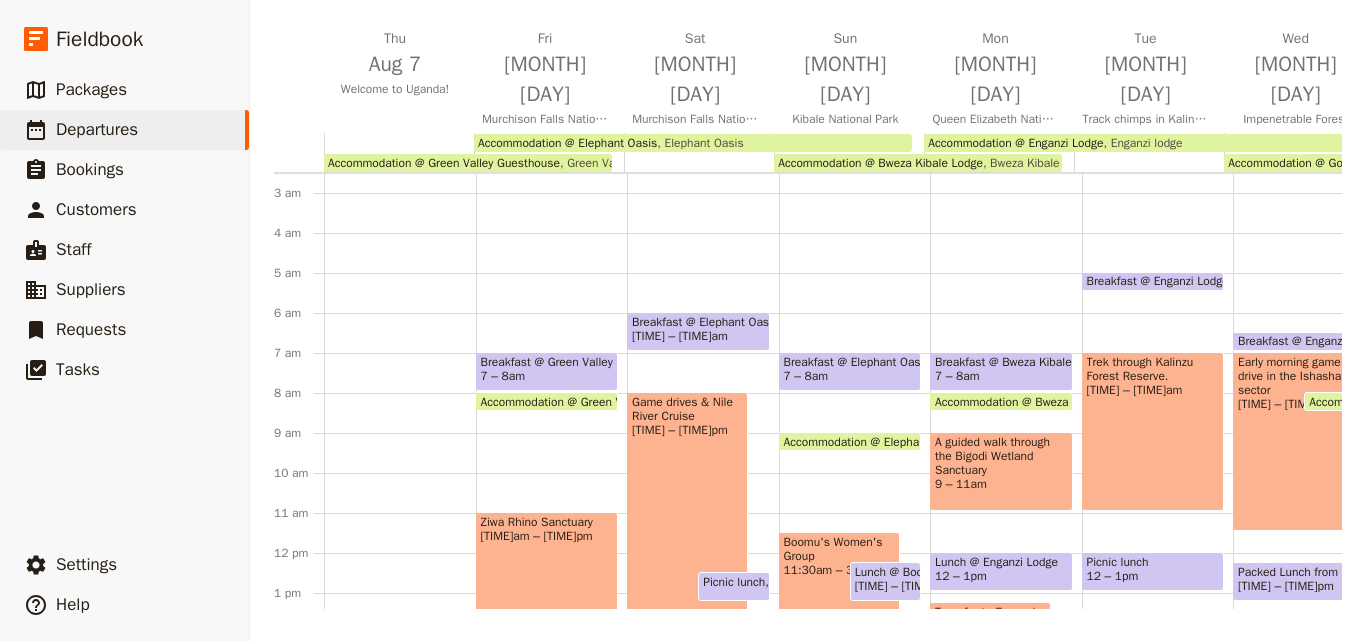 click on "[TIME] – [TIME]am" at bounding box center [698, 336] 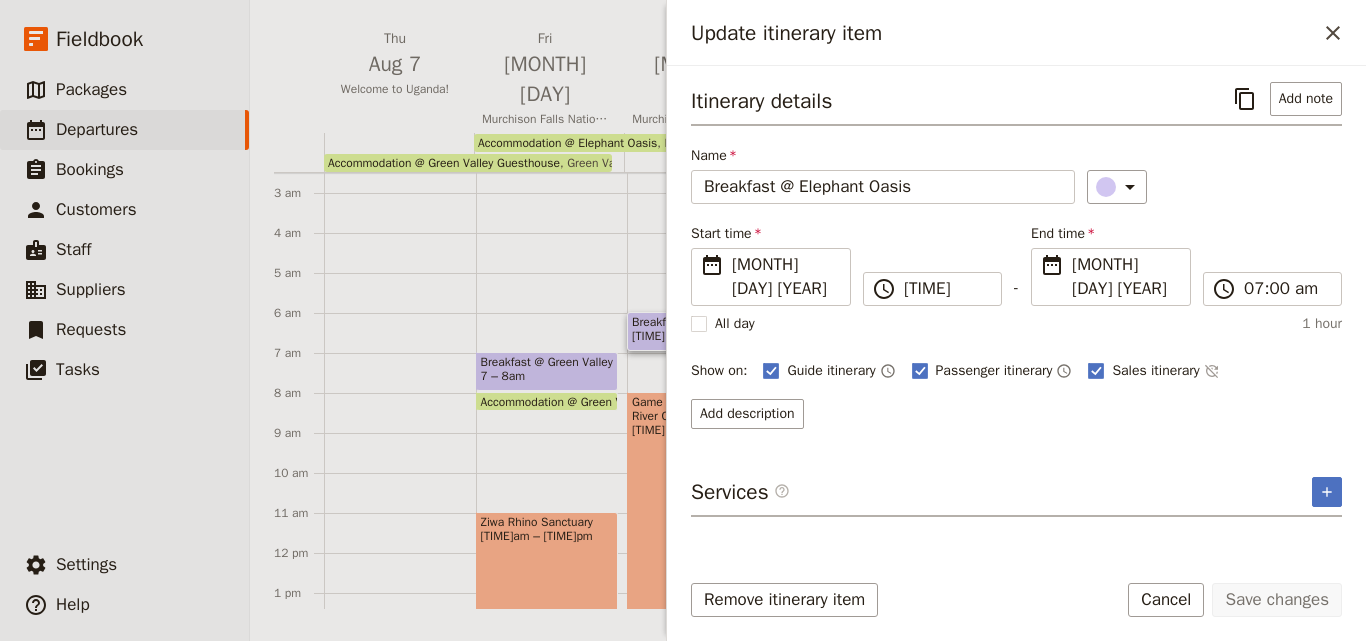 click on "Update itinerary item ​" at bounding box center [1016, 33] 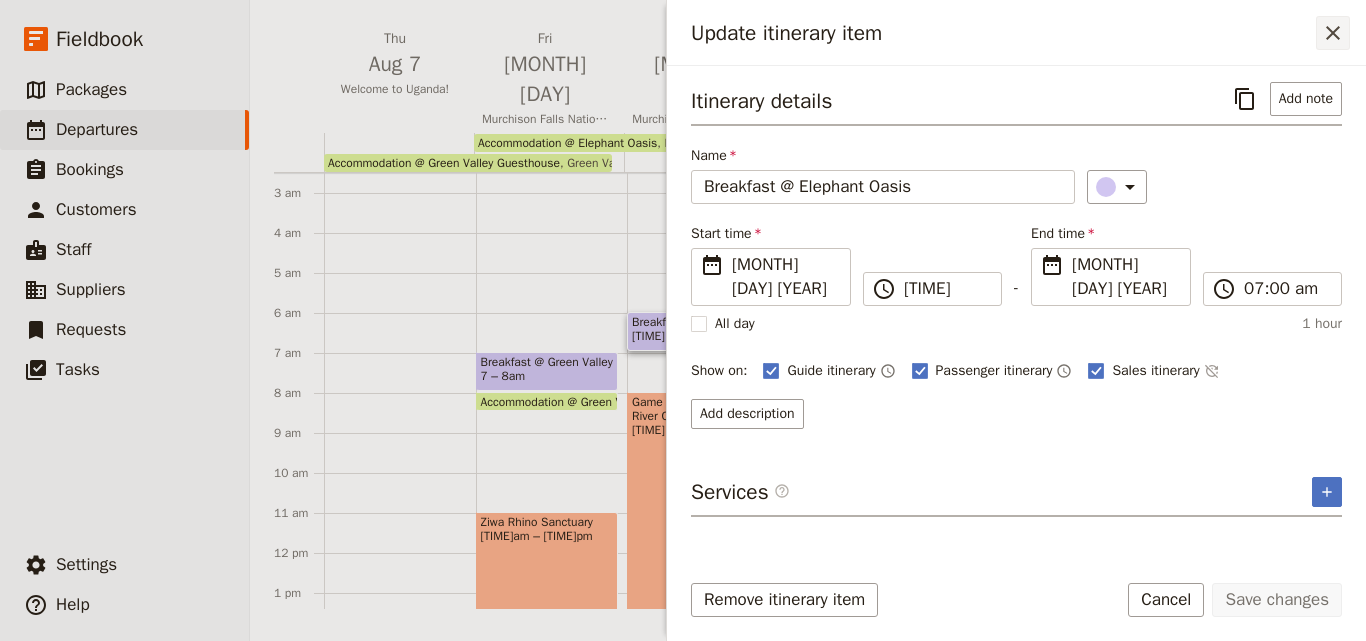 click on "​" at bounding box center [1333, 33] 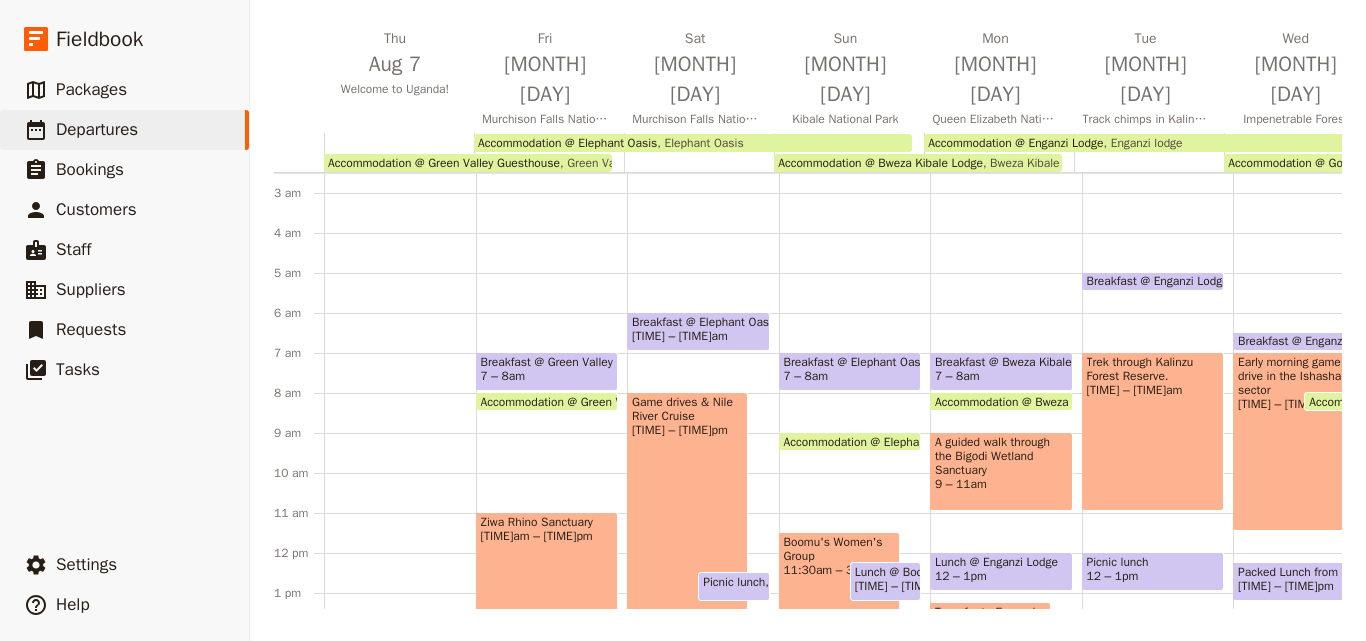 click on "[TIME] – [TIME]pm" at bounding box center (687, 430) 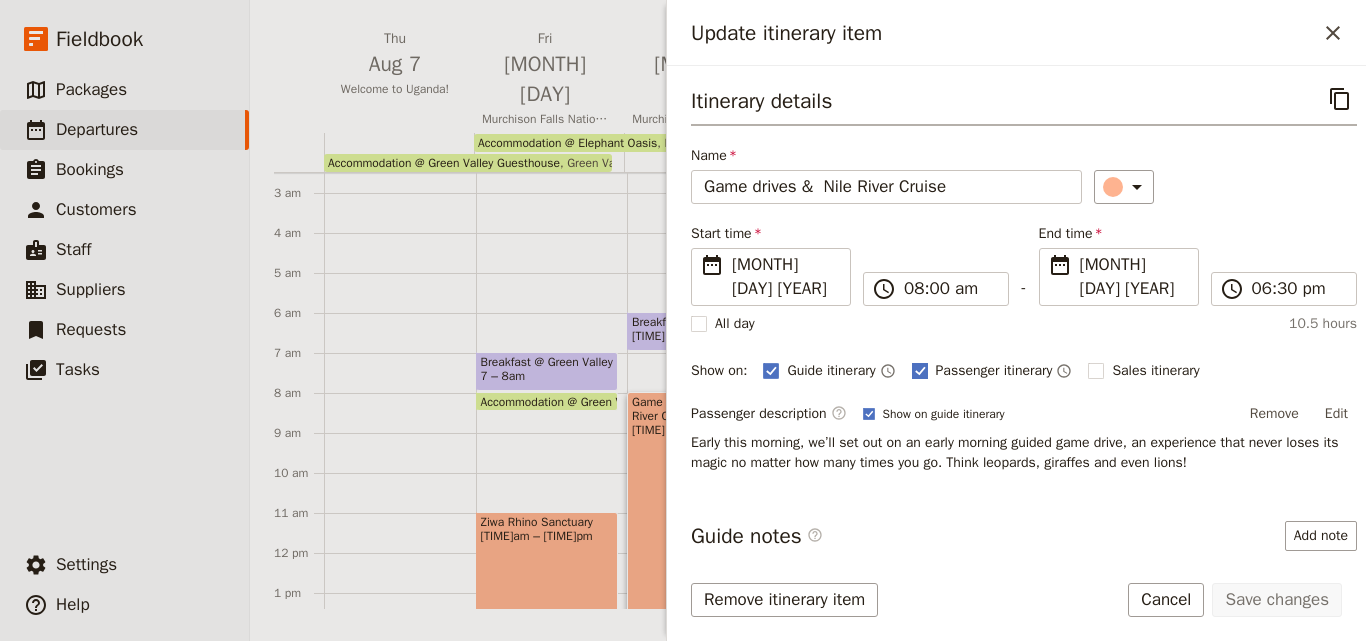 scroll, scrollTop: 131, scrollLeft: 0, axis: vertical 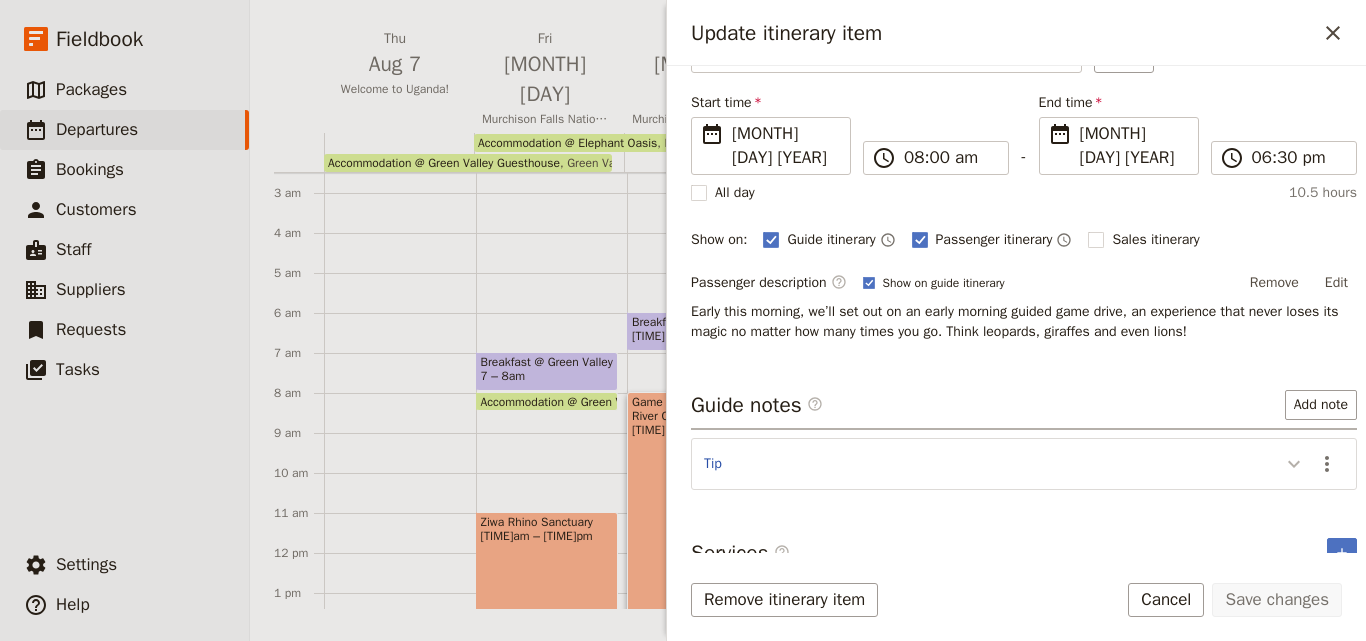 click 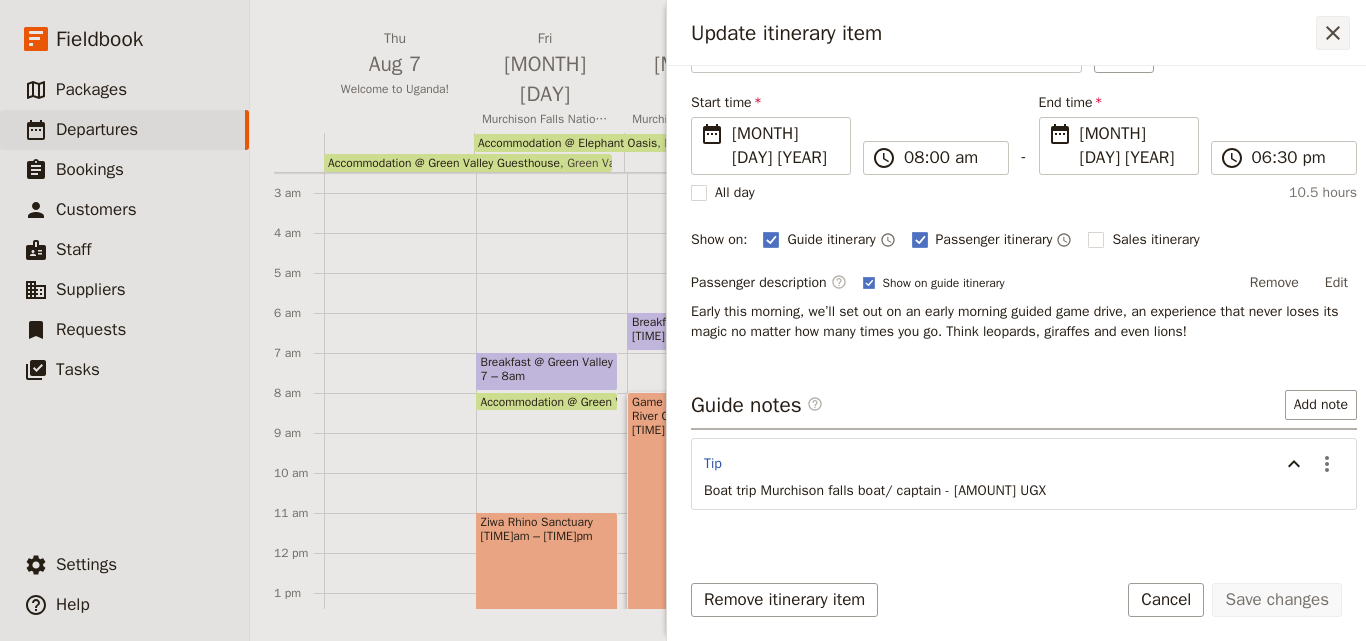 click on "​" at bounding box center (1333, 33) 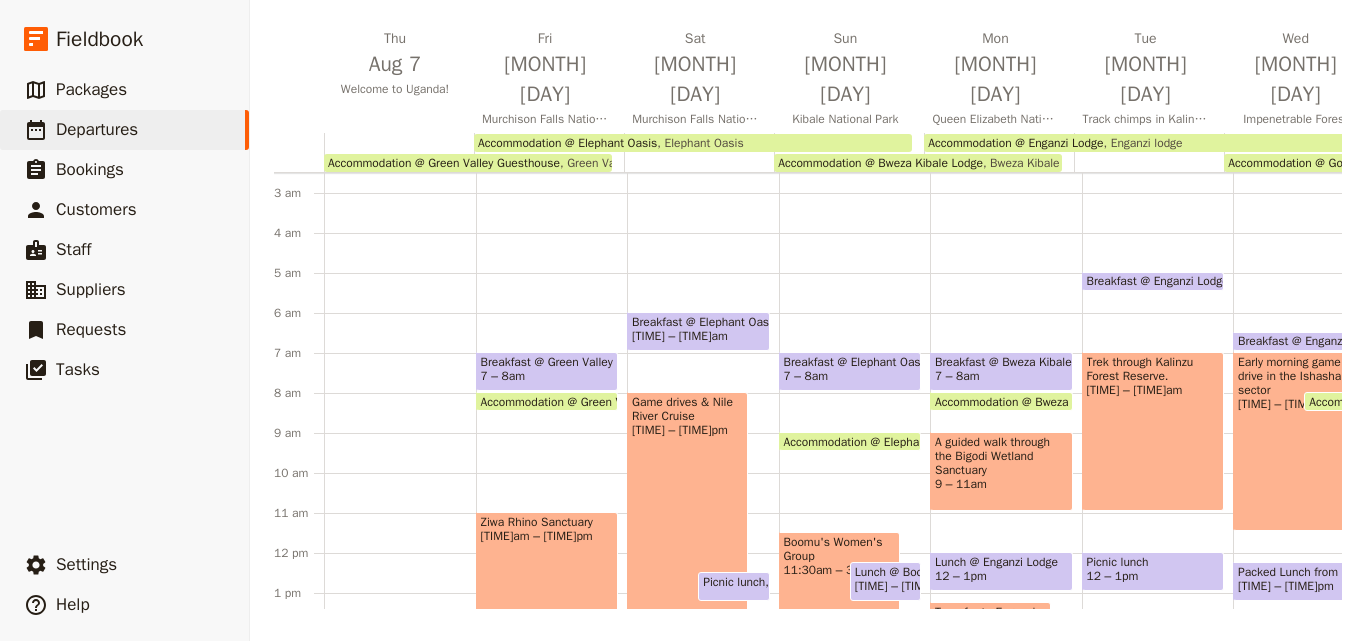 scroll, scrollTop: 286, scrollLeft: 0, axis: vertical 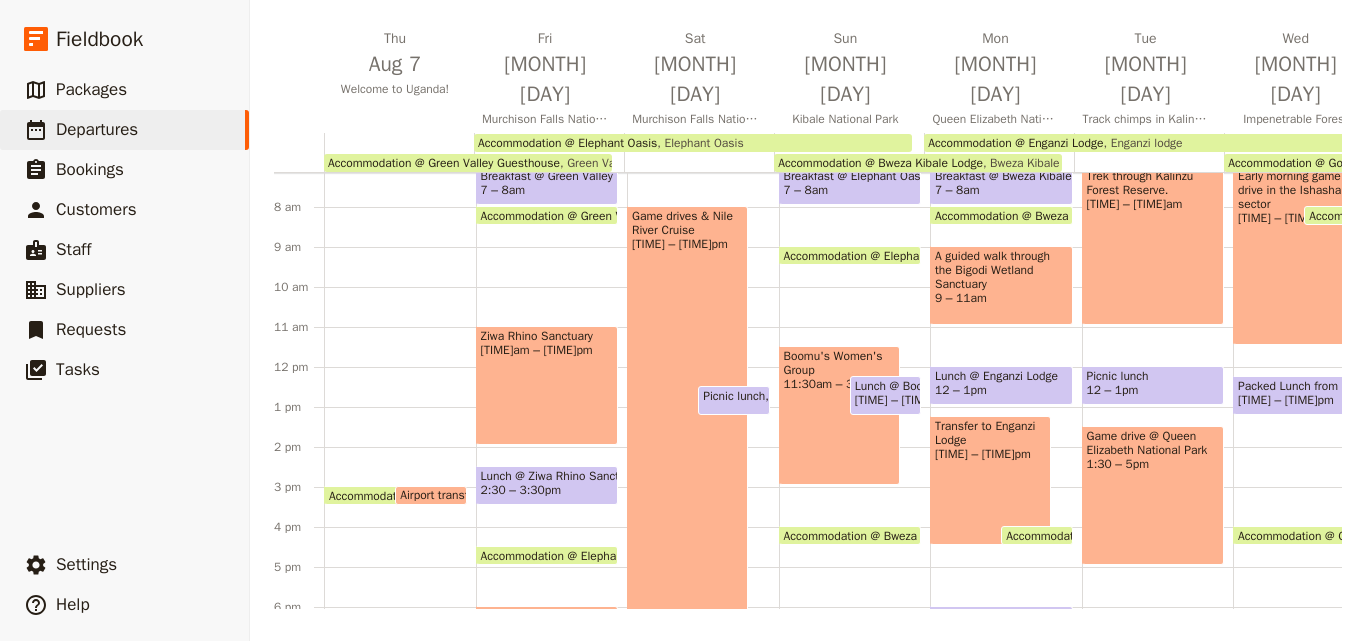 click on "Picnic lunch" at bounding box center (737, 396) 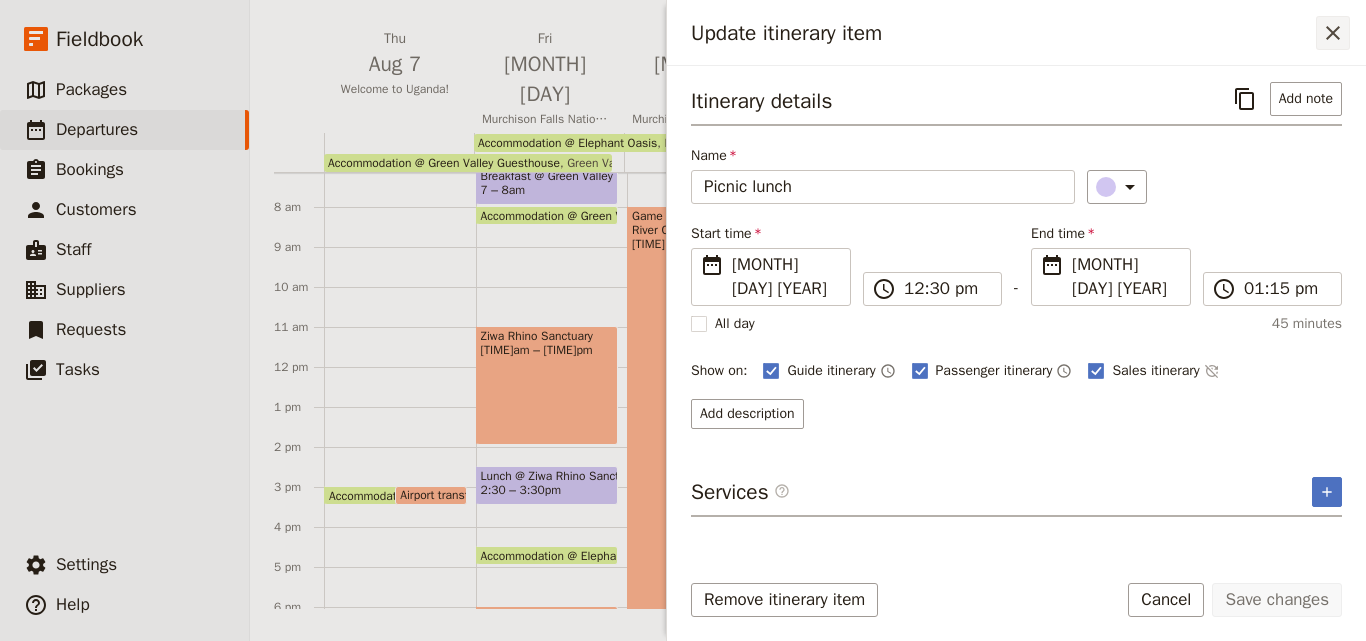 click 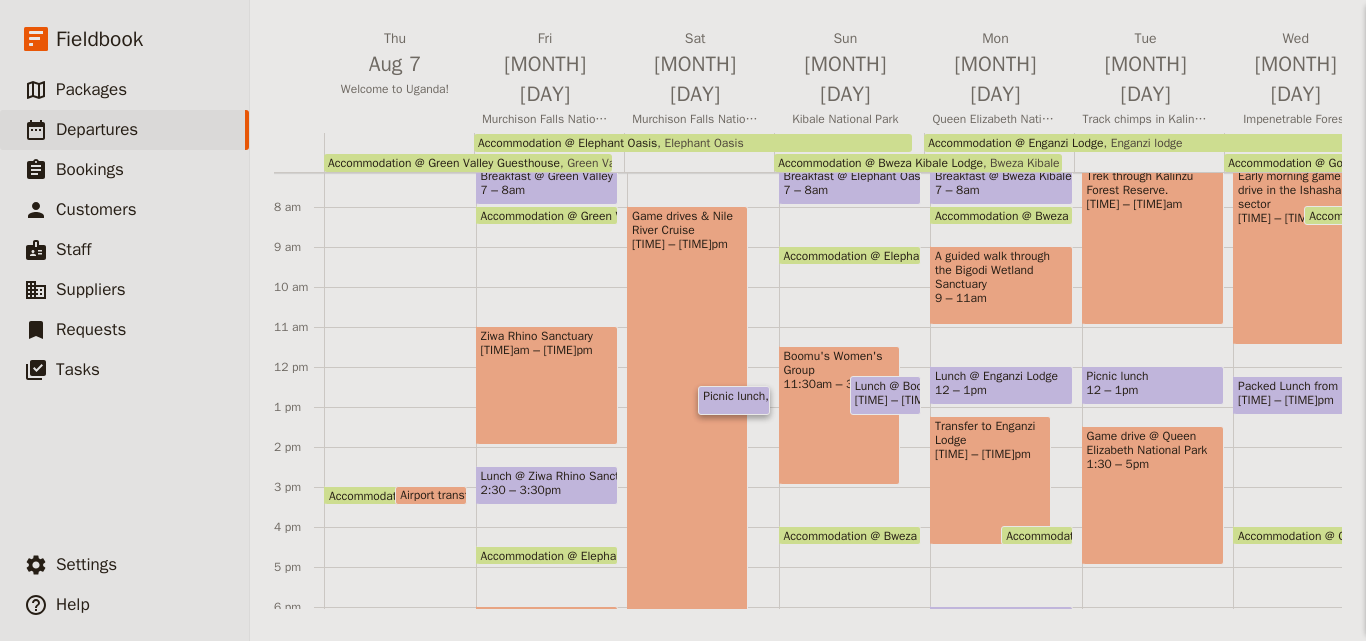 click on "Update itinerary item" at bounding box center [1703, 33] 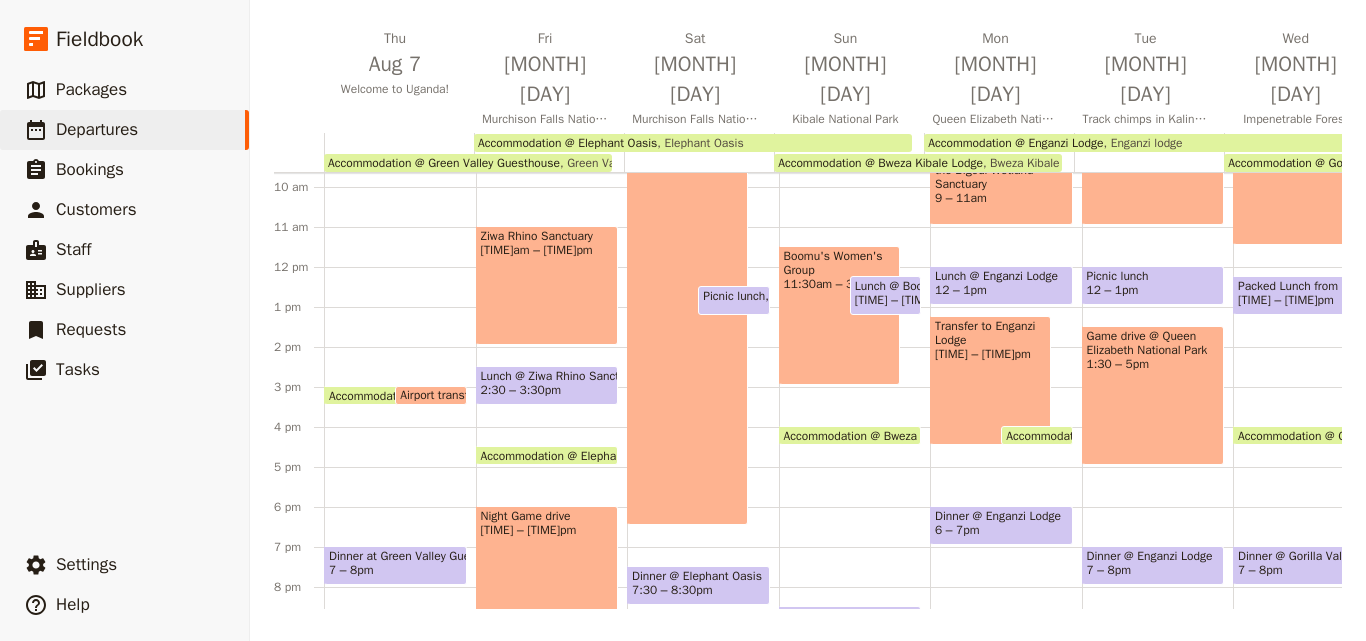 scroll, scrollTop: 509, scrollLeft: 0, axis: vertical 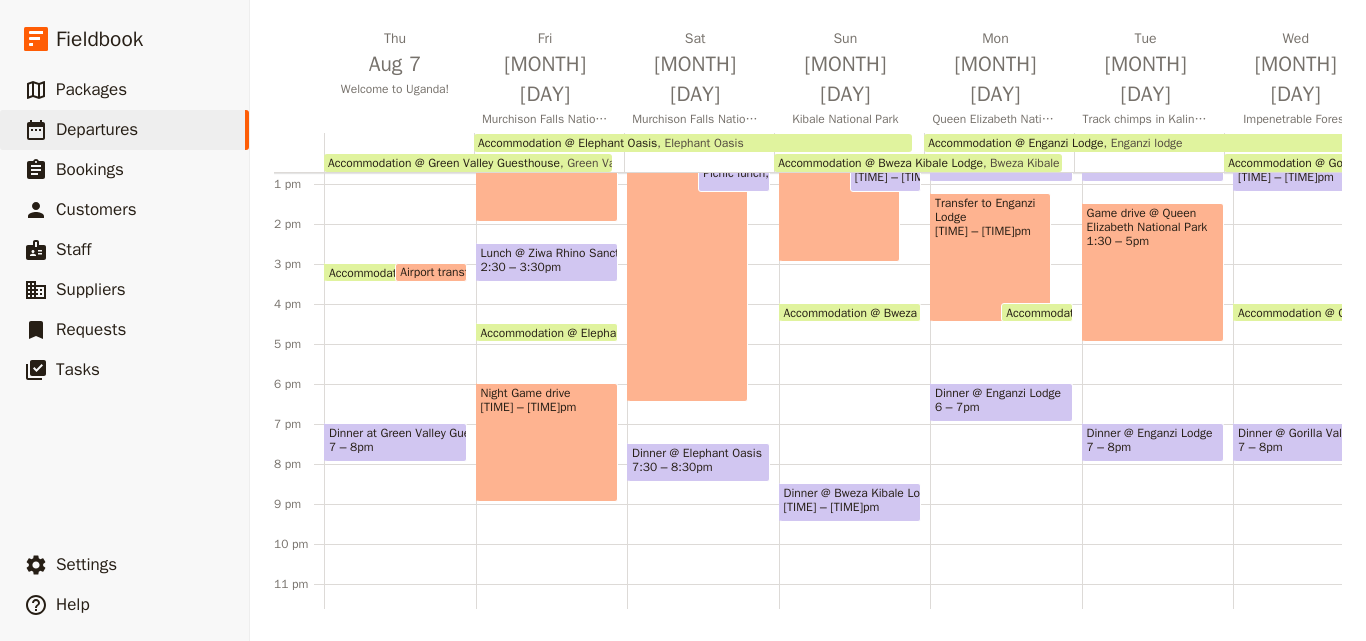 click on "7:30 – 8:30pm" at bounding box center (672, 467) 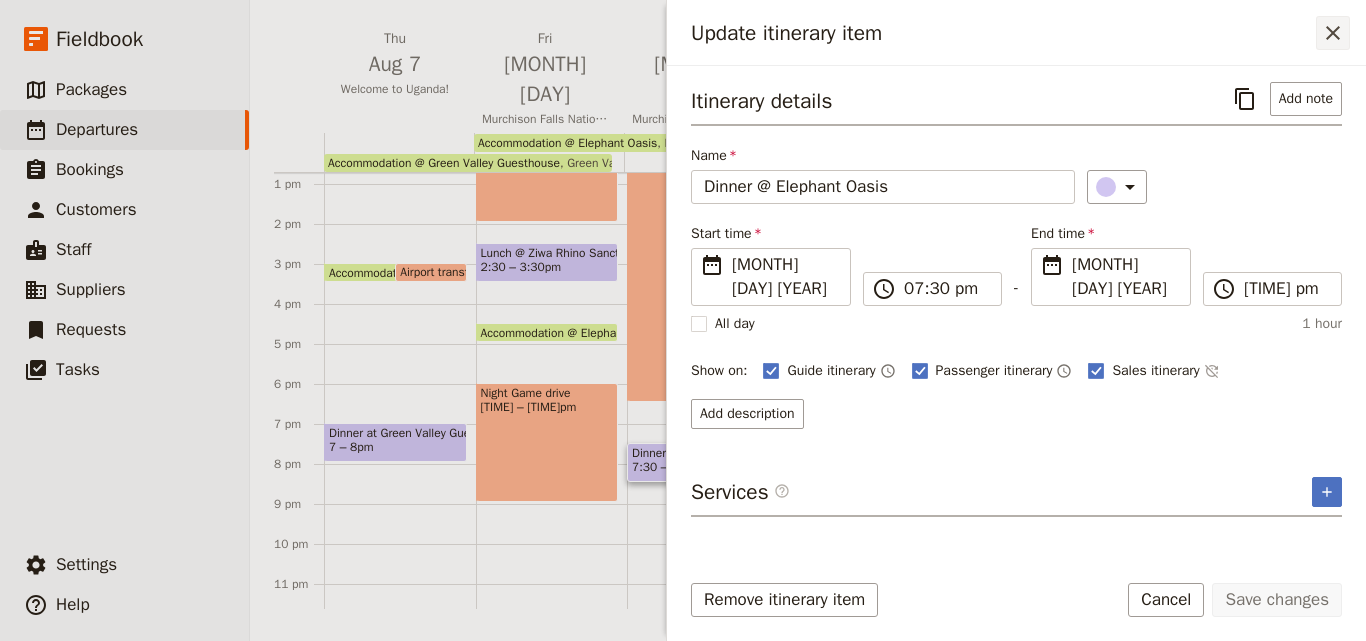 click 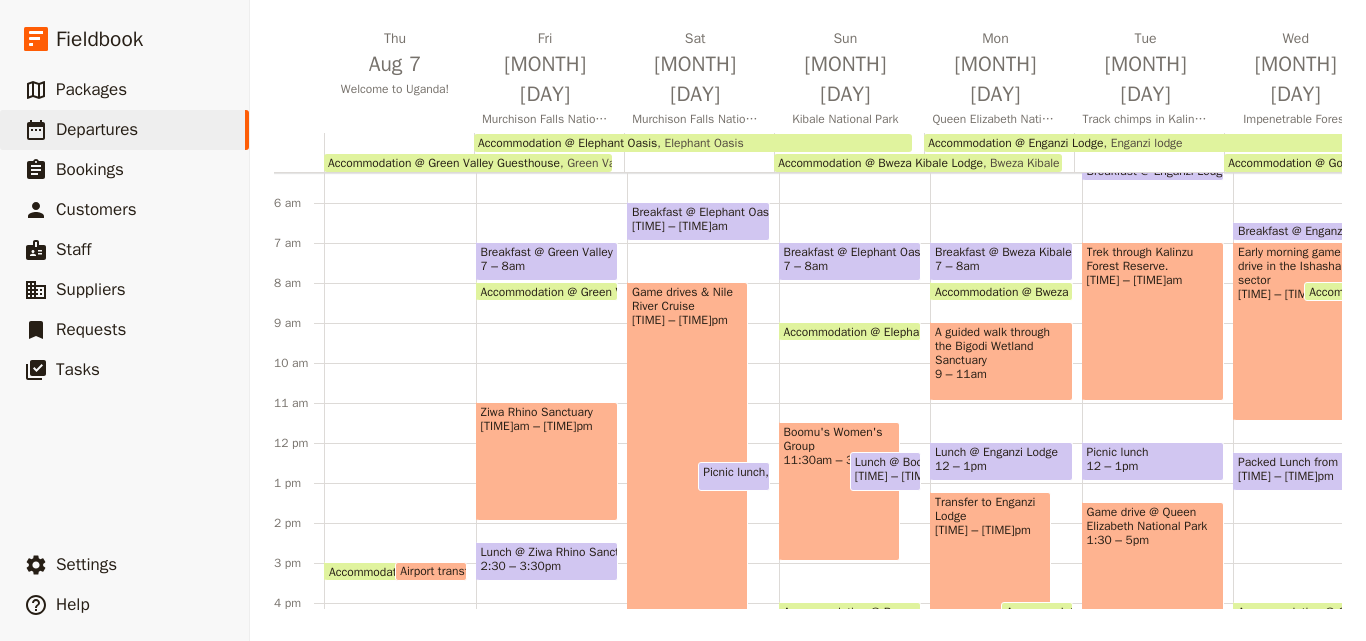 scroll, scrollTop: 209, scrollLeft: 0, axis: vertical 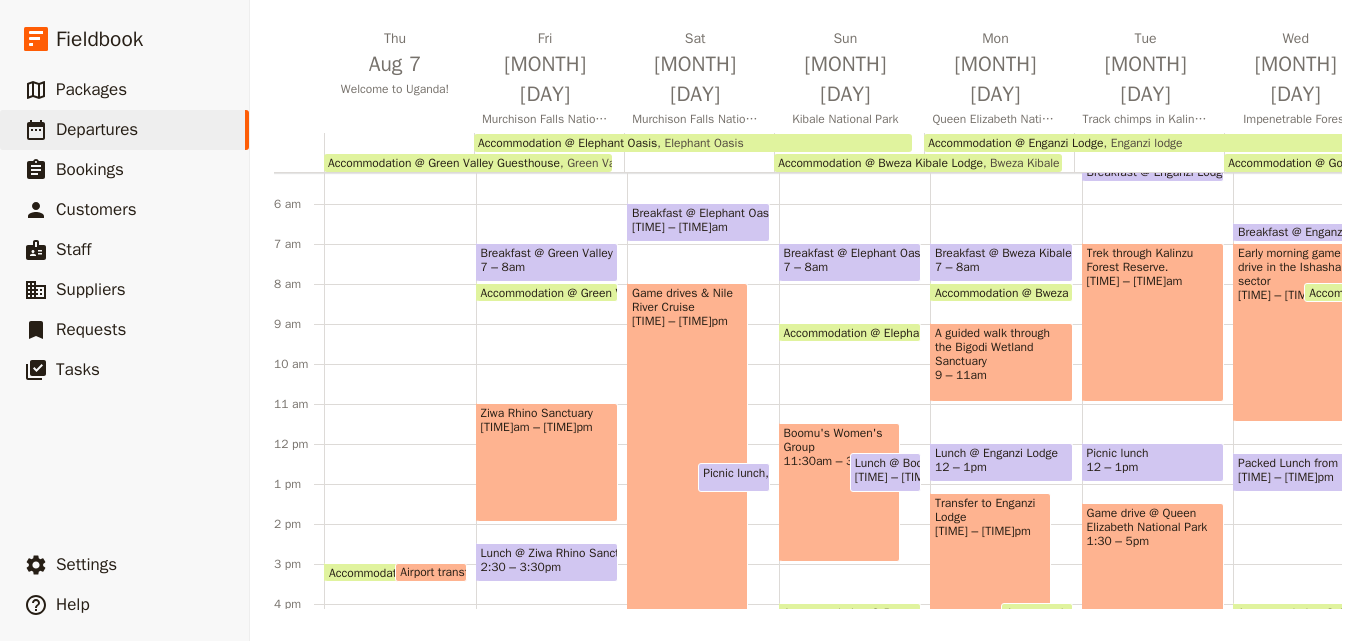 click on "Breakfast @ Elephant Oasis [TIME] – [TIME]am Accommodation @ Elephant Oasis [TIME]pm – [TIME]am Elephant Oasis  Boomu's Women's Group [TIME]am – [TIME]pm Lunch @ Boomu's Women's Group [TIME] – [TIME]pm Accommodation @  Bweza Kibale Lodge [TIME]pm – [TIME]am  Bweza Kibale Lodge Dinner @ Bweza Kibale Lodge [TIME] – [TIME]pm" at bounding box center [855, 444] 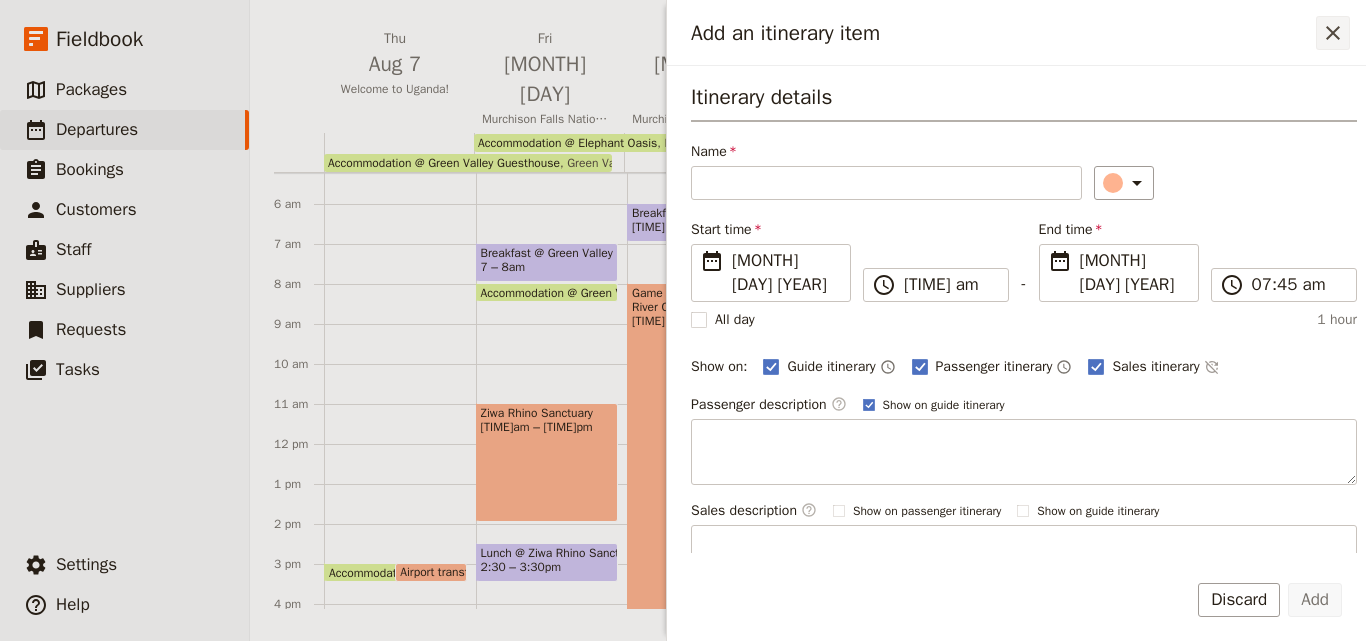 click on "​" at bounding box center [1333, 33] 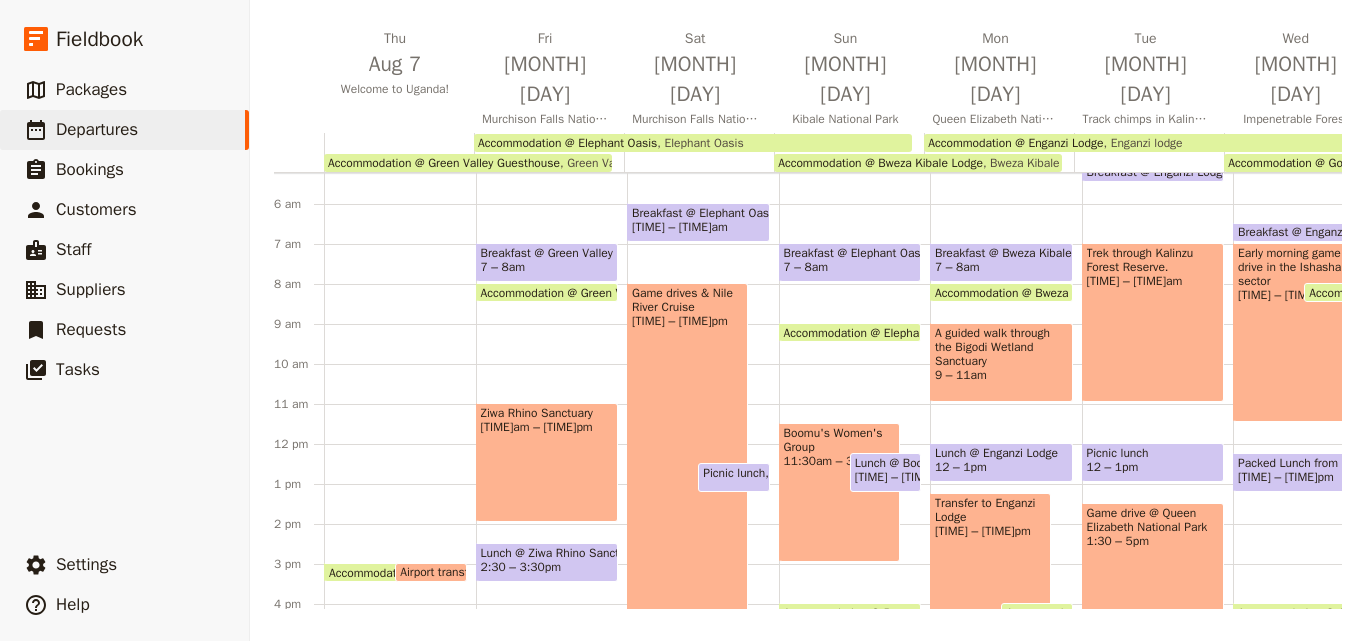 click on "7 – 8am" at bounding box center [850, 267] 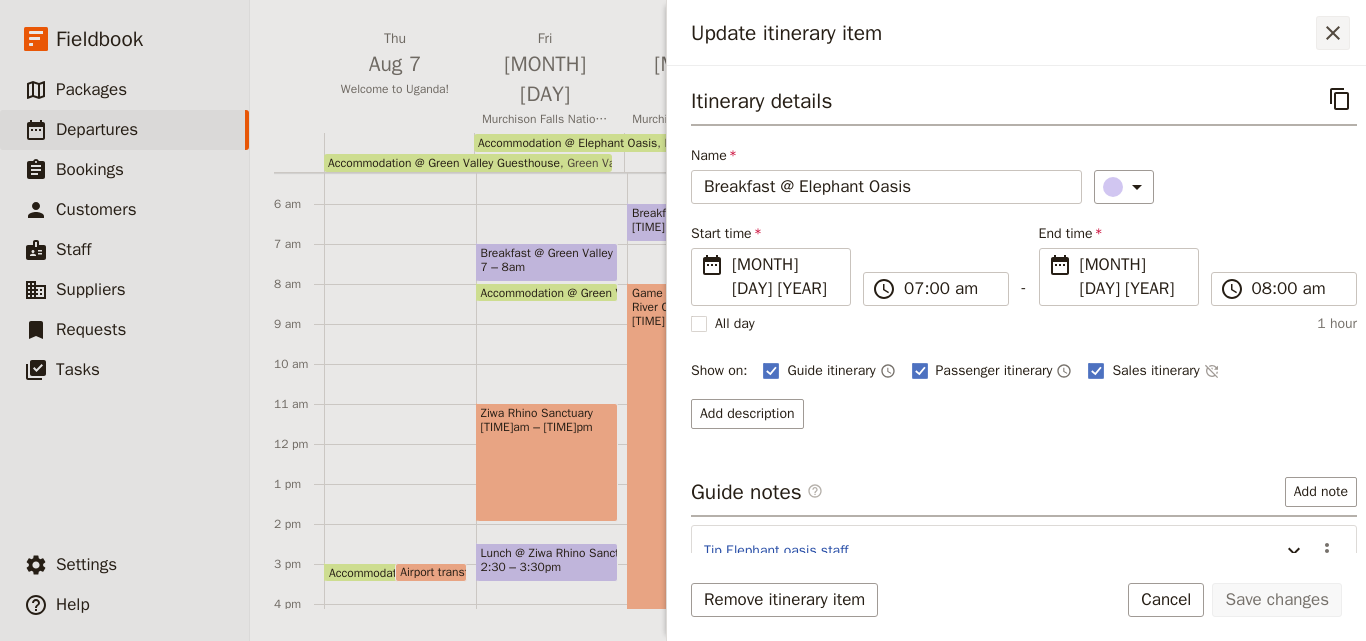 click 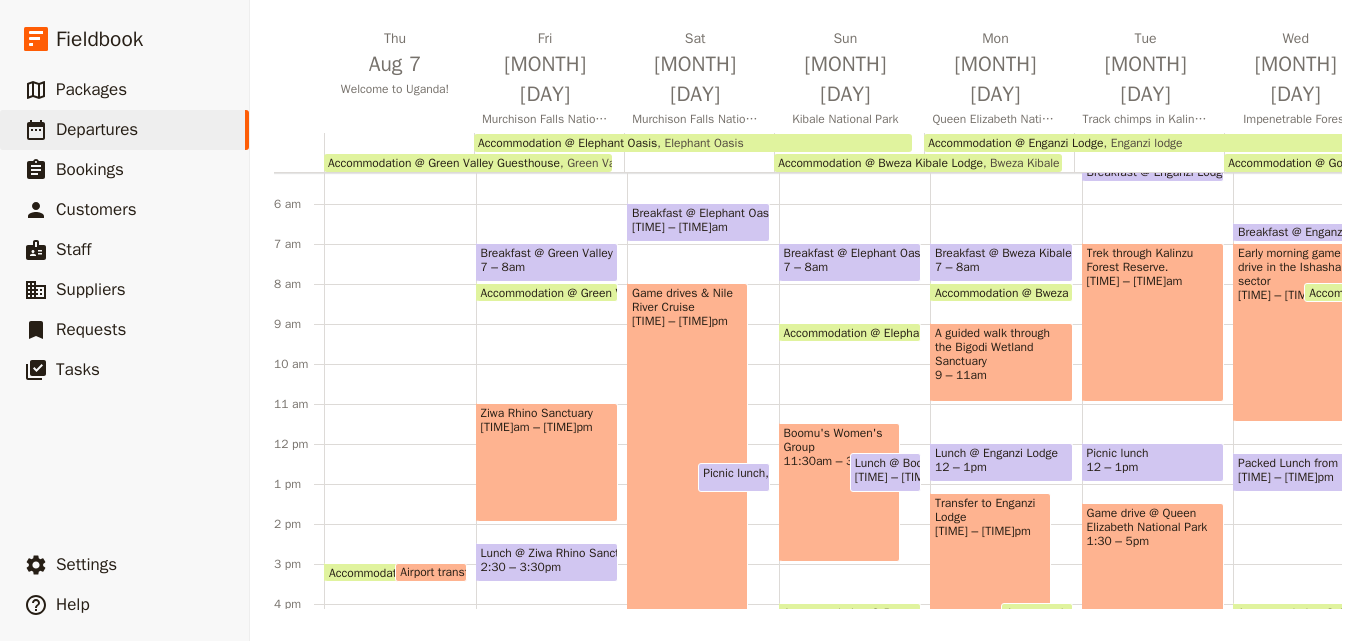scroll, scrollTop: 509, scrollLeft: 0, axis: vertical 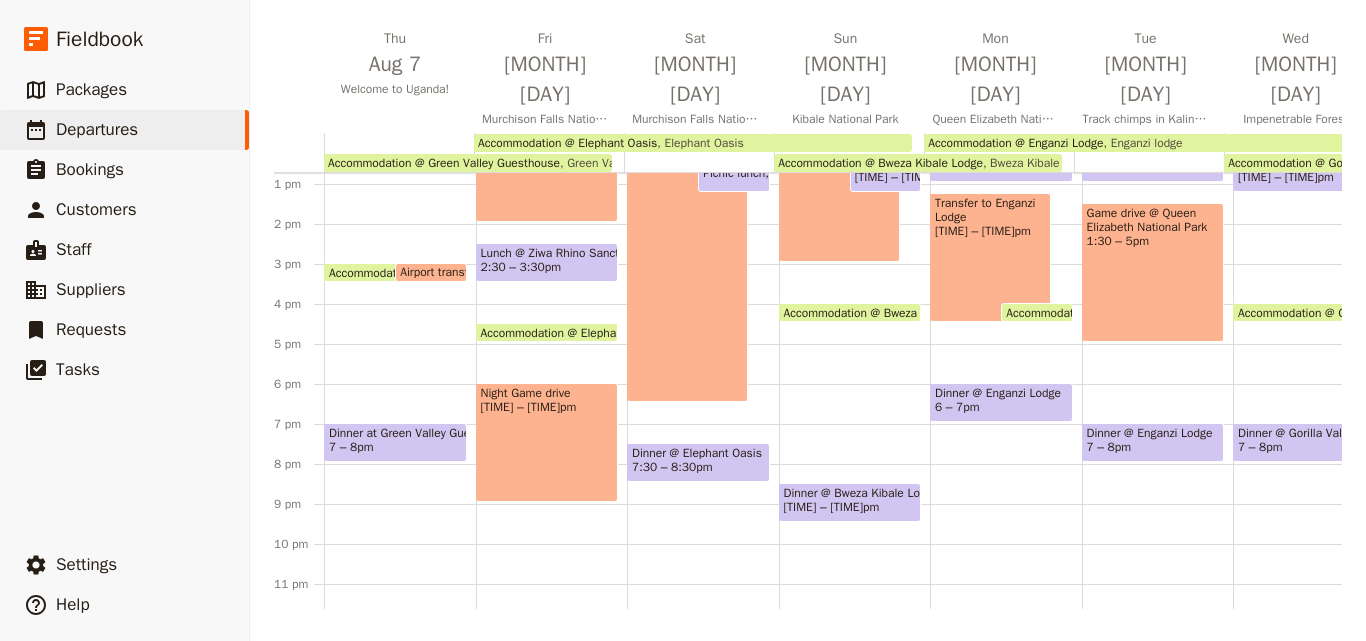 click on "Dinner @ Bweza Kibale Lodge" at bounding box center [850, 493] 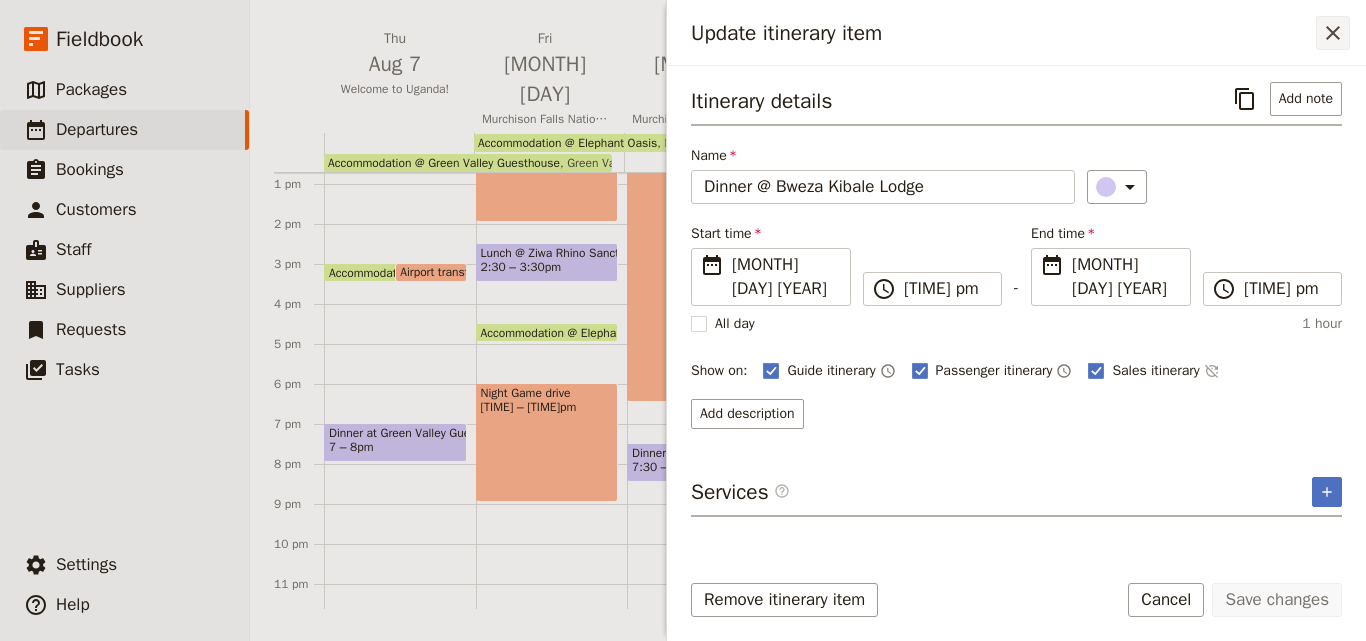 click 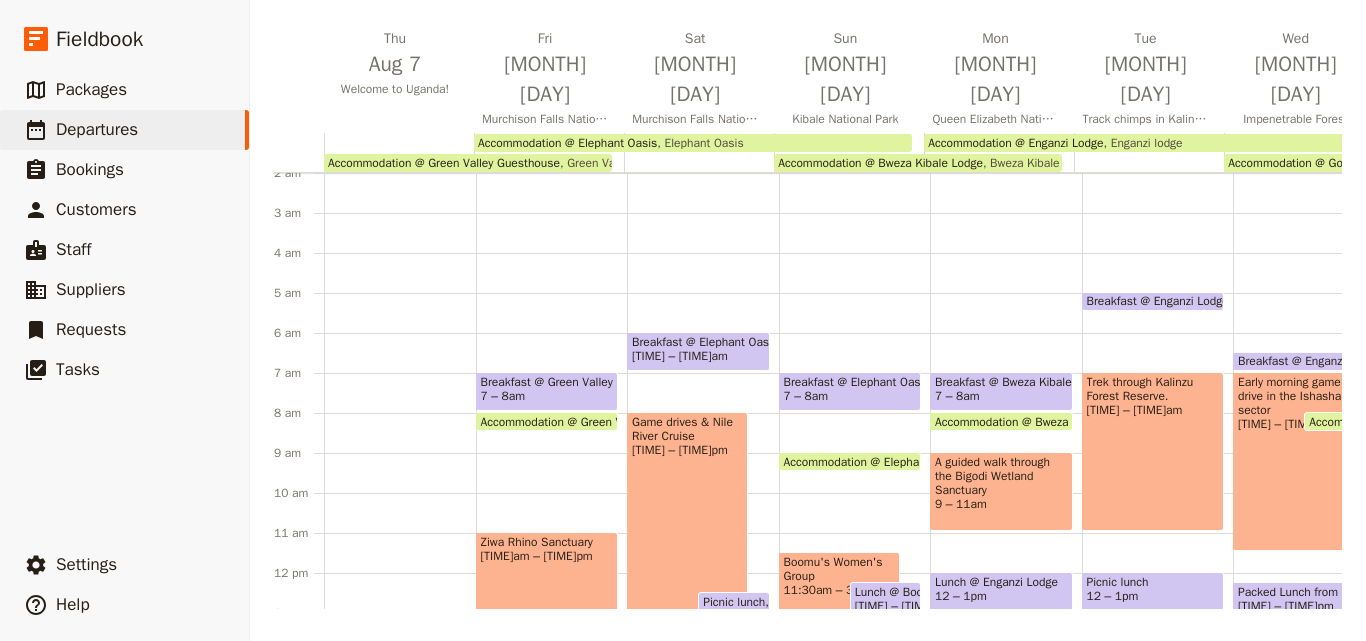 scroll, scrollTop: 0, scrollLeft: 0, axis: both 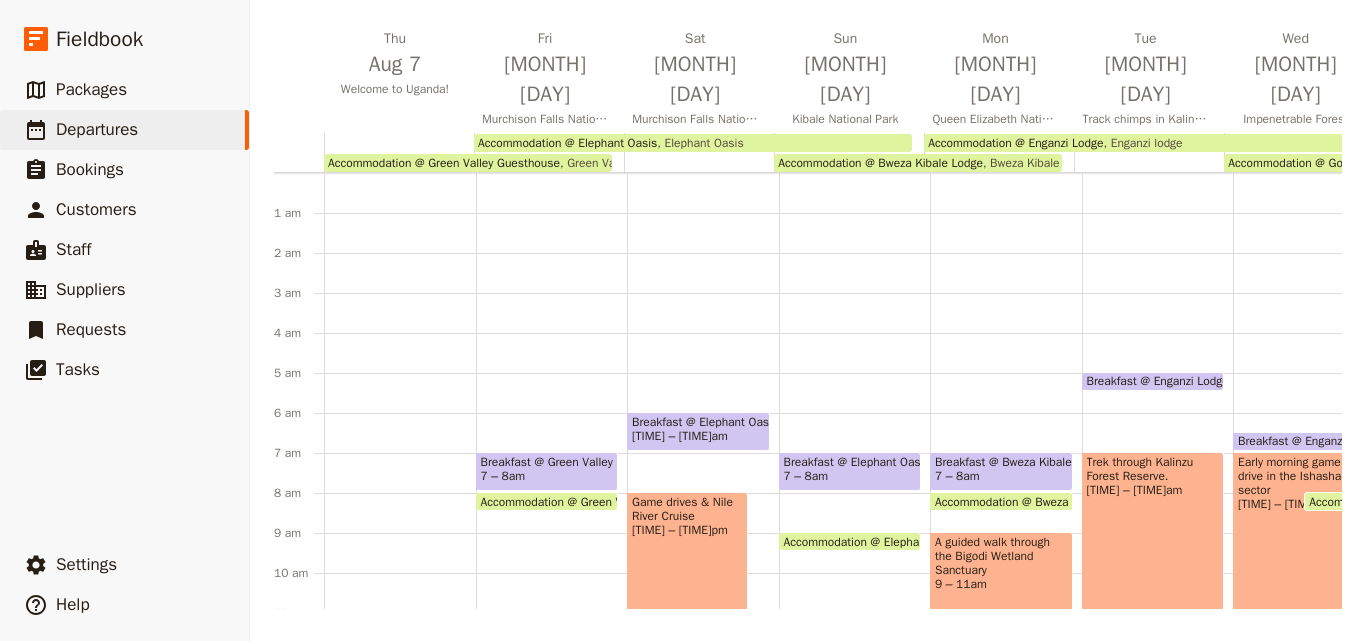 click on "7 – 8am" at bounding box center (1001, 476) 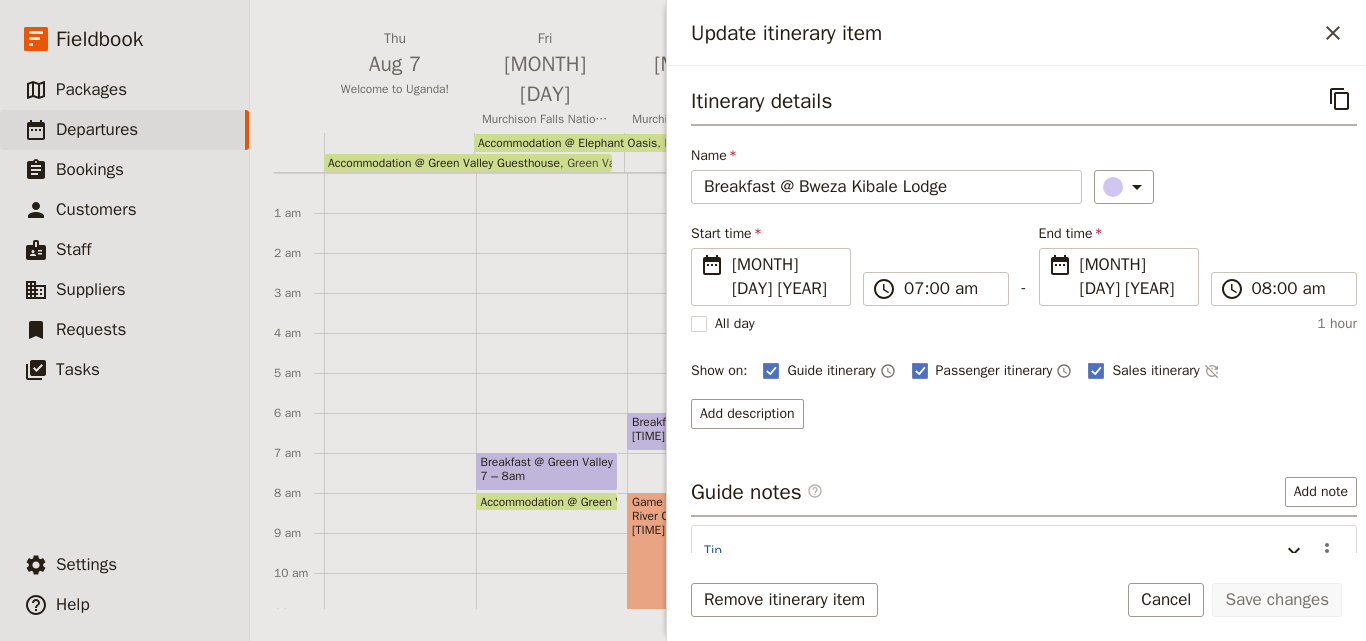 scroll, scrollTop: 87, scrollLeft: 0, axis: vertical 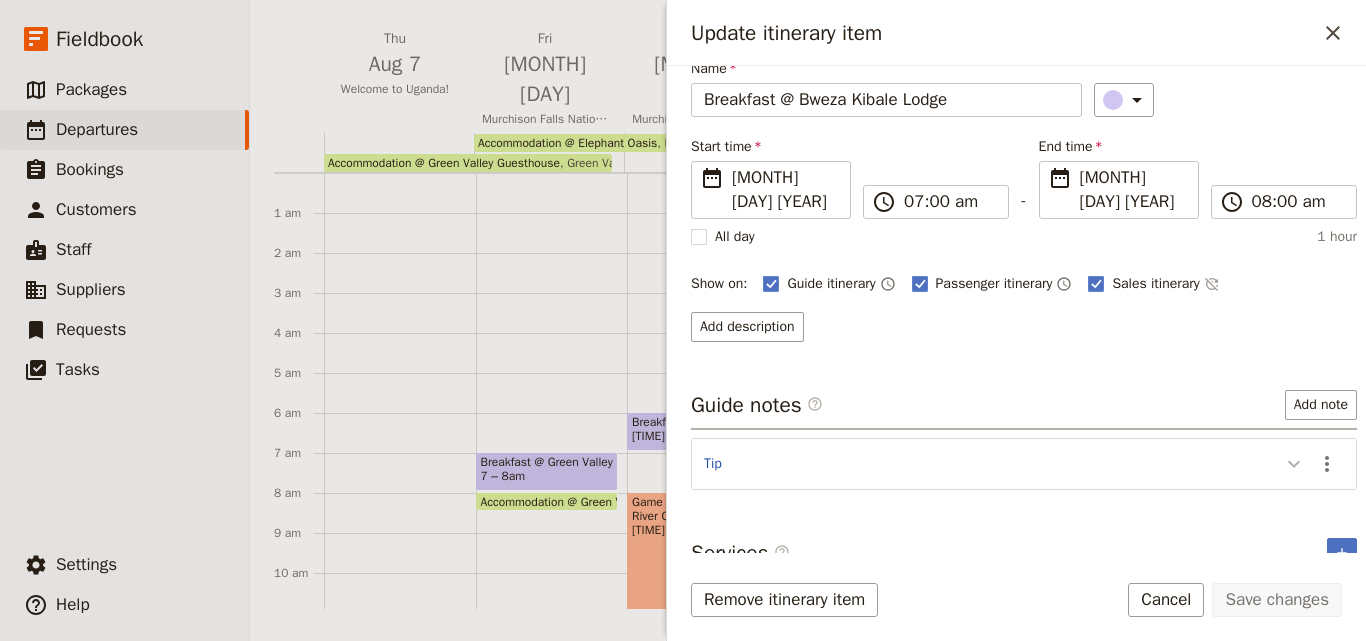 click 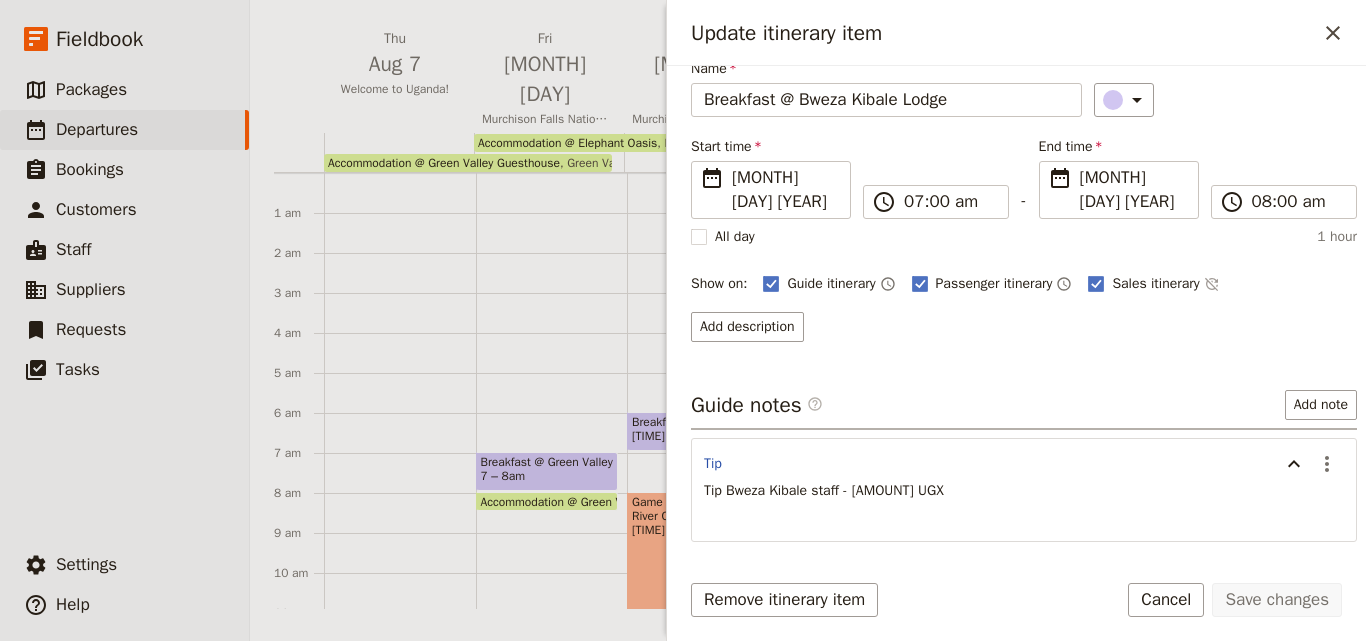 click on "Add description" at bounding box center (1024, 327) 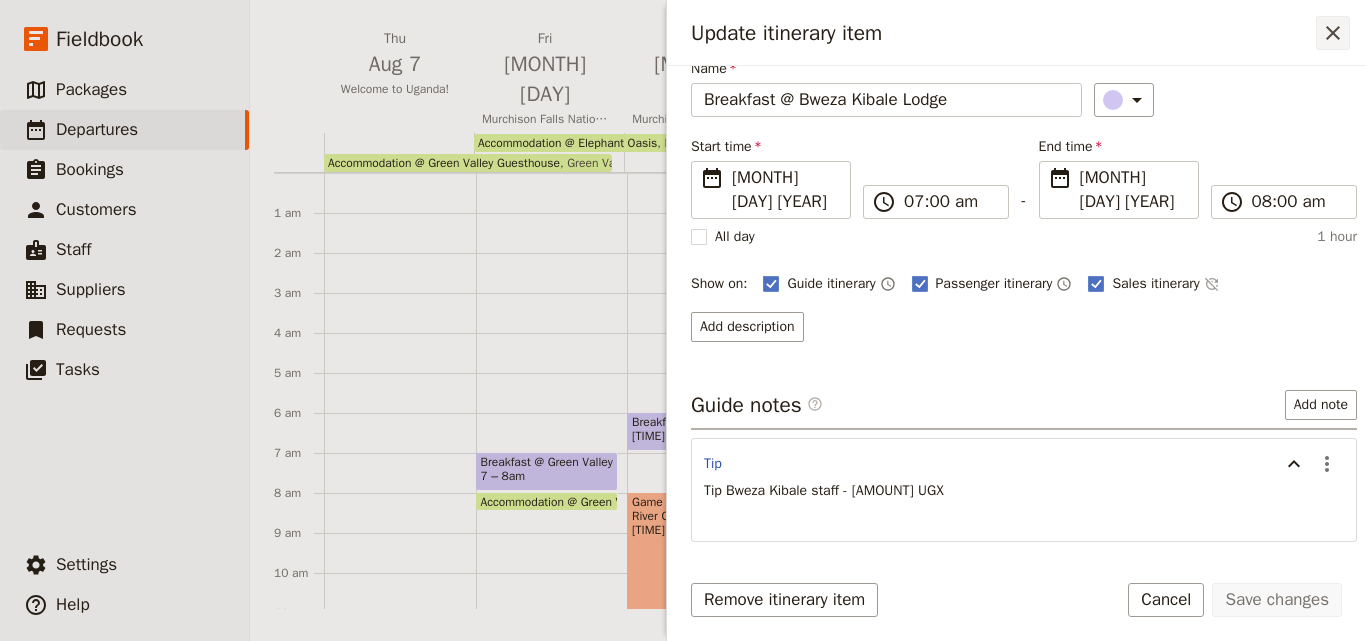 click on "​" at bounding box center [1333, 33] 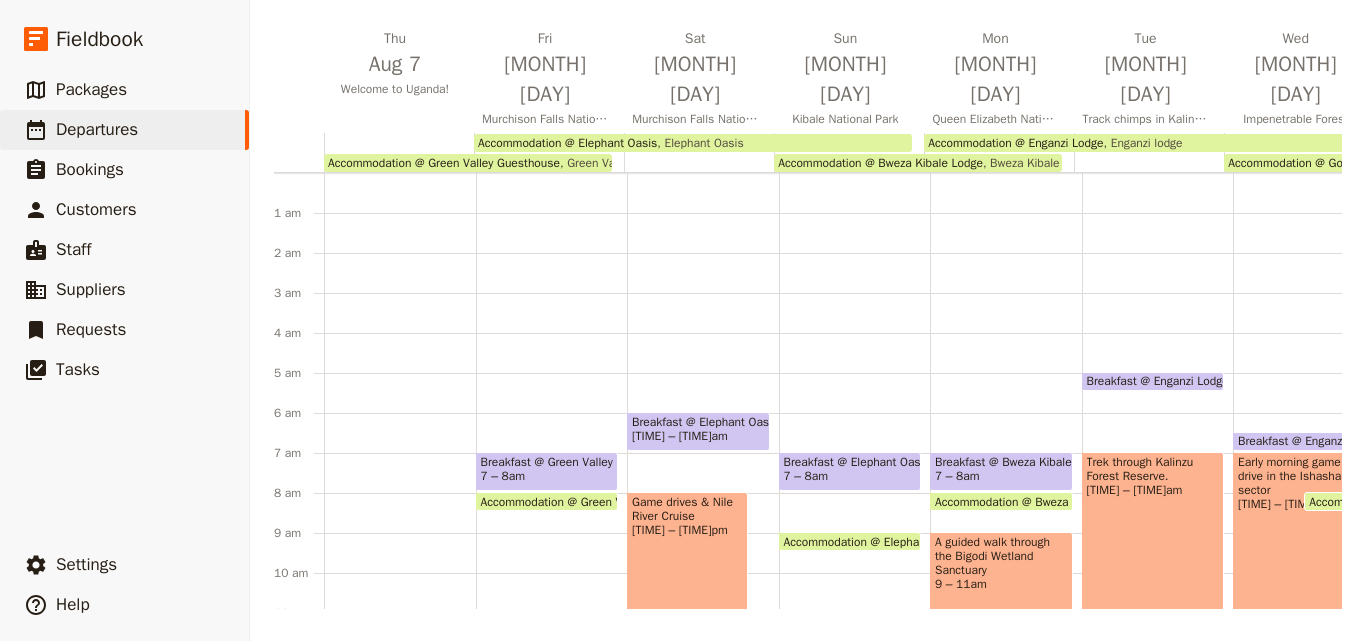 click on "9 – 11am" at bounding box center [1001, 584] 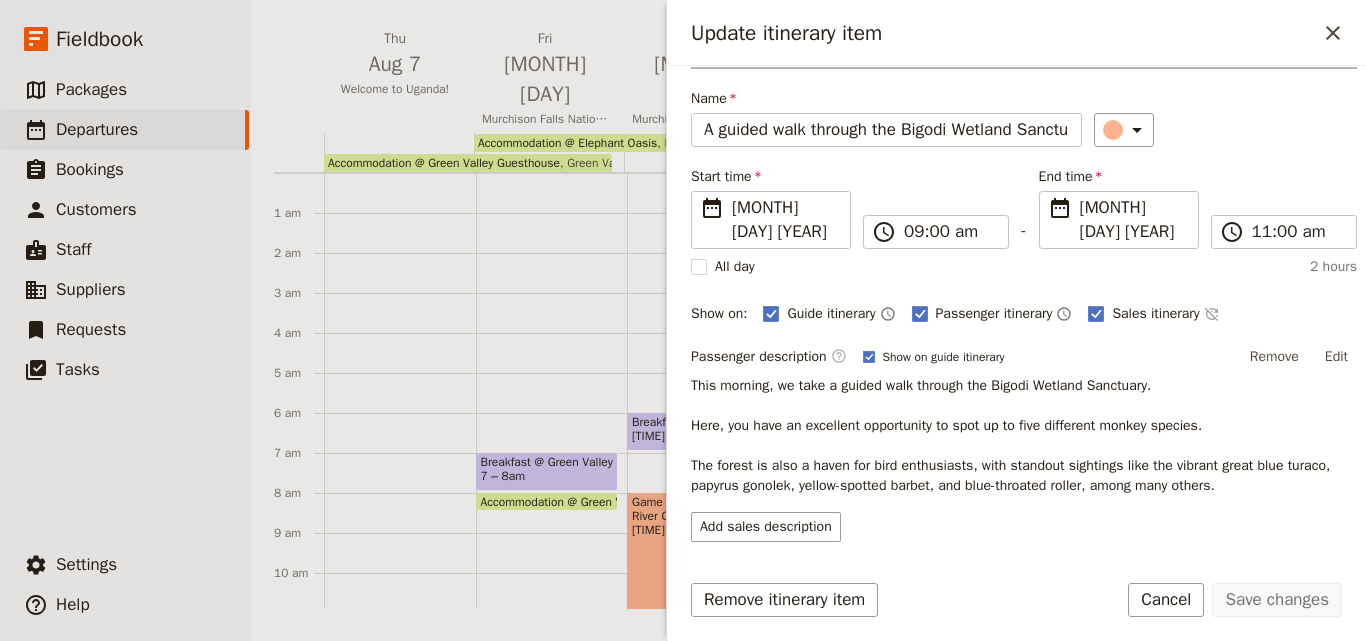 scroll, scrollTop: 257, scrollLeft: 0, axis: vertical 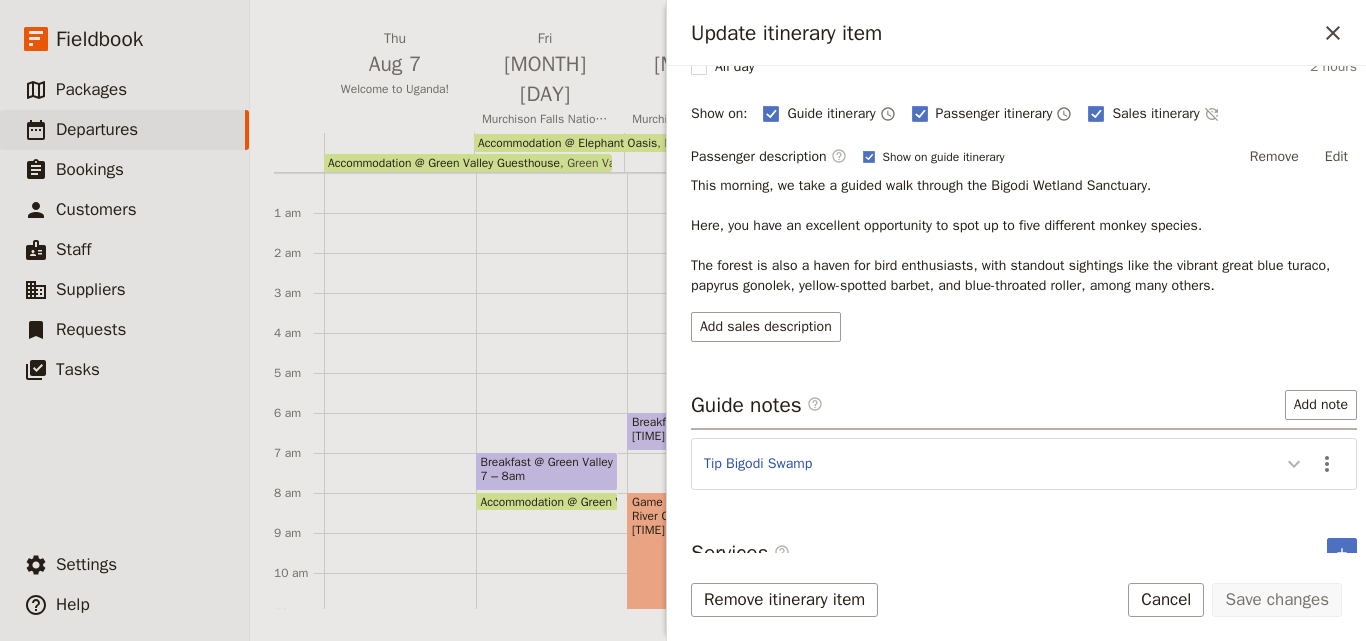 click 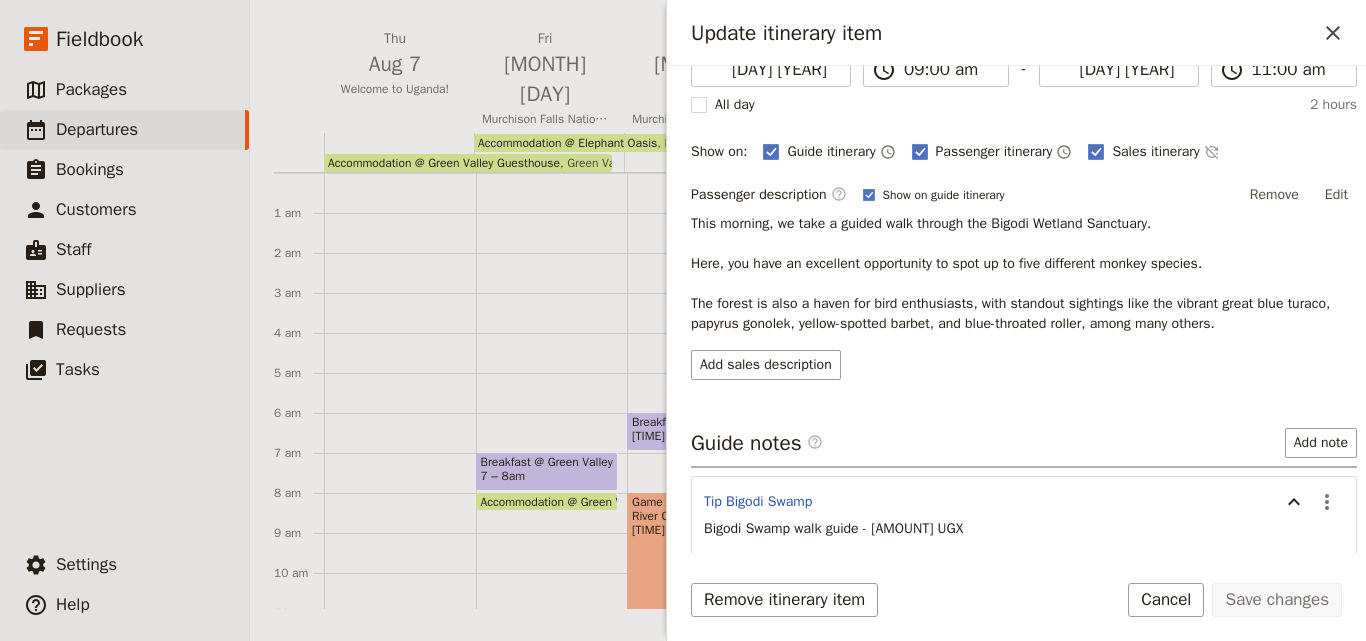 scroll, scrollTop: 300, scrollLeft: 0, axis: vertical 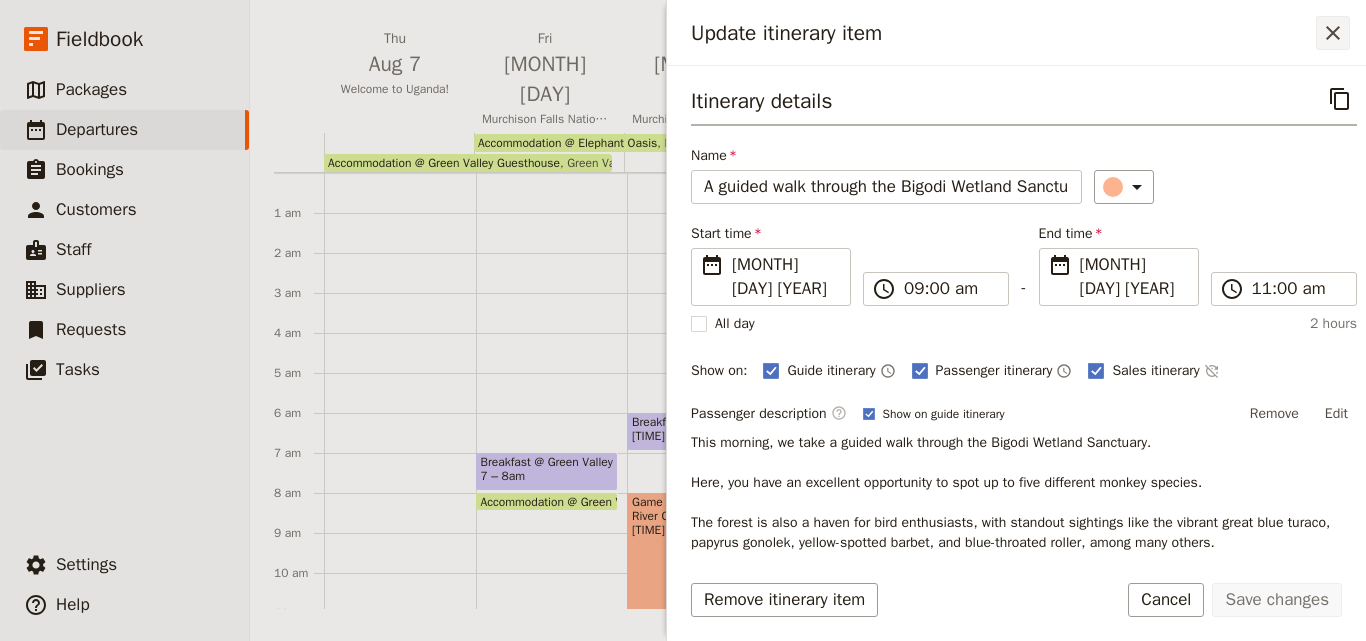 click 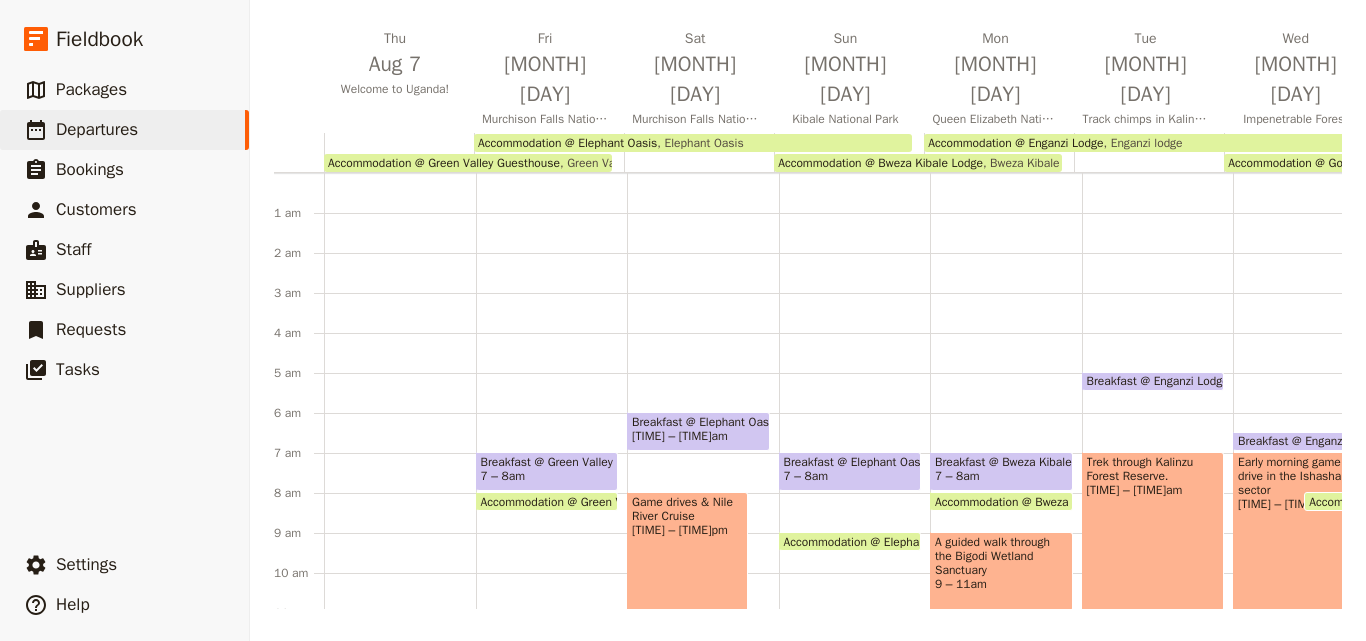 scroll, scrollTop: 300, scrollLeft: 0, axis: vertical 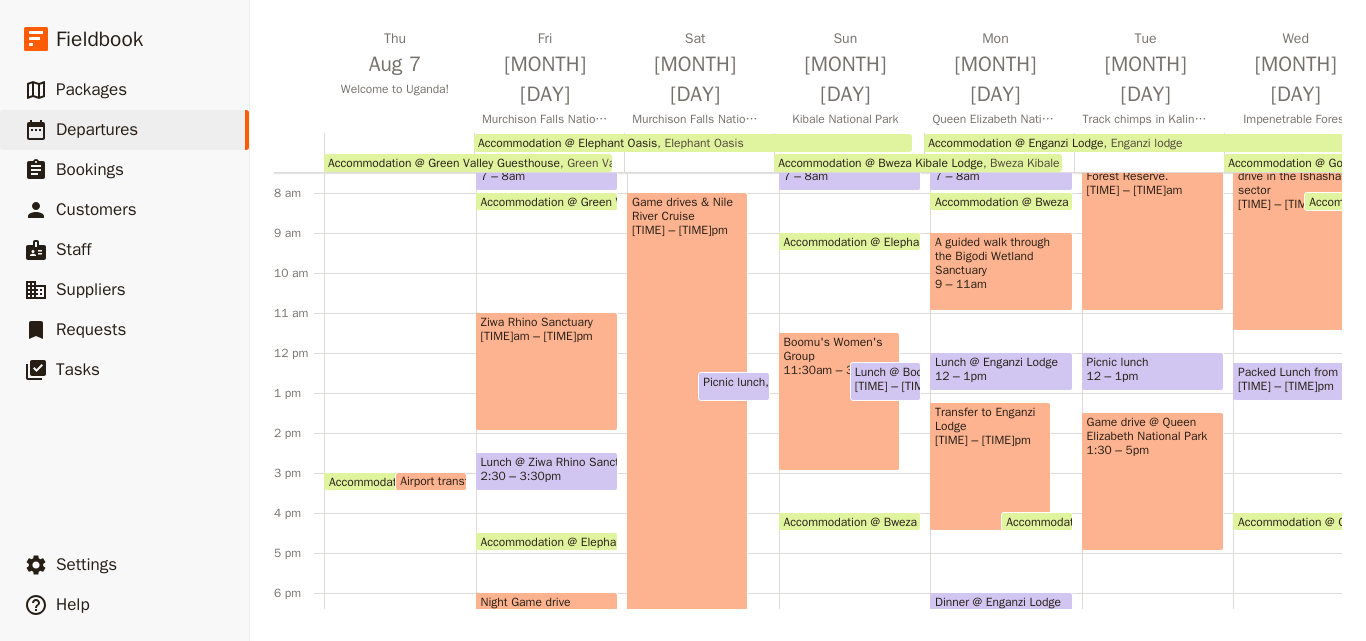 click on "Lunch @ Enganzi Lodge" at bounding box center [1001, 362] 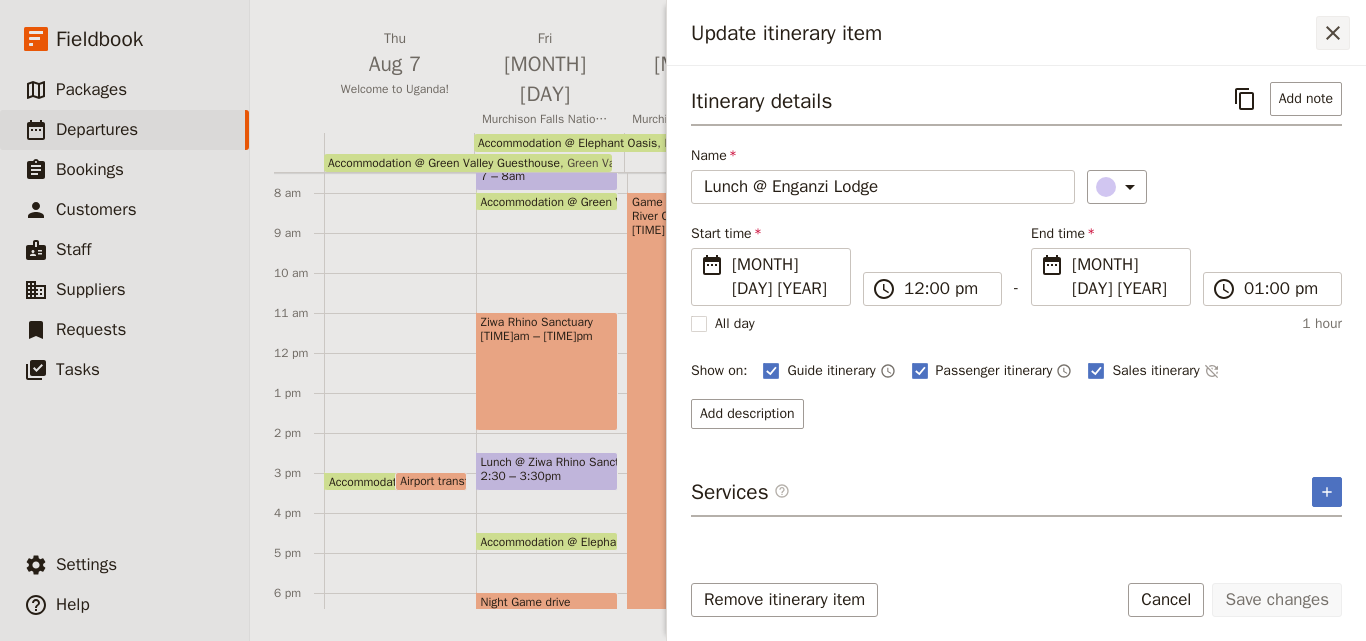 click 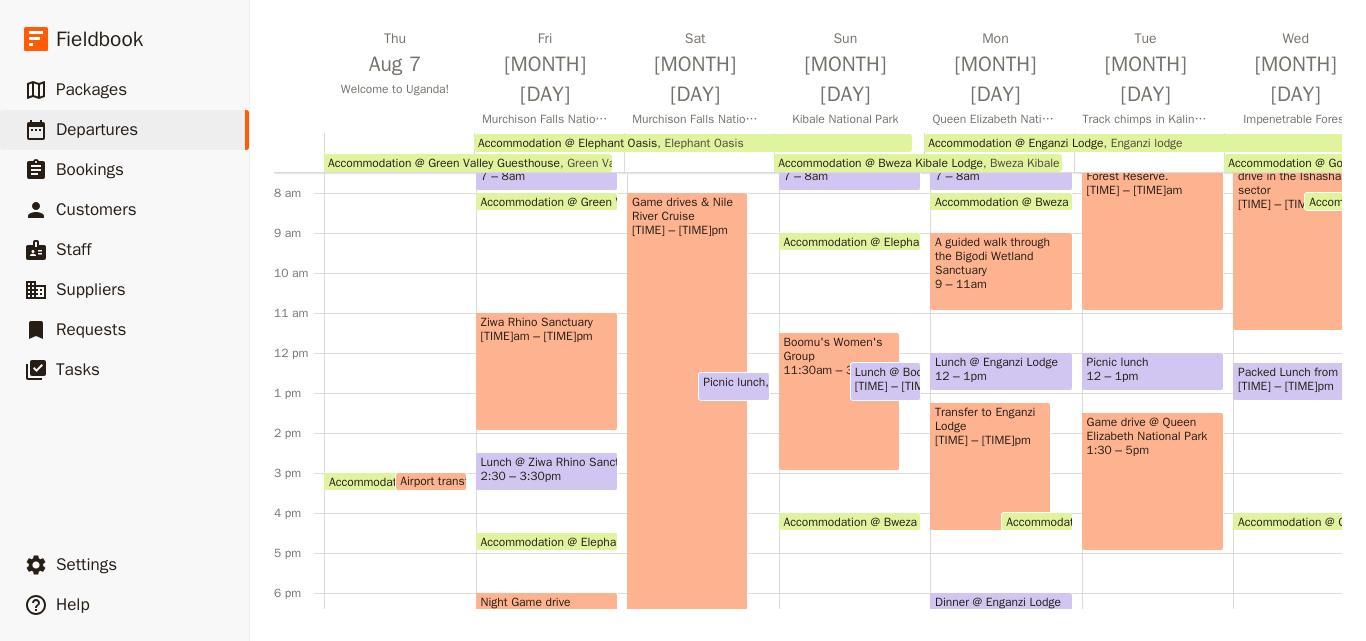 click on "Transfer to Enganzi Lodge" at bounding box center (990, 419) 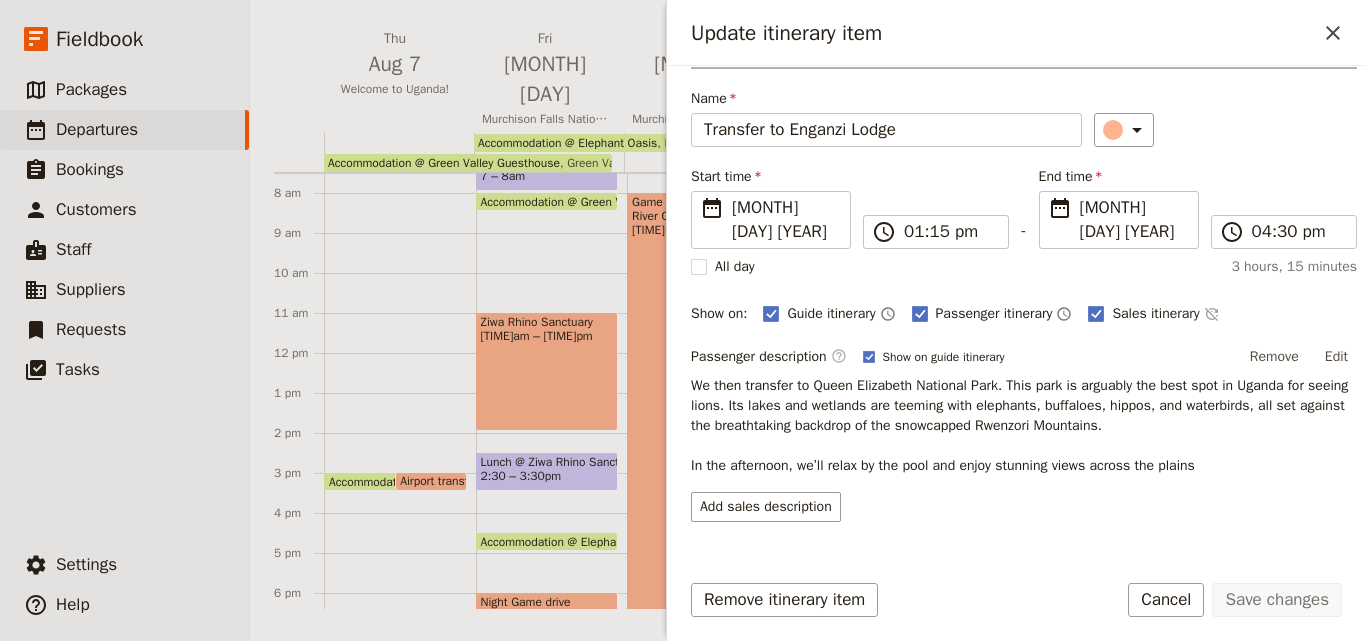 scroll, scrollTop: 88, scrollLeft: 0, axis: vertical 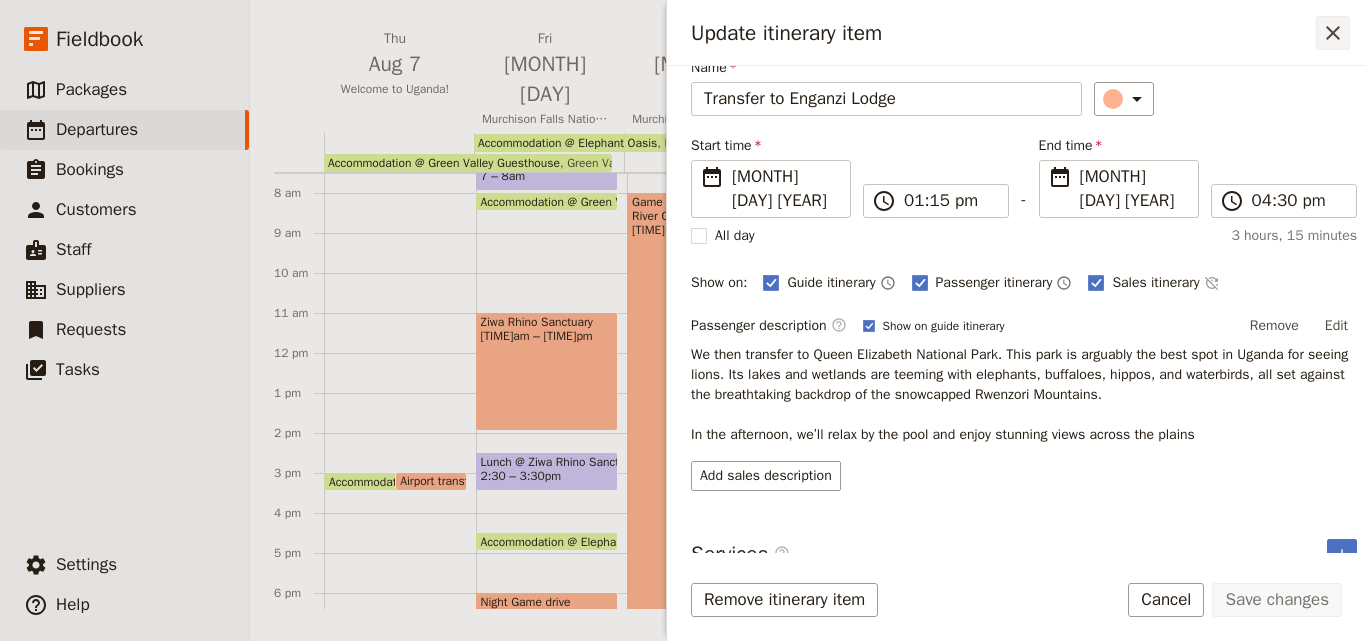 click 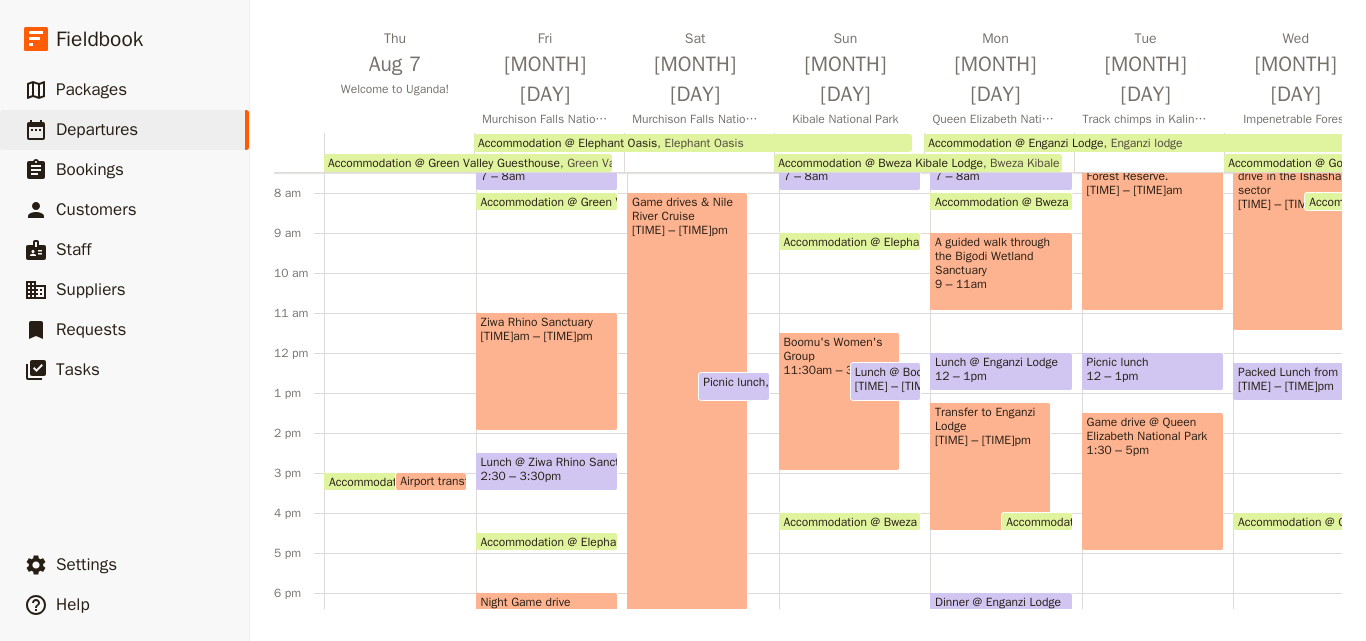 scroll, scrollTop: 500, scrollLeft: 0, axis: vertical 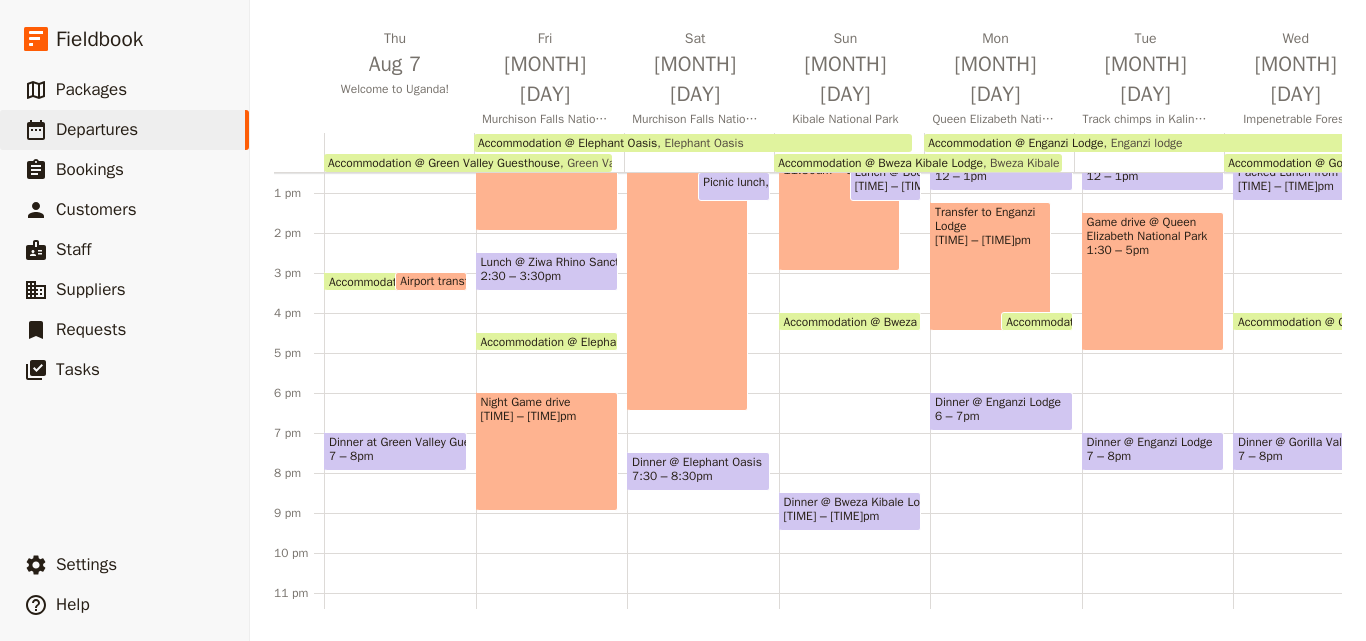 click on "Dinner @ Enganzi Lodge" at bounding box center [1001, 402] 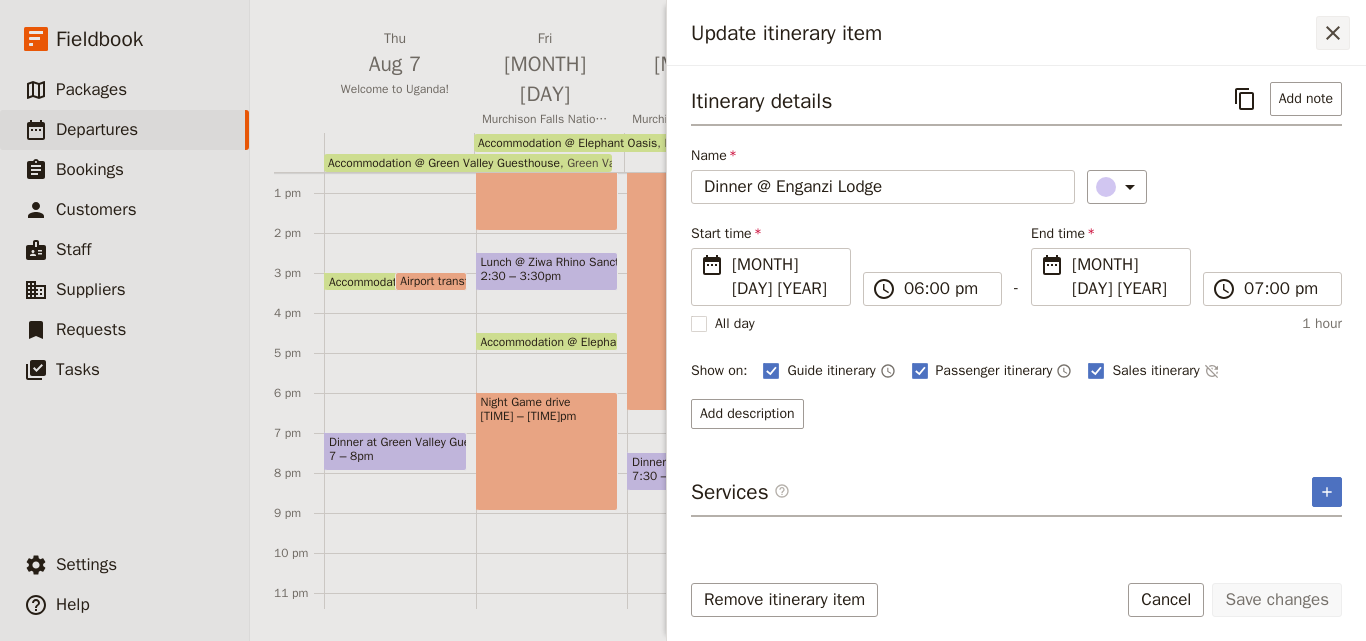 click 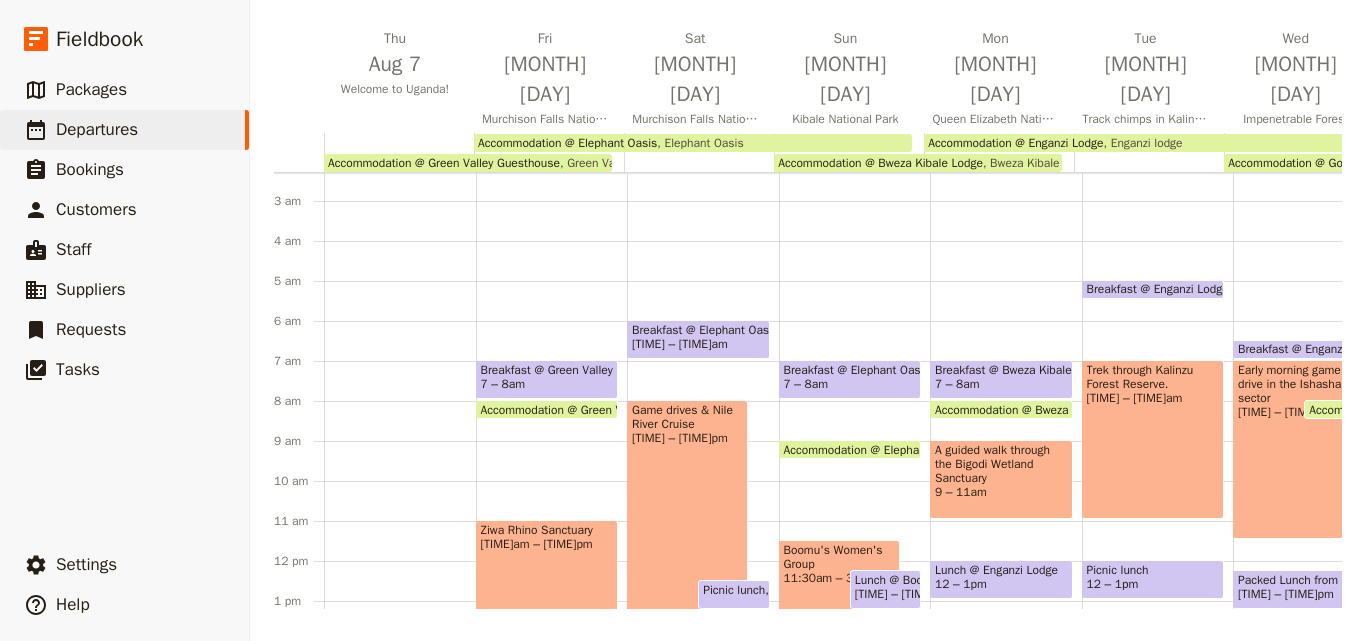 scroll, scrollTop: 0, scrollLeft: 0, axis: both 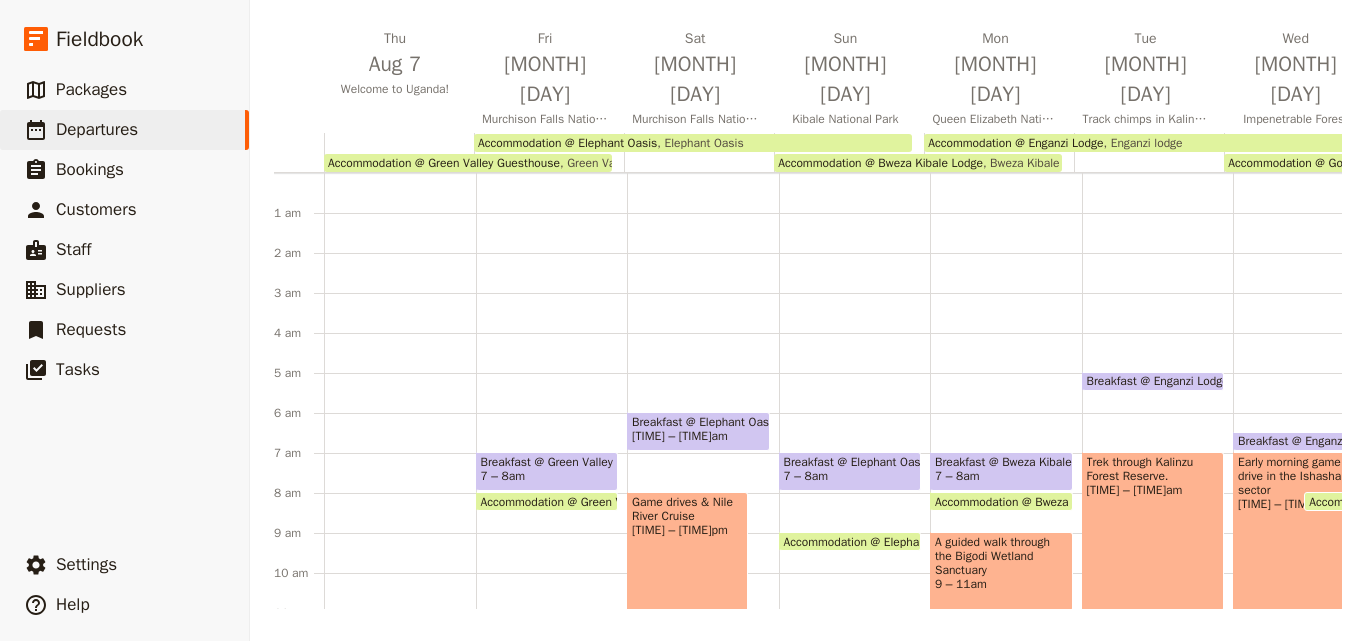 click on "Breakfast @ Enganzi Lodge" at bounding box center (1161, 381) 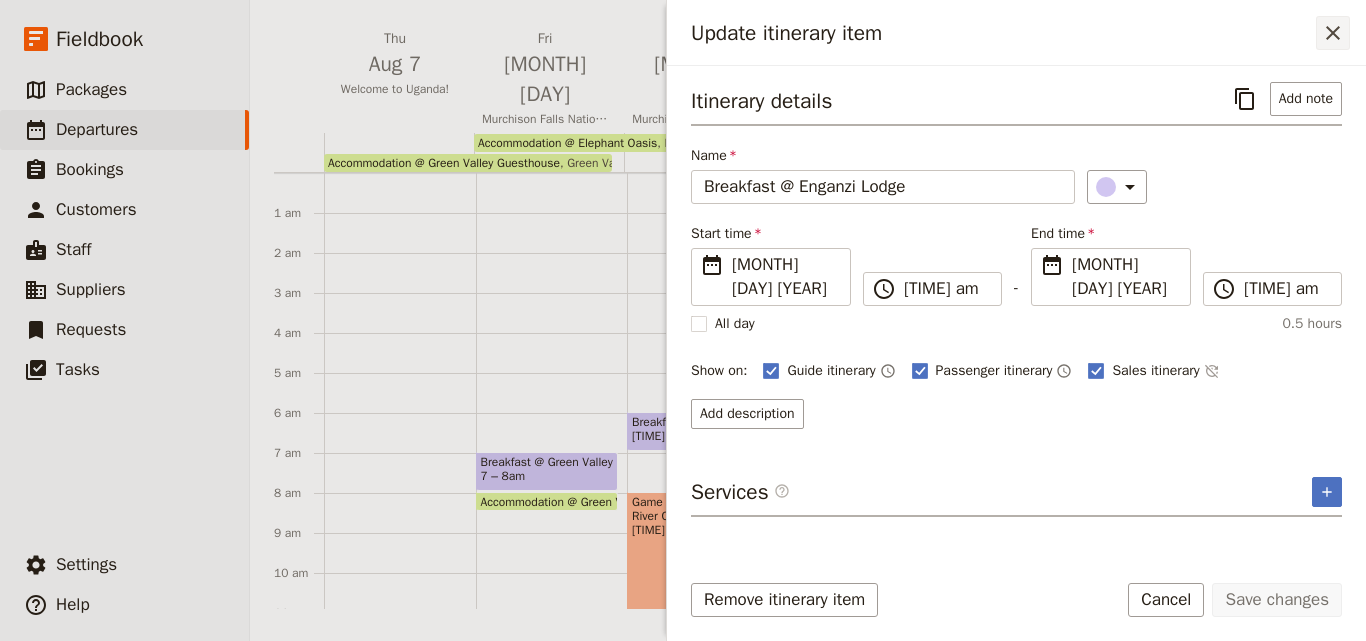 click 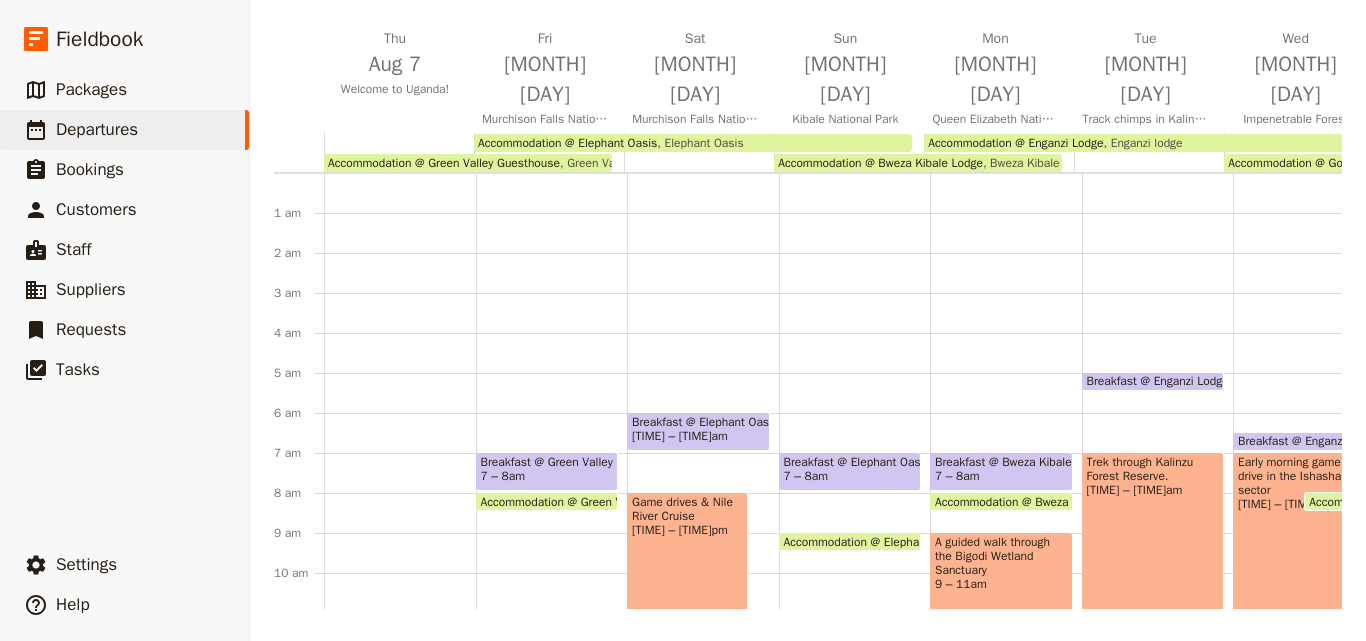 click on "Trek through Kalinzu Forest Reserve.  [TIME] – [TIME]am" at bounding box center (1153, 531) 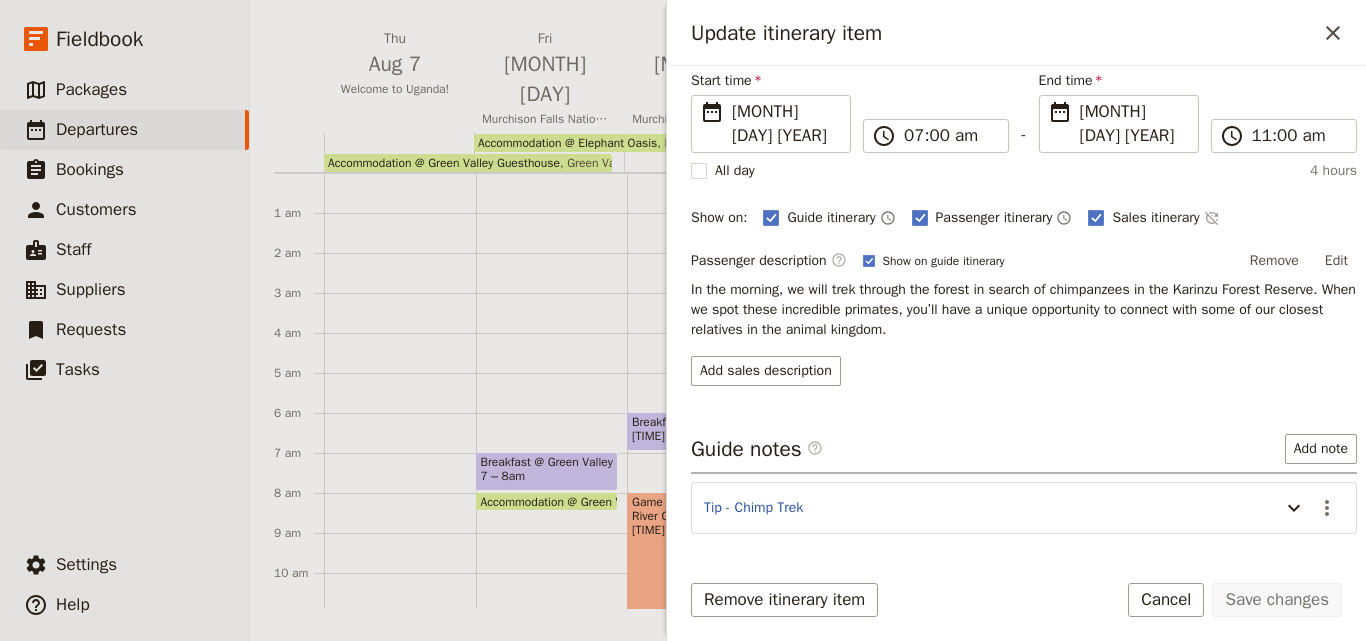 scroll, scrollTop: 197, scrollLeft: 0, axis: vertical 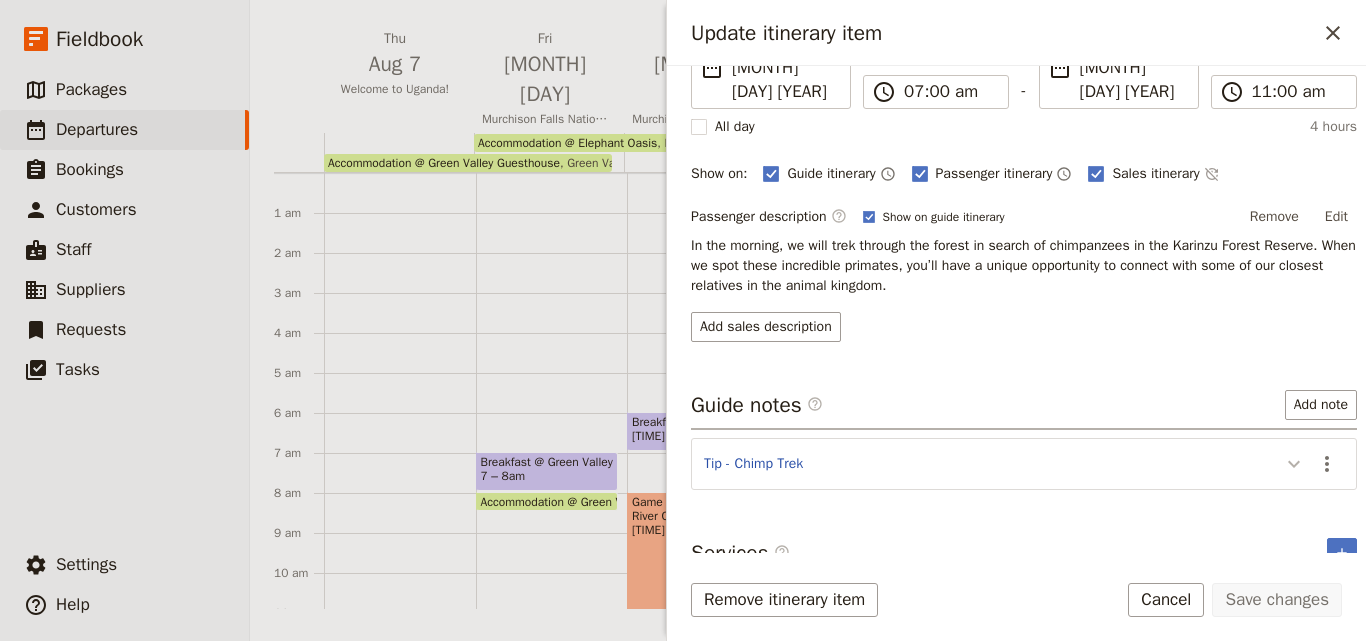 click 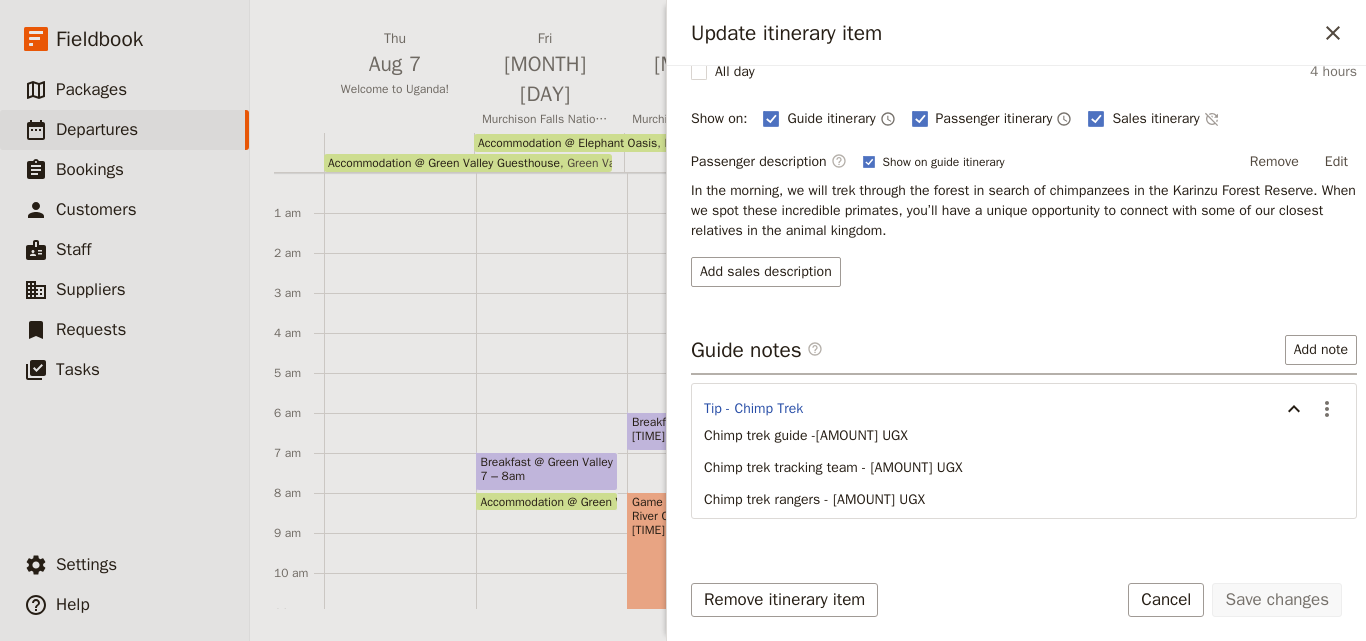 scroll, scrollTop: 281, scrollLeft: 0, axis: vertical 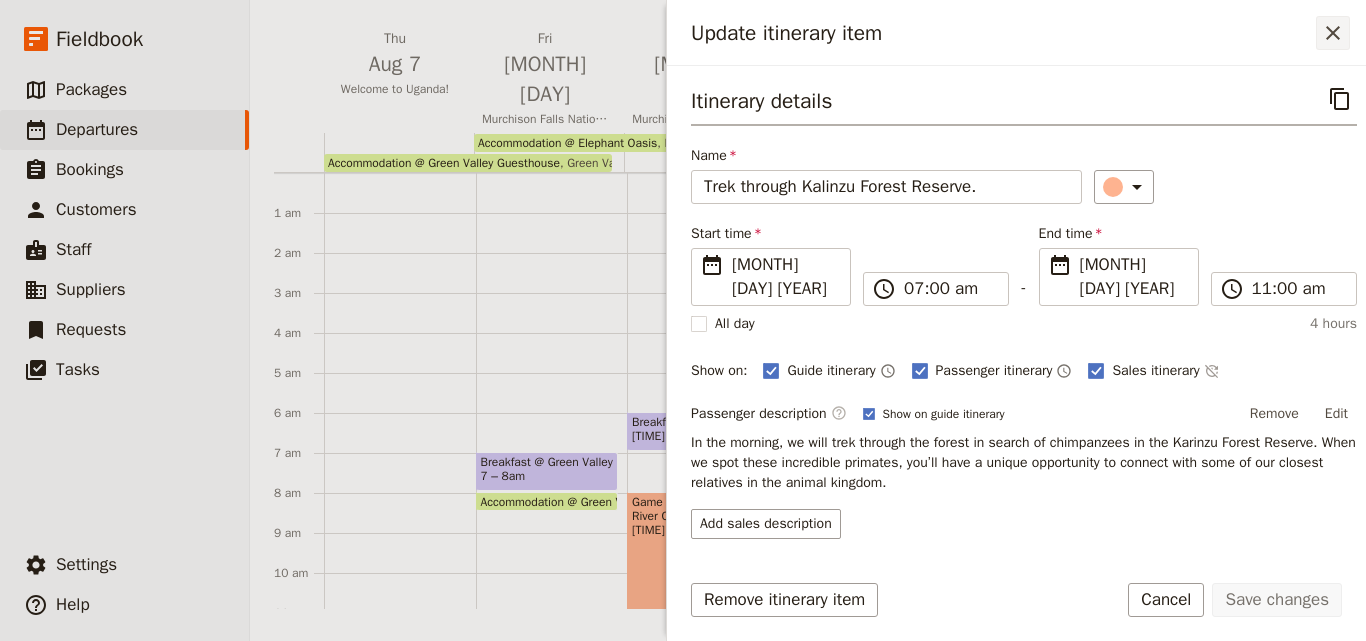 click 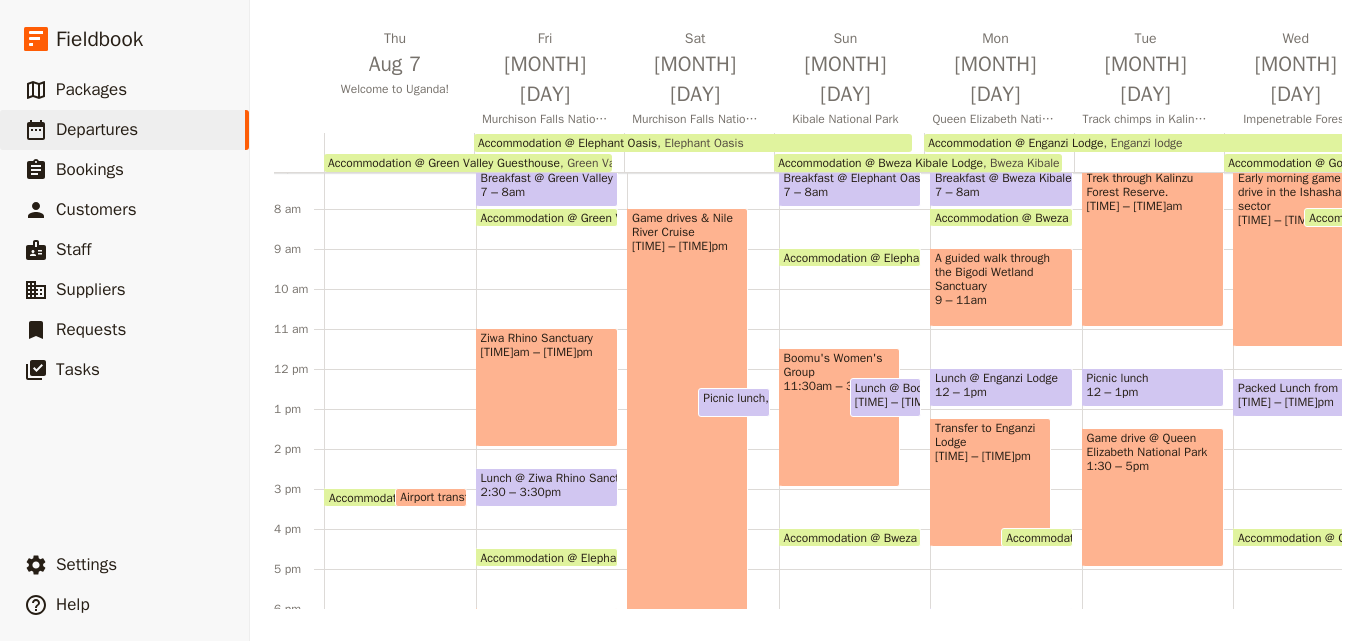 scroll, scrollTop: 300, scrollLeft: 0, axis: vertical 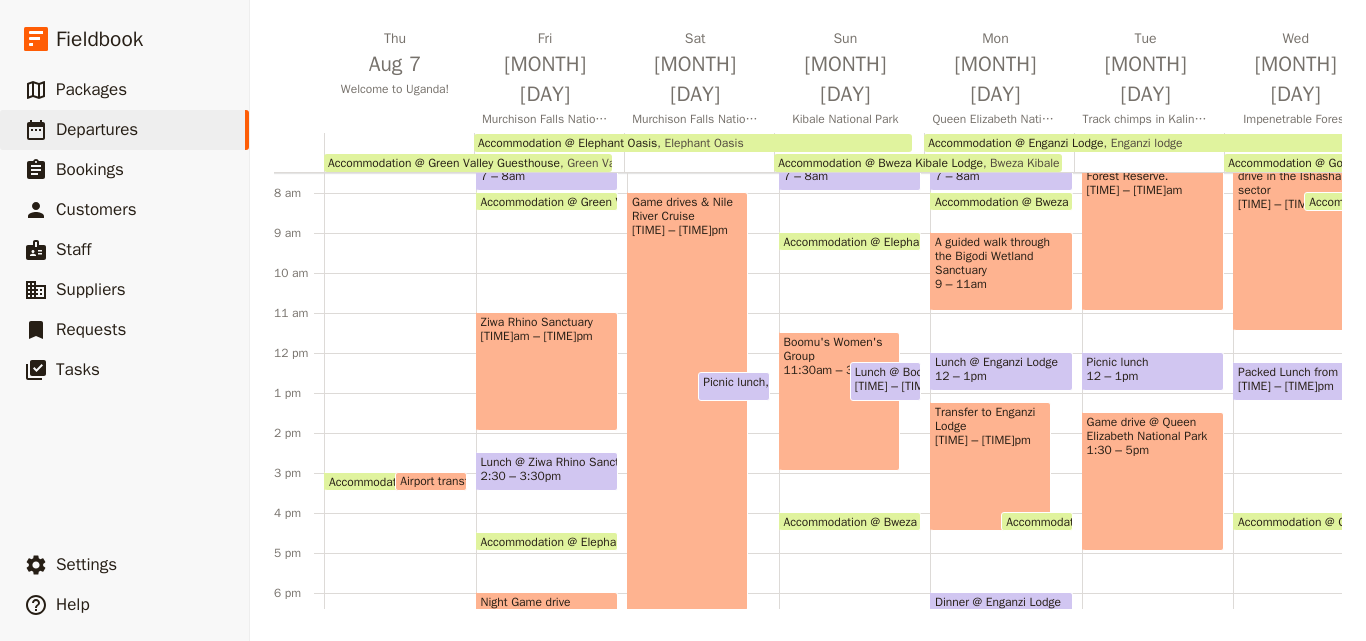click on "Picnic lunch" at bounding box center (1153, 362) 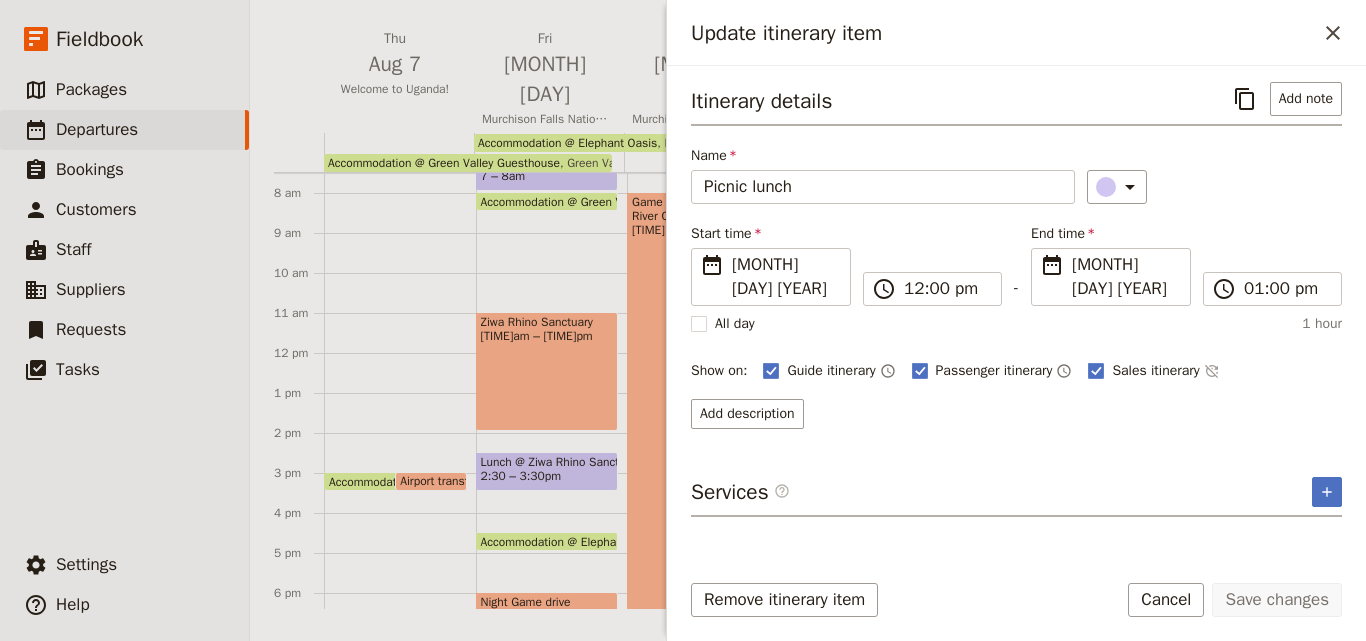click on "Update itinerary item" at bounding box center (1003, 33) 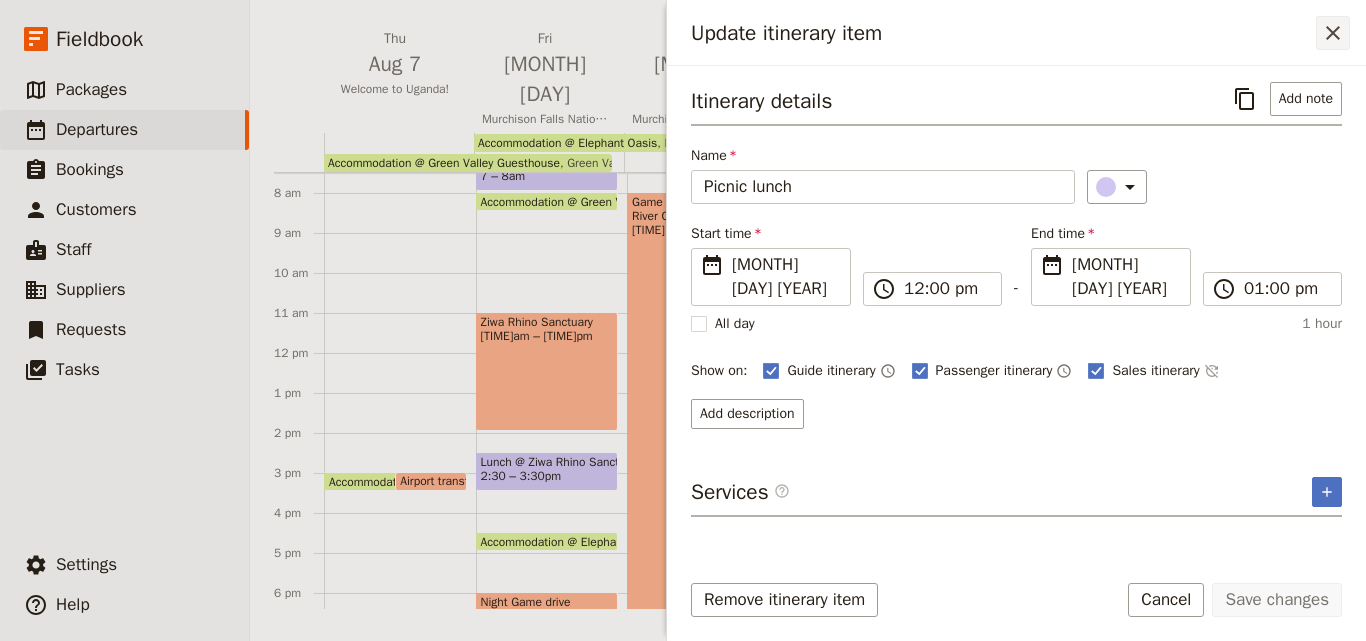 click 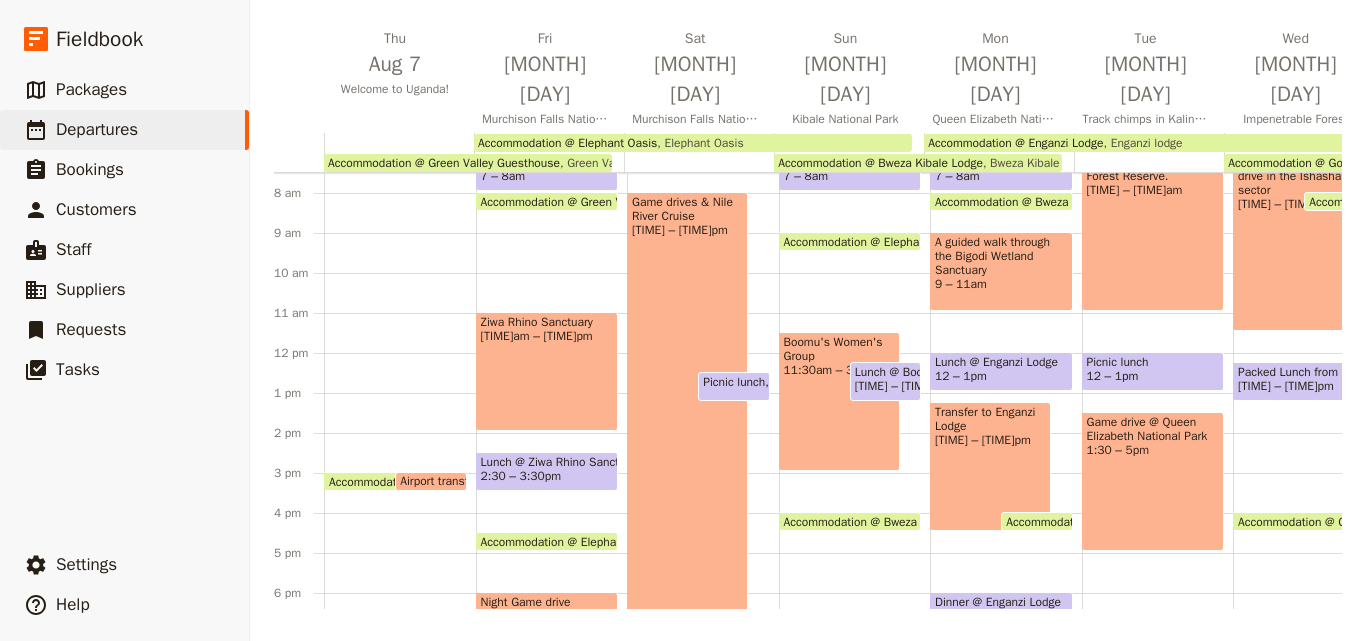 click on "Game drive @ Queen Elizabeth National Park" at bounding box center [1153, 429] 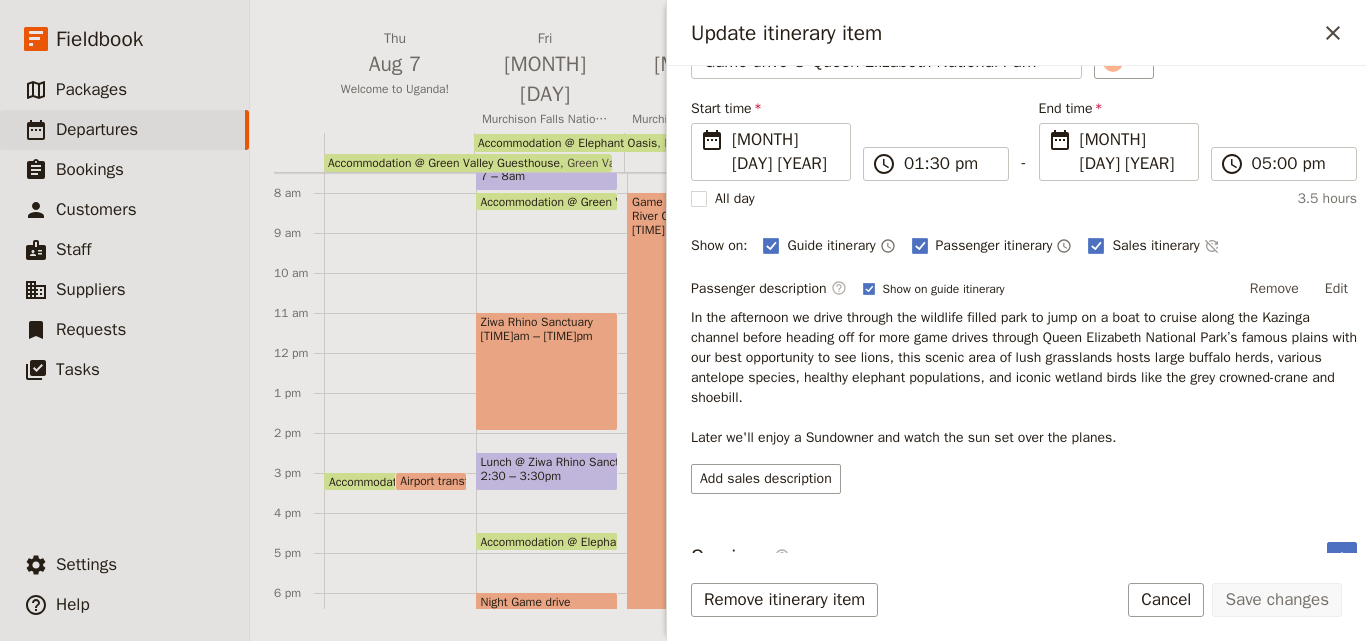 scroll, scrollTop: 128, scrollLeft: 0, axis: vertical 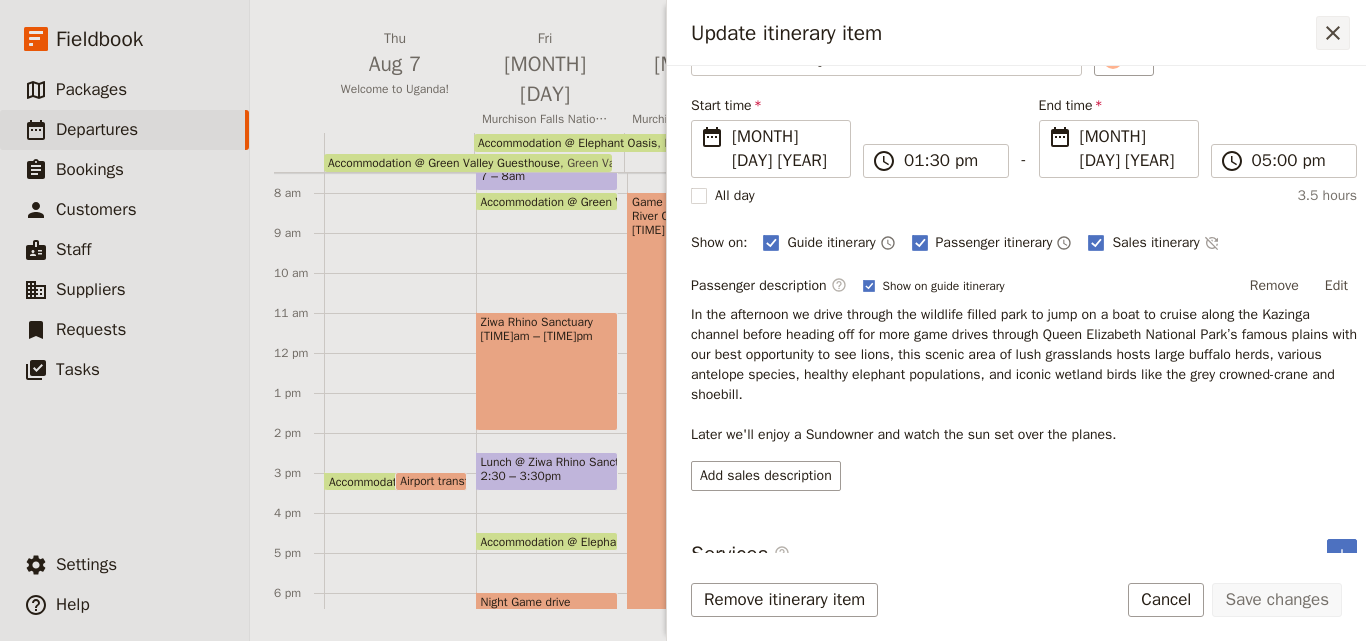click 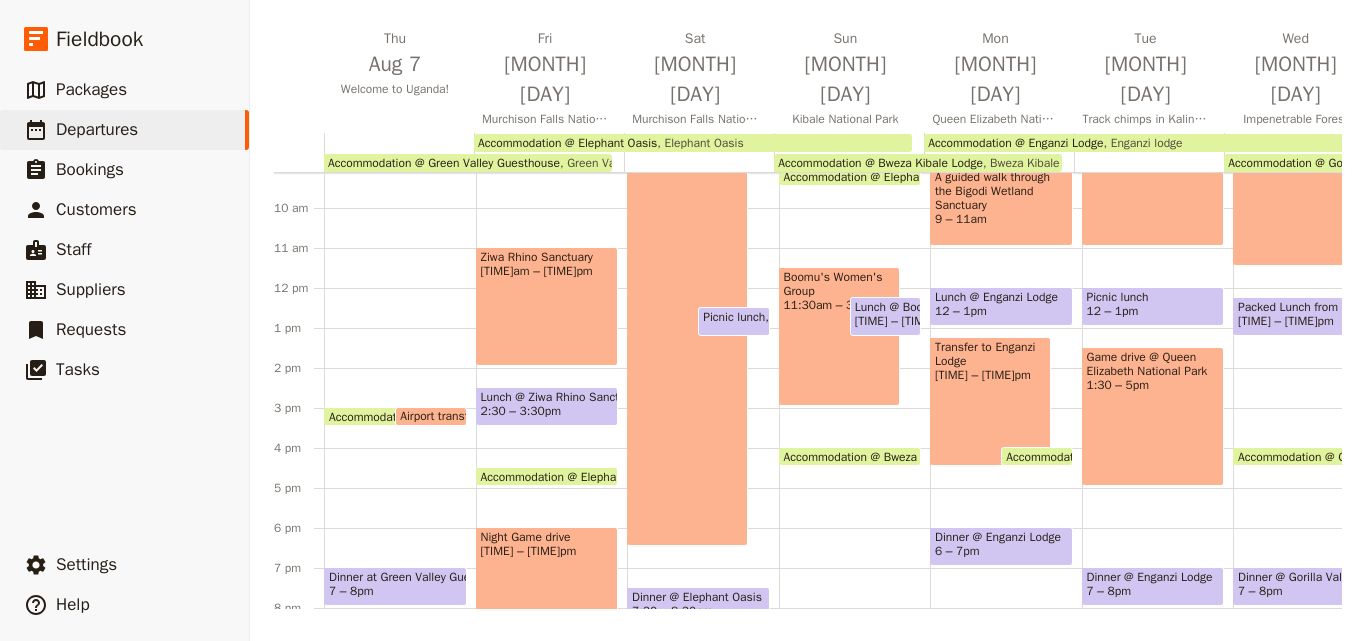 scroll, scrollTop: 400, scrollLeft: 0, axis: vertical 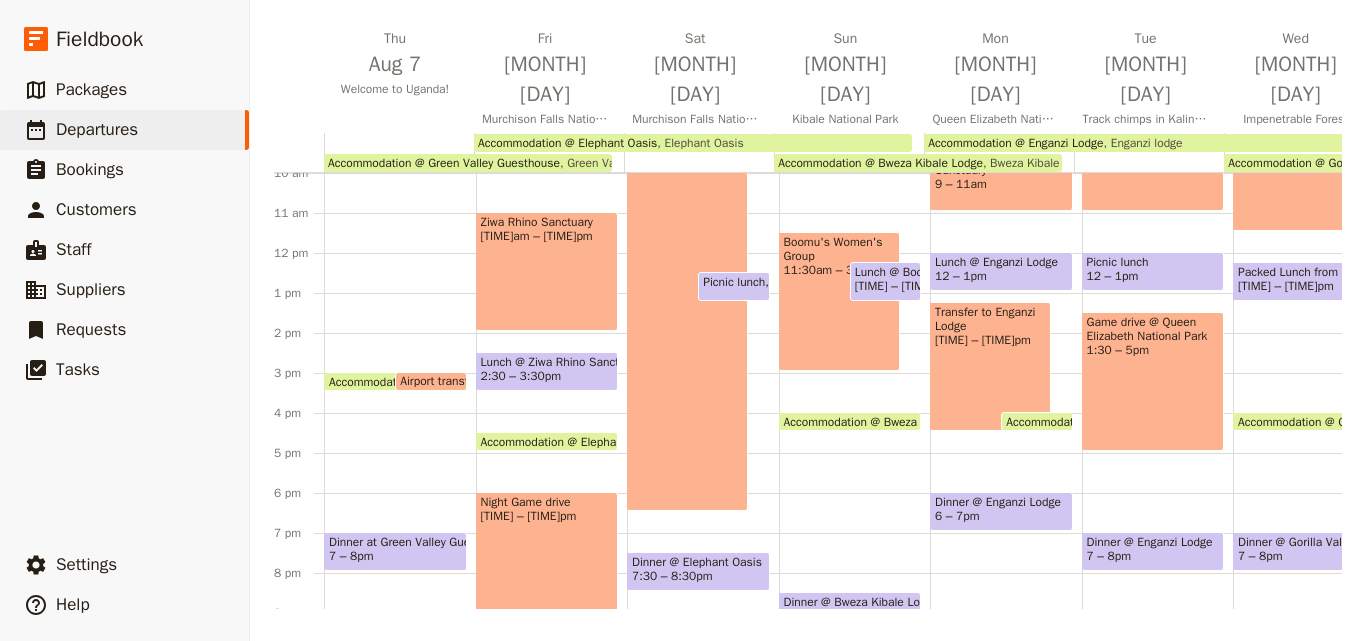 click on "Dinner @  Enganzi Lodge" at bounding box center (1153, 542) 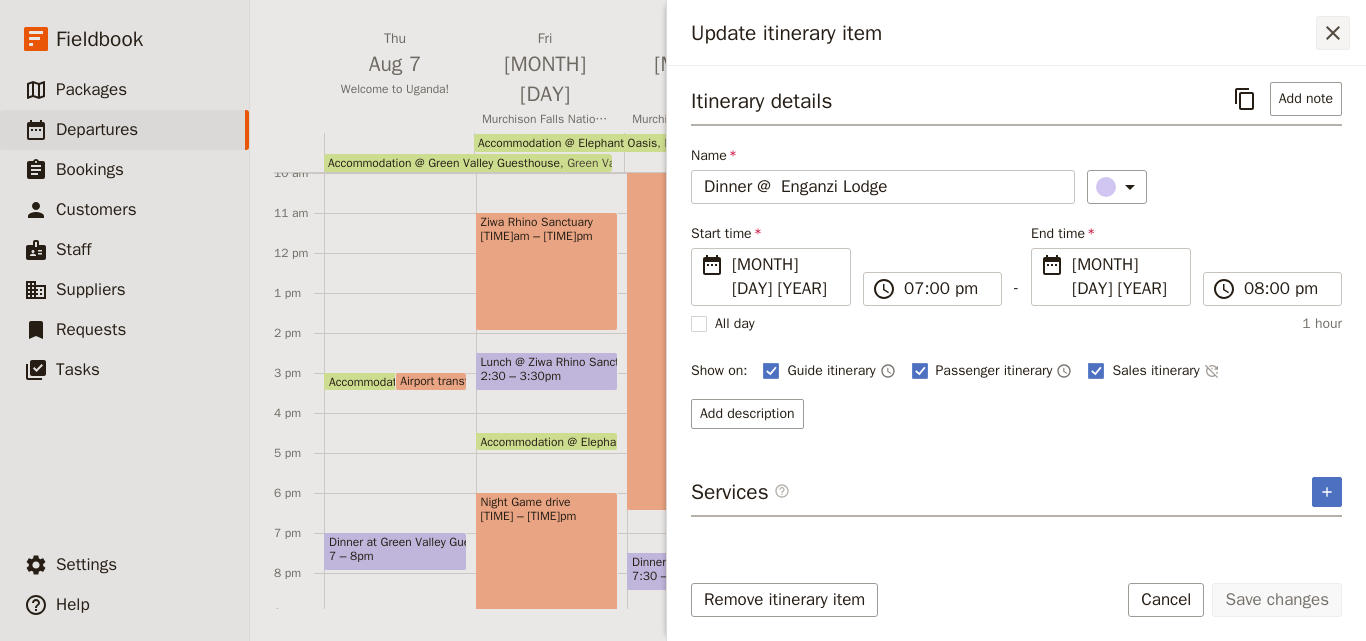click on "​" at bounding box center (1333, 33) 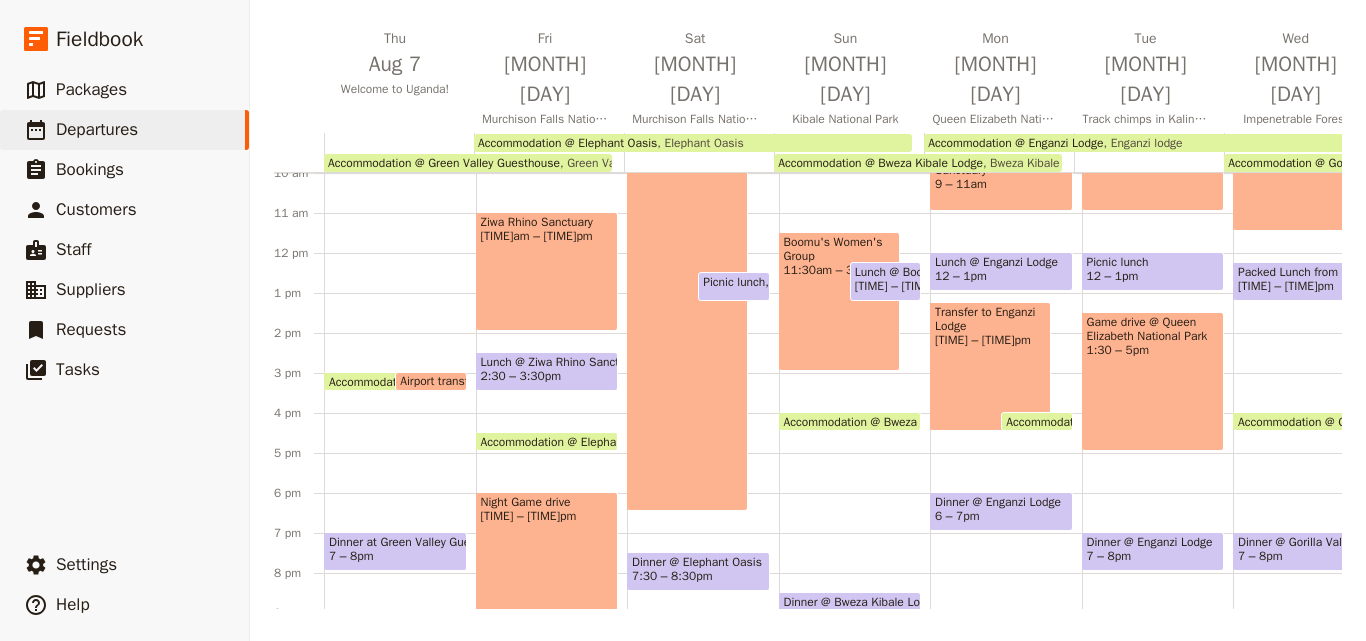 scroll, scrollTop: 300, scrollLeft: 0, axis: vertical 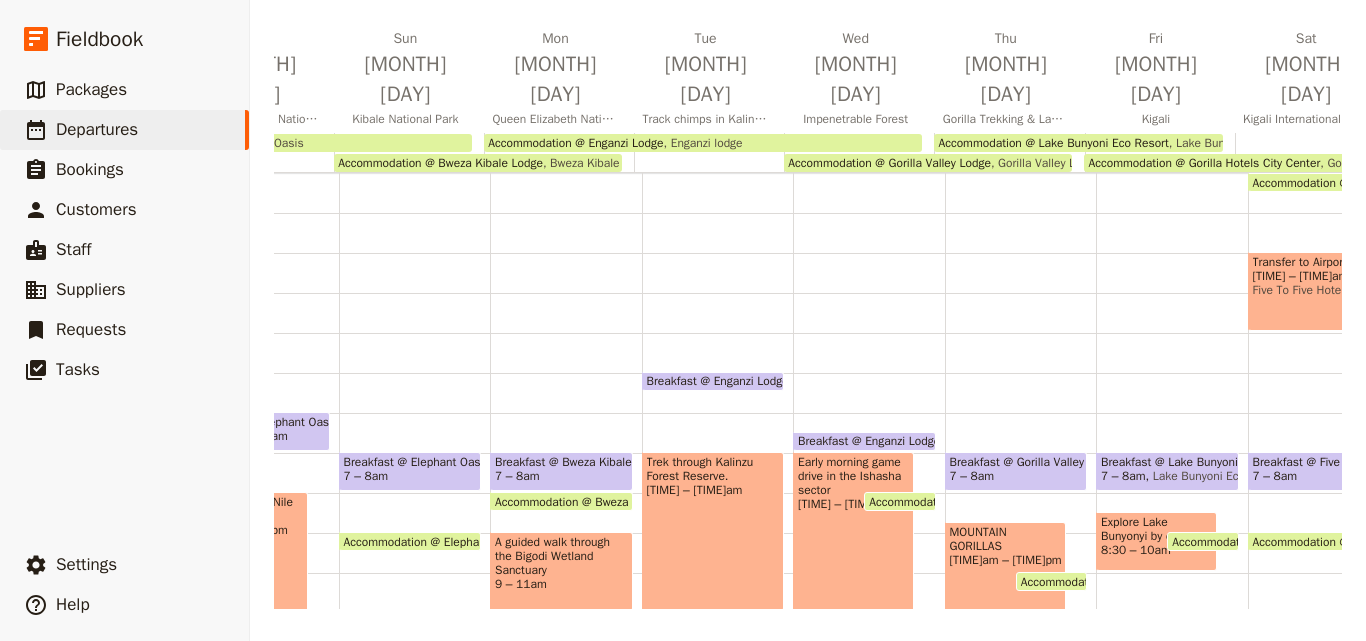 click on "Breakfast @ Enganzi Lodge" at bounding box center [872, 441] 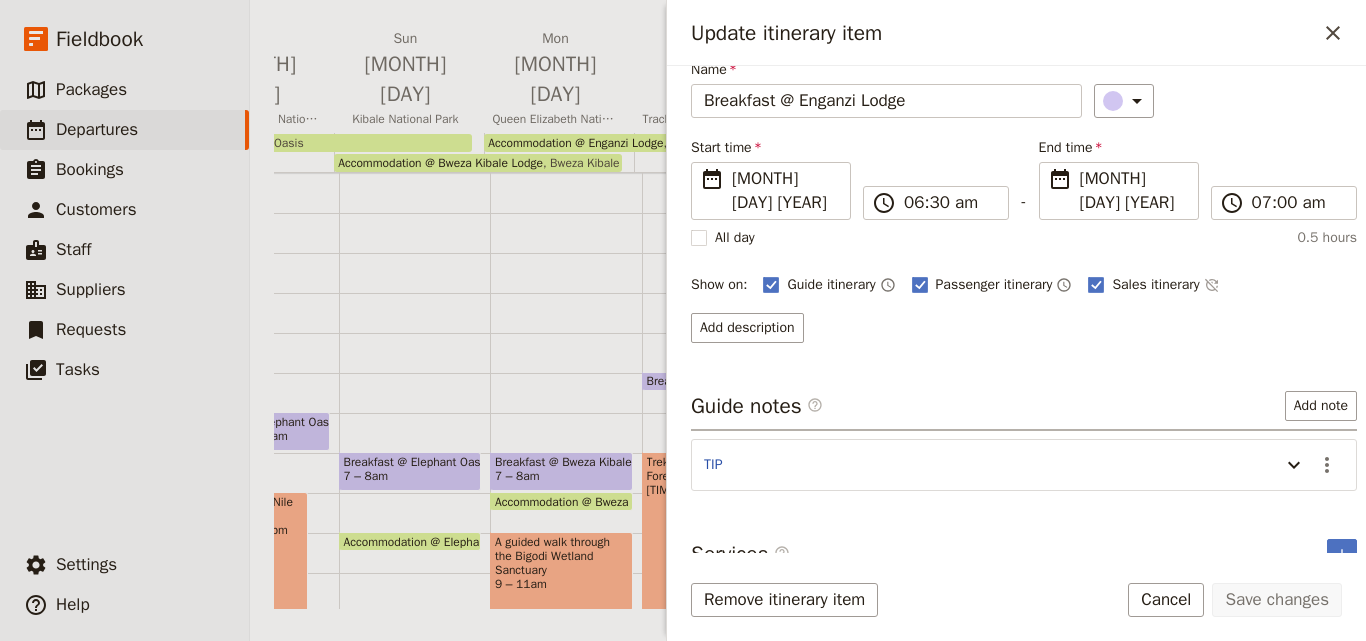 scroll, scrollTop: 87, scrollLeft: 0, axis: vertical 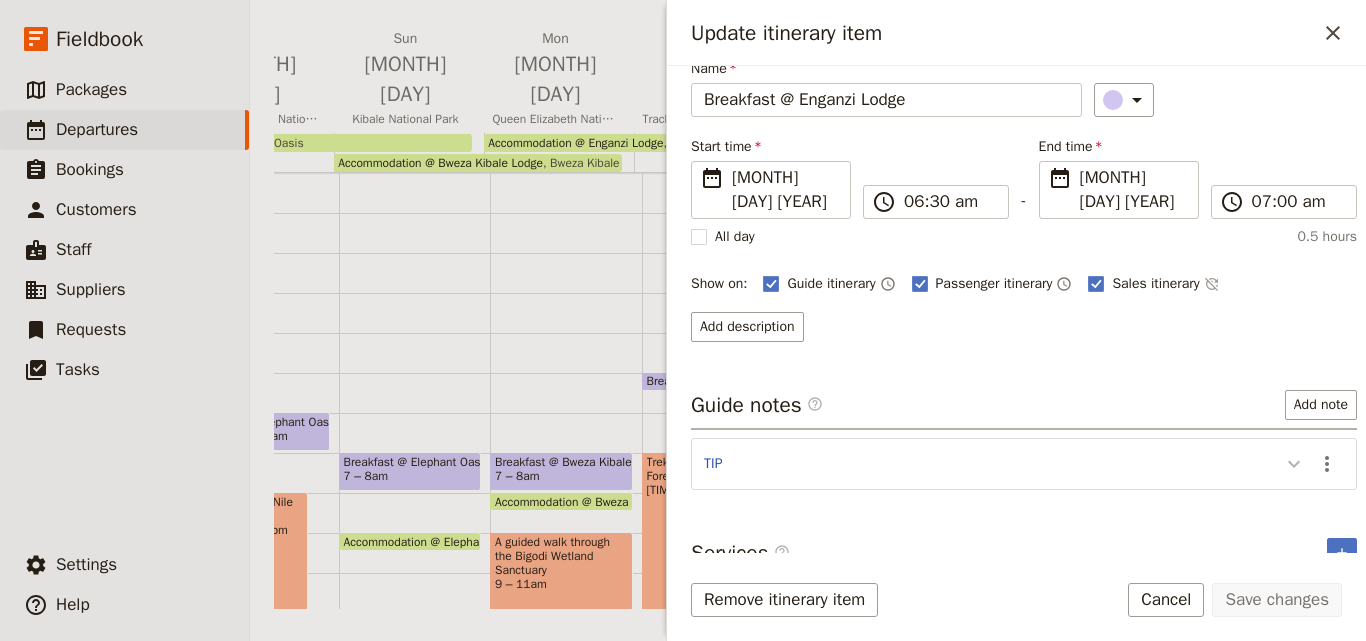 click 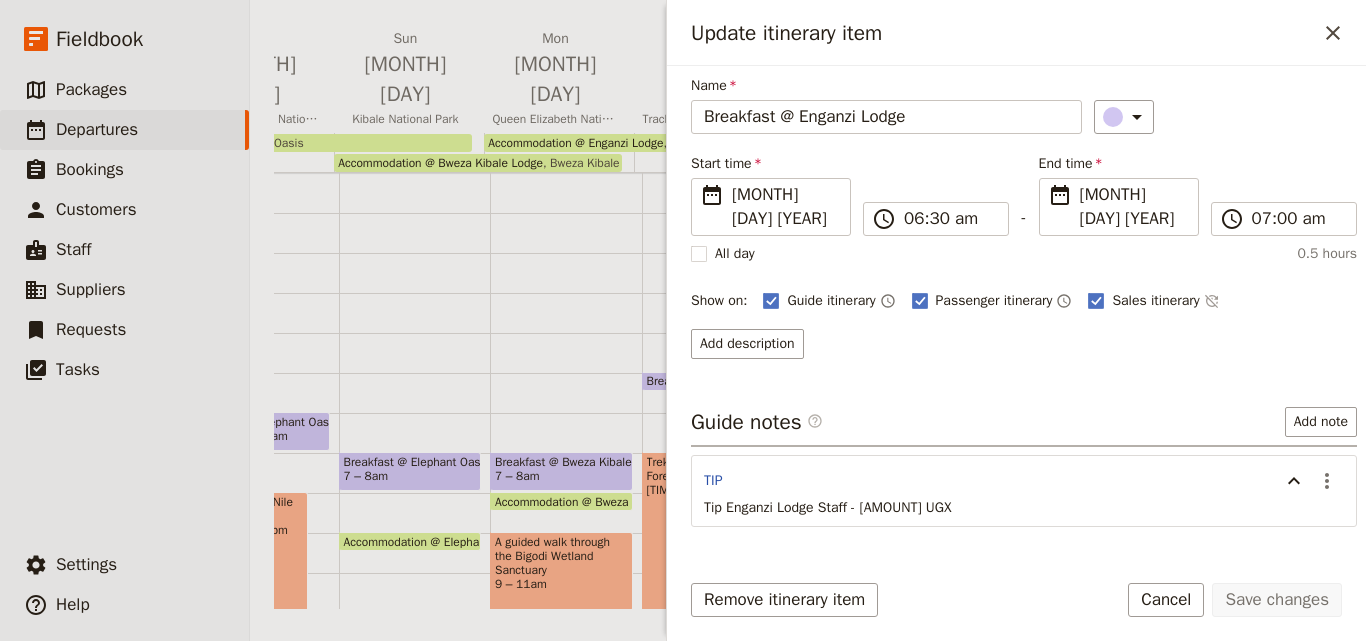 scroll, scrollTop: 107, scrollLeft: 0, axis: vertical 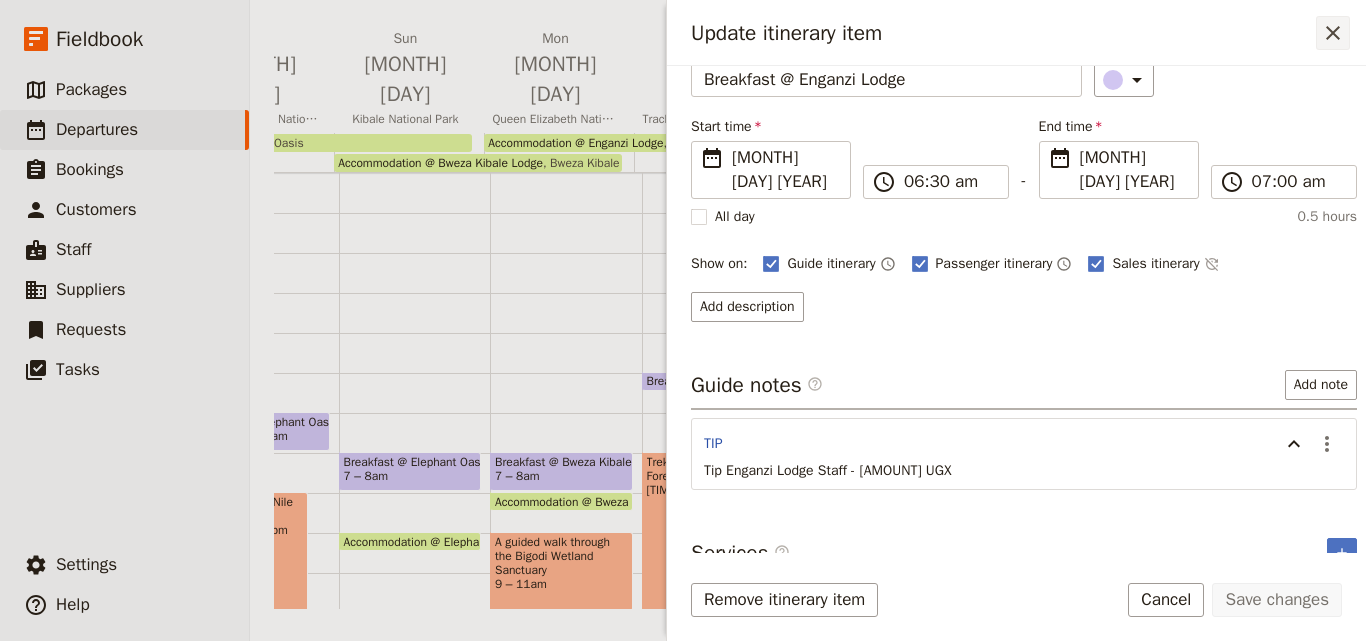click on "​" at bounding box center [1333, 33] 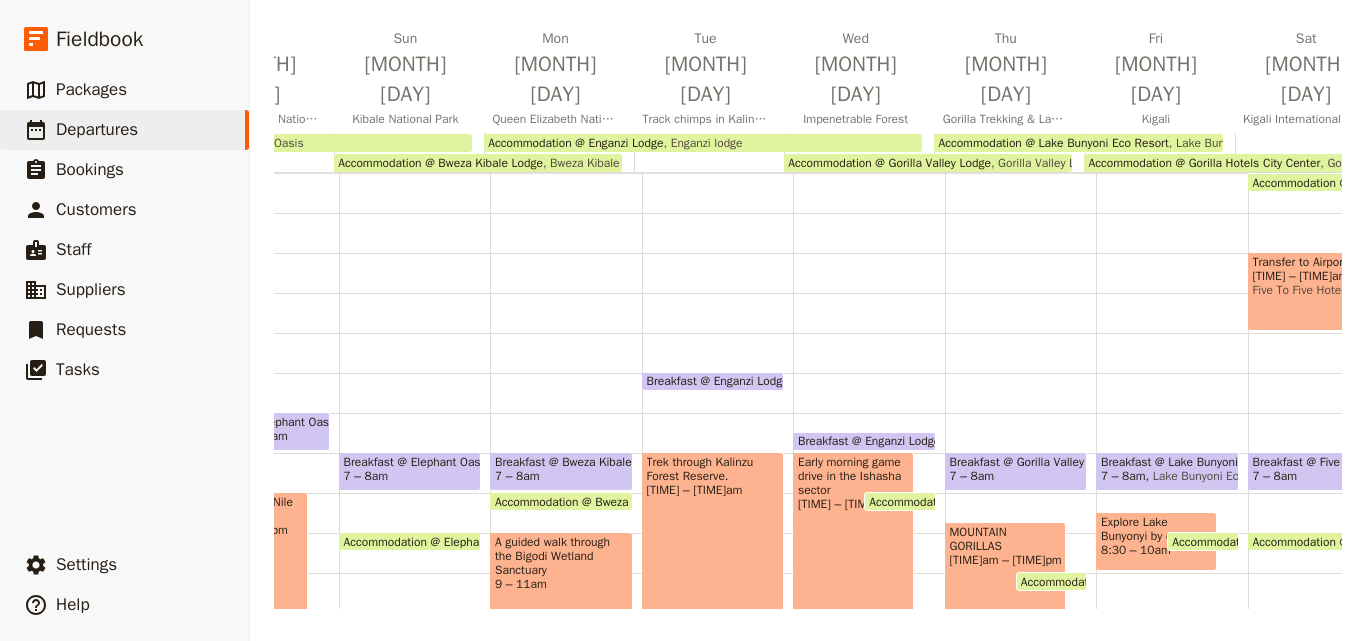 click on "Early morning game drive in the Ishasha sector" at bounding box center (853, 476) 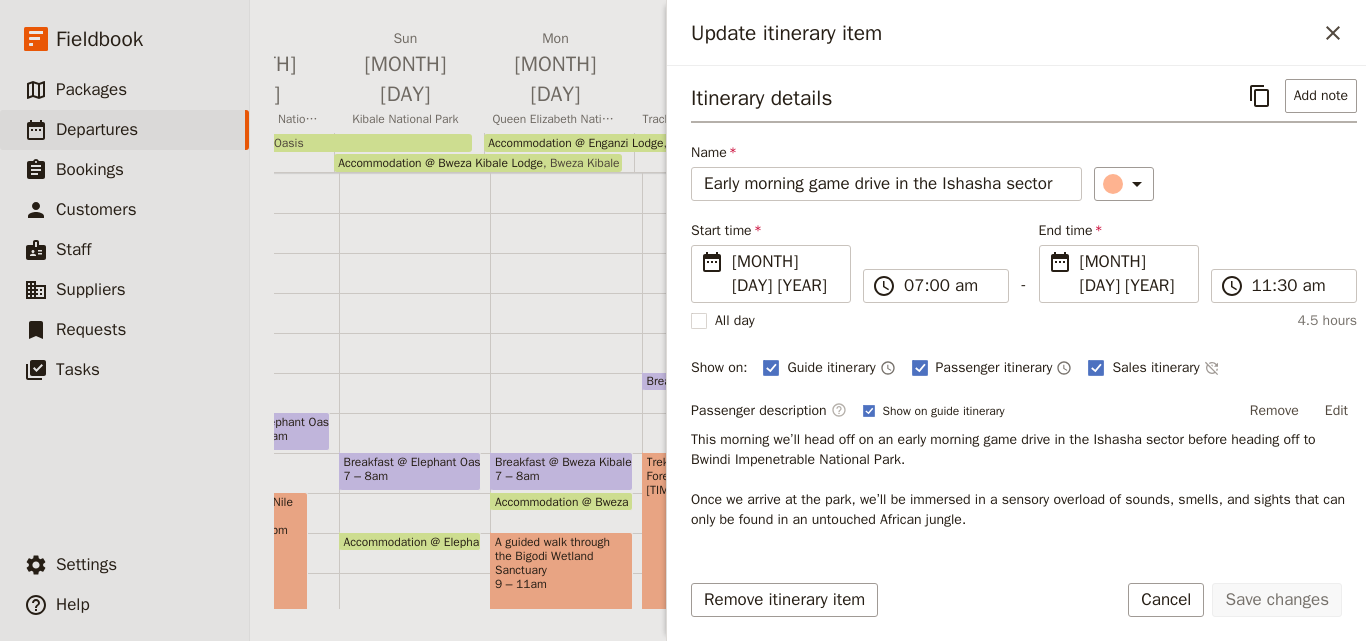 scroll, scrollTop: 0, scrollLeft: 0, axis: both 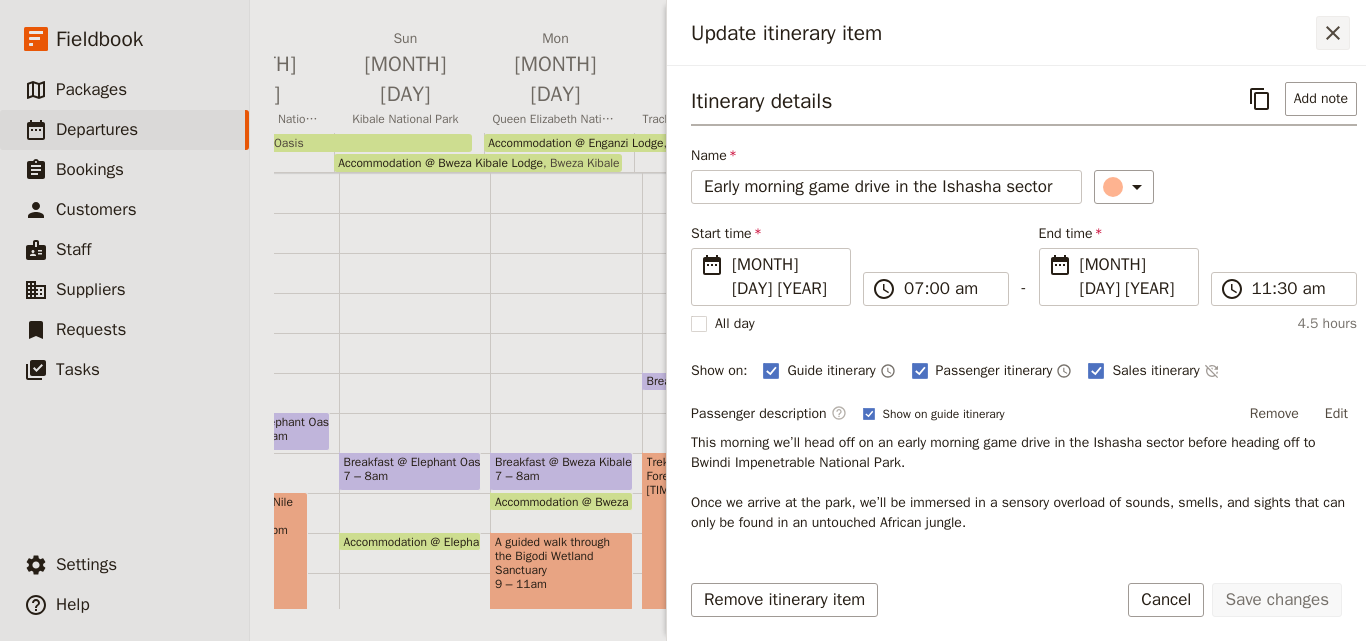 click 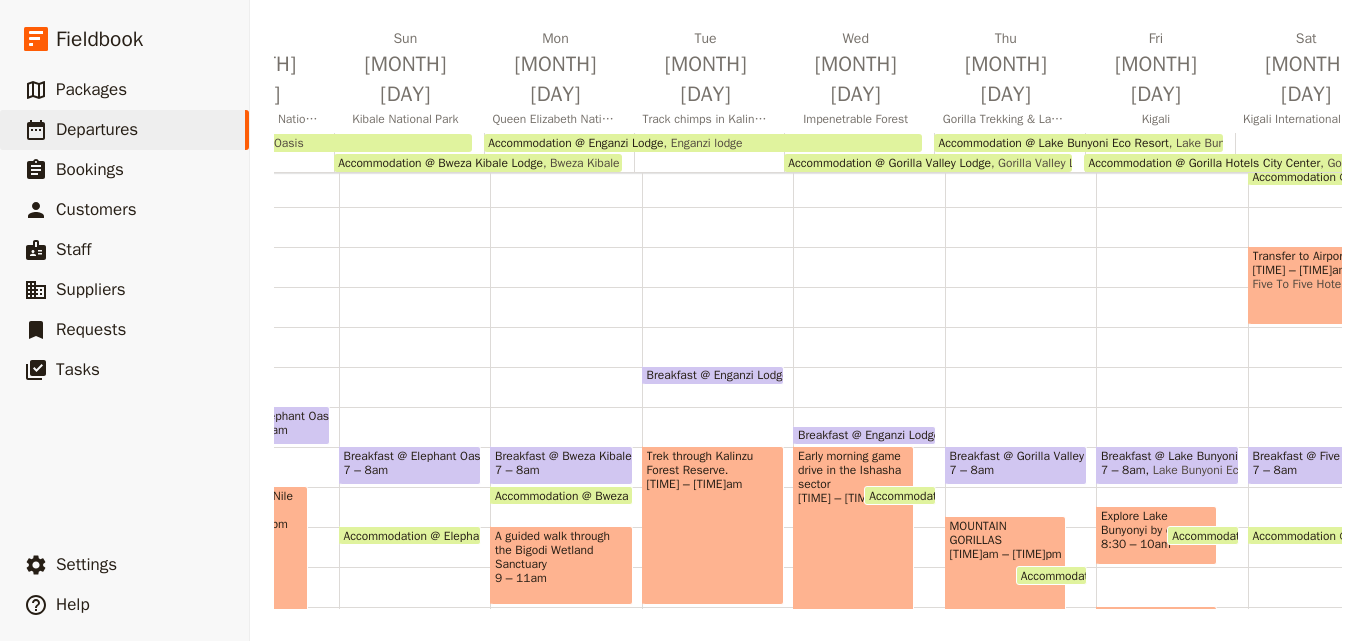 scroll, scrollTop: 106, scrollLeft: 0, axis: vertical 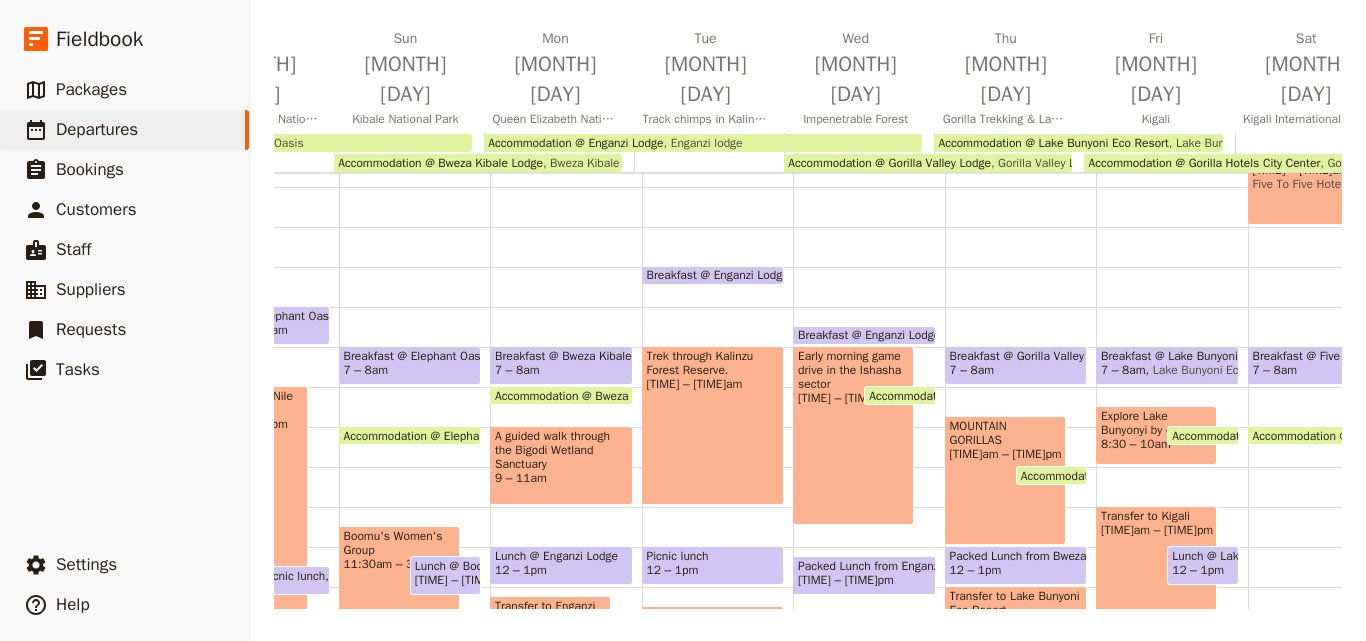 click on "[TIME] – [TIME]pm" at bounding box center (846, 580) 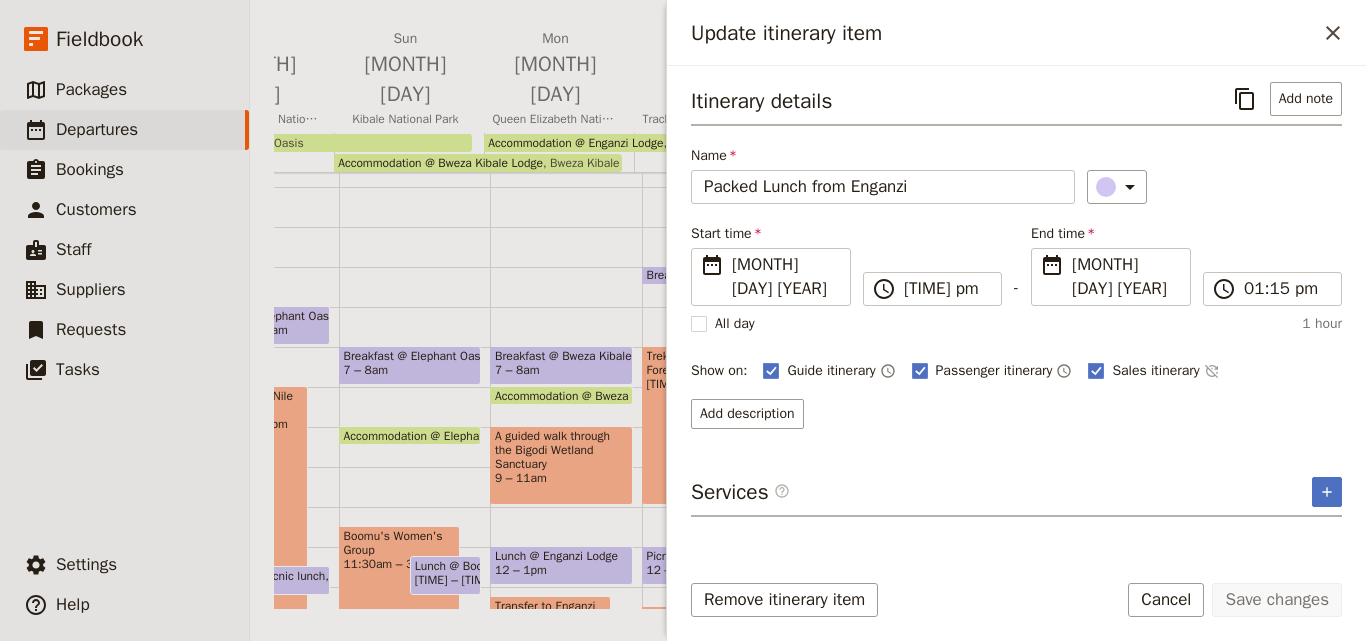 click on "Update itinerary item ​" at bounding box center [1016, 33] 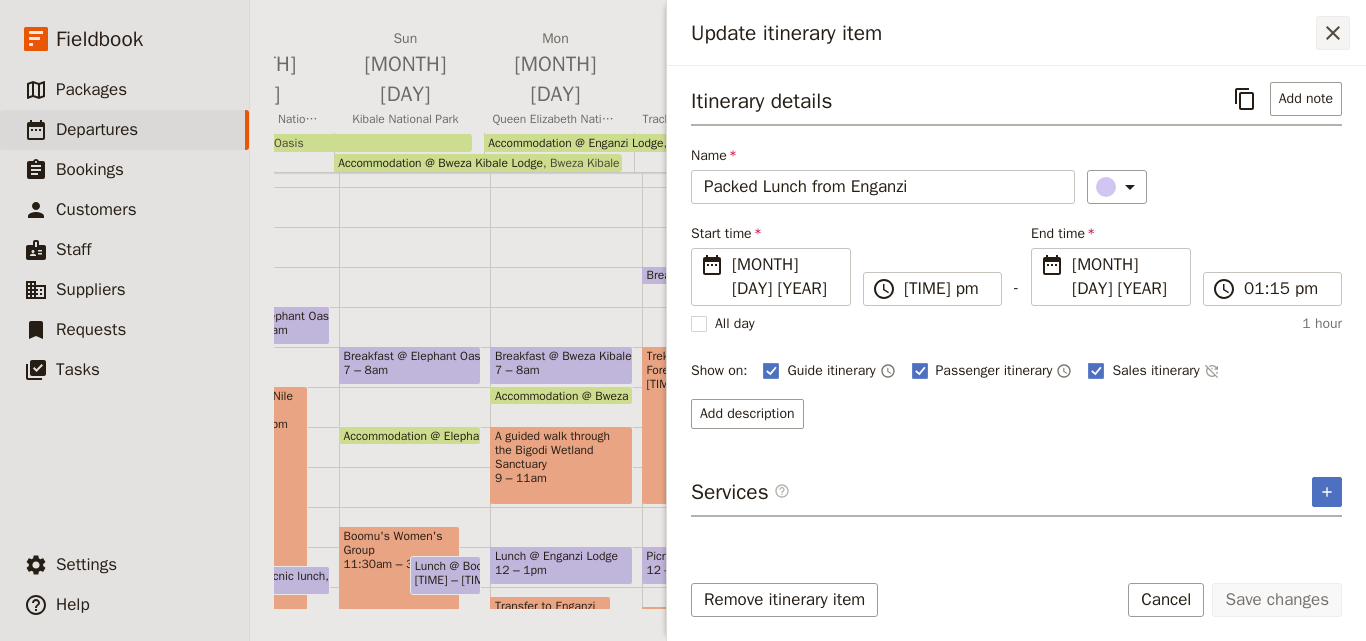 click 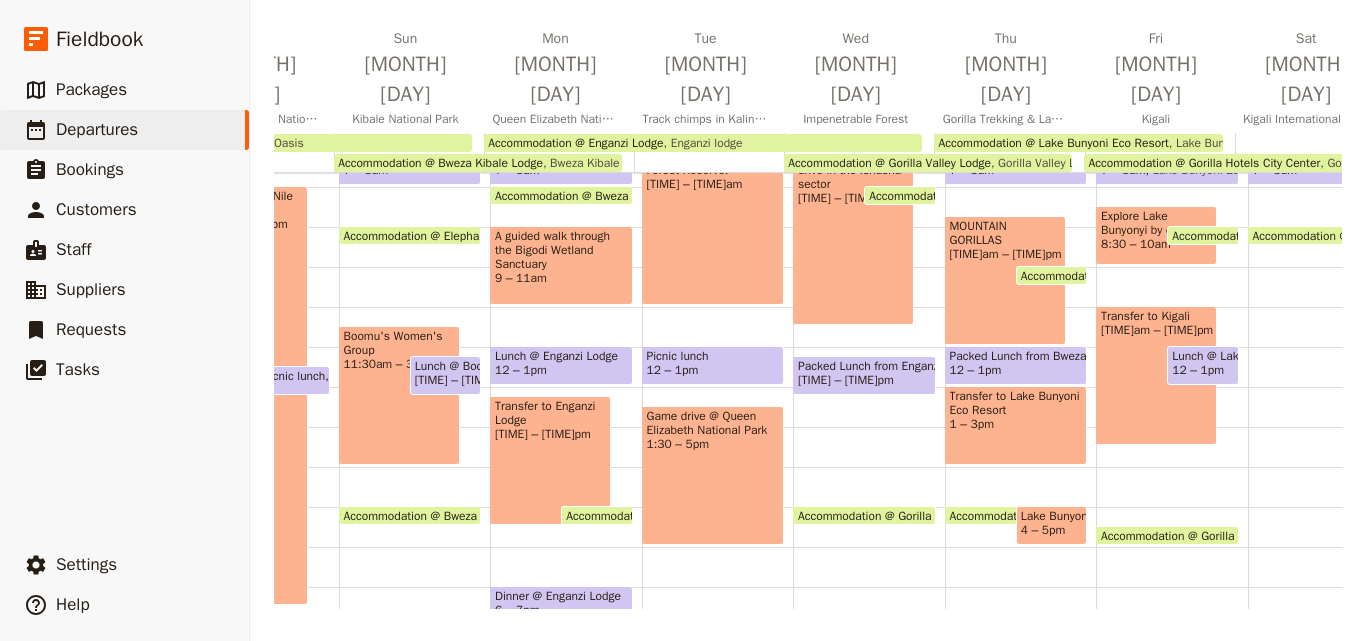 scroll, scrollTop: 406, scrollLeft: 0, axis: vertical 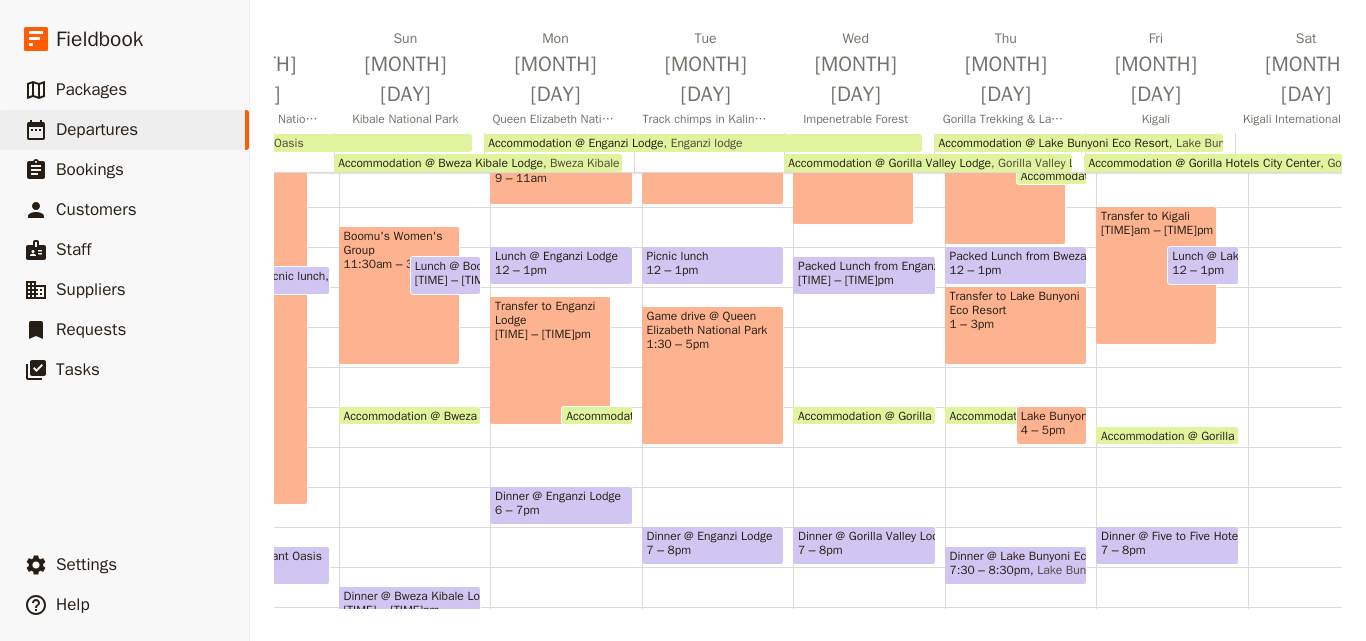 click on "7 – 8pm" at bounding box center [864, 550] 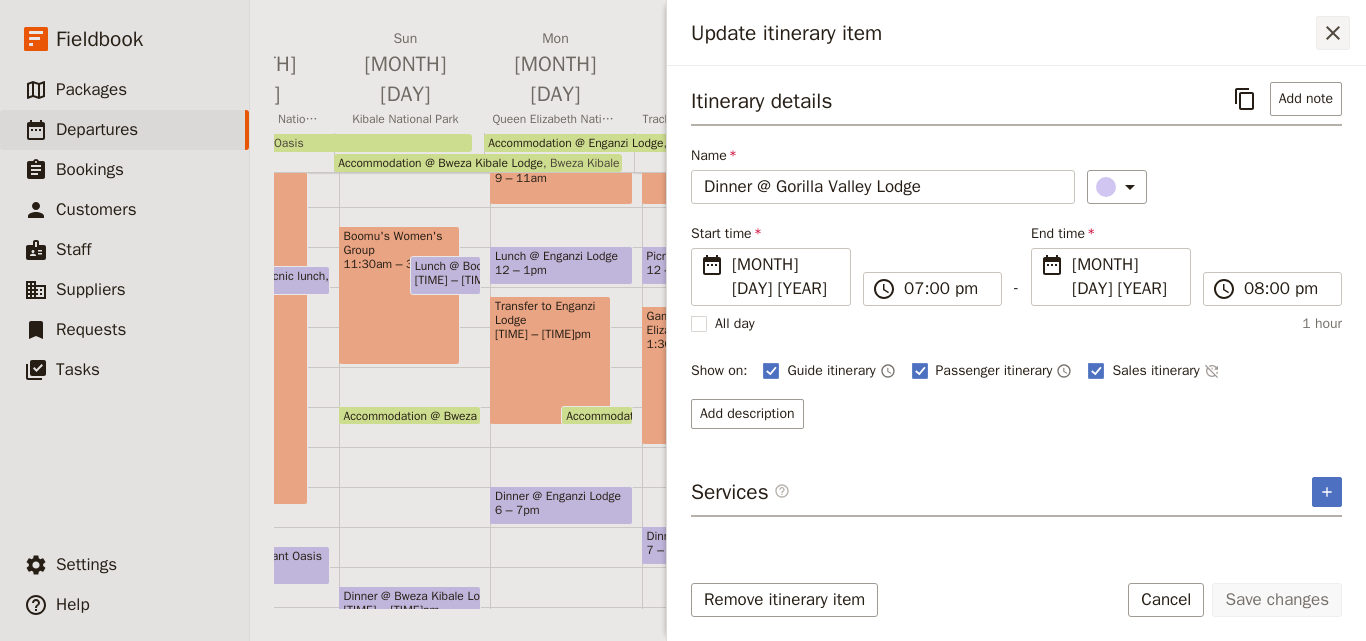 click 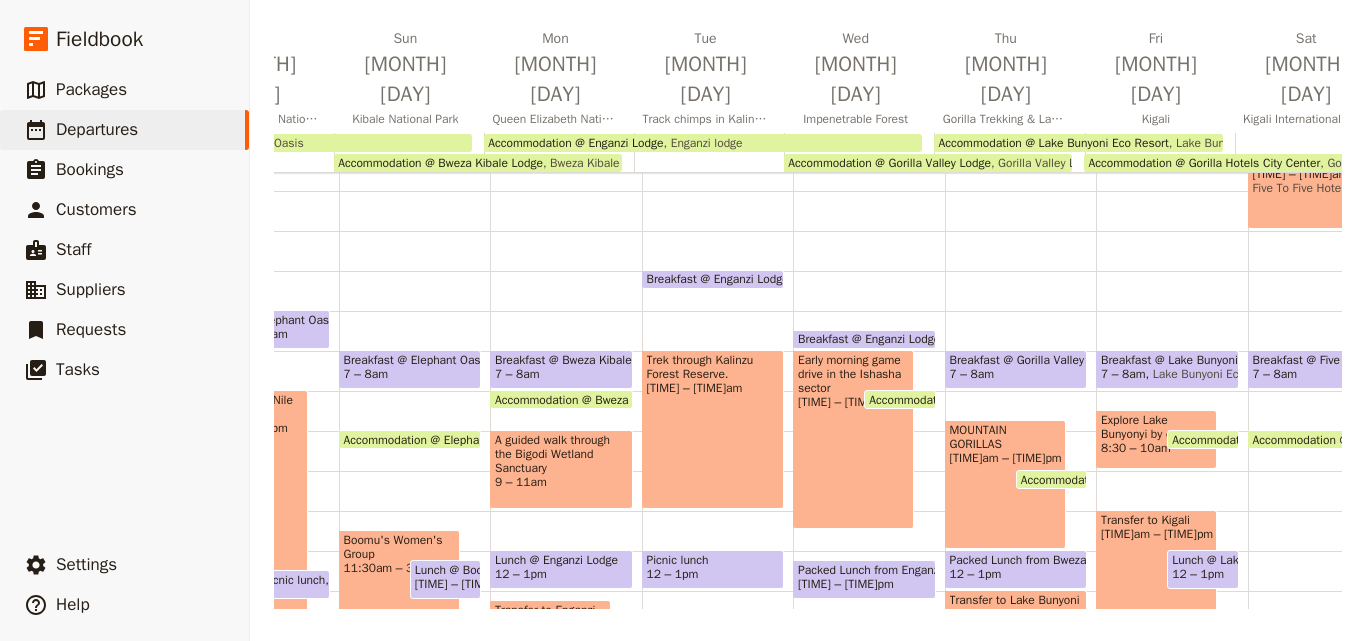 scroll, scrollTop: 0, scrollLeft: 0, axis: both 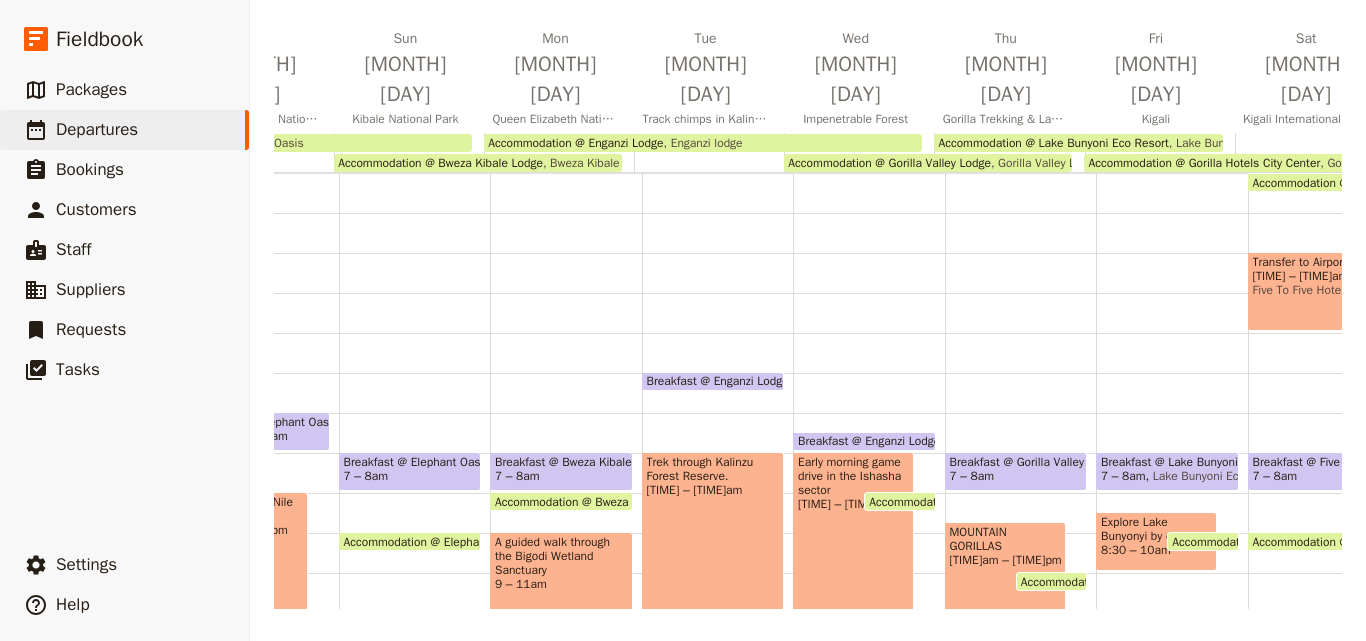 click on "Breakfast @  Gorilla Valley Lodge" at bounding box center [1016, 462] 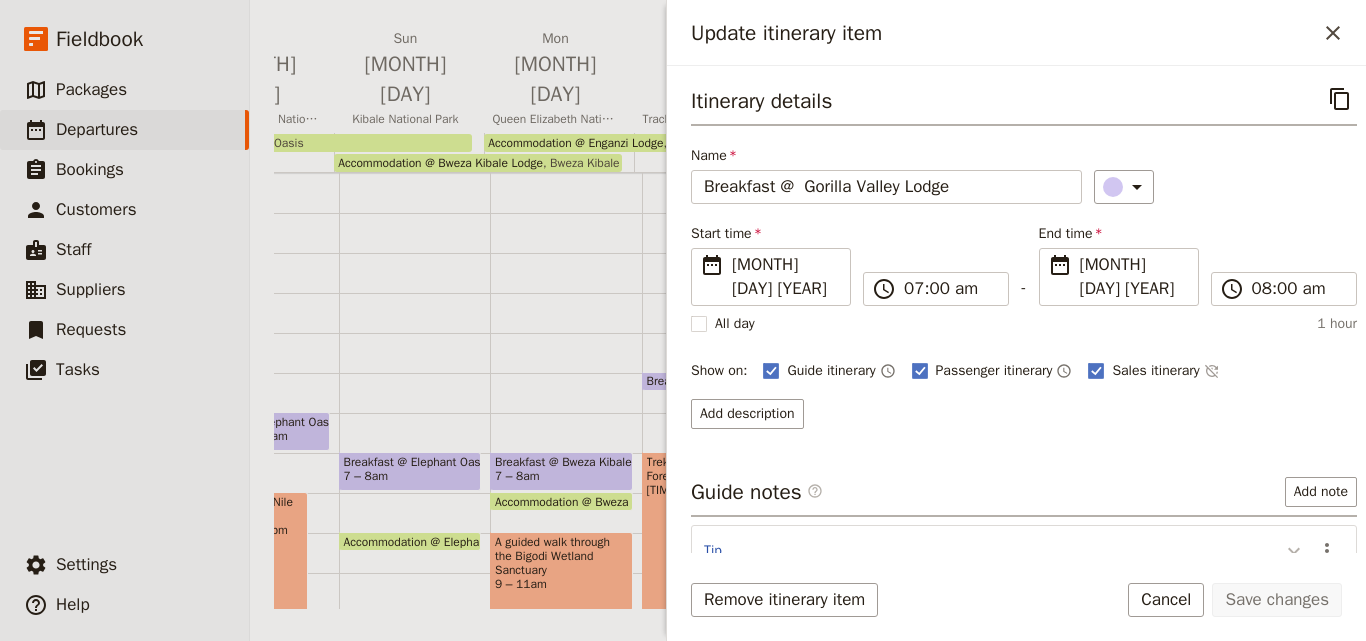 click 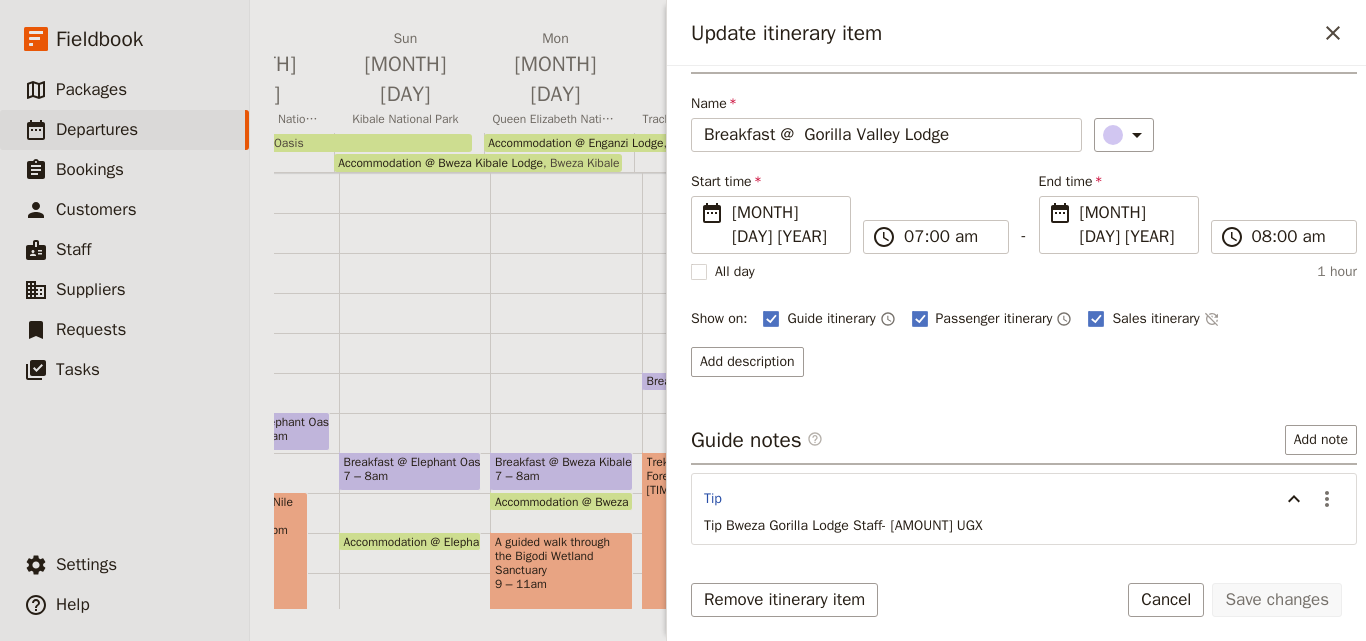 scroll, scrollTop: 0, scrollLeft: 0, axis: both 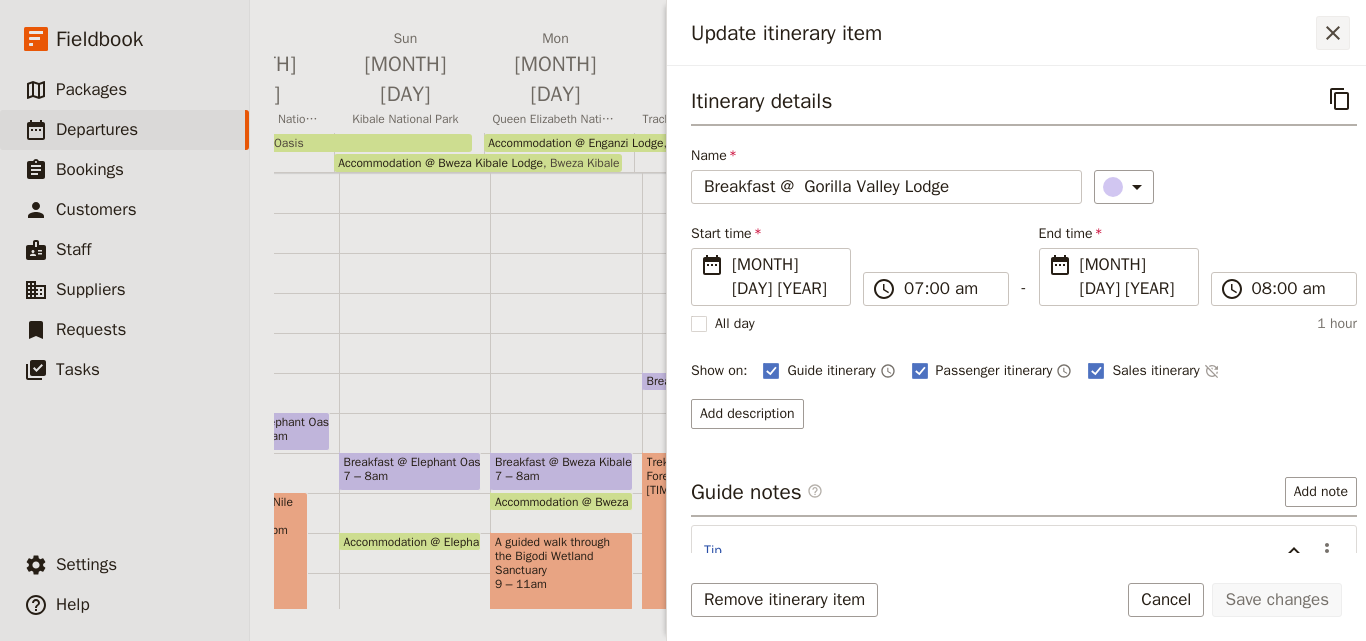 click 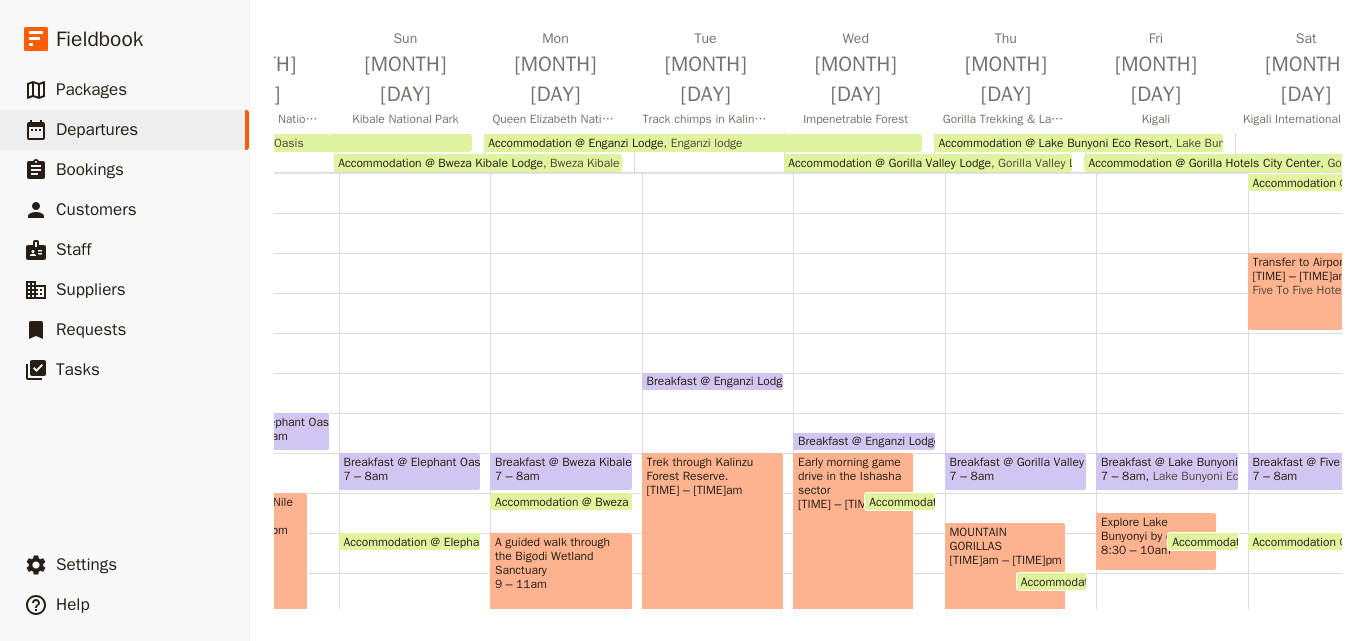 click on "MOUNTAIN GORILLAS" at bounding box center [1005, 539] 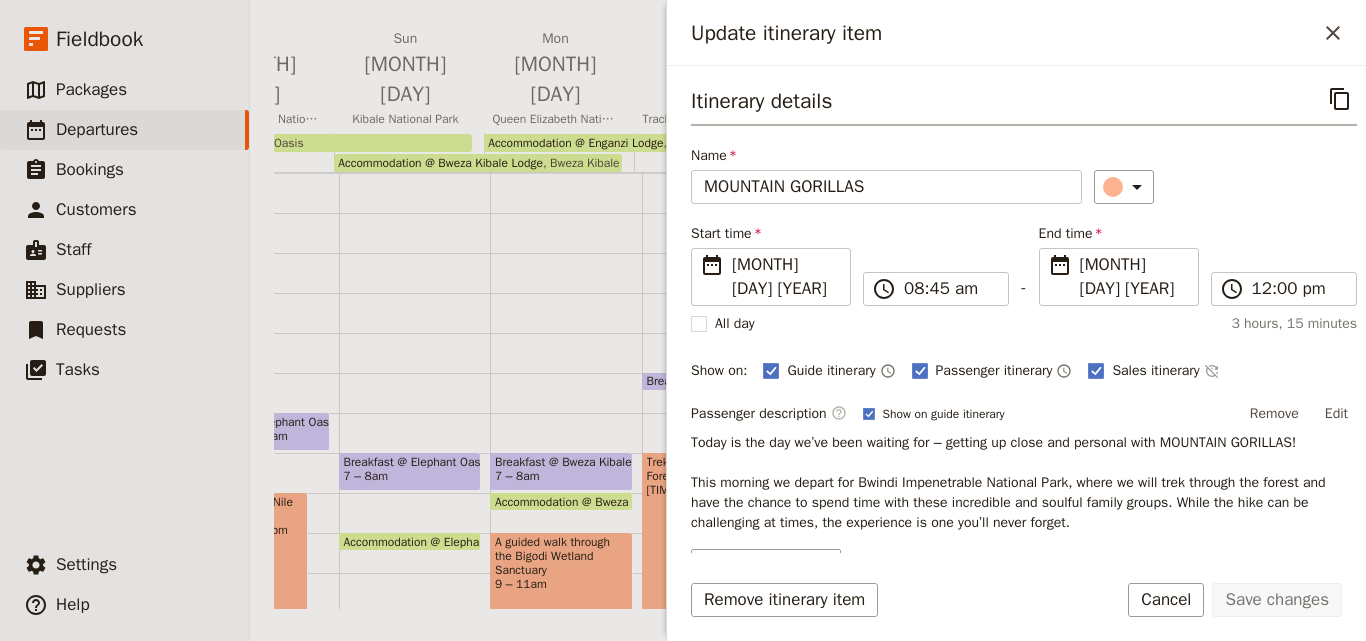 scroll, scrollTop: 257, scrollLeft: 0, axis: vertical 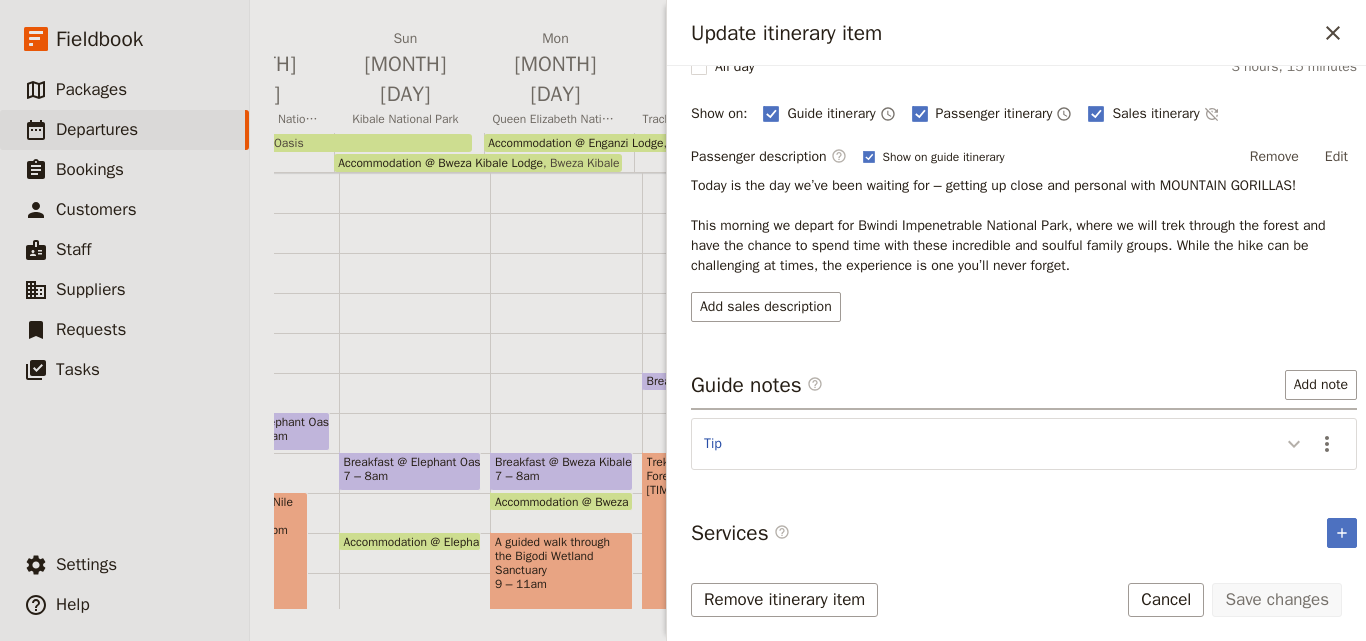 click 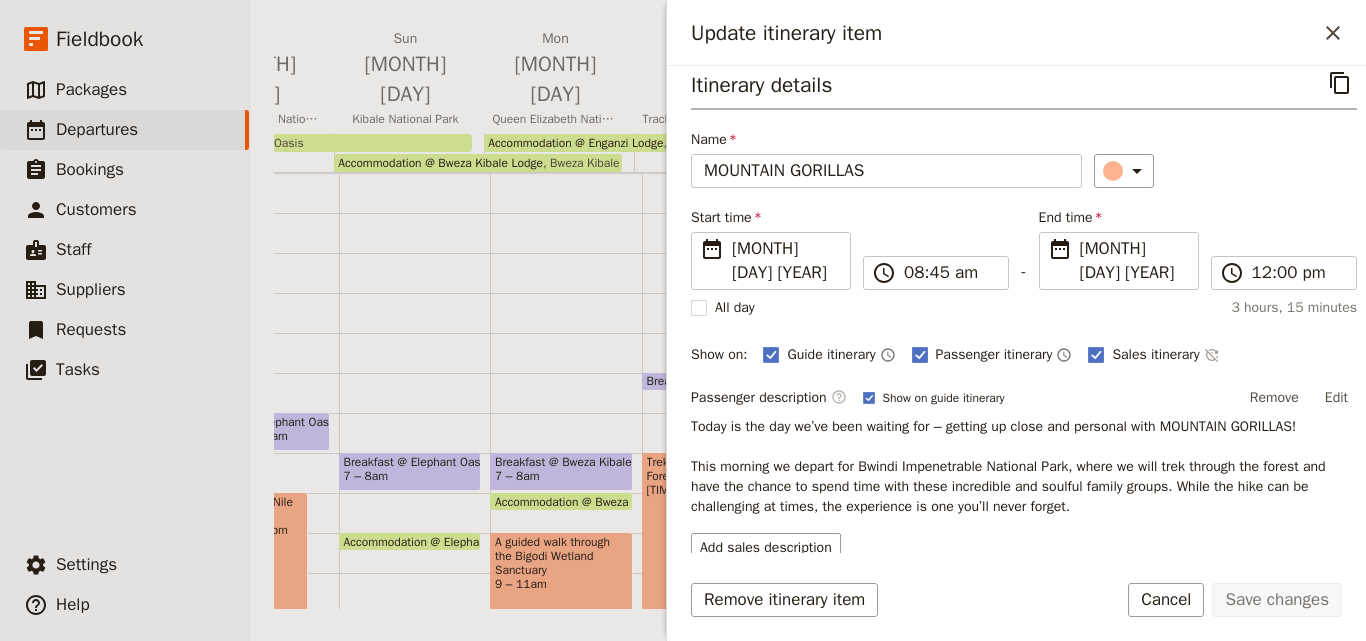 scroll, scrollTop: 0, scrollLeft: 0, axis: both 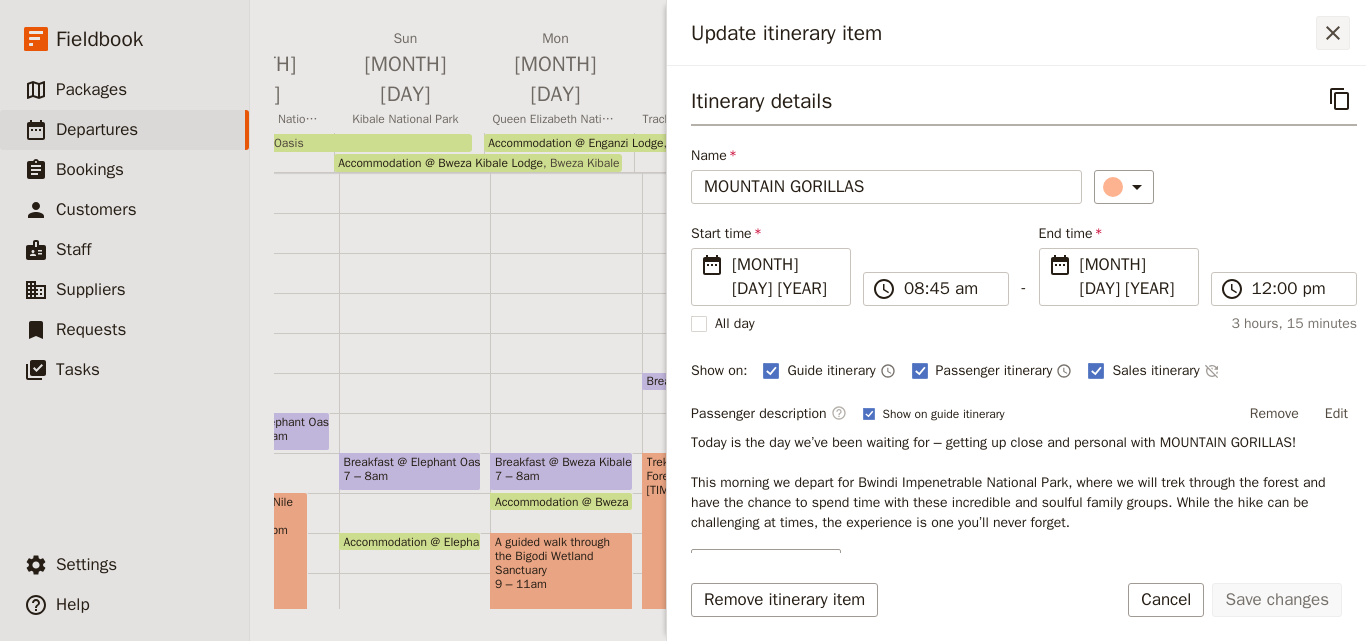 click 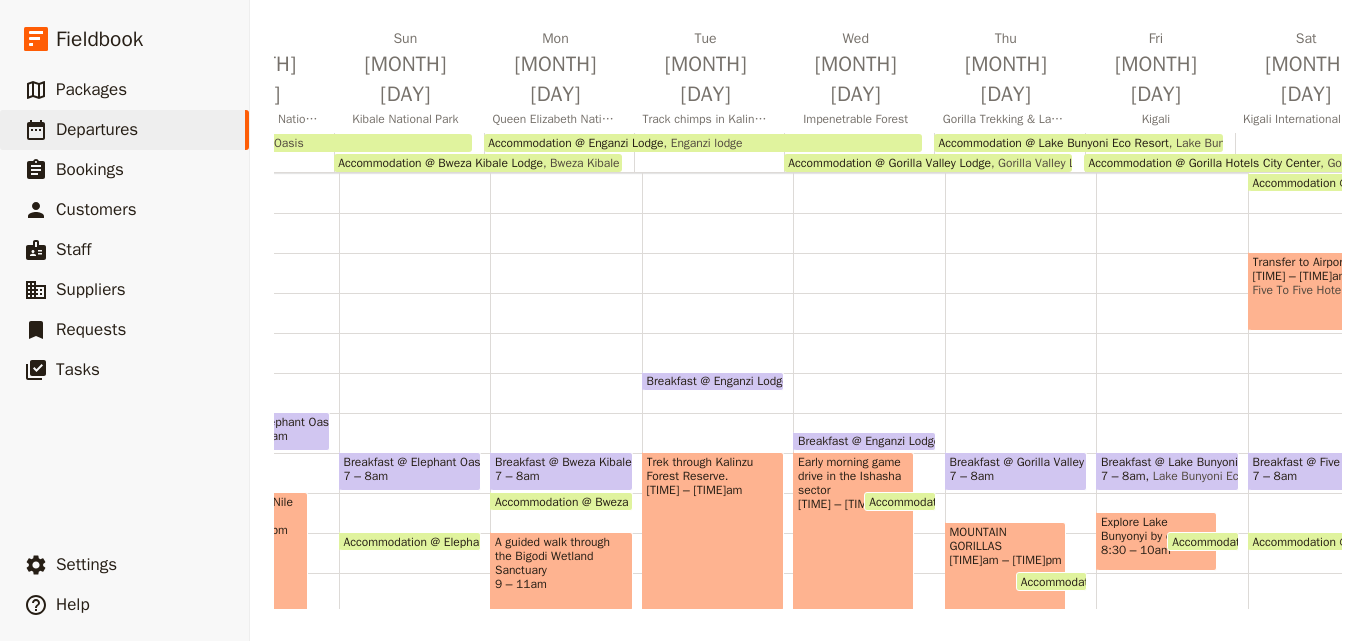 scroll, scrollTop: 26, scrollLeft: 0, axis: vertical 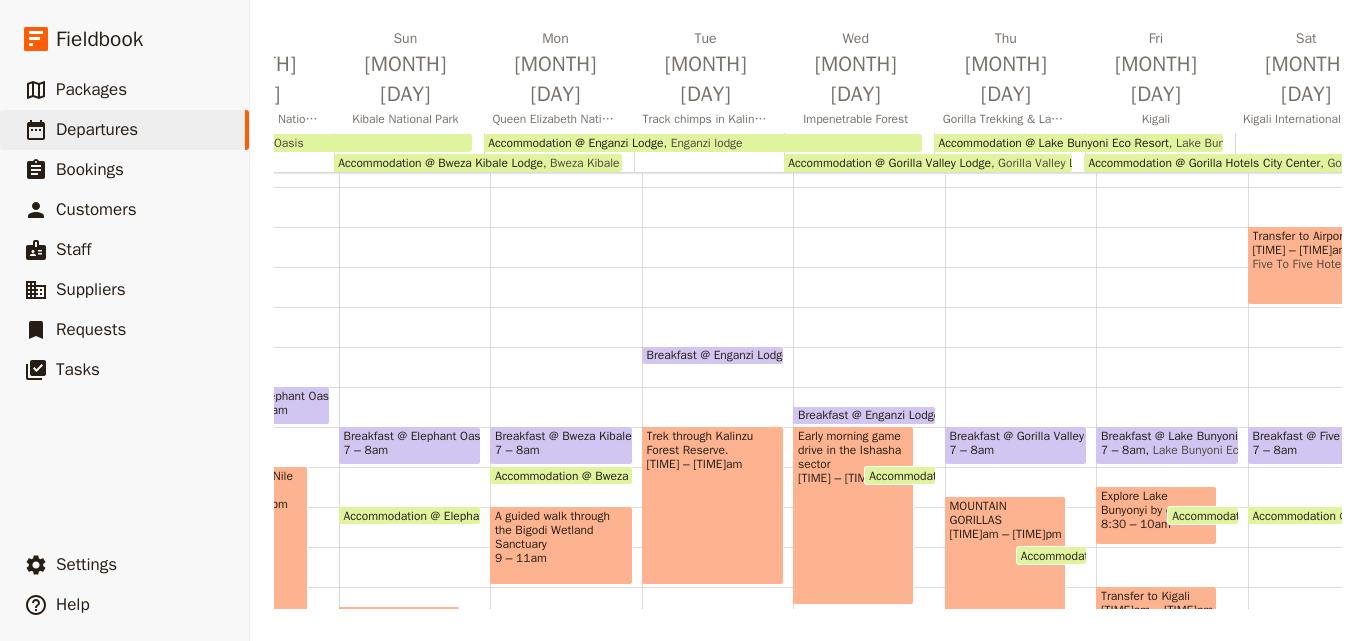 click on "MOUNTAIN GORILLAS [TIME]am – [TIME]pm" at bounding box center [1005, 560] 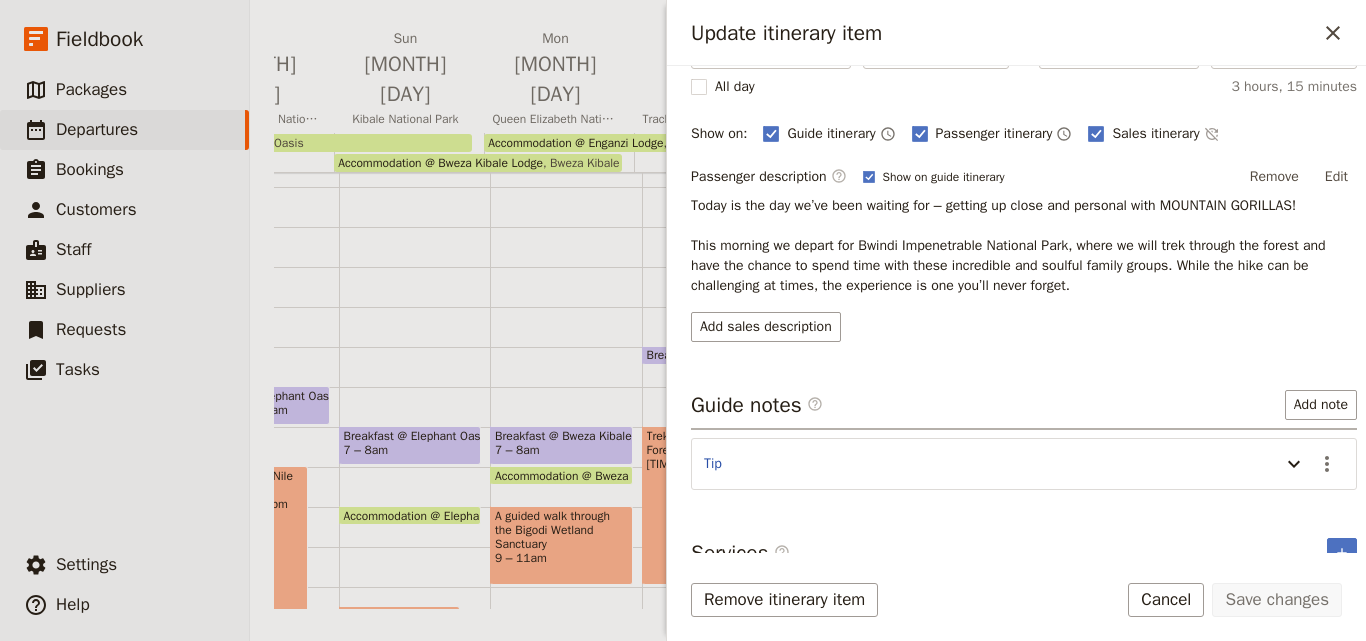 scroll, scrollTop: 257, scrollLeft: 0, axis: vertical 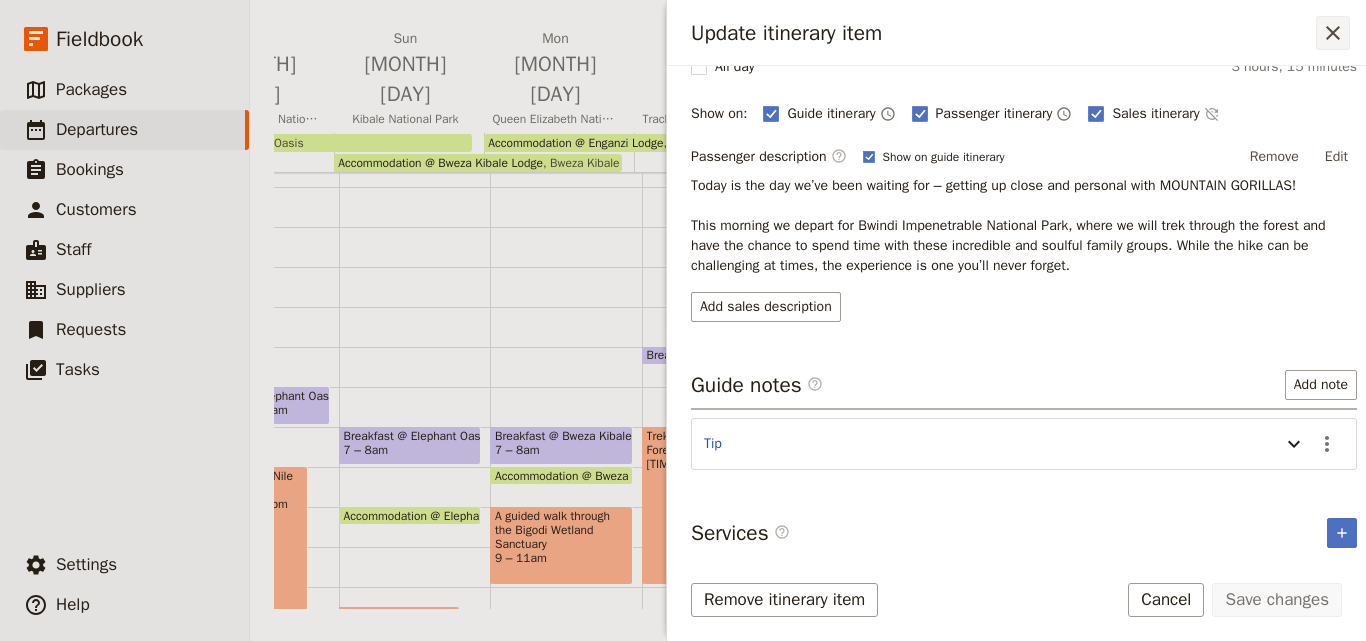 click on "​" at bounding box center [1333, 33] 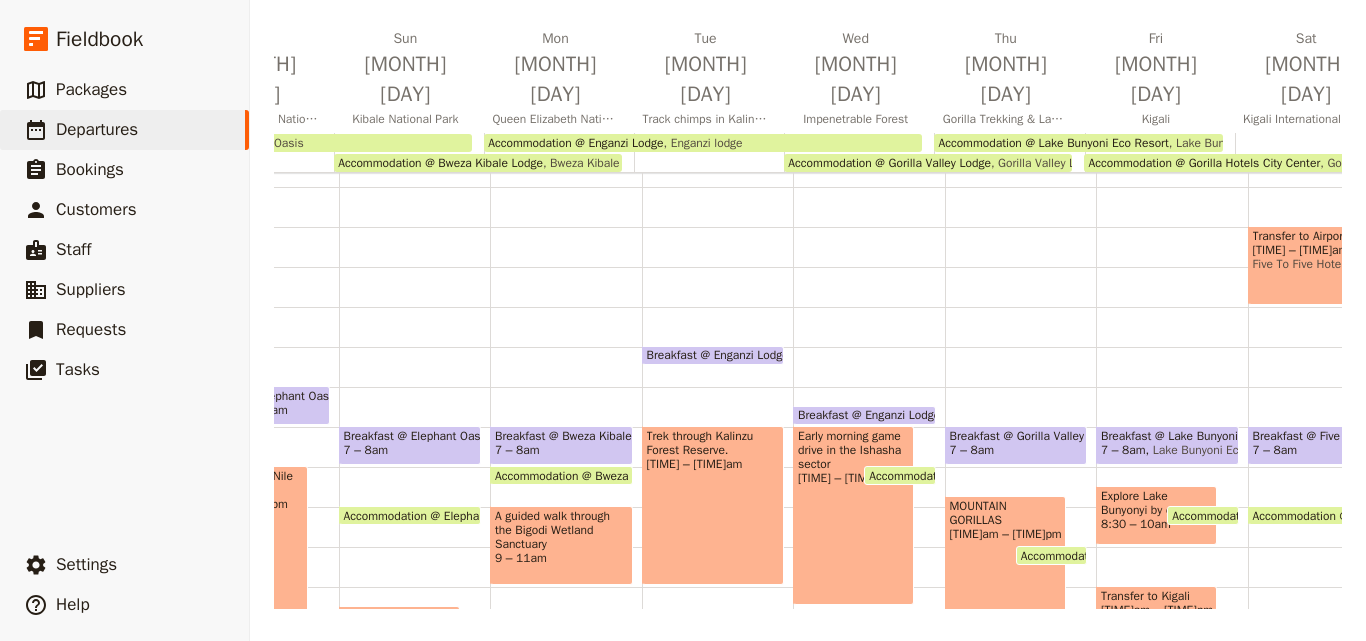scroll, scrollTop: 226, scrollLeft: 0, axis: vertical 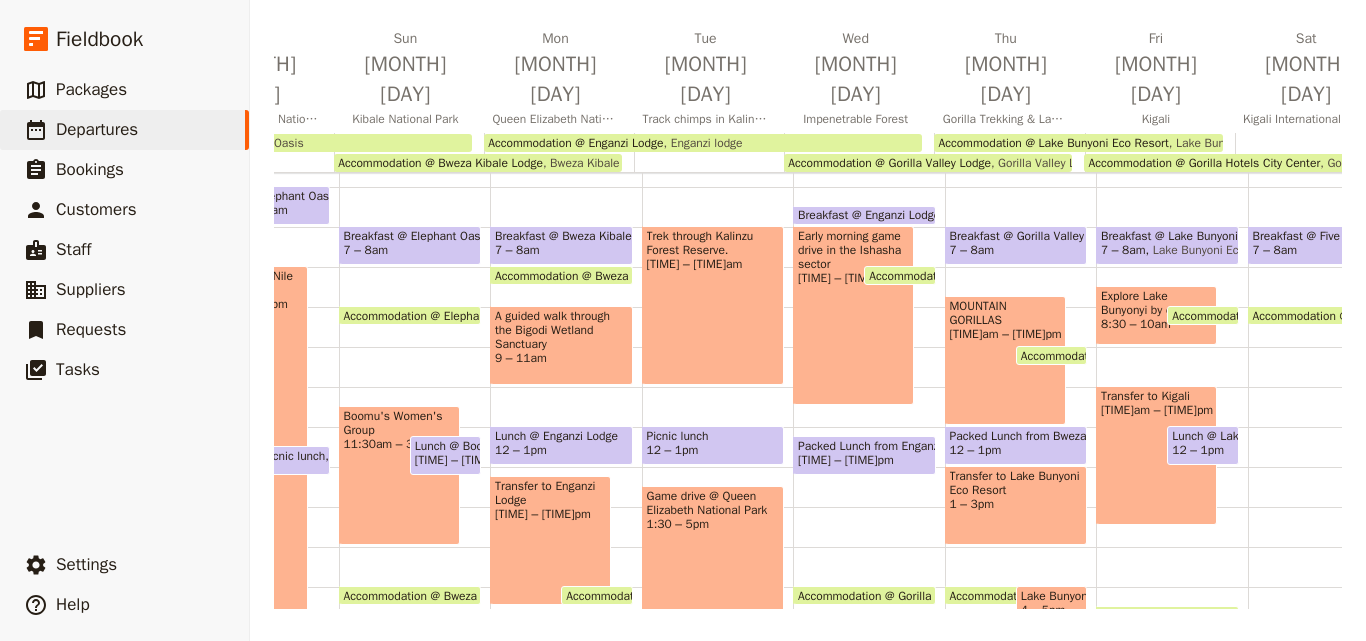 click on "12 – 1pm" at bounding box center (1016, 450) 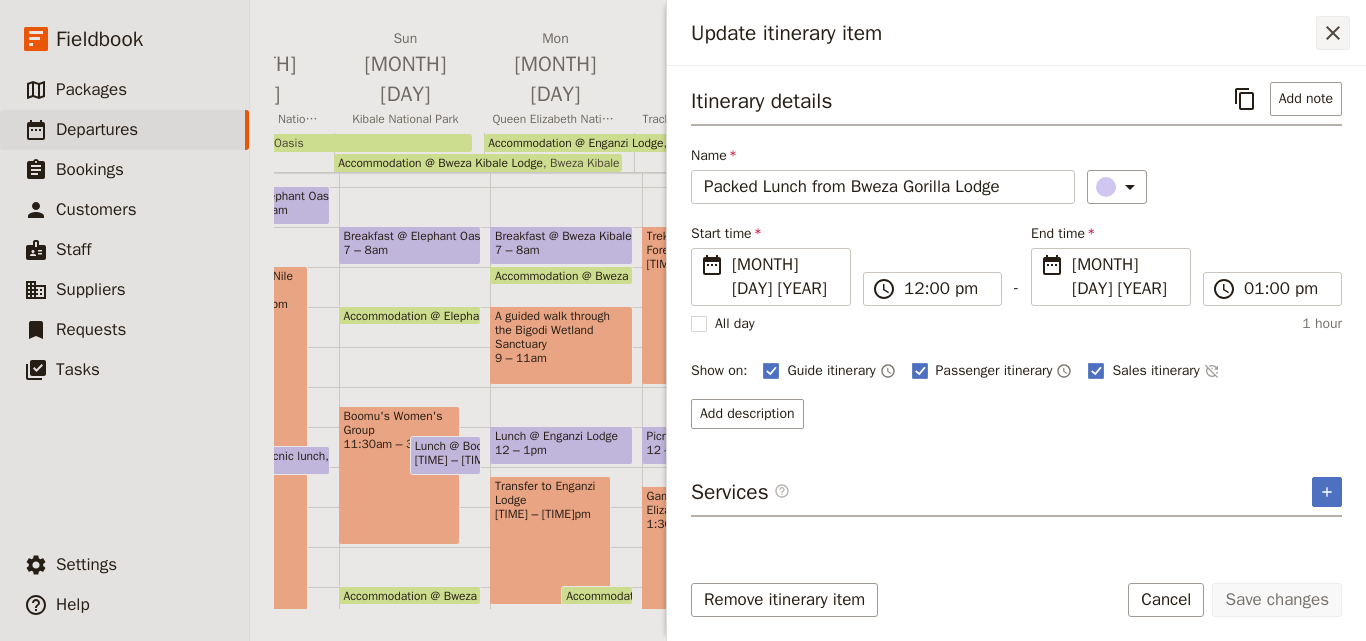 click 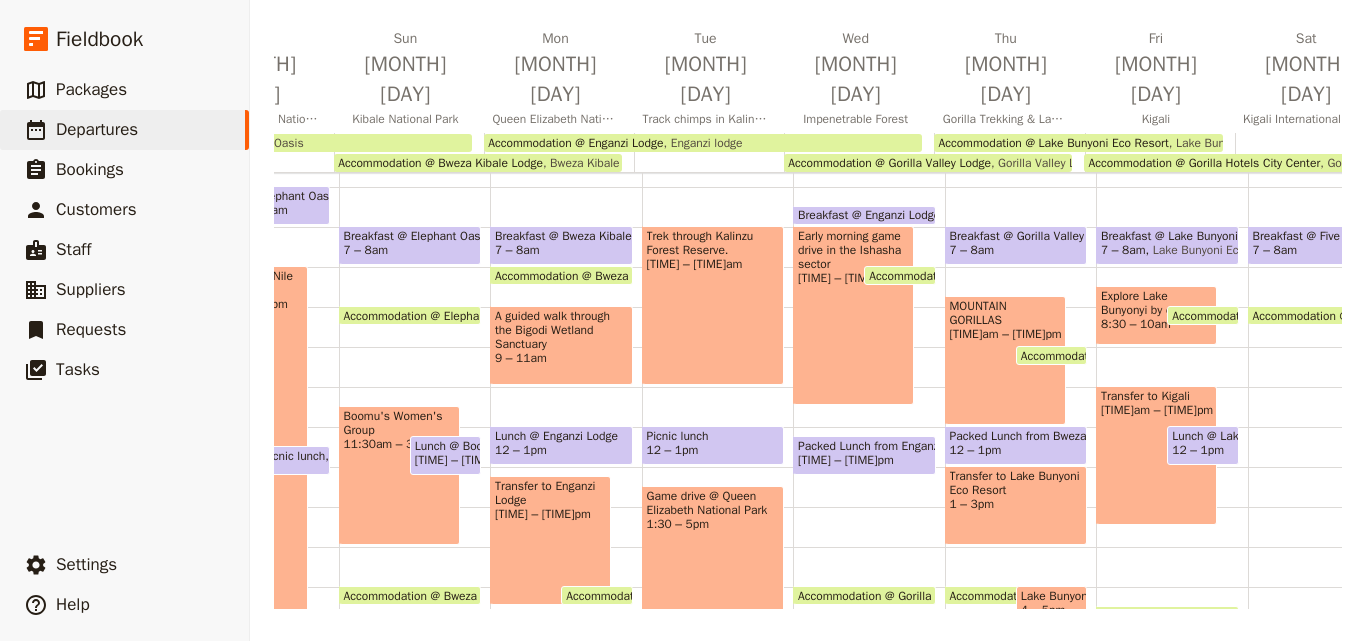 click on "1 – 3pm" at bounding box center (1016, 504) 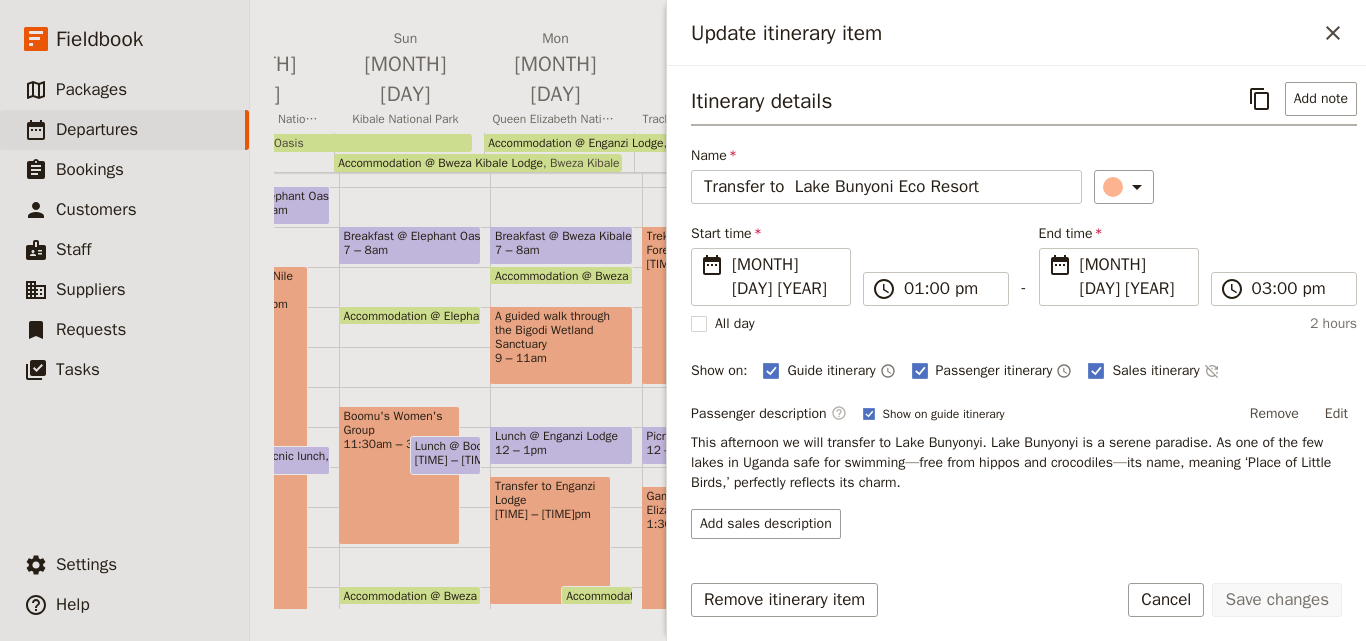 scroll, scrollTop: 48, scrollLeft: 0, axis: vertical 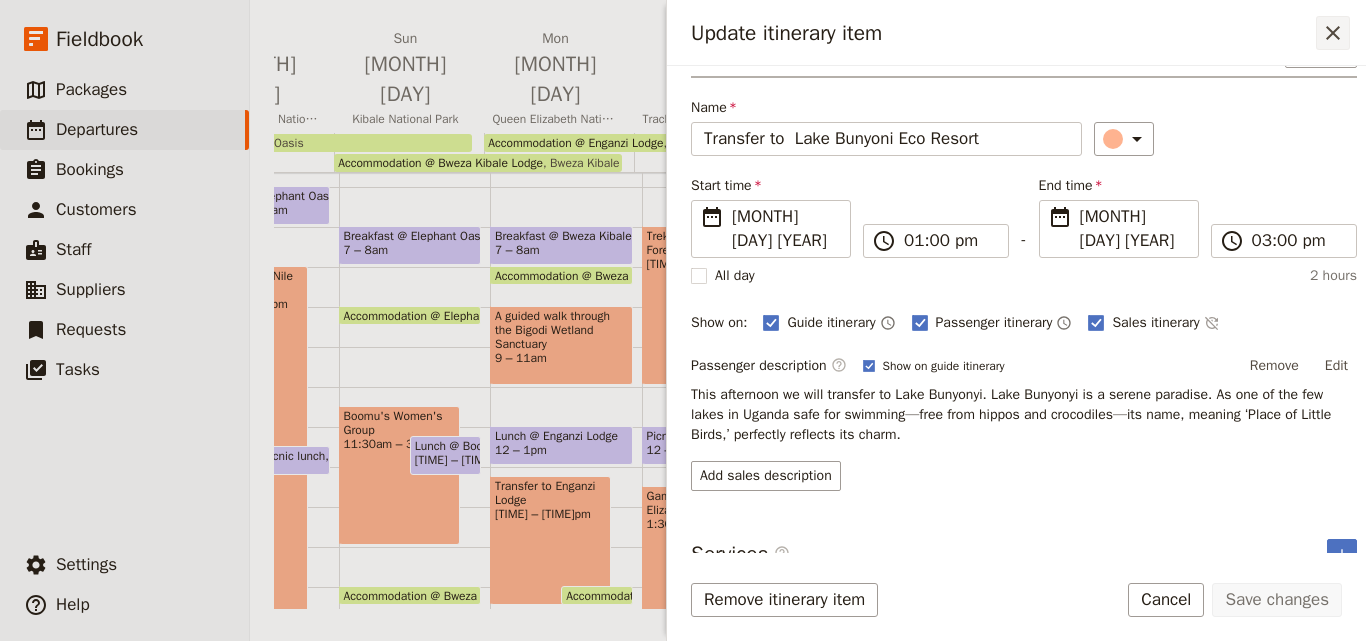 click 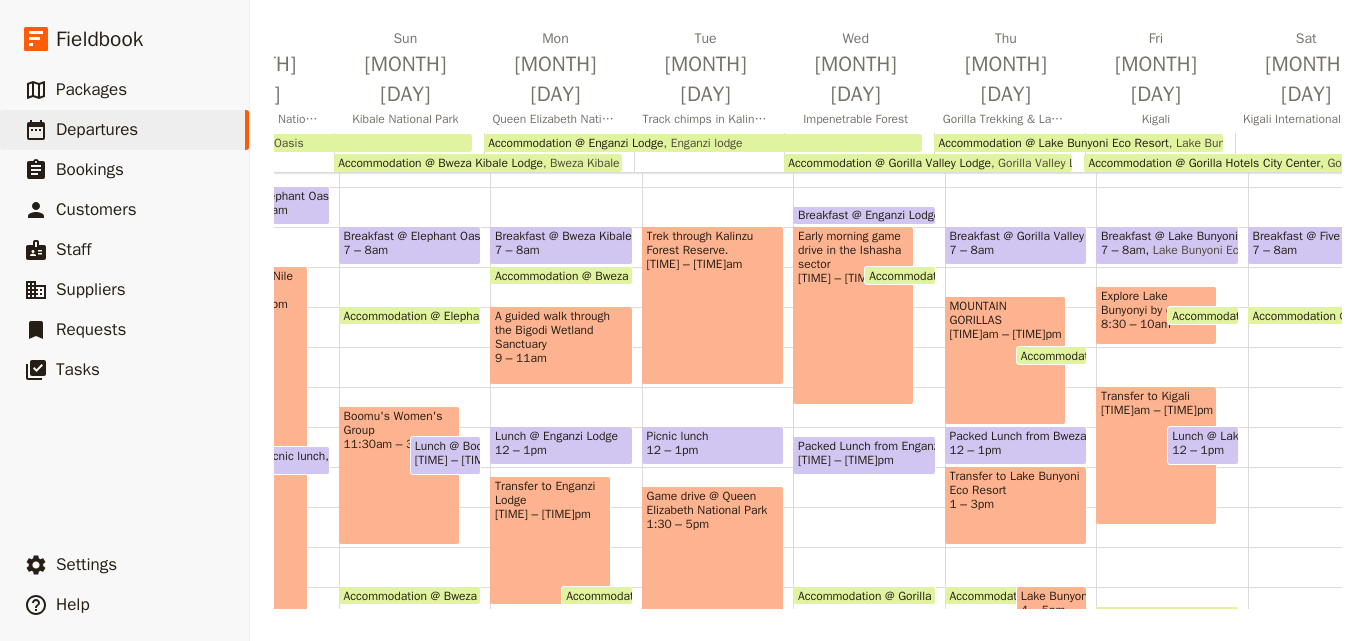 scroll, scrollTop: 426, scrollLeft: 0, axis: vertical 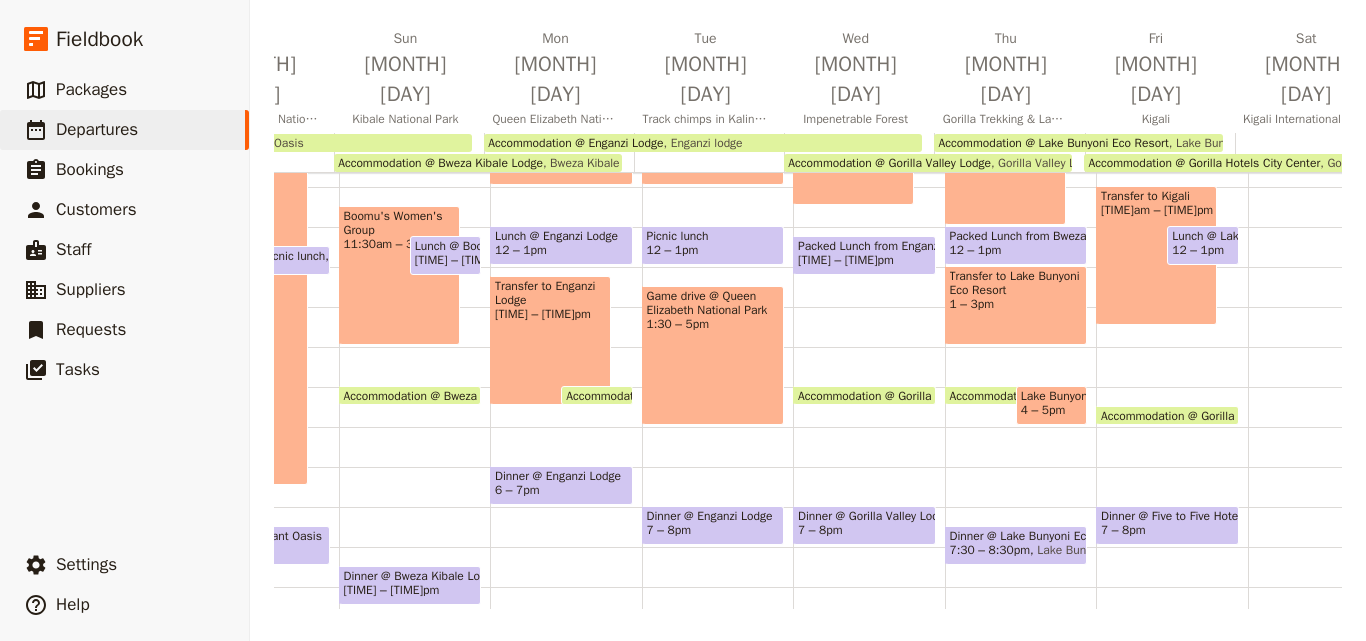 click on "Lake Bunyonyi" at bounding box center (1051, 396) 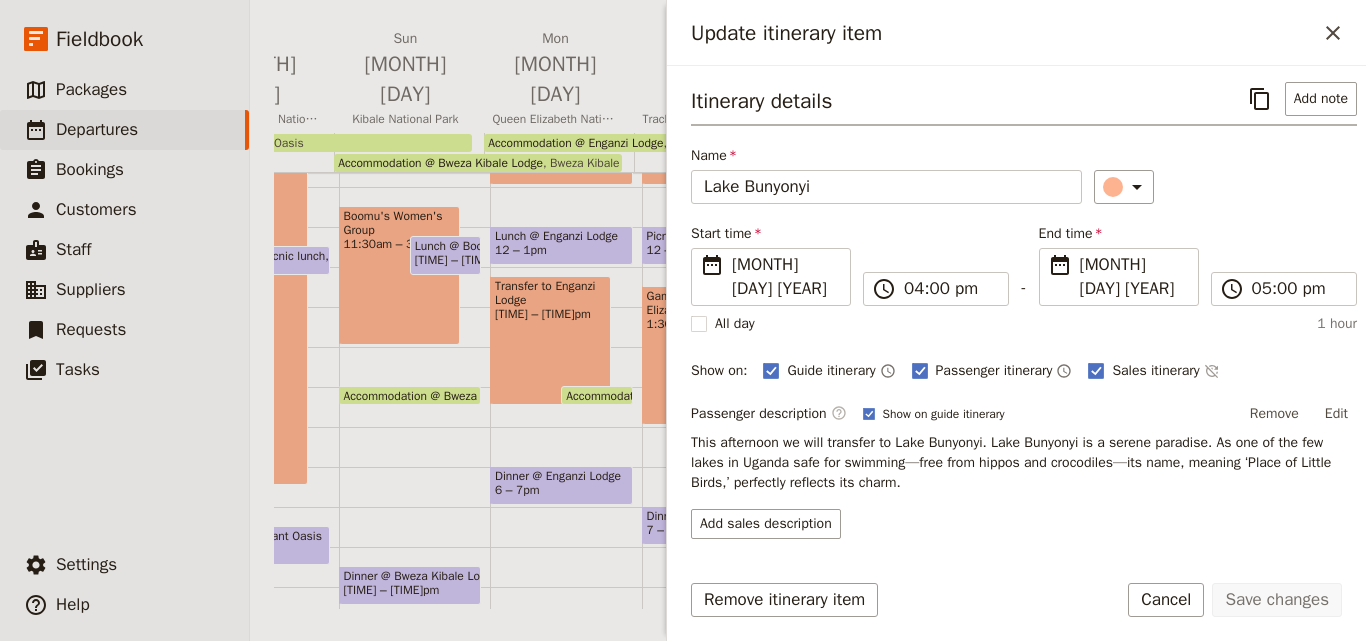 scroll, scrollTop: 48, scrollLeft: 0, axis: vertical 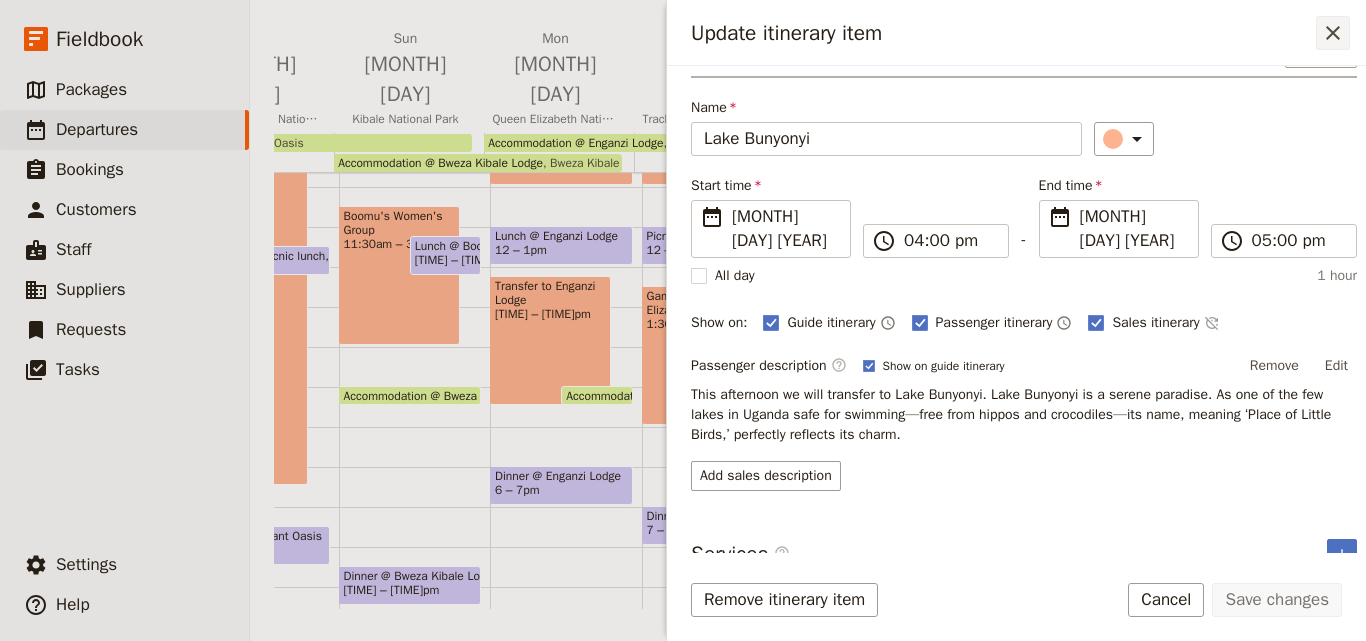 click on "​" at bounding box center (1333, 33) 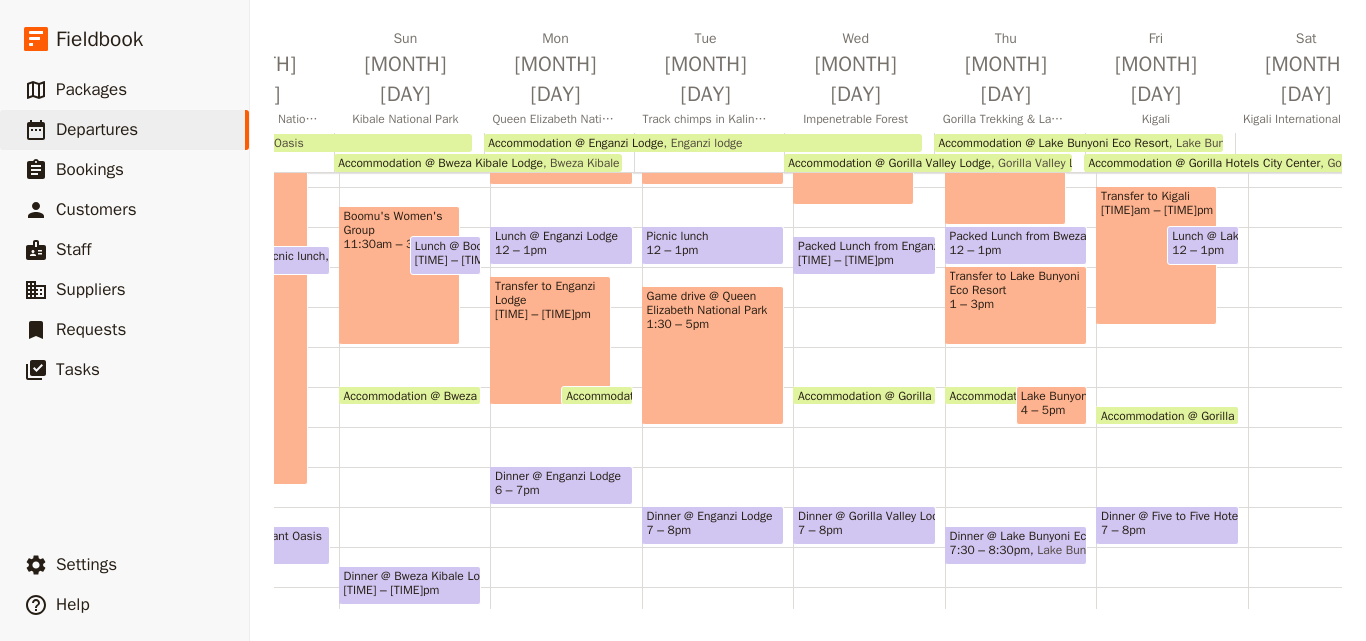 click on "7:30 – 8:30pm" at bounding box center (990, 550) 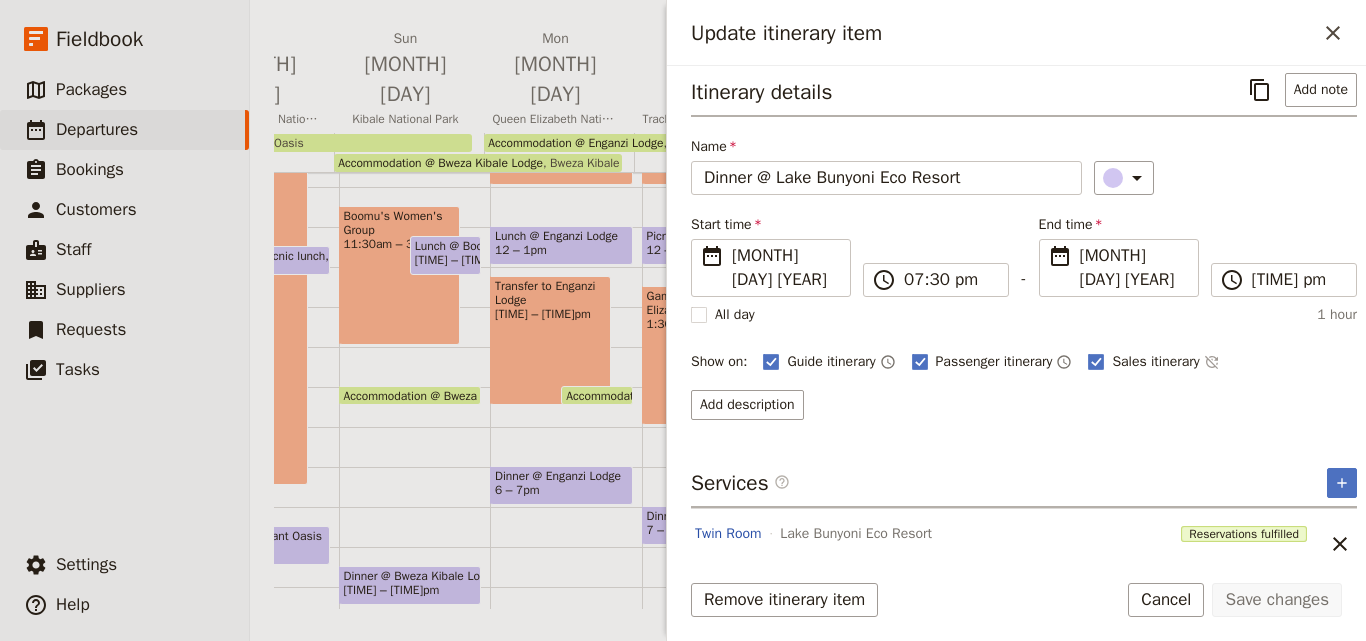 scroll, scrollTop: 0, scrollLeft: 0, axis: both 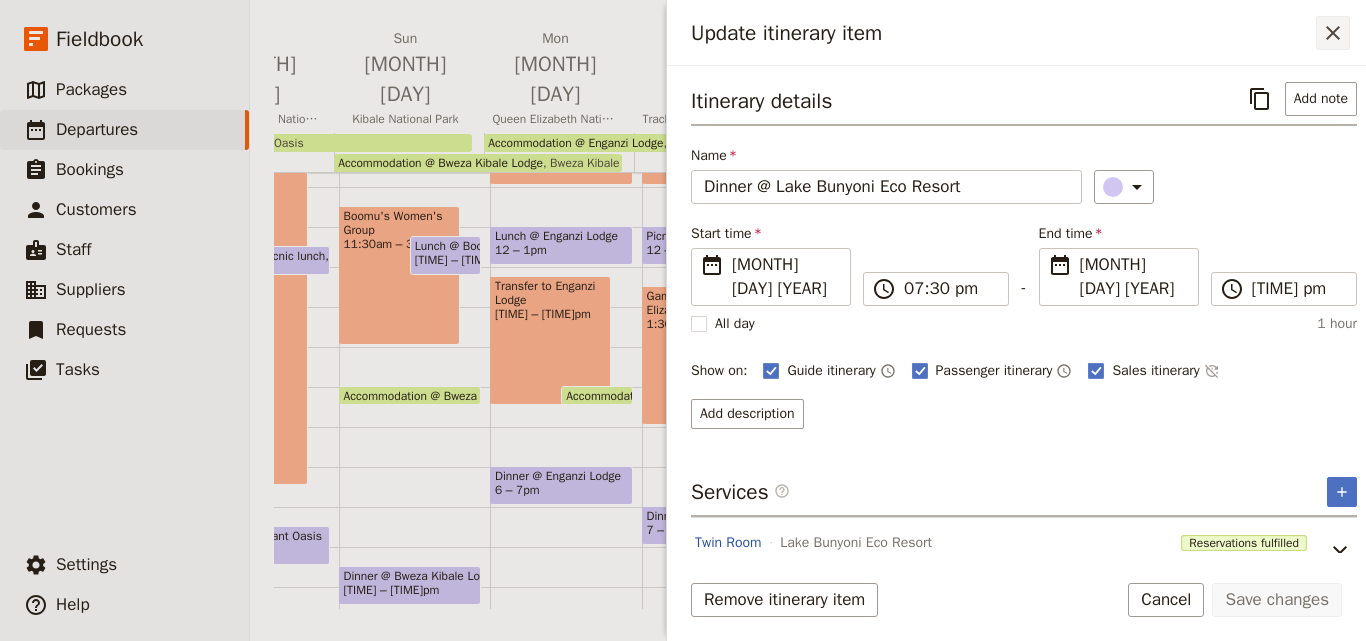 click on "​" at bounding box center (1333, 33) 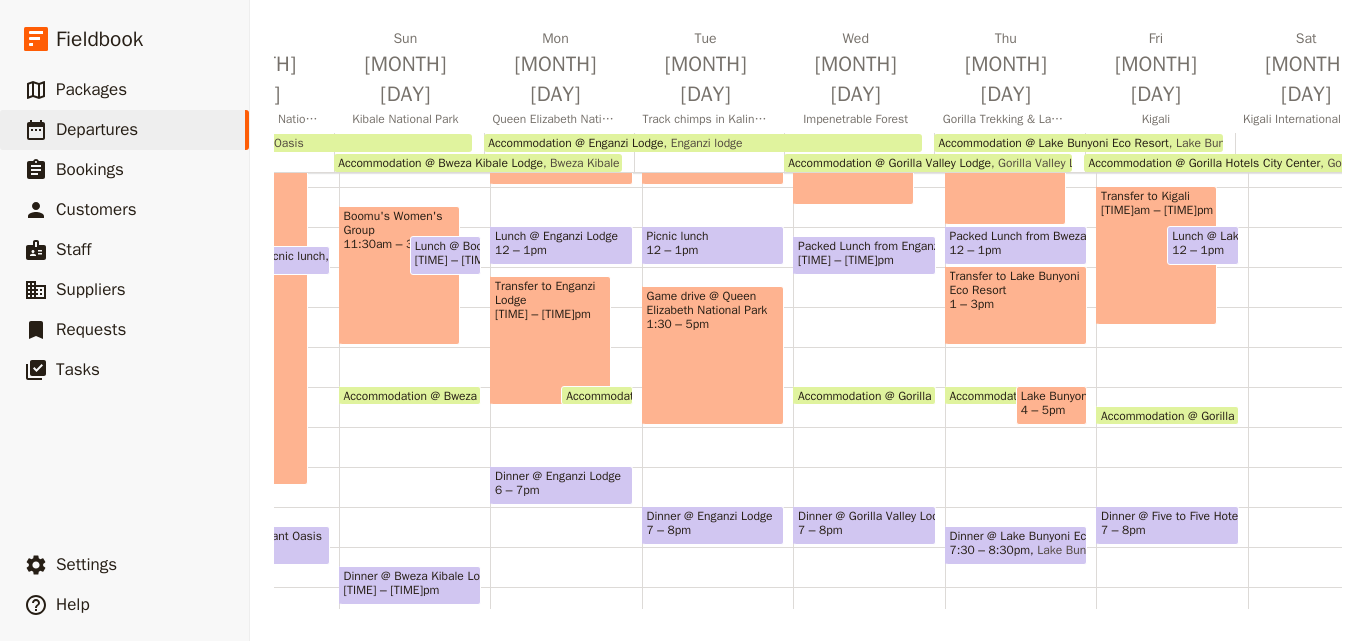 scroll, scrollTop: 126, scrollLeft: 0, axis: vertical 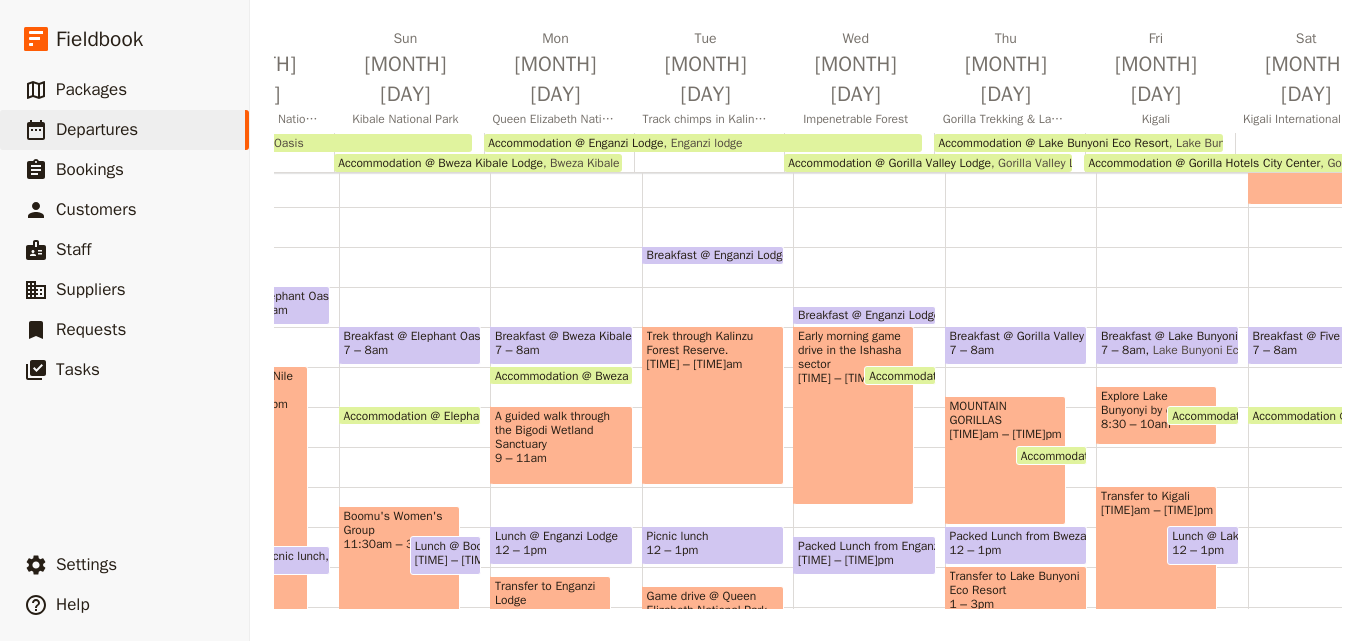 click on "Lake Bunyoni Eco Resort" at bounding box center [1214, 350] 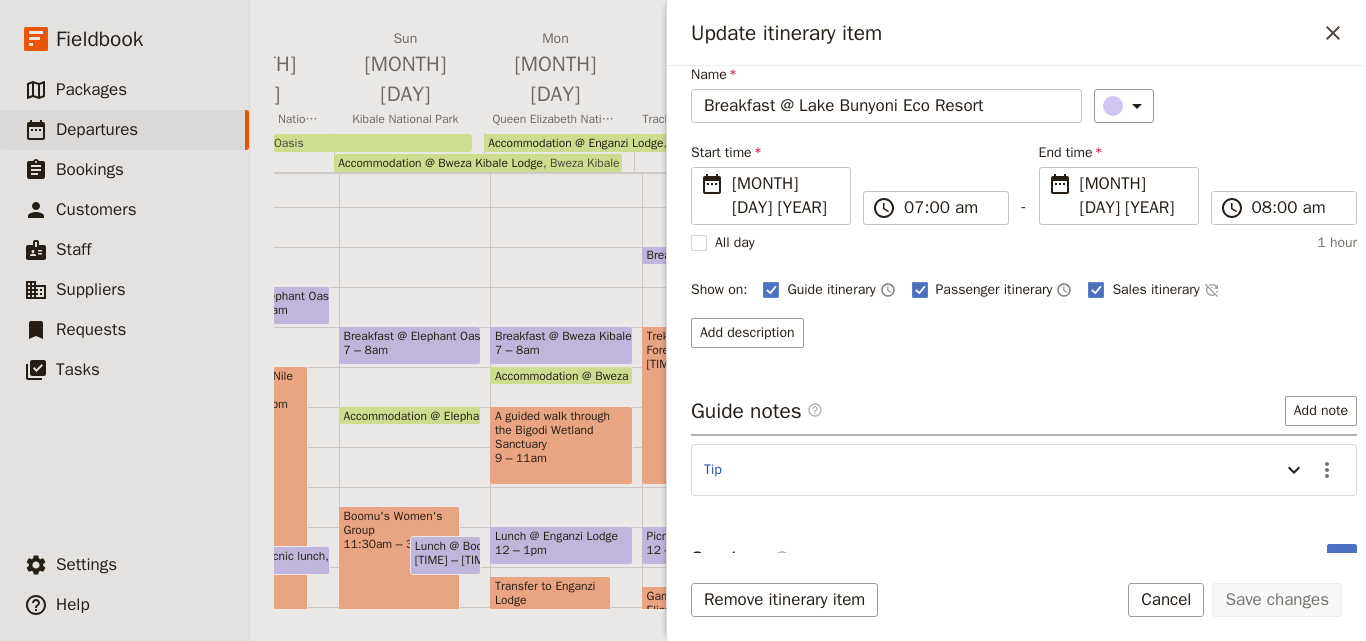 scroll, scrollTop: 158, scrollLeft: 0, axis: vertical 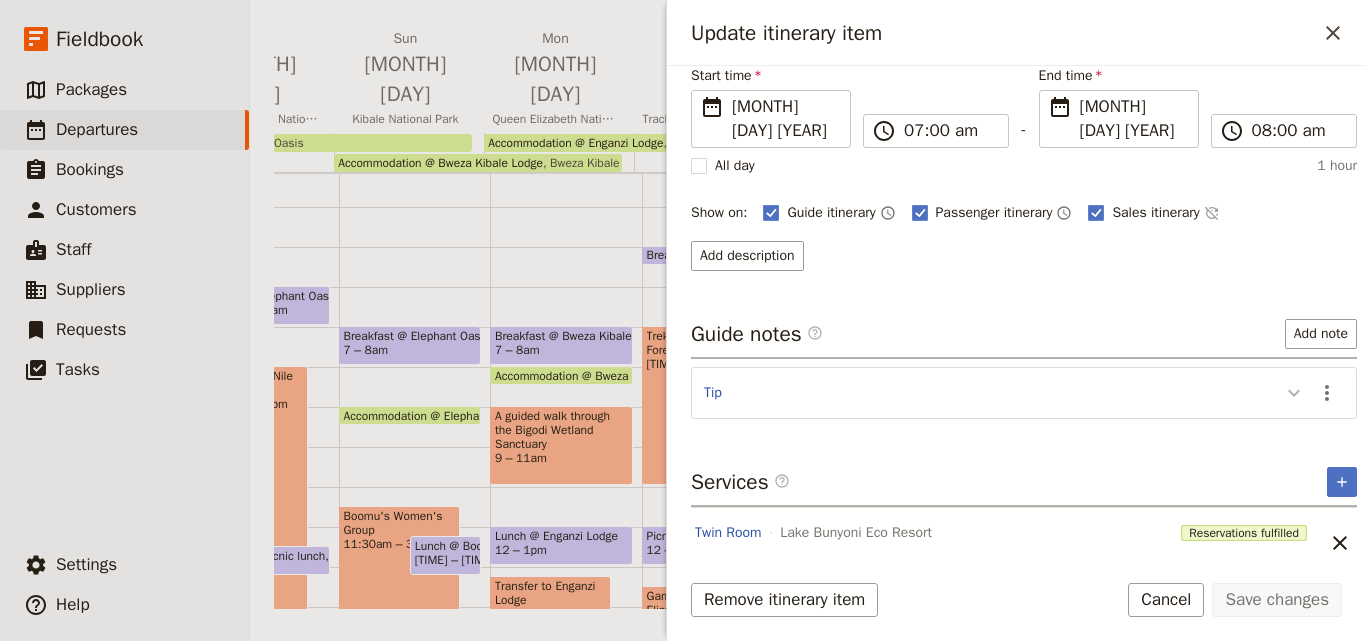 click 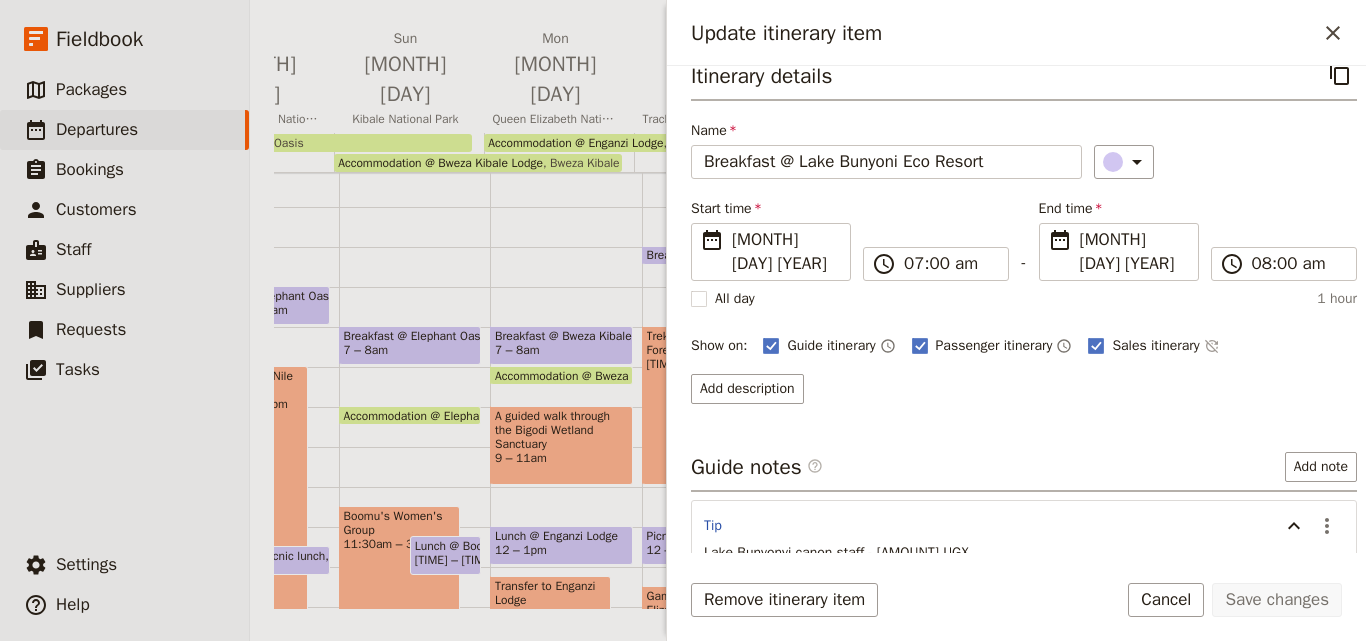 scroll, scrollTop: 0, scrollLeft: 0, axis: both 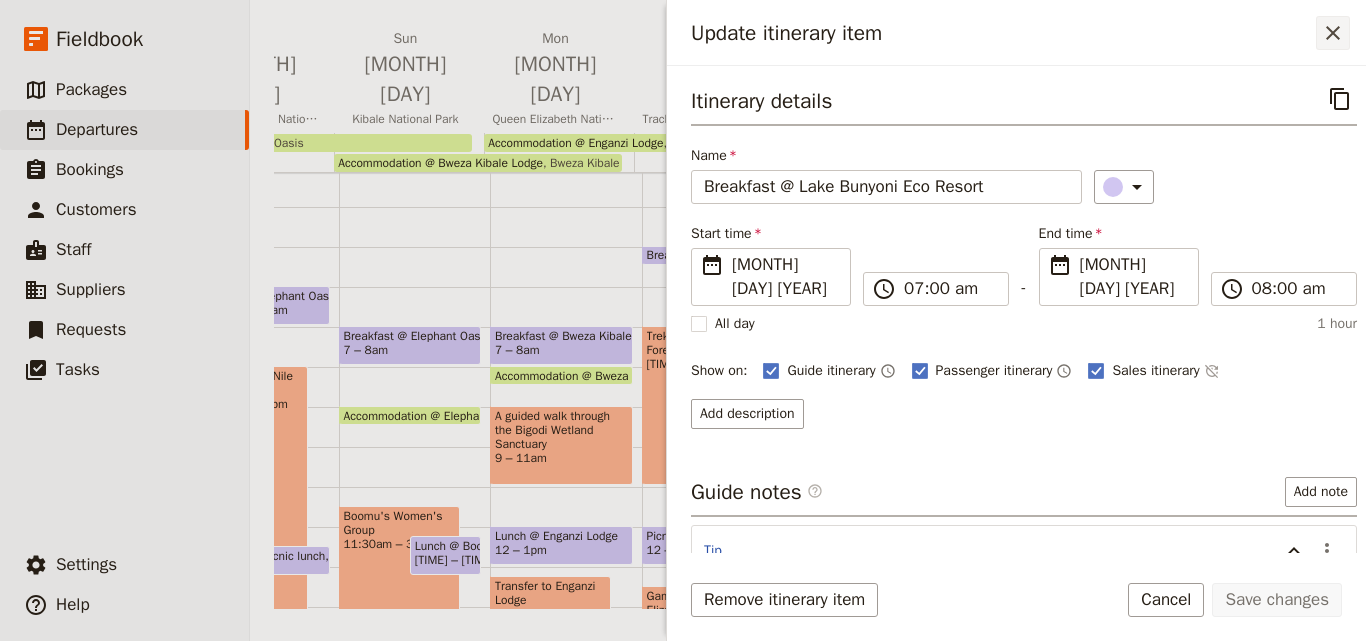 click 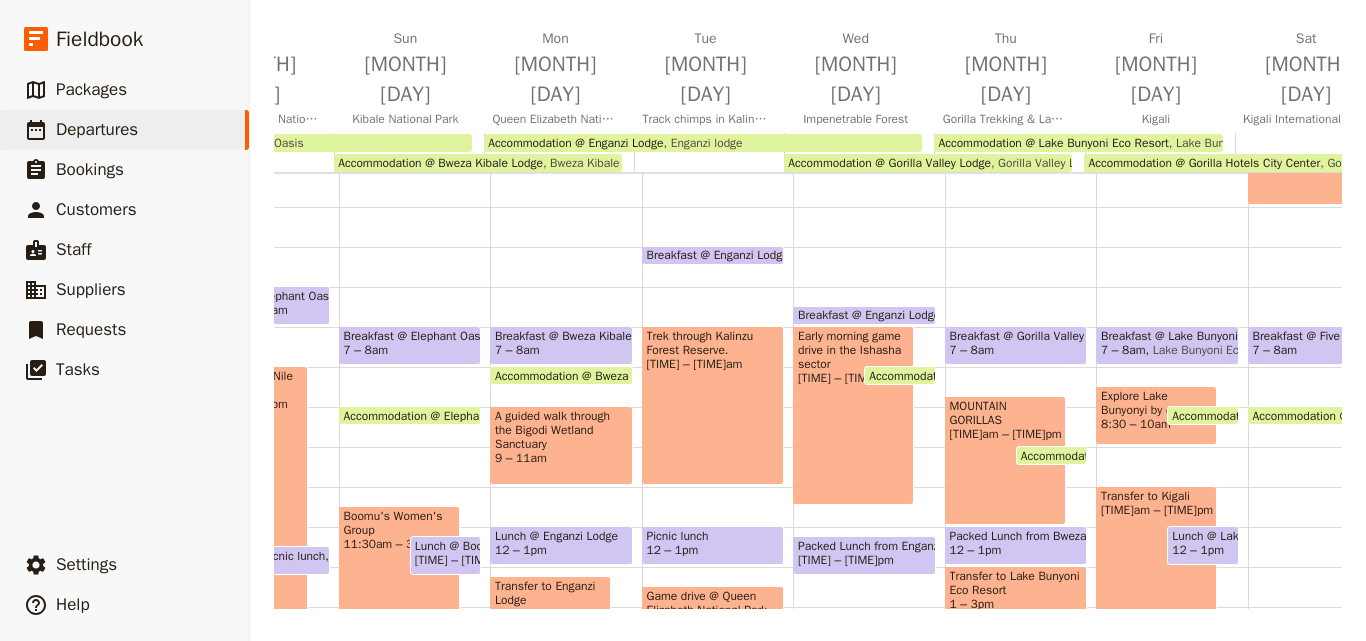 click on "Explore Lake Bunyonyi by canoe [TIME] – [TIME]am" at bounding box center [1156, 415] 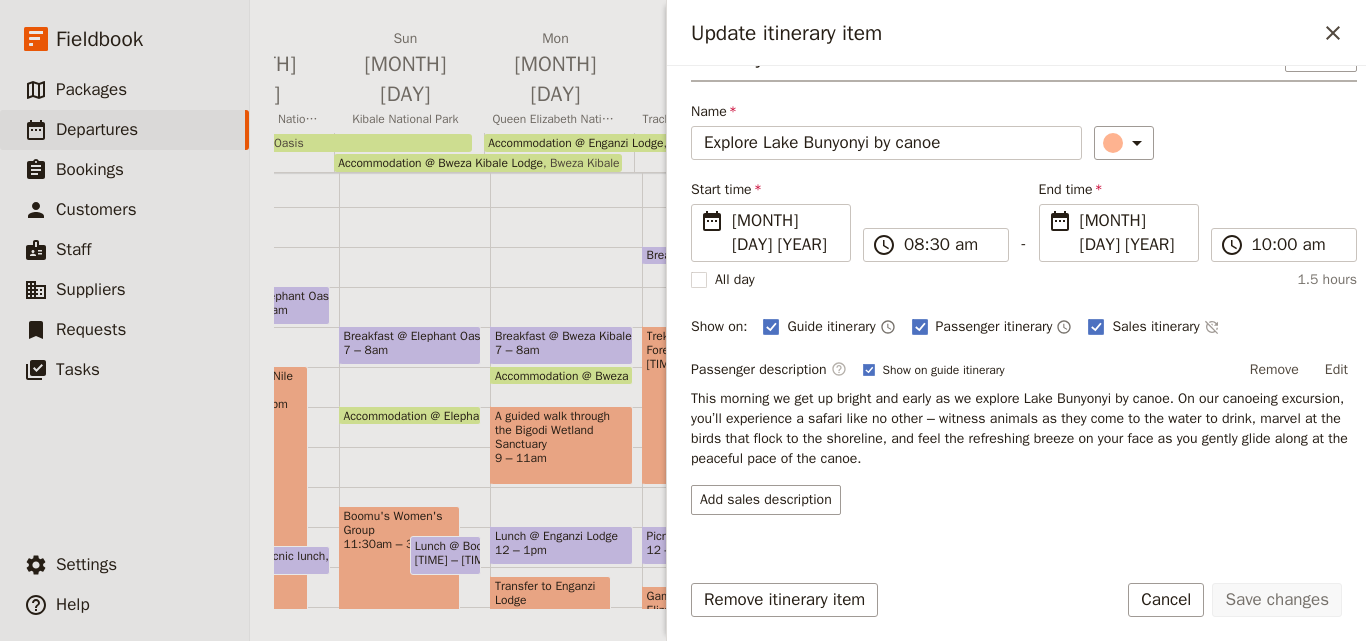 scroll, scrollTop: 68, scrollLeft: 0, axis: vertical 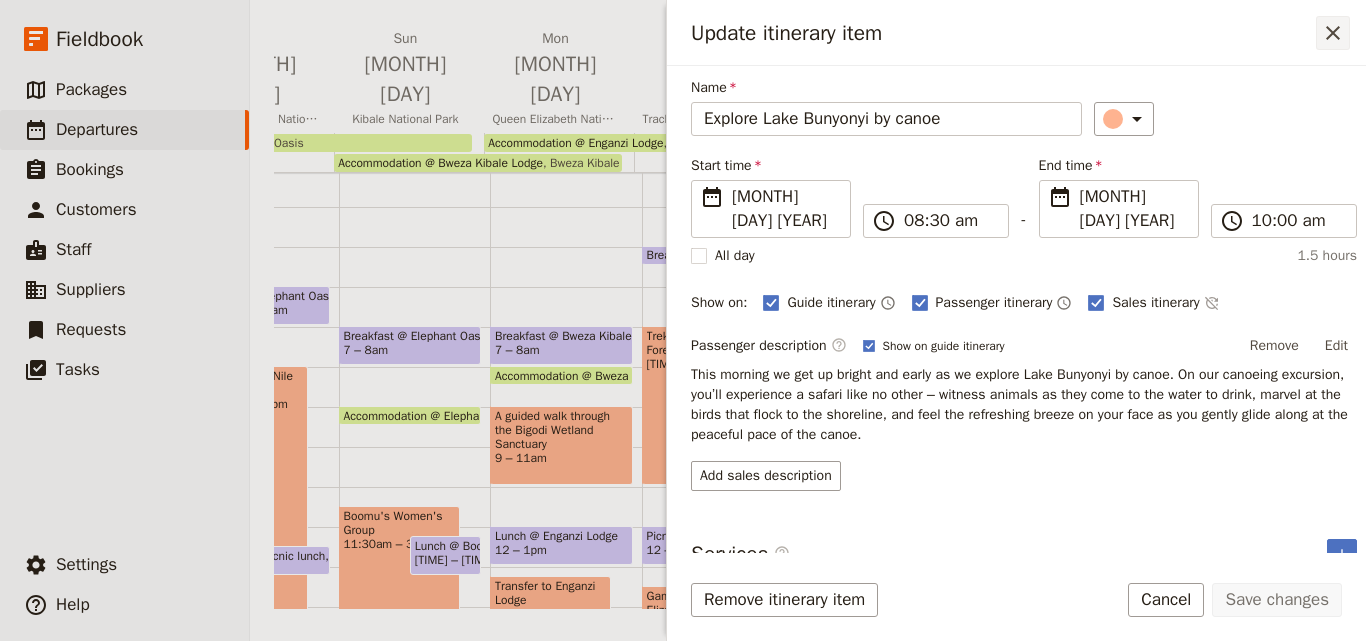 click on "​" at bounding box center (1333, 33) 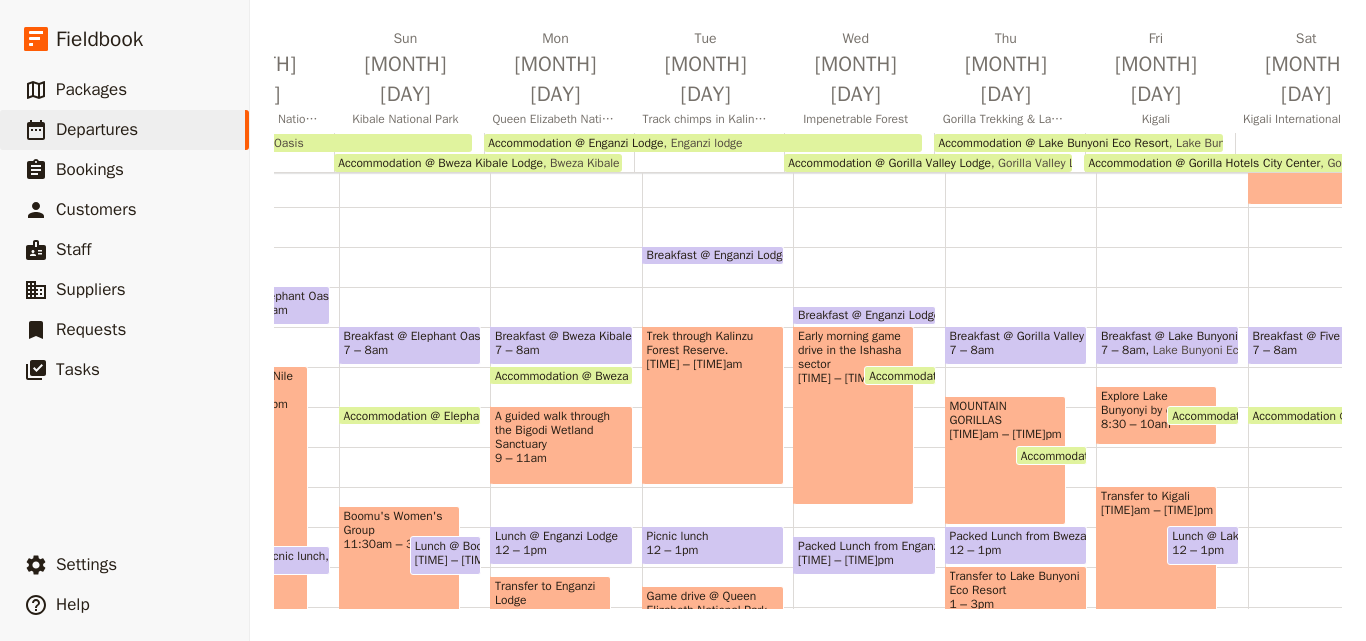 click on "Transfer to Kigali  [TIME]am – [TIME]pm" at bounding box center [1156, 555] 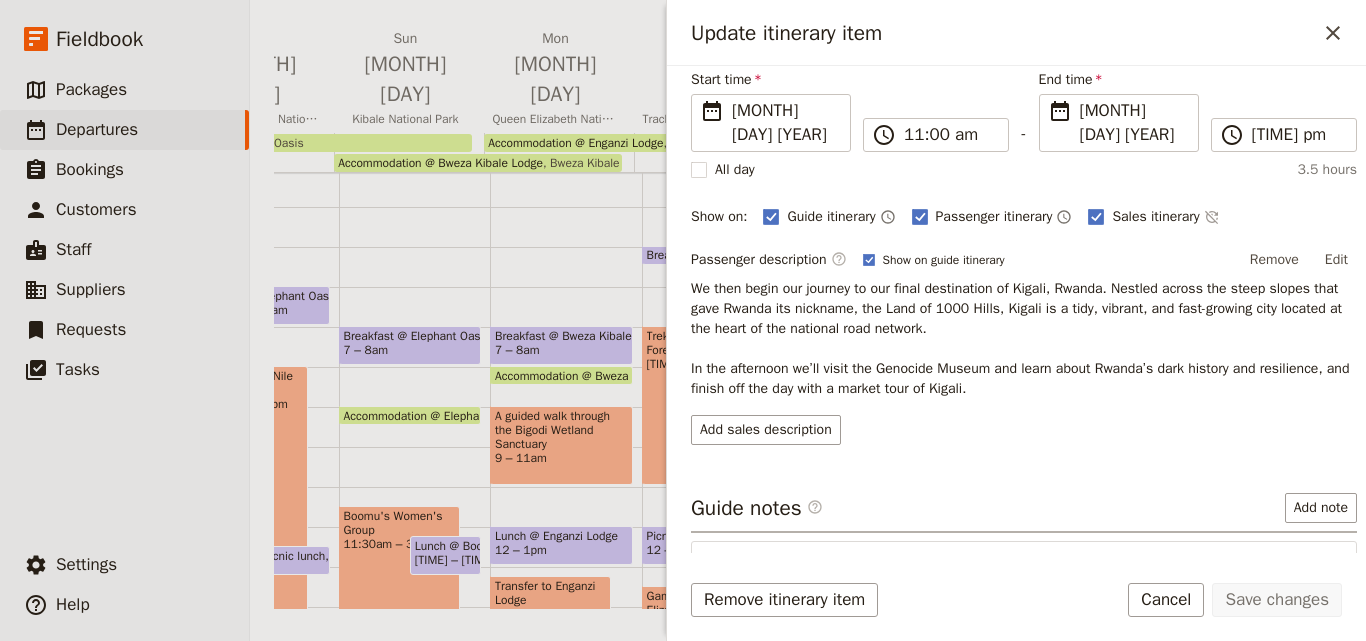 scroll, scrollTop: 257, scrollLeft: 0, axis: vertical 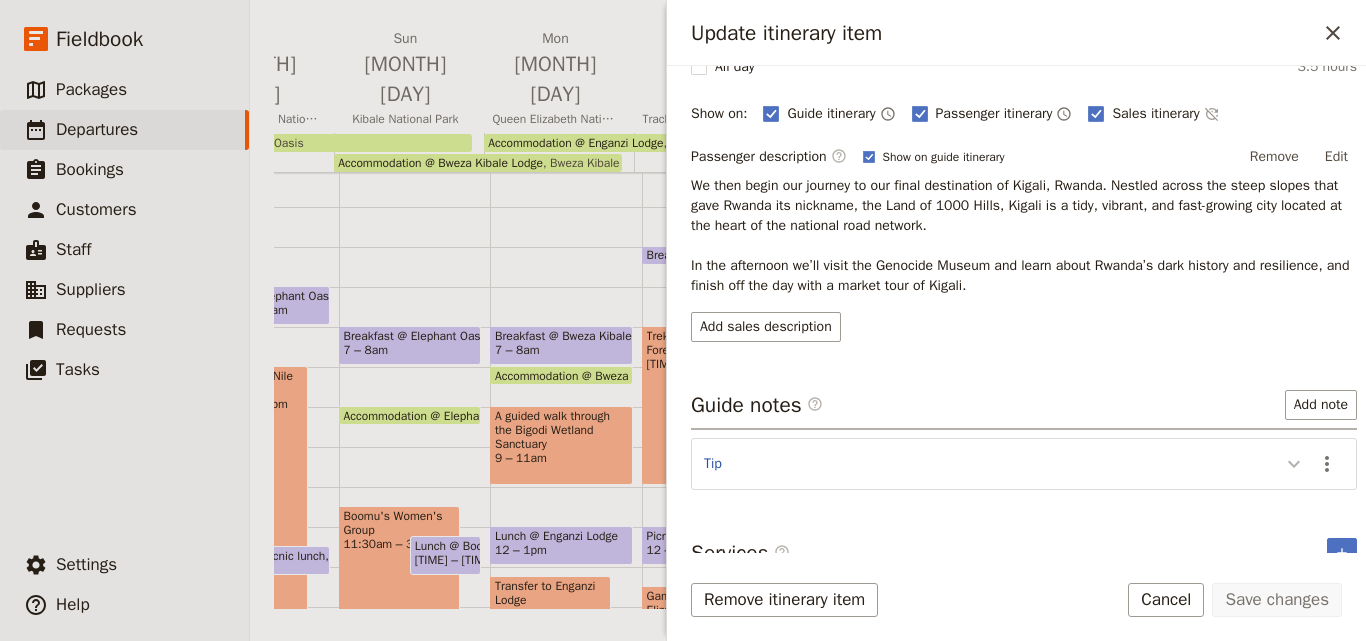 click 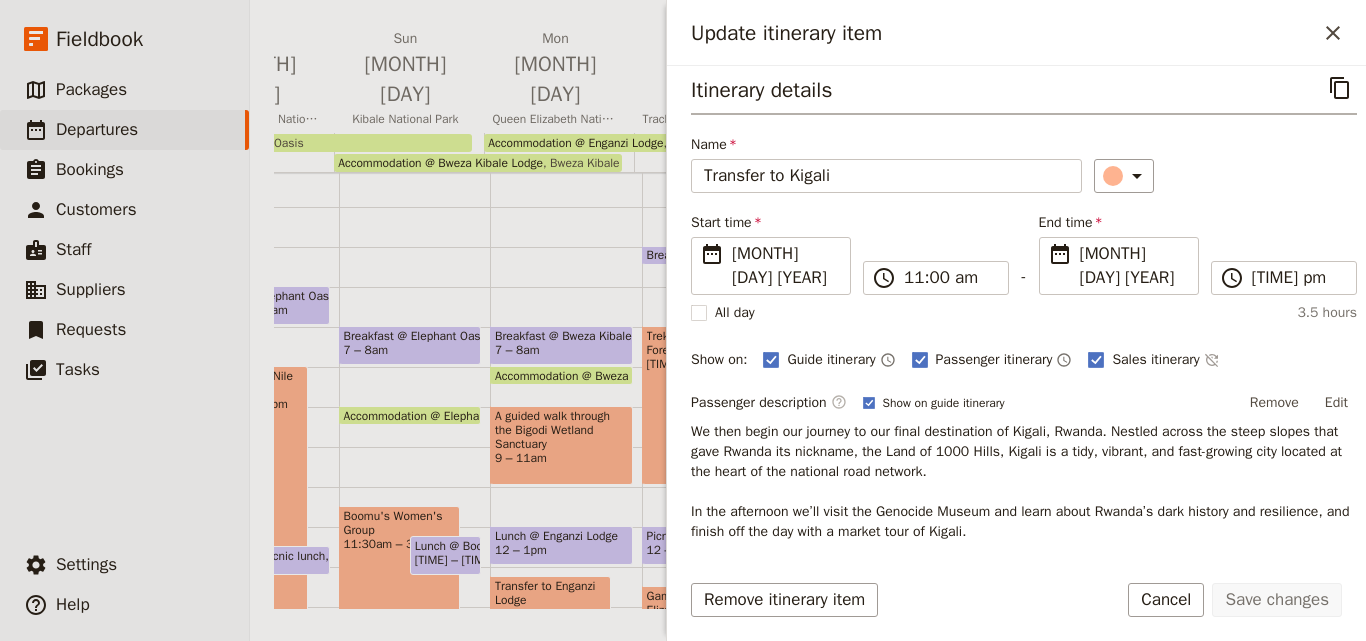 scroll, scrollTop: 0, scrollLeft: 0, axis: both 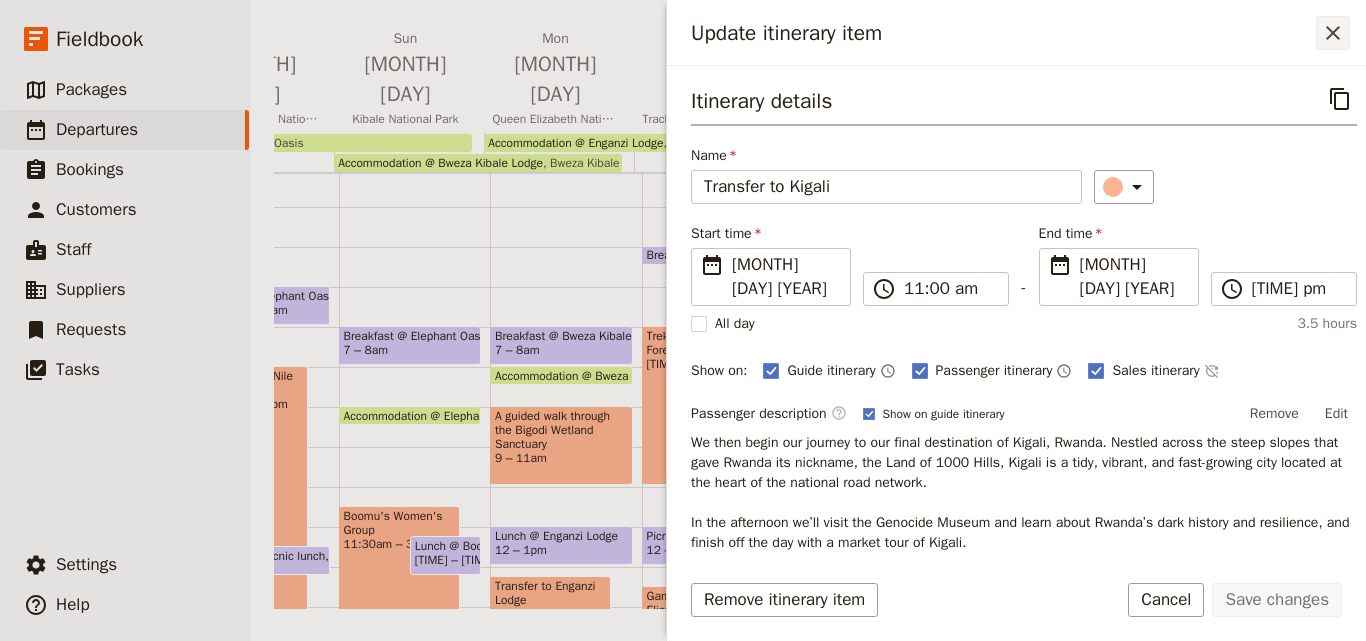click 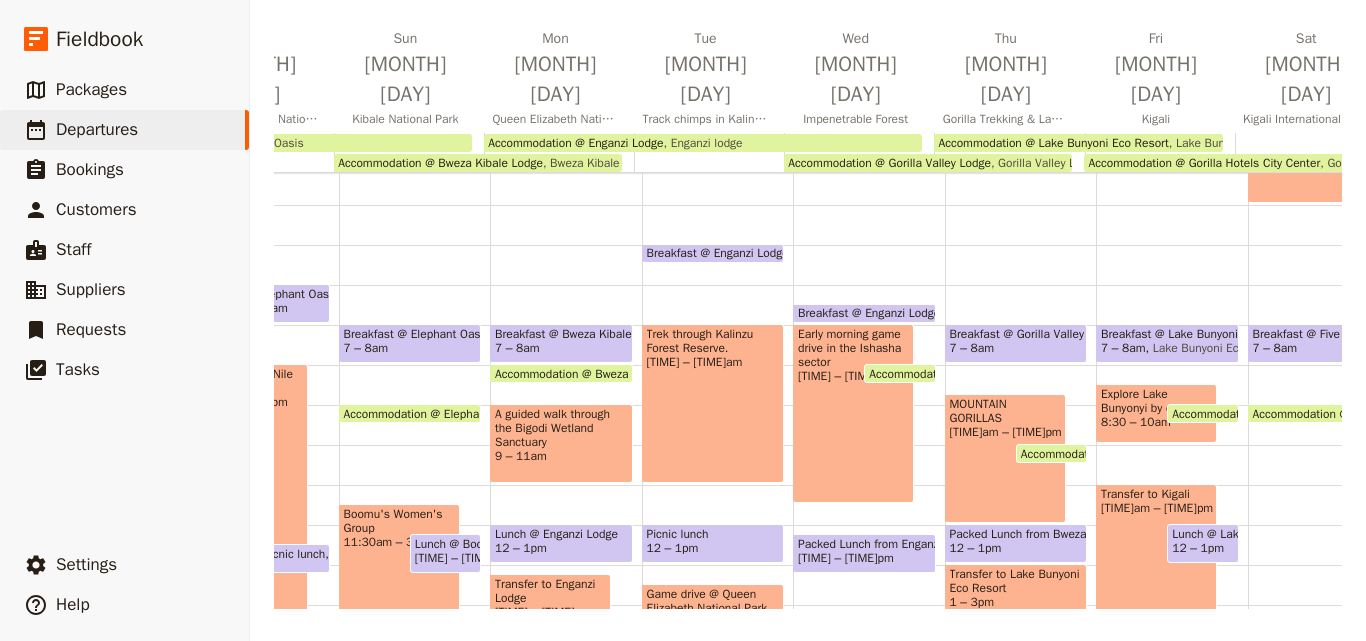 scroll, scrollTop: 126, scrollLeft: 0, axis: vertical 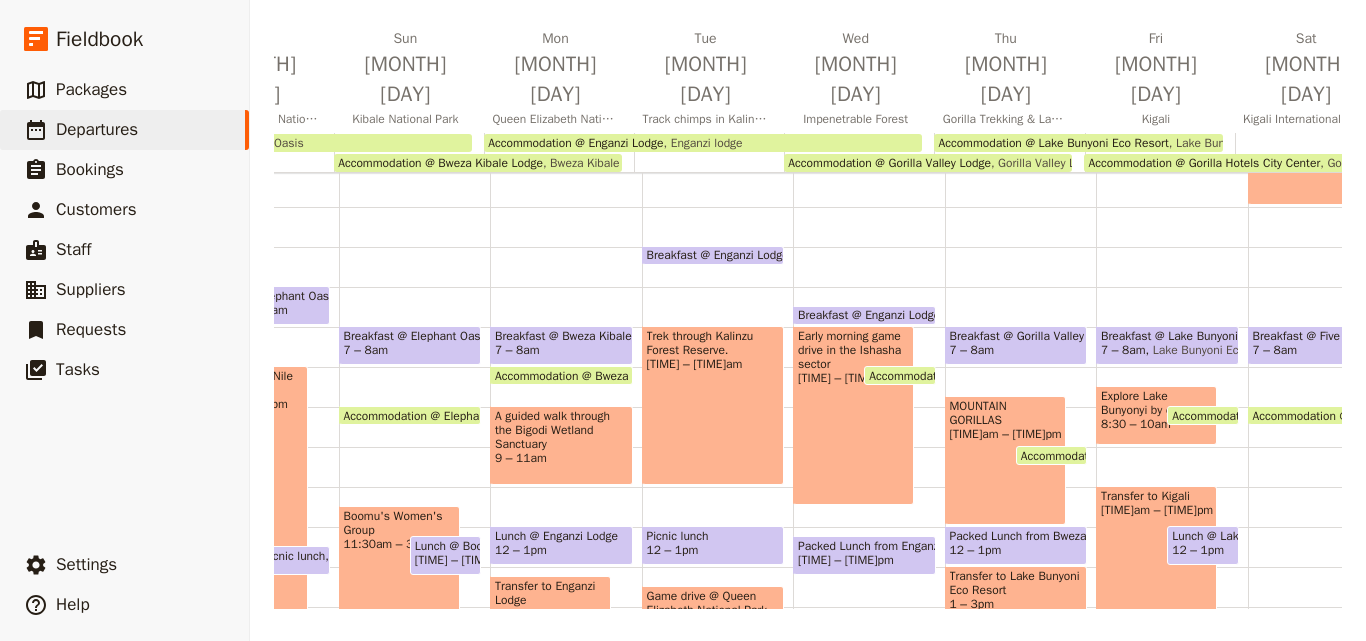 click on "Transfer to Kigali  [TIME]am – [TIME]pm" at bounding box center [1156, 555] 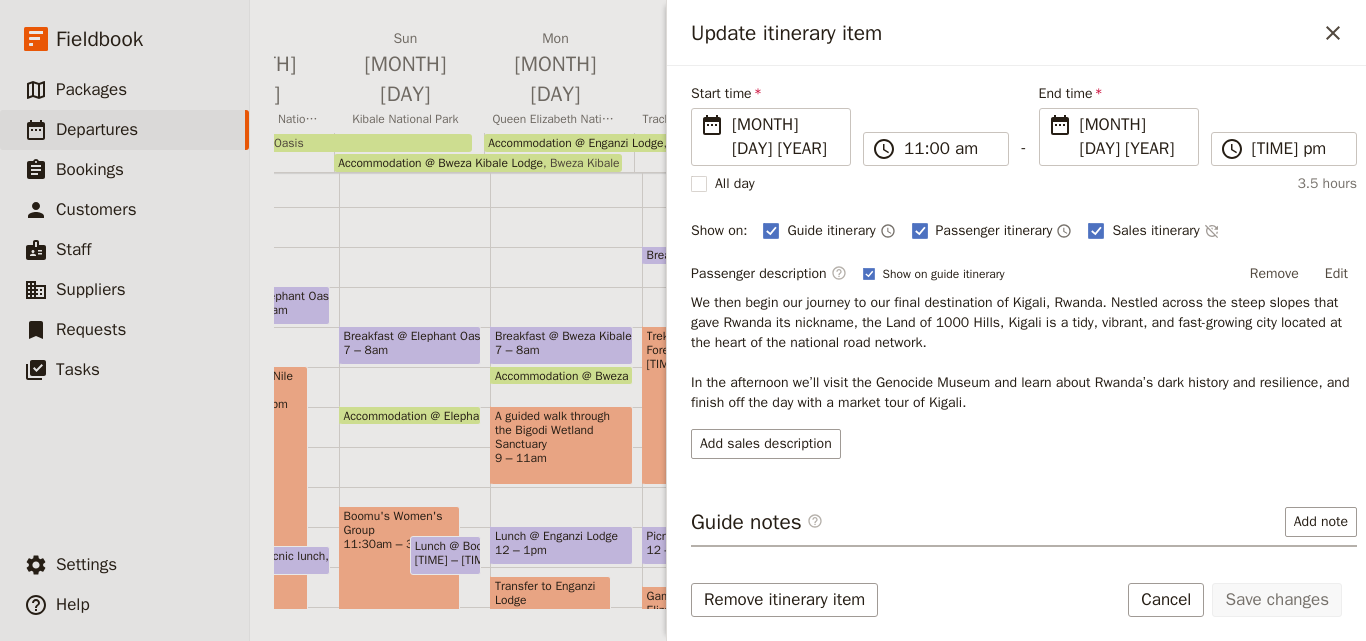 scroll, scrollTop: 257, scrollLeft: 0, axis: vertical 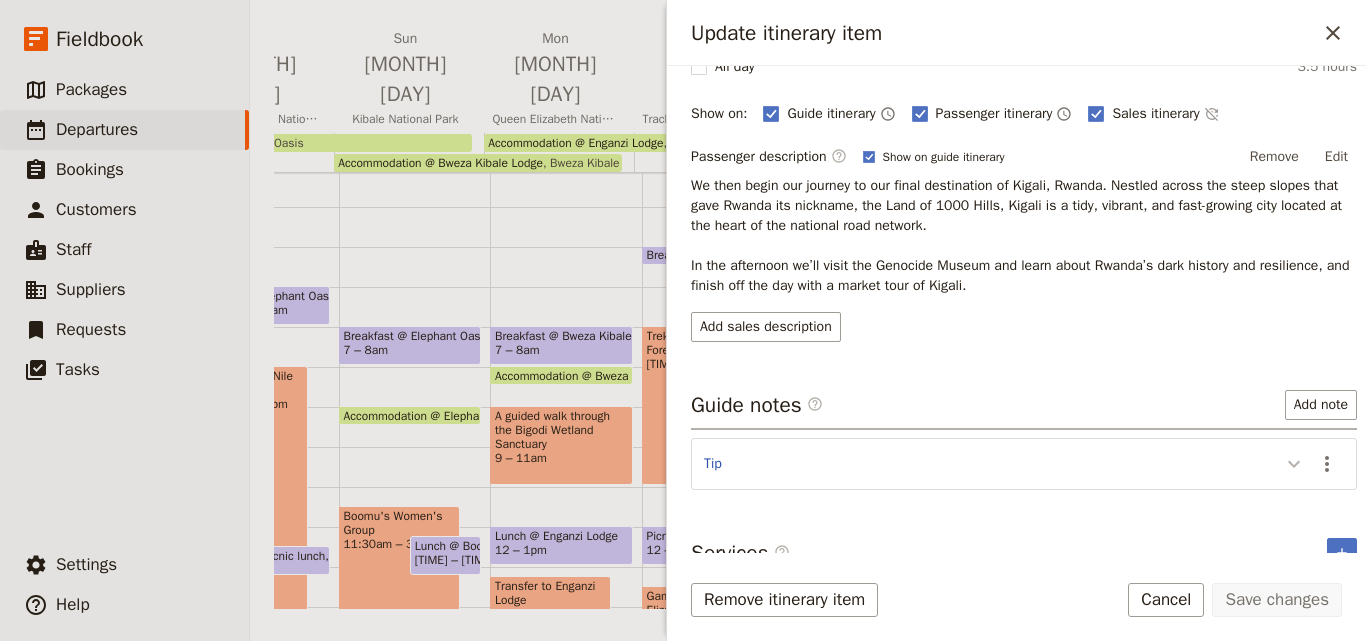 click 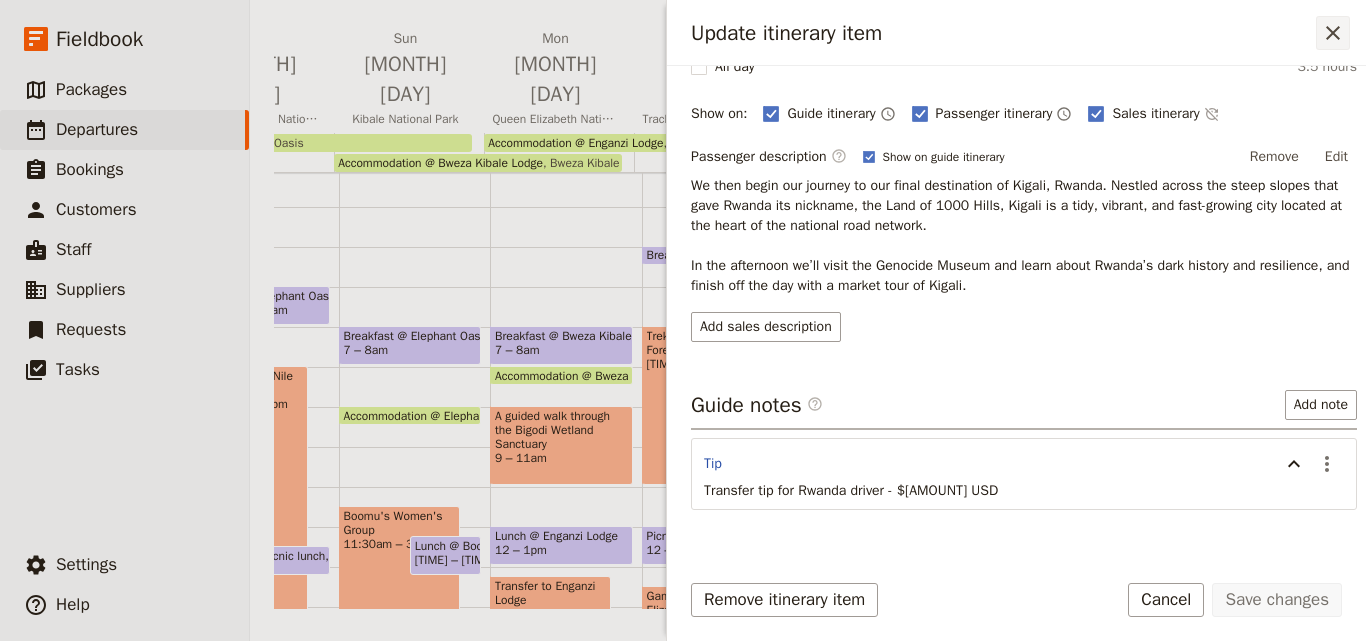 click 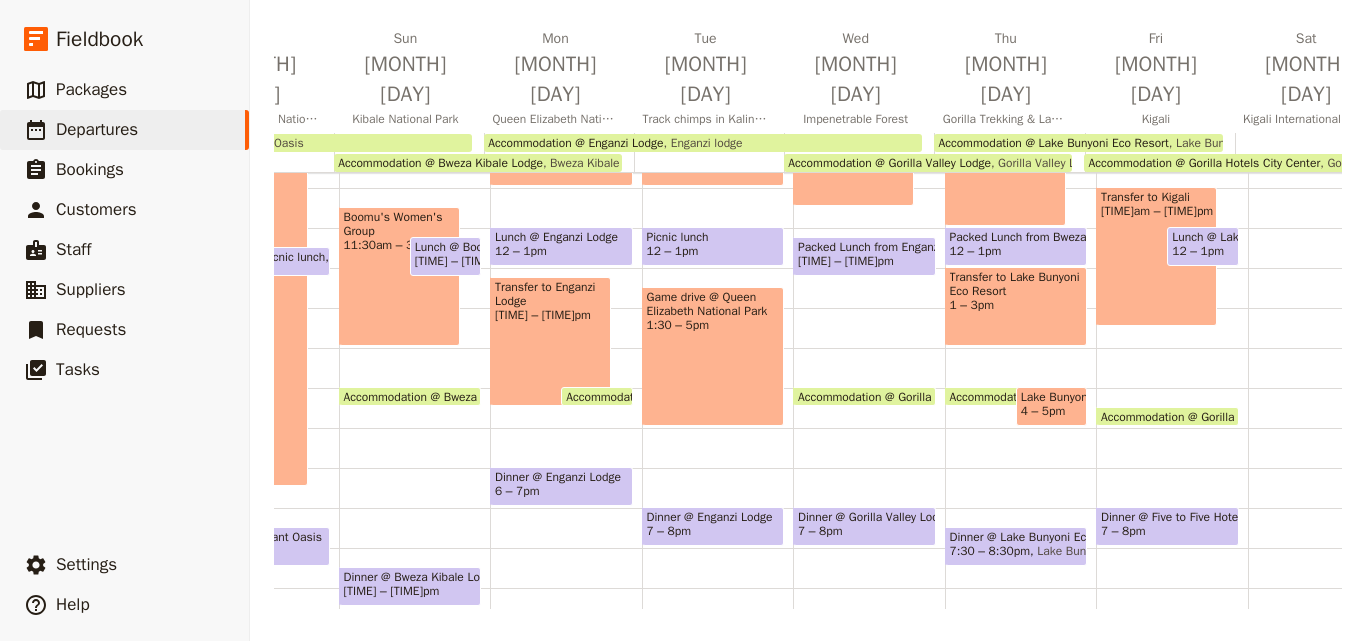 scroll, scrollTop: 509, scrollLeft: 0, axis: vertical 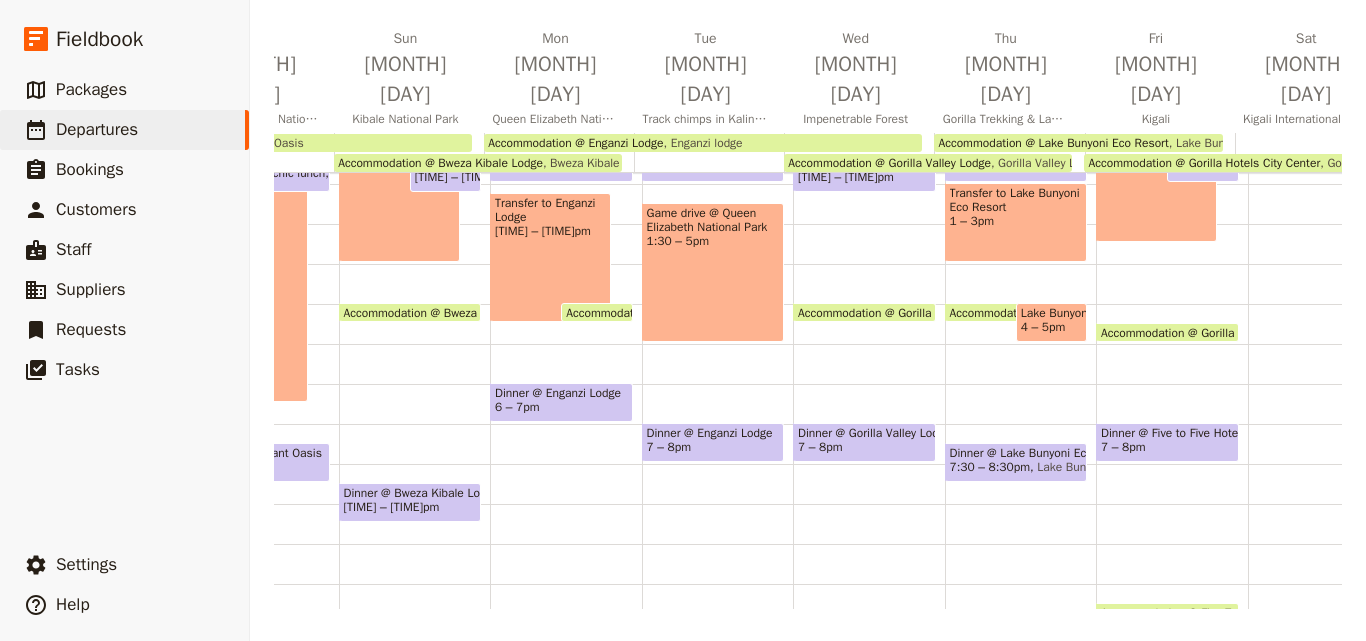 click on "Dinner @ Five to Five Hotel" at bounding box center (1167, 433) 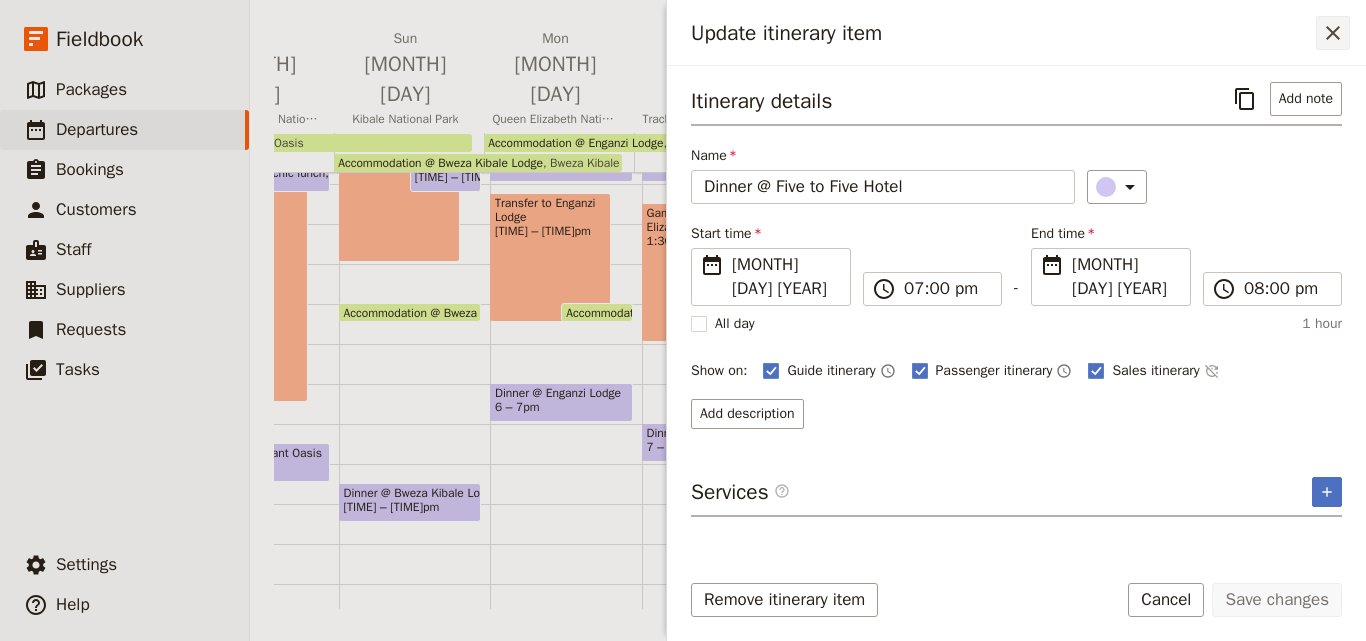 click 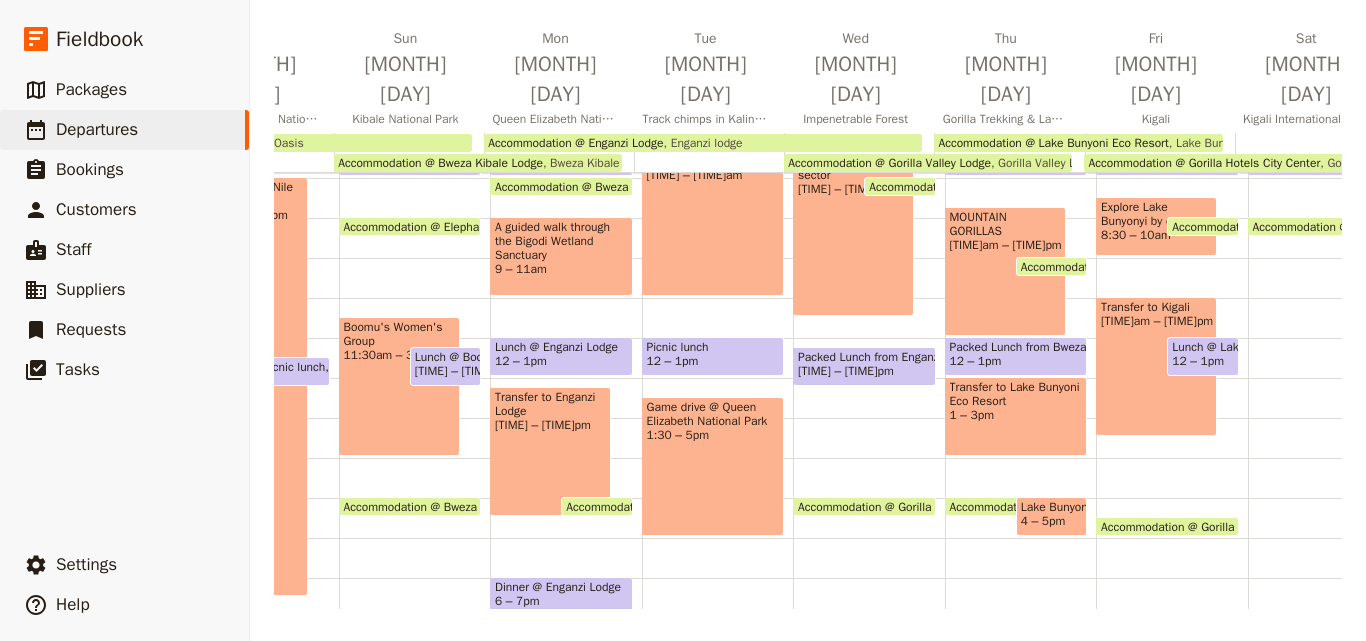 scroll, scrollTop: 309, scrollLeft: 0, axis: vertical 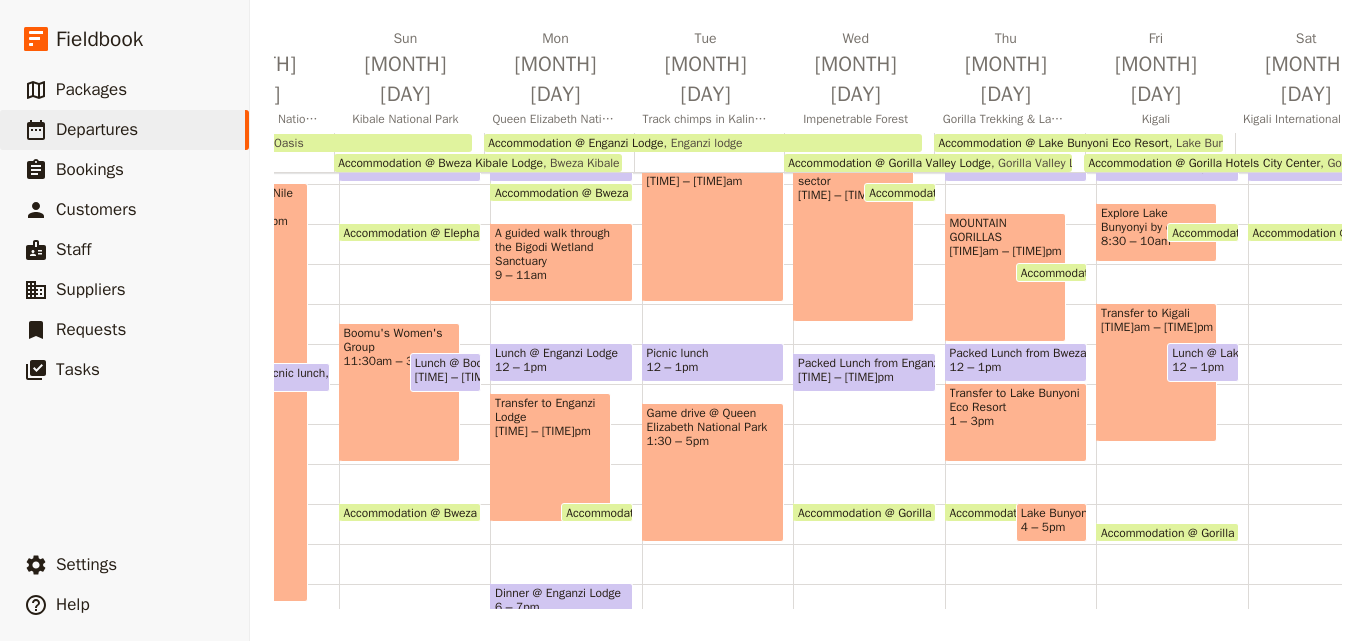 click on "12 – 1pm" at bounding box center [1198, 367] 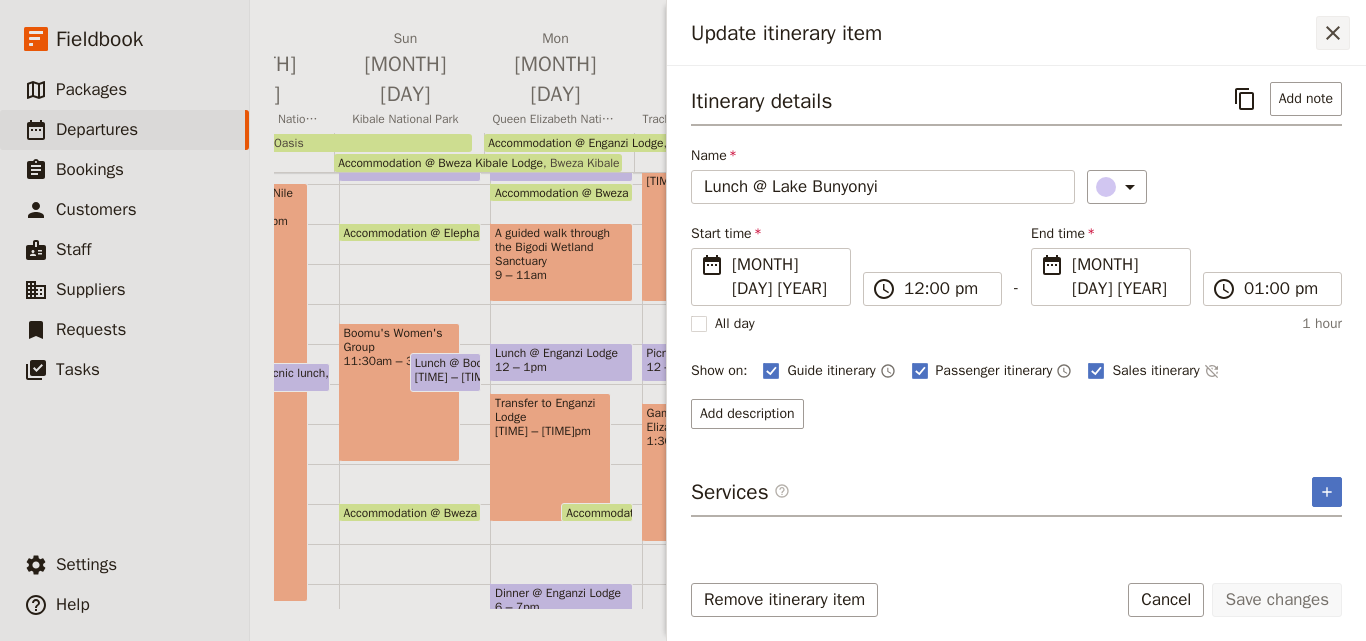 click 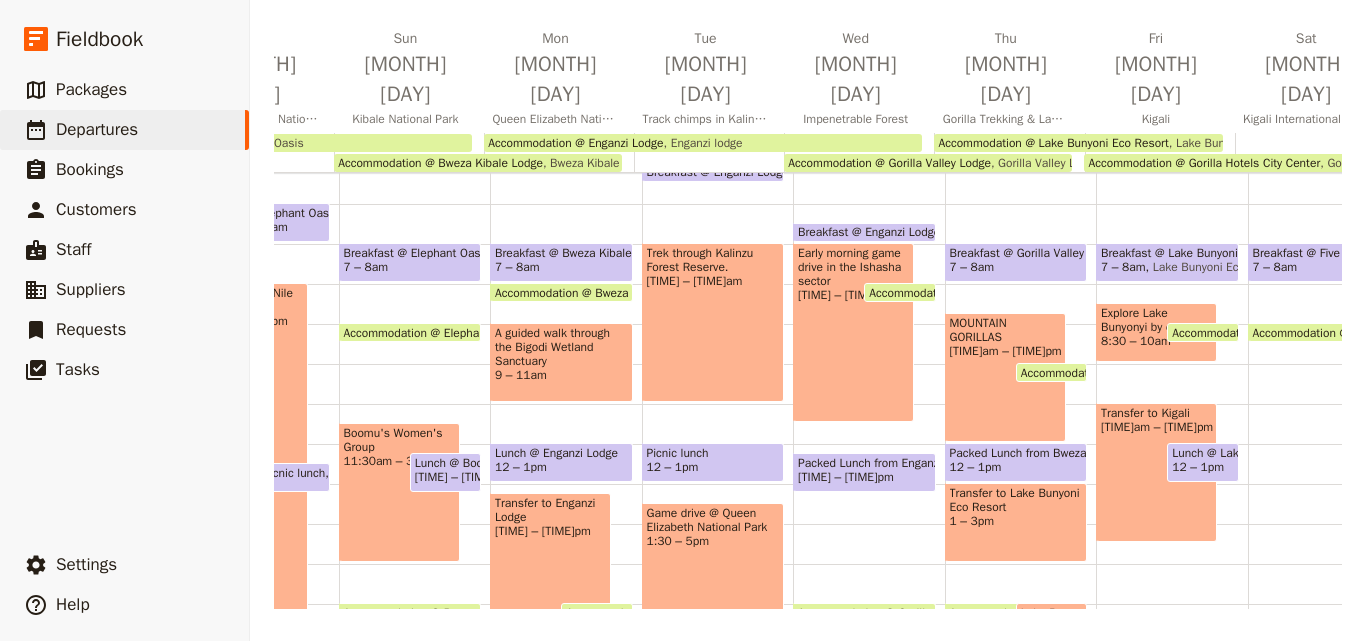 scroll, scrollTop: 0, scrollLeft: 0, axis: both 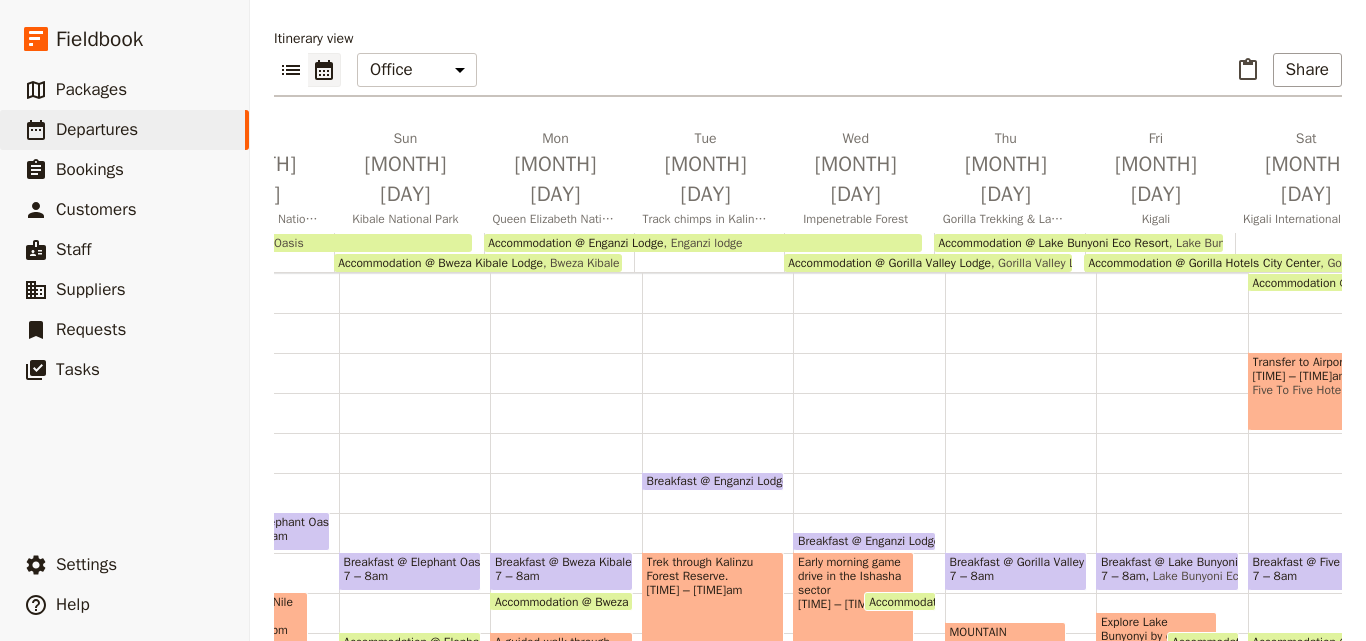 click on "Transfer to Airport [TIME] – [TIME]am Five To Five Hotel" at bounding box center (1319, 391) 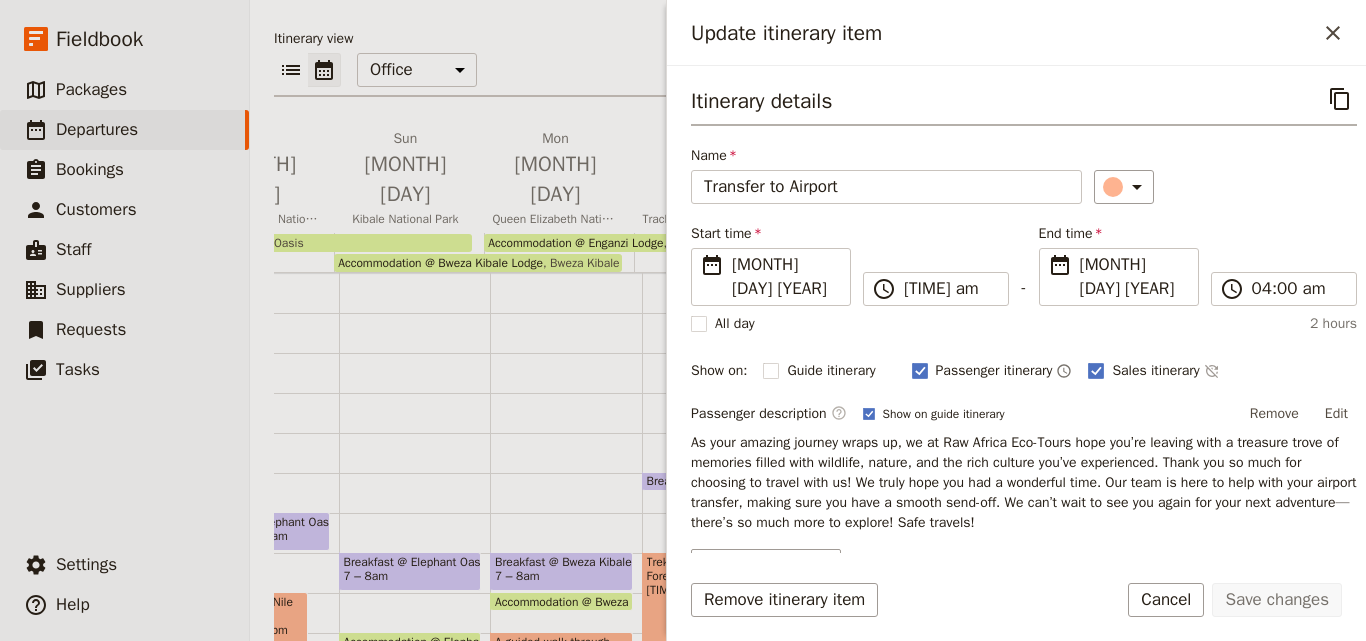 scroll, scrollTop: 159, scrollLeft: 0, axis: vertical 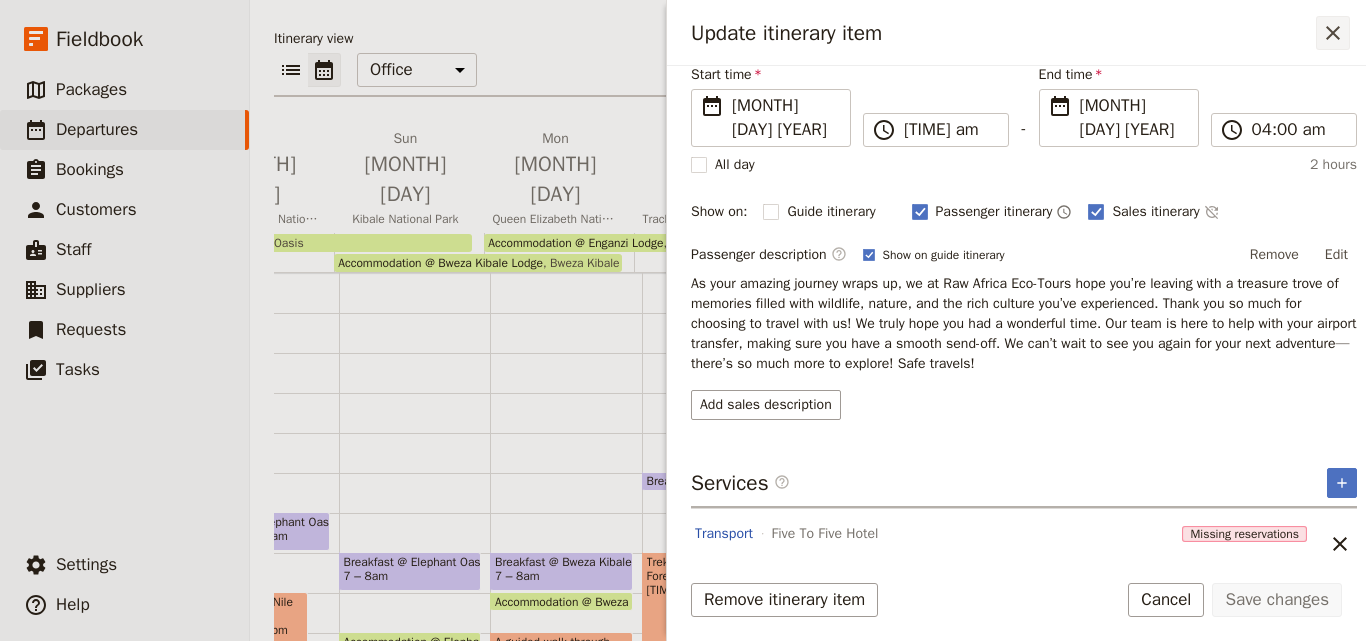 click 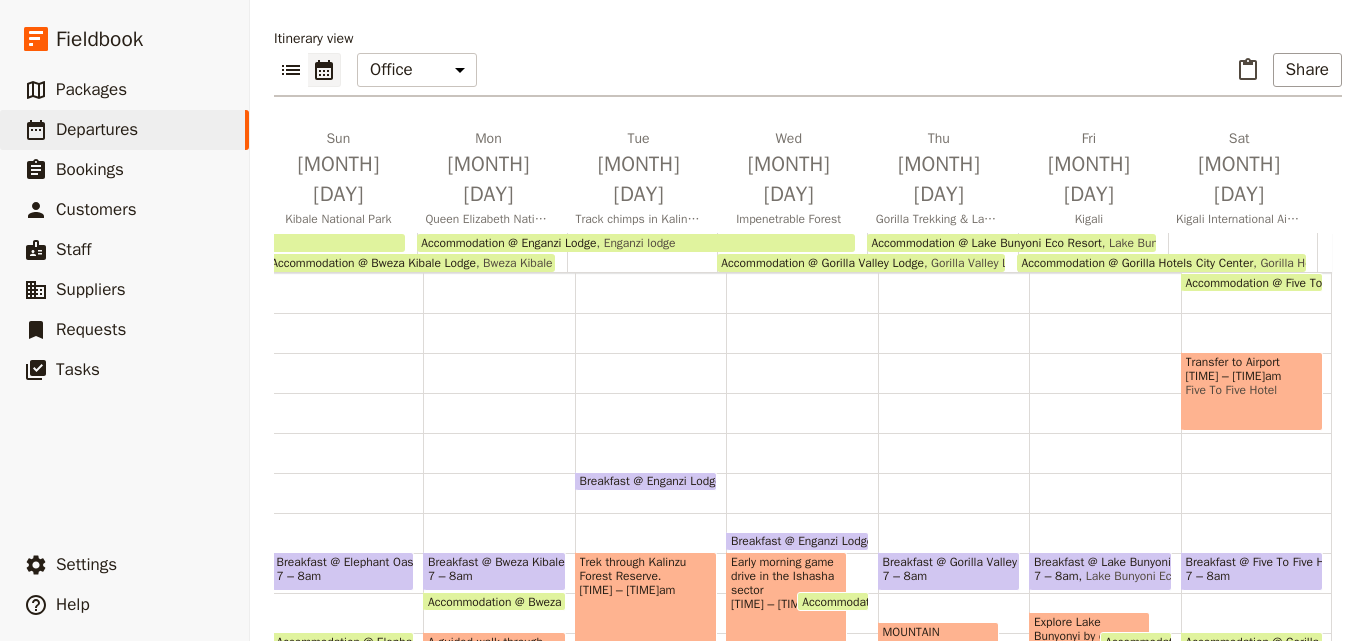 scroll, scrollTop: 0, scrollLeft: 522, axis: horizontal 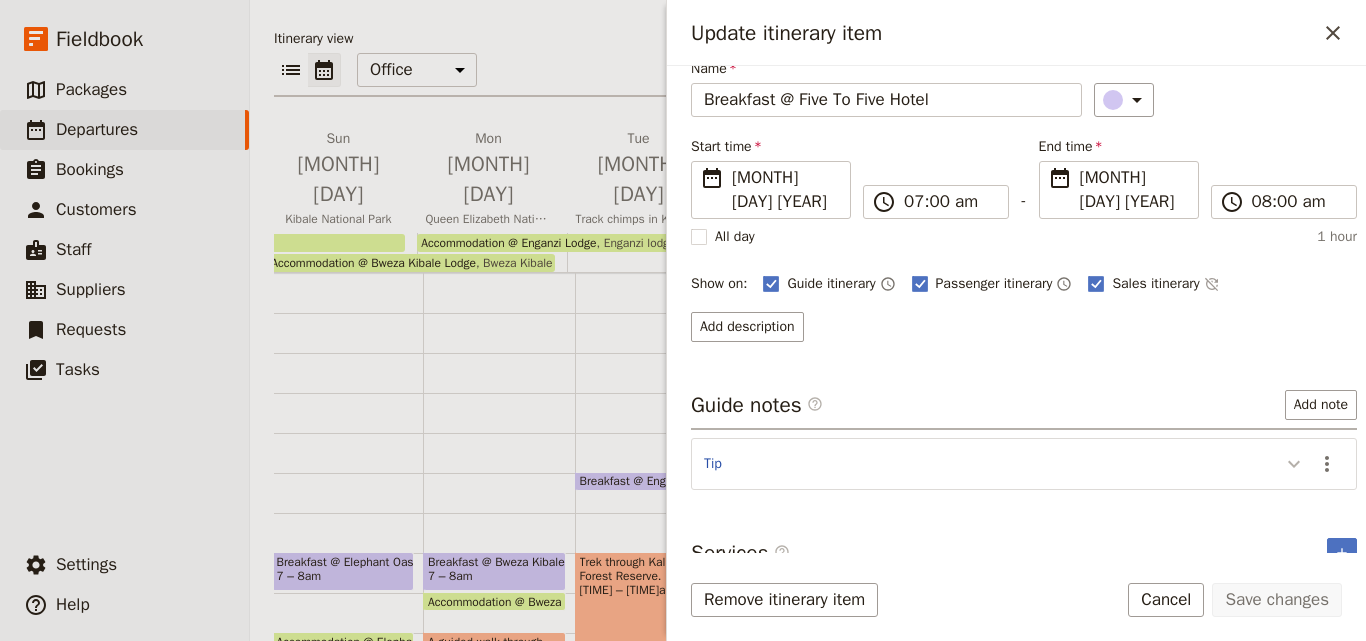 click 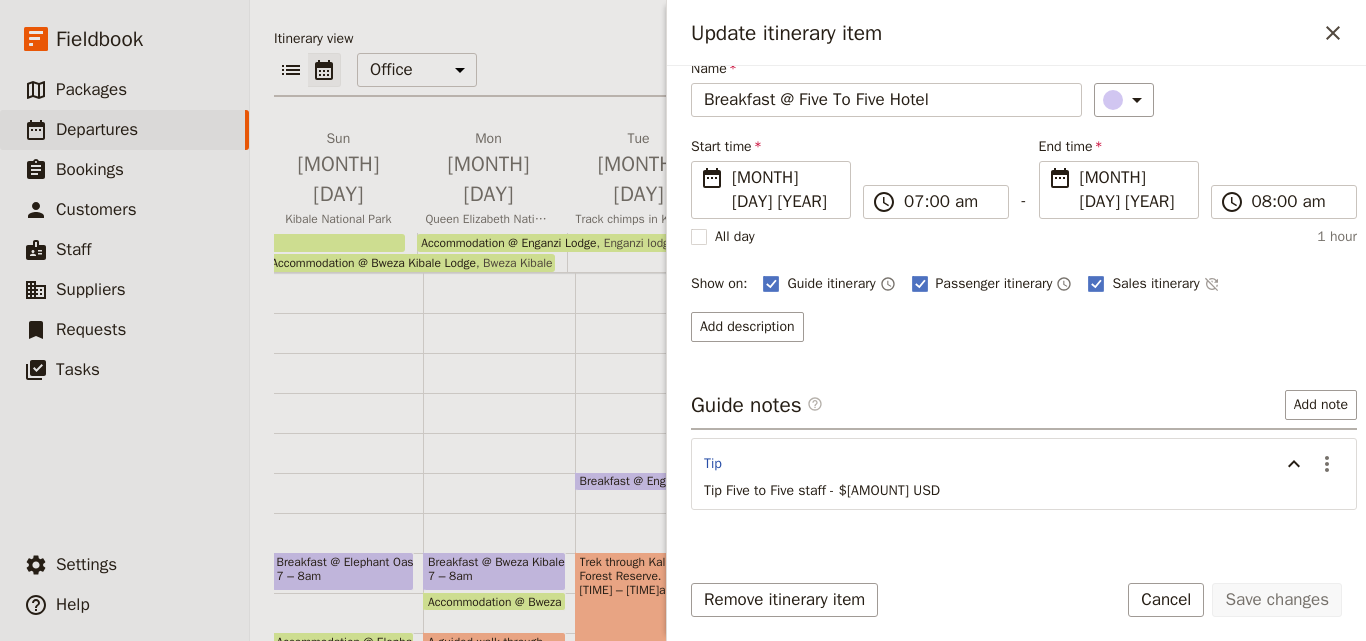 scroll, scrollTop: 107, scrollLeft: 0, axis: vertical 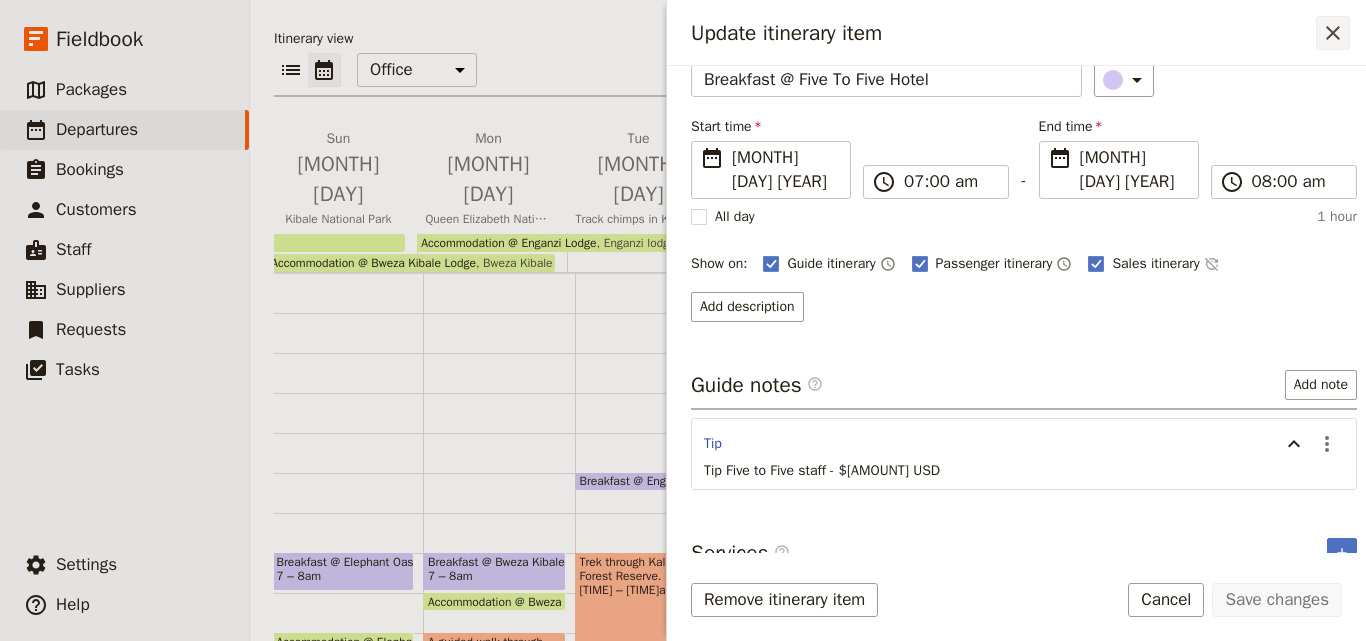 click 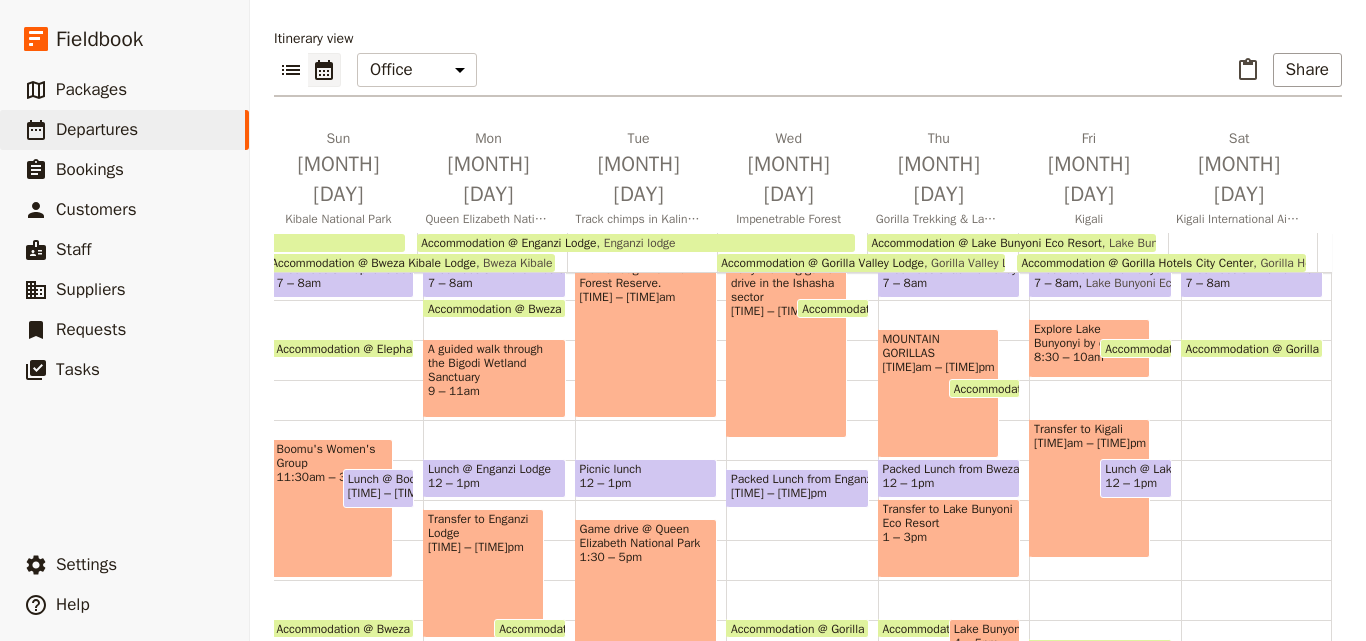 scroll, scrollTop: 200, scrollLeft: 0, axis: vertical 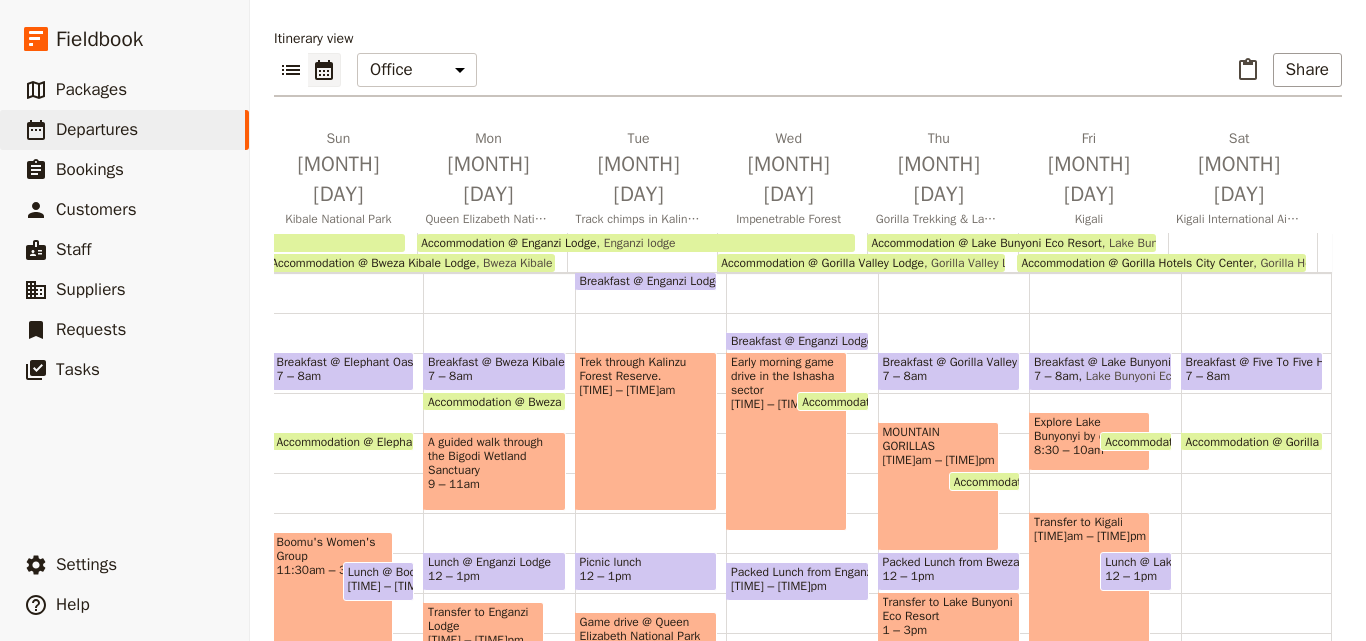click on "7 – 8am" at bounding box center (1252, 376) 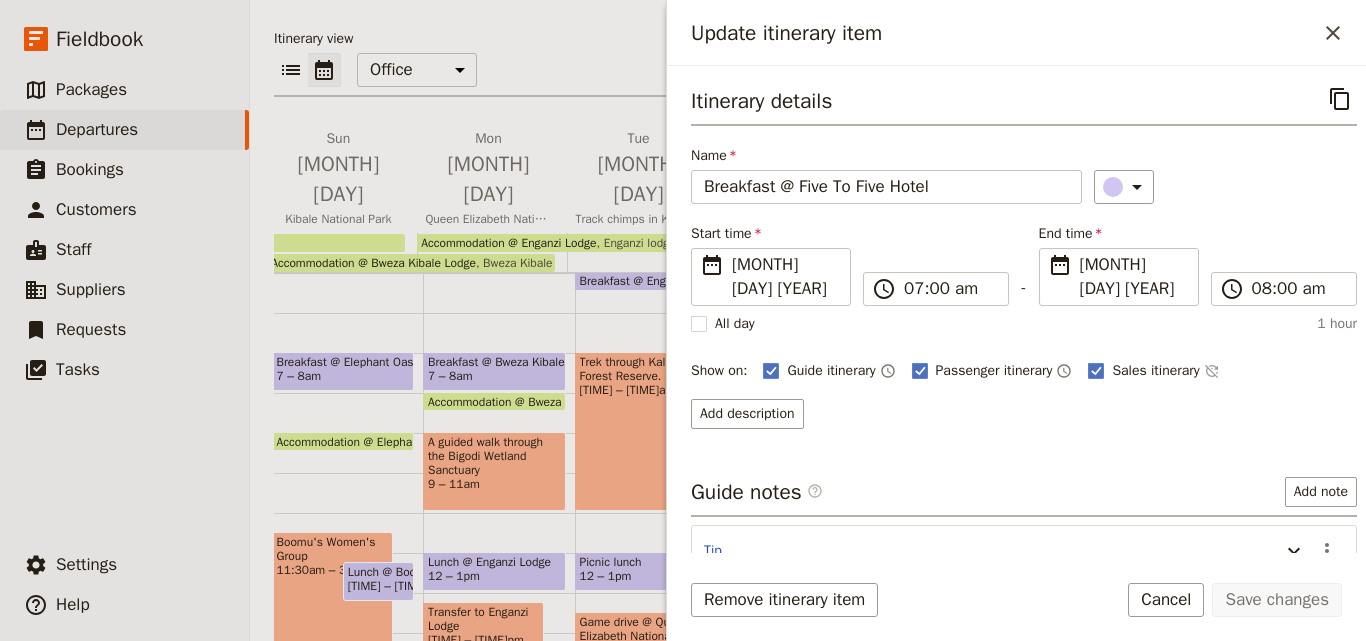 scroll, scrollTop: 87, scrollLeft: 0, axis: vertical 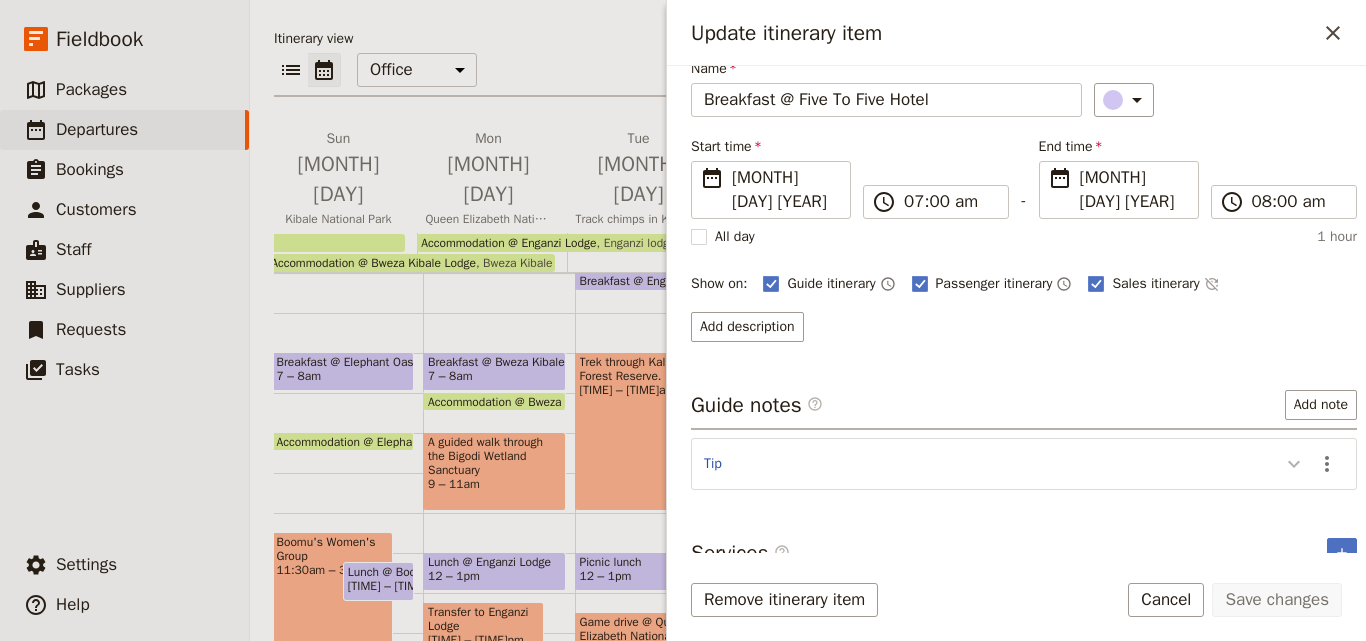 click 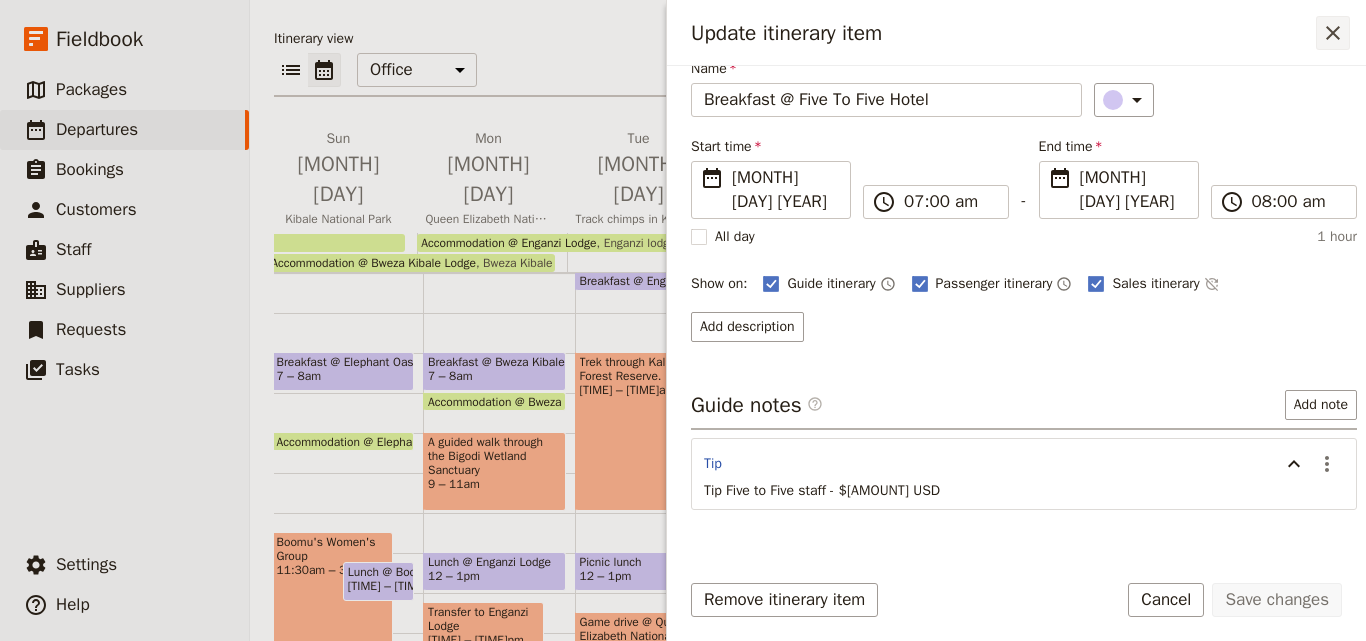 click 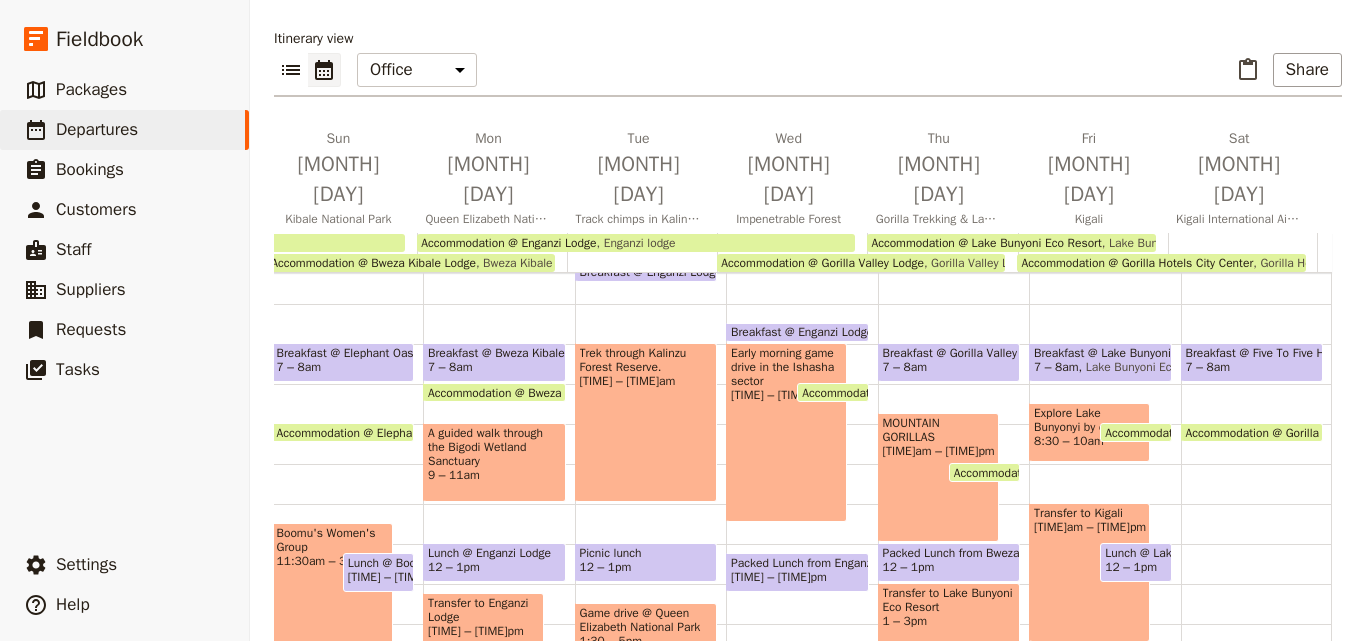 scroll, scrollTop: 0, scrollLeft: 0, axis: both 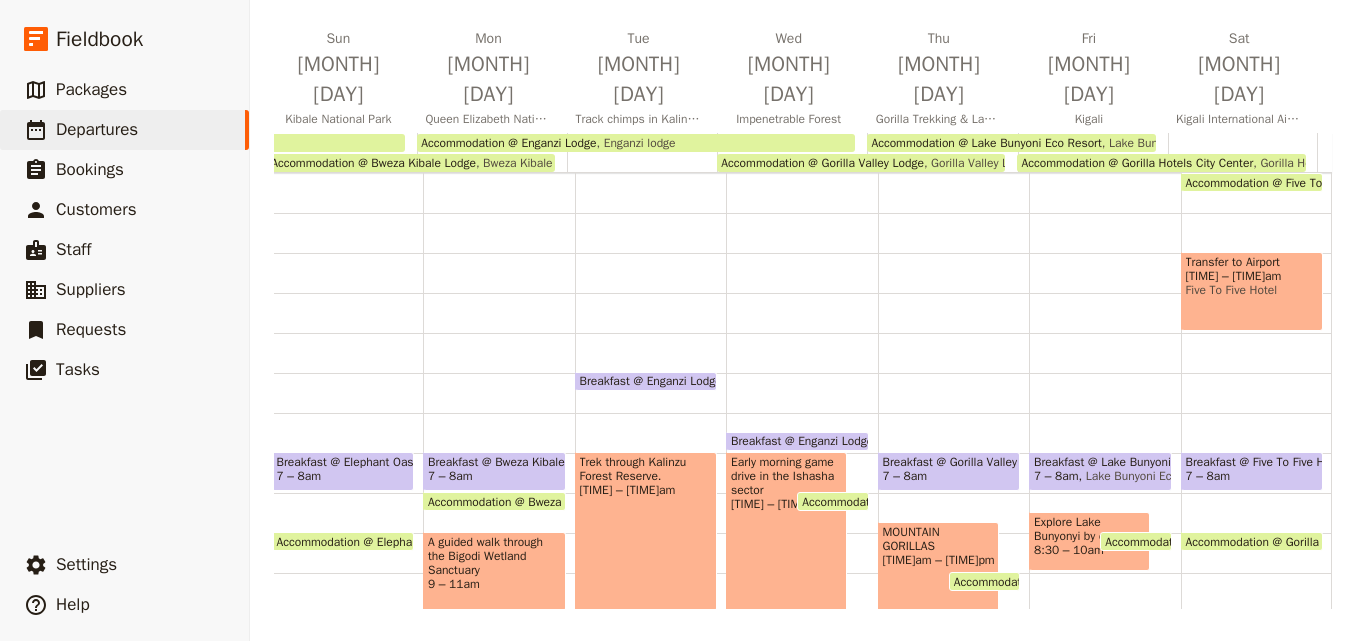 click on "7 – 8am" at bounding box center [1252, 476] 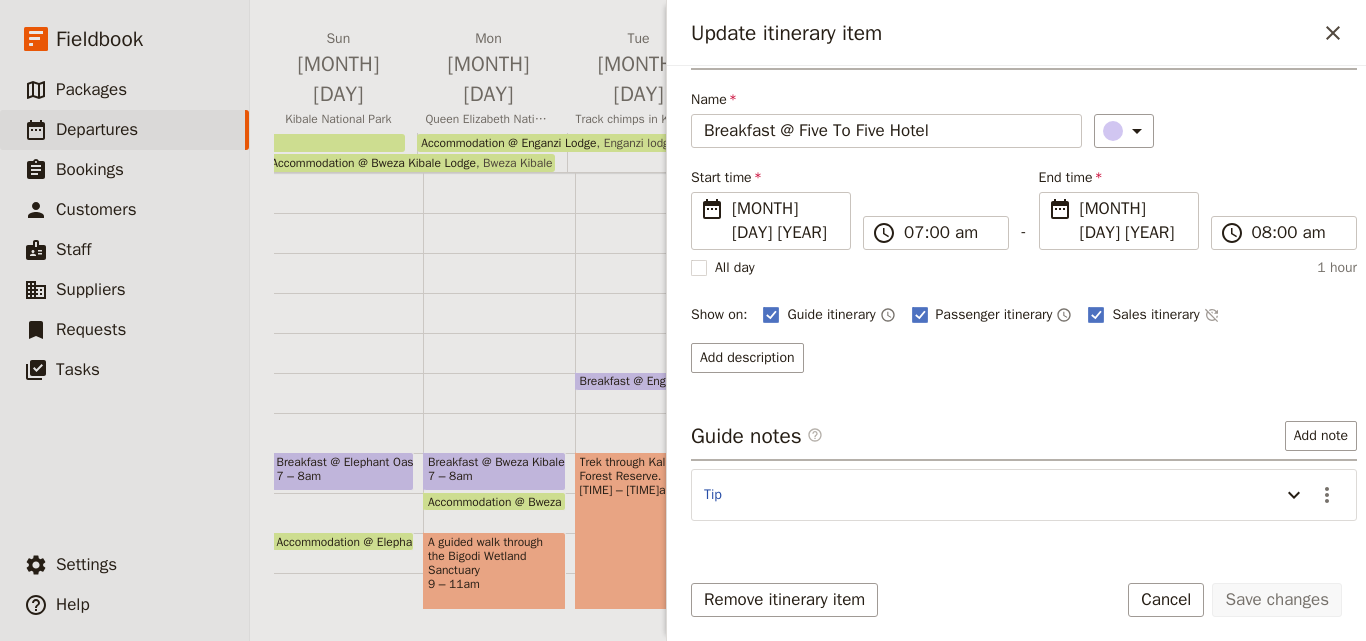 scroll, scrollTop: 87, scrollLeft: 0, axis: vertical 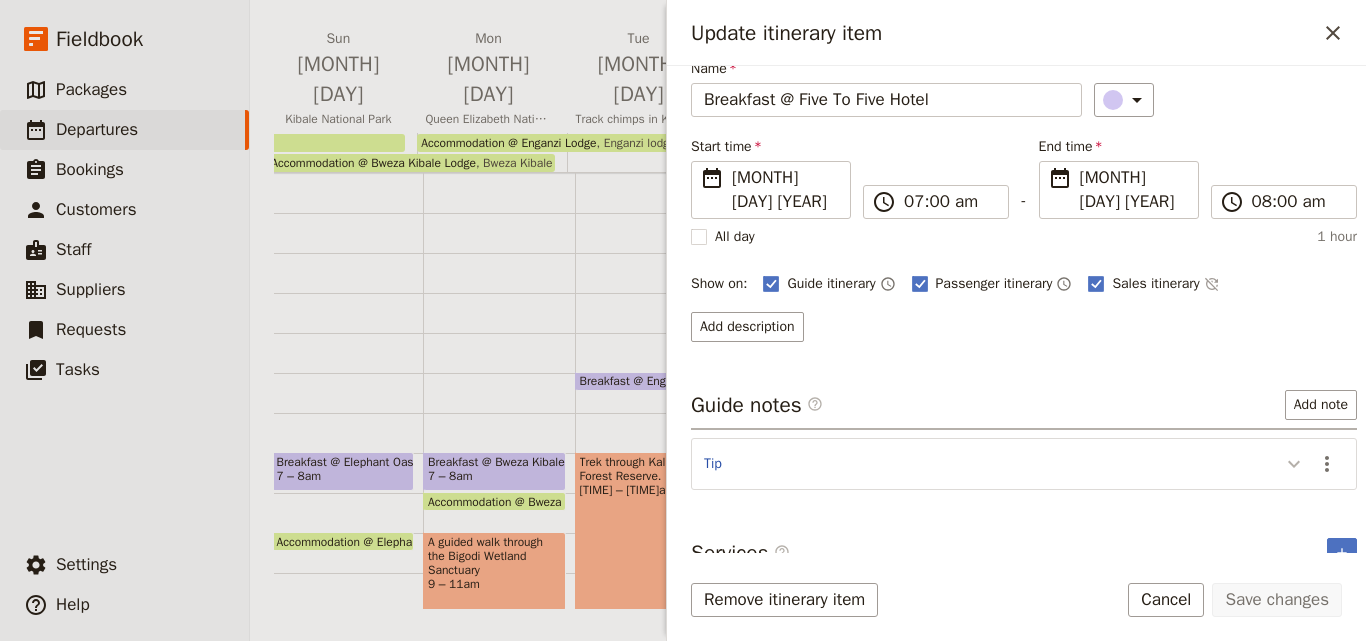 click 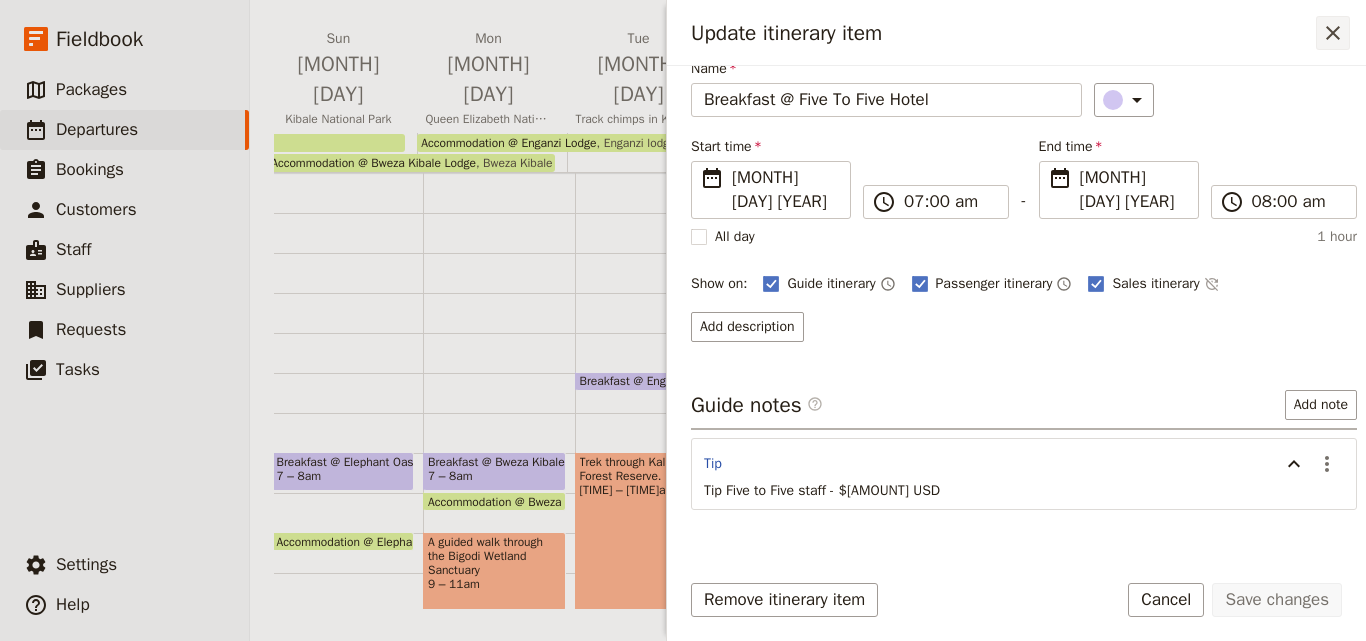 click 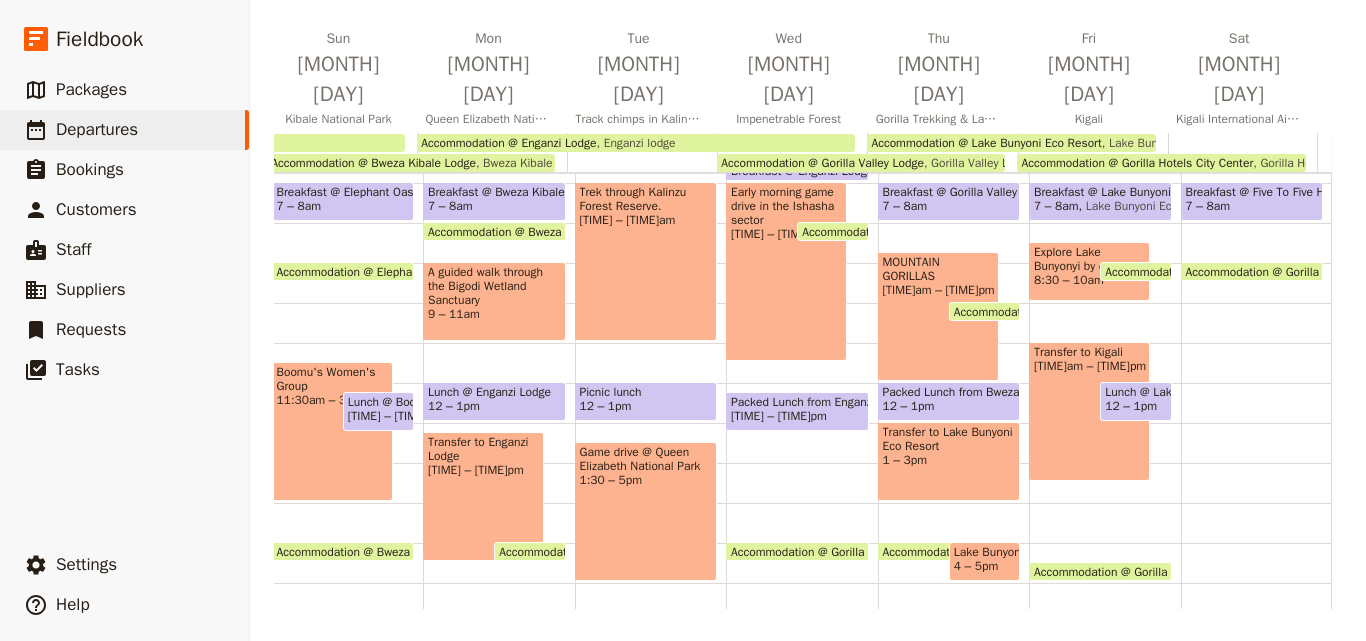 scroll, scrollTop: 300, scrollLeft: 0, axis: vertical 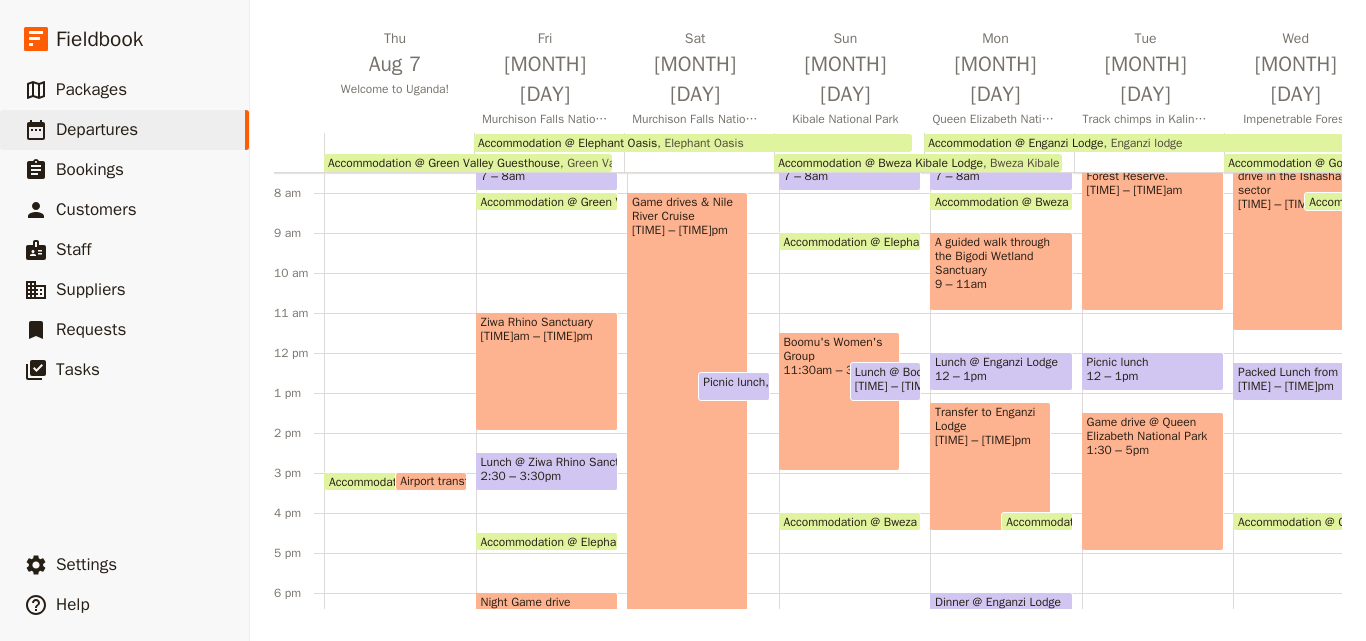 click on "Ziwa Rhino Sanctuary [TIME]am – [TIME]pm" at bounding box center [547, 371] 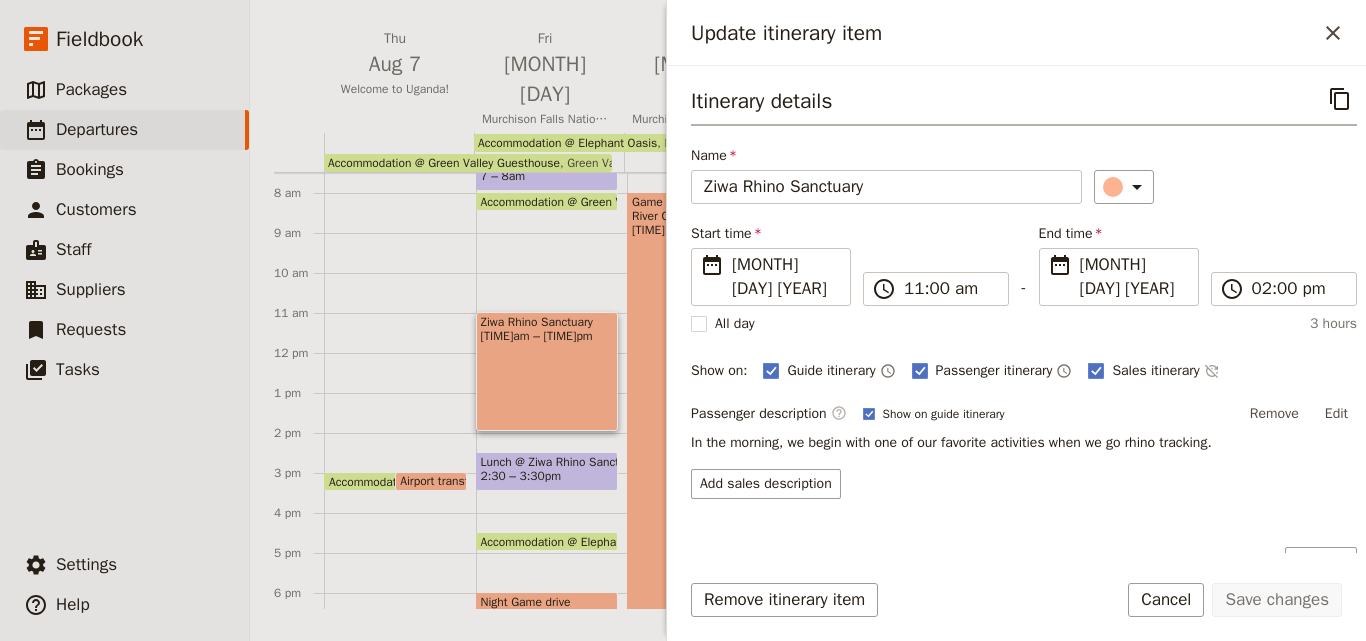 scroll, scrollTop: 509, scrollLeft: 0, axis: vertical 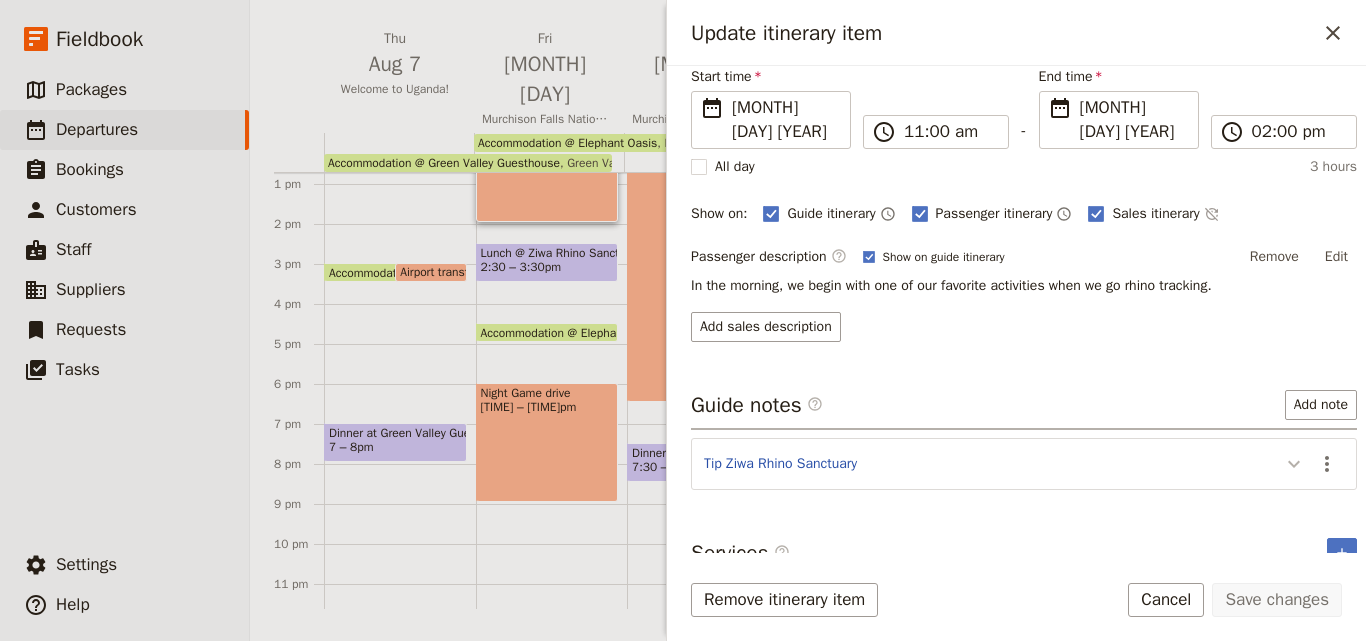 click 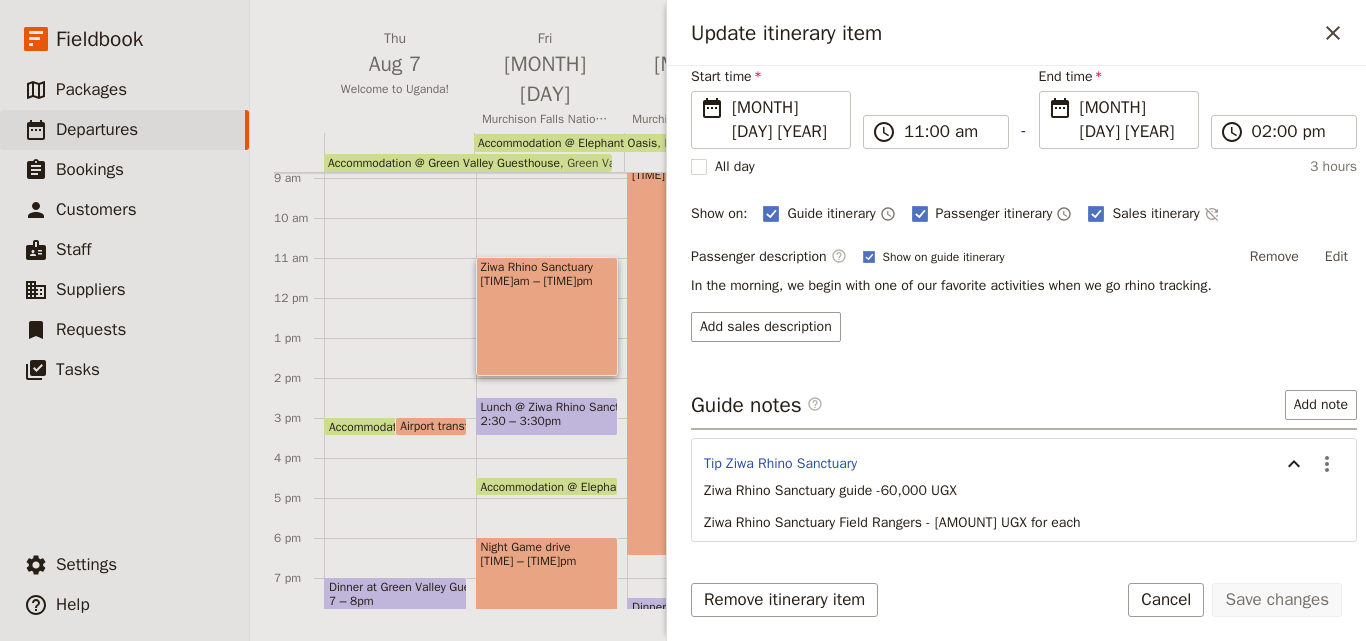 scroll, scrollTop: 209, scrollLeft: 0, axis: vertical 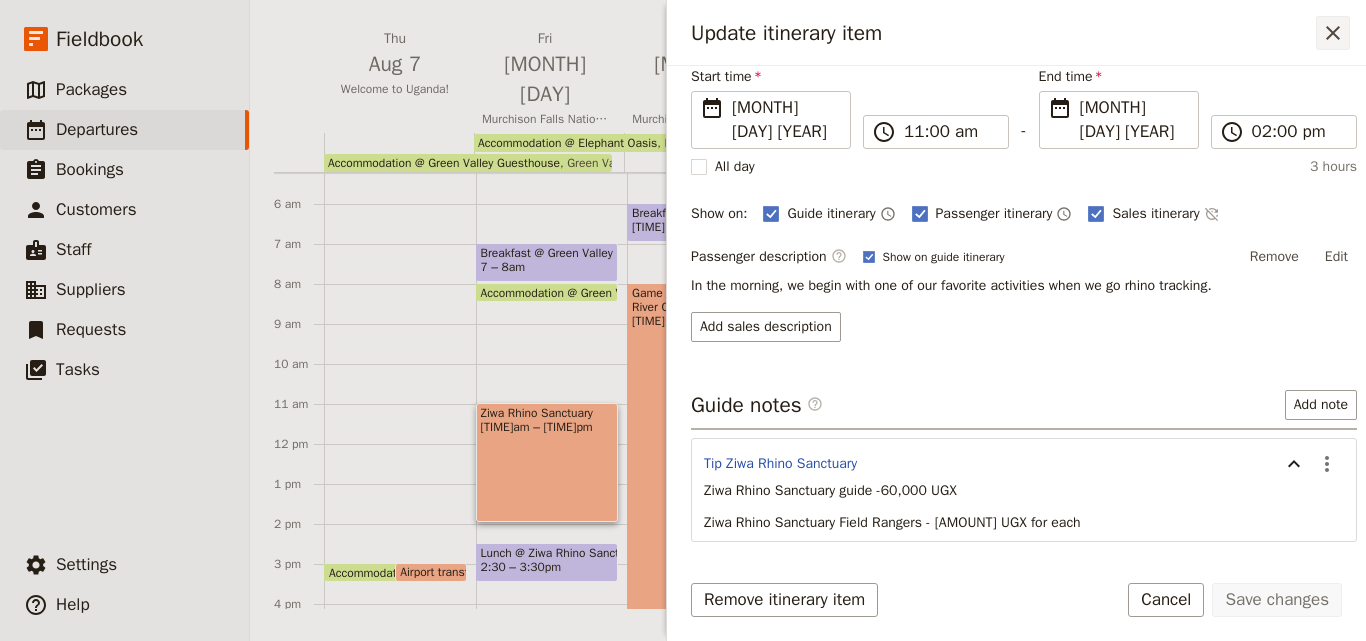 click 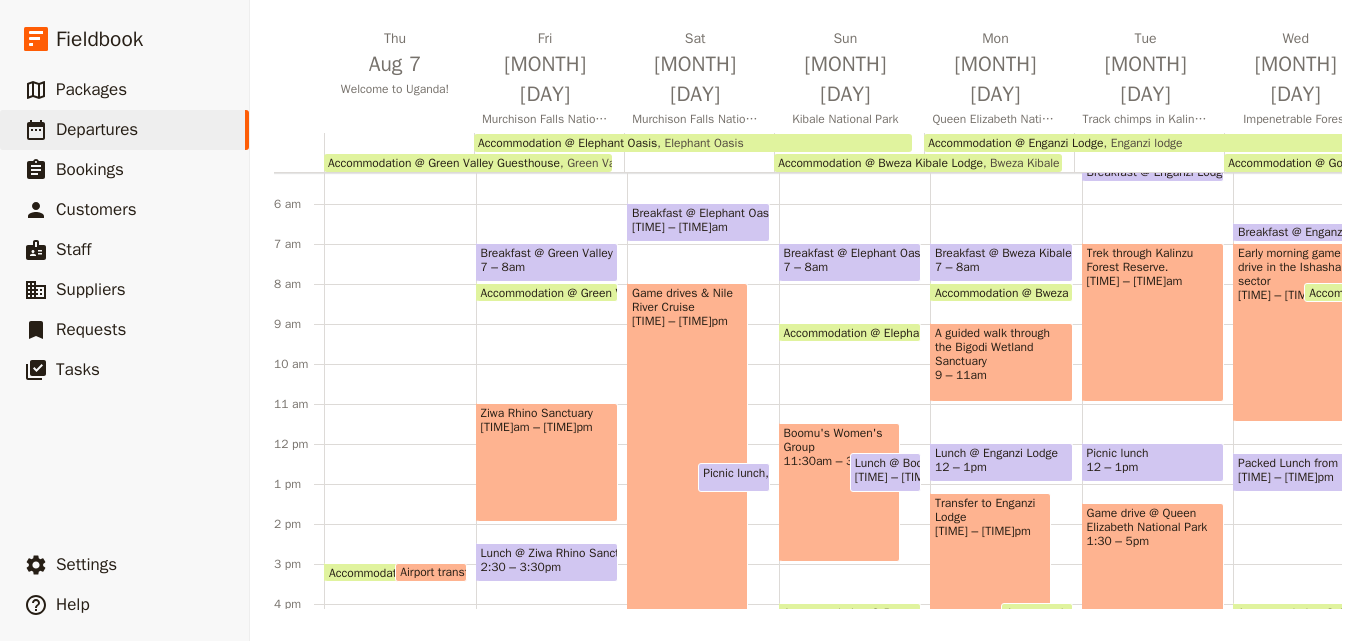 scroll, scrollTop: 409, scrollLeft: 0, axis: vertical 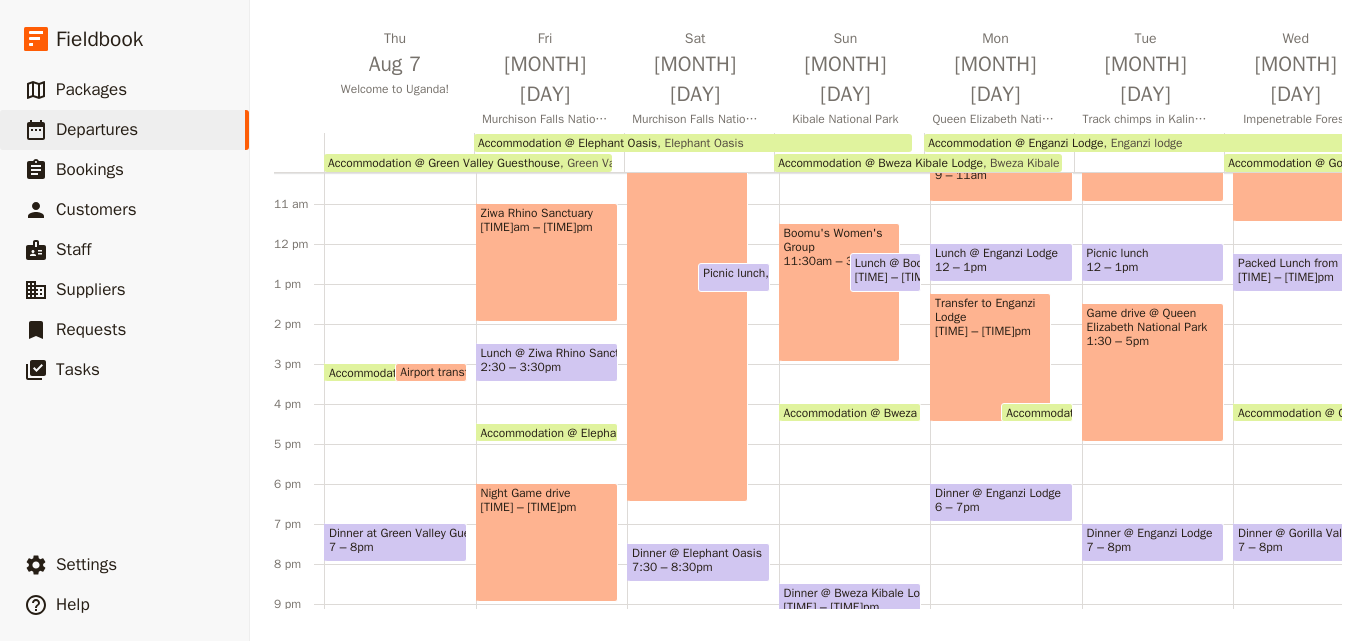 click at bounding box center [547, 377] 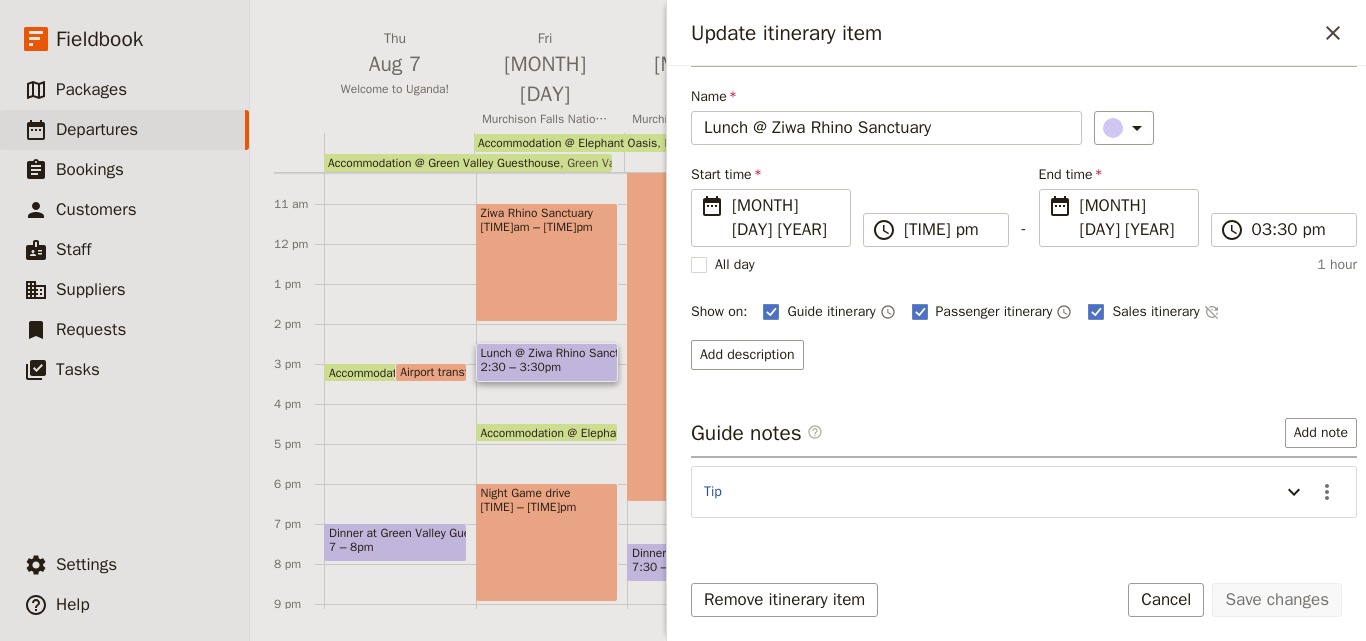 scroll, scrollTop: 87, scrollLeft: 0, axis: vertical 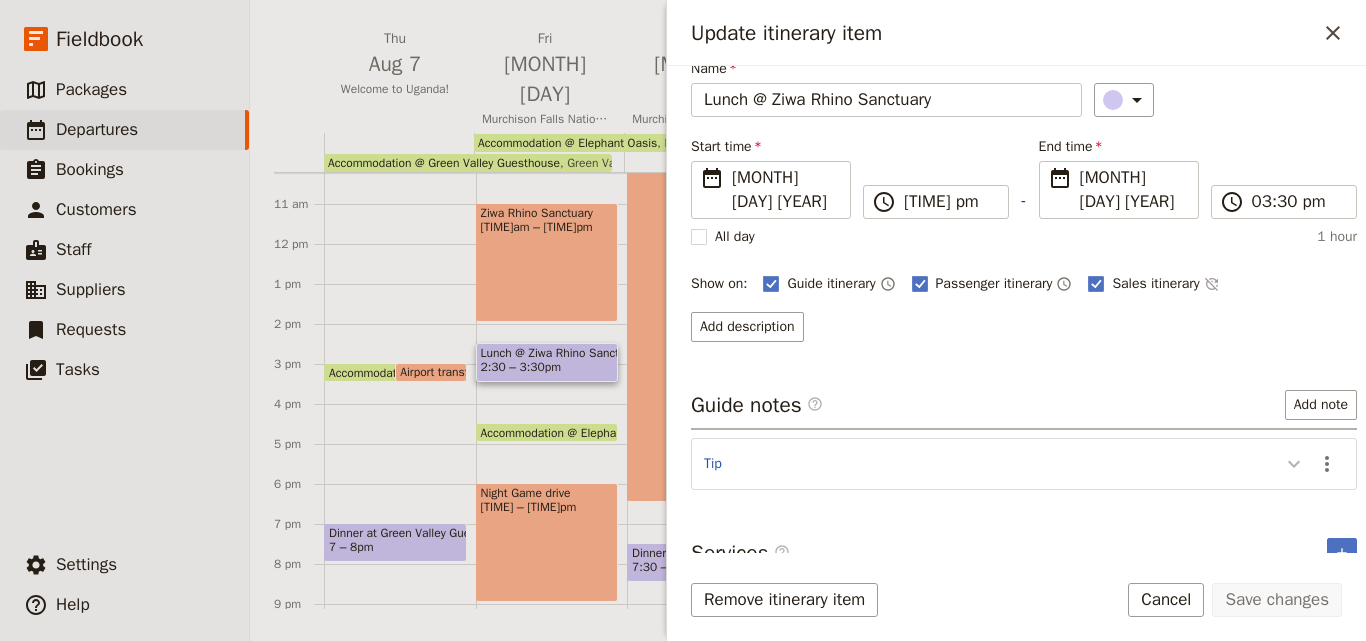 click 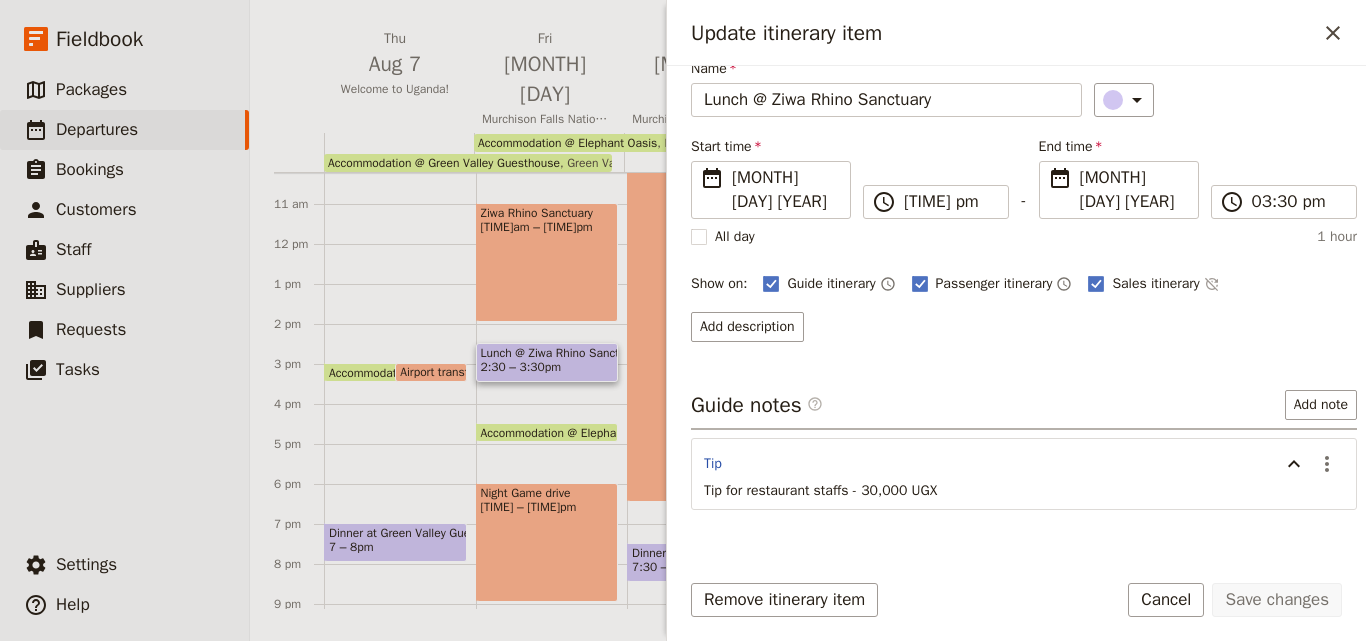 drag, startPoint x: 581, startPoint y: 541, endPoint x: 557, endPoint y: 509, distance: 40 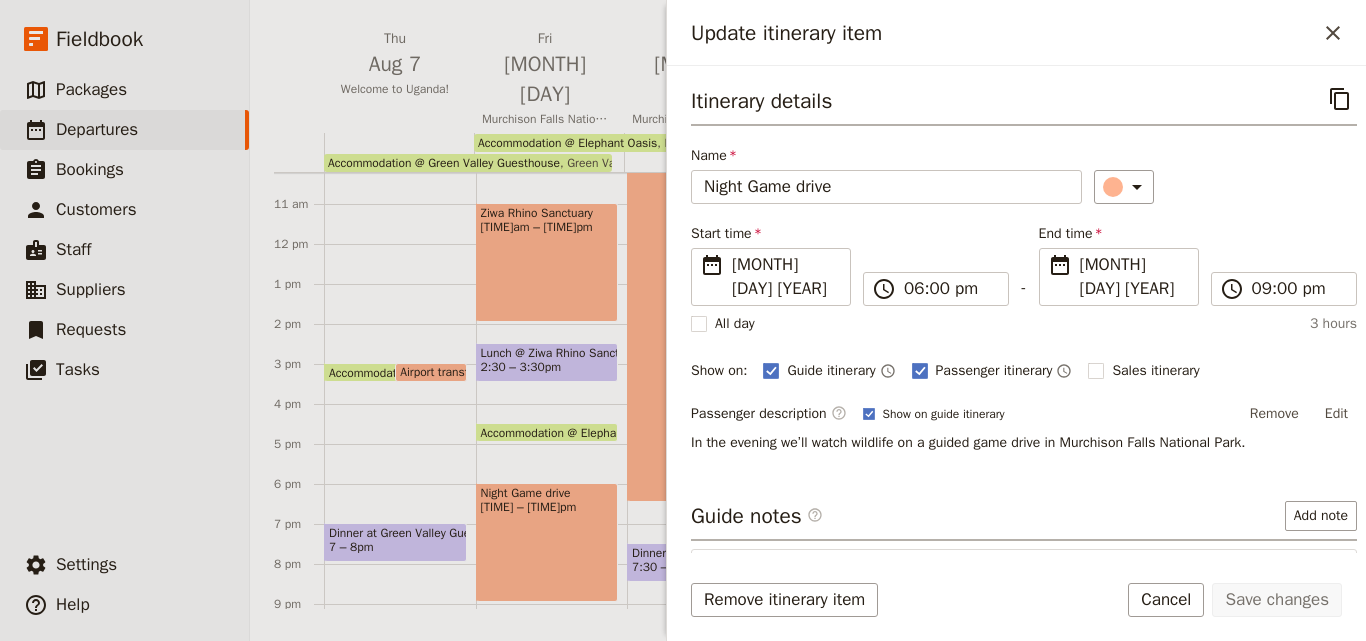 click 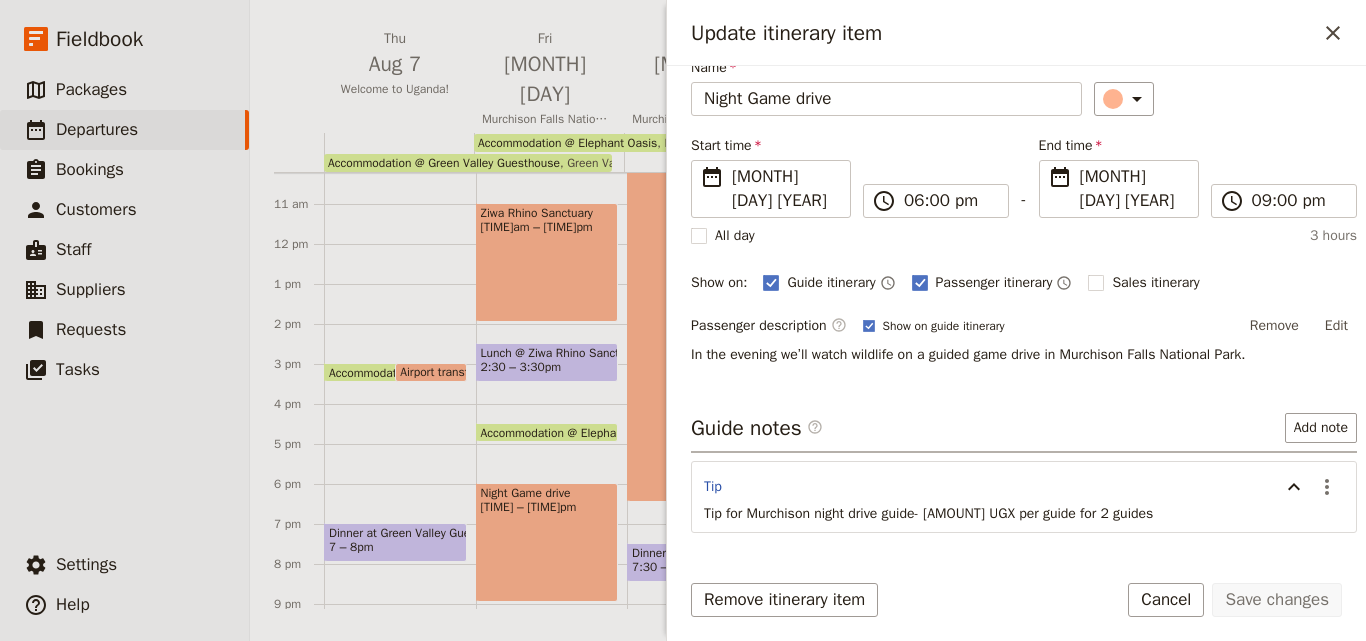 scroll, scrollTop: 131, scrollLeft: 0, axis: vertical 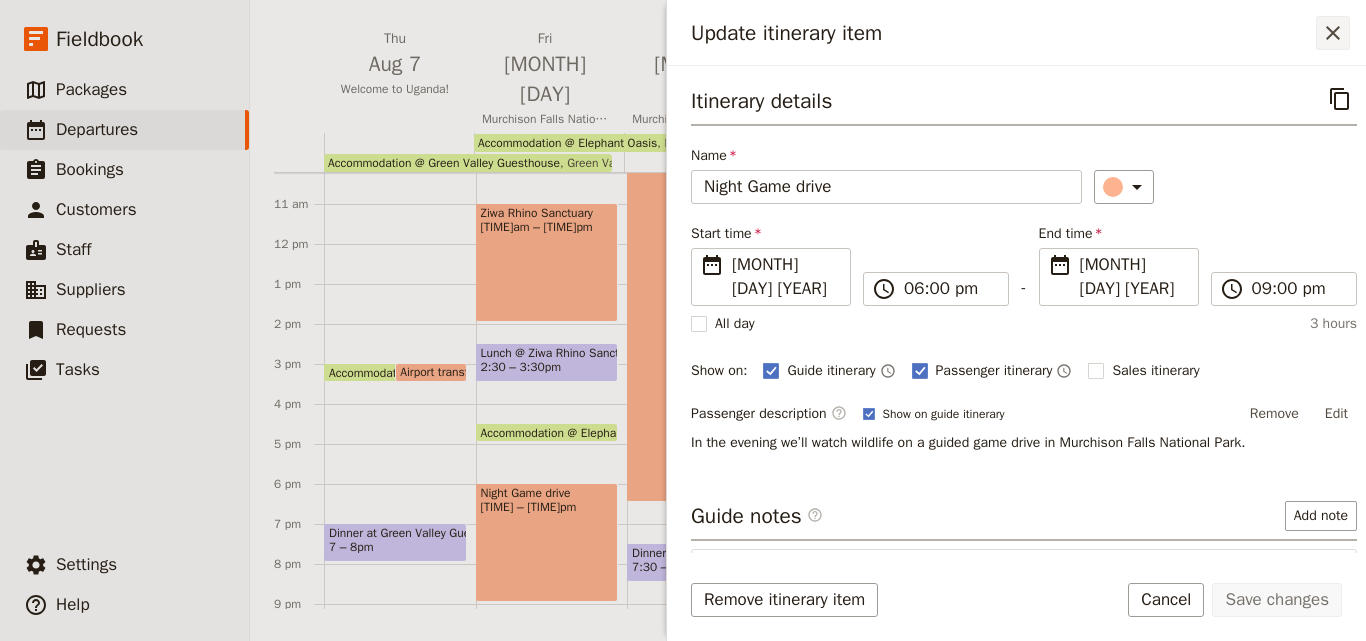 click on "​" at bounding box center [1333, 33] 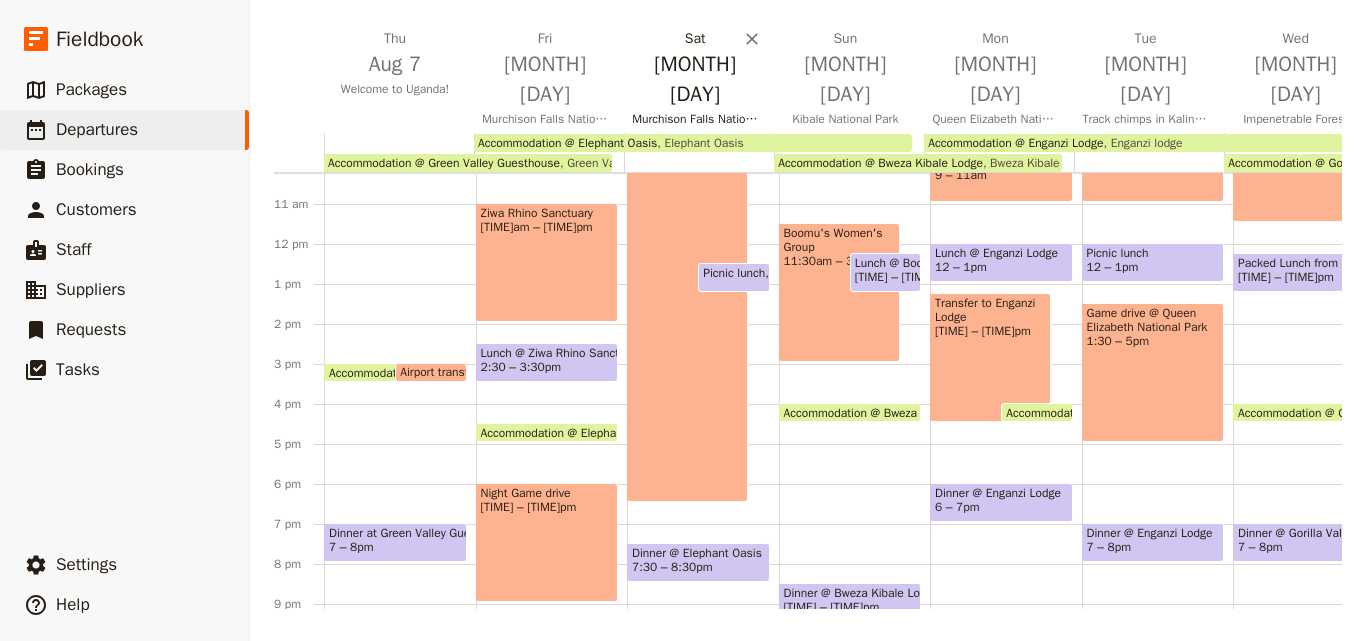 scroll, scrollTop: 0, scrollLeft: 0, axis: both 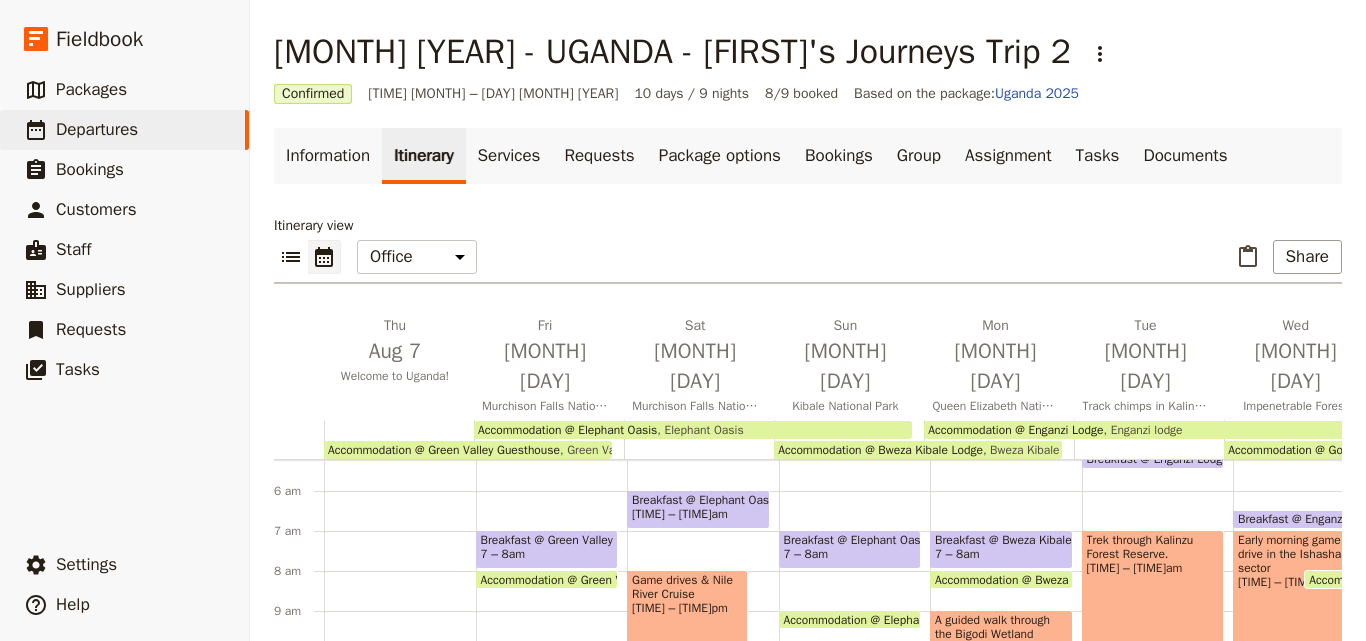 click on "Game drives &  Nile River Cruise [TIME]am – [TIME]pm" at bounding box center (687, 779) 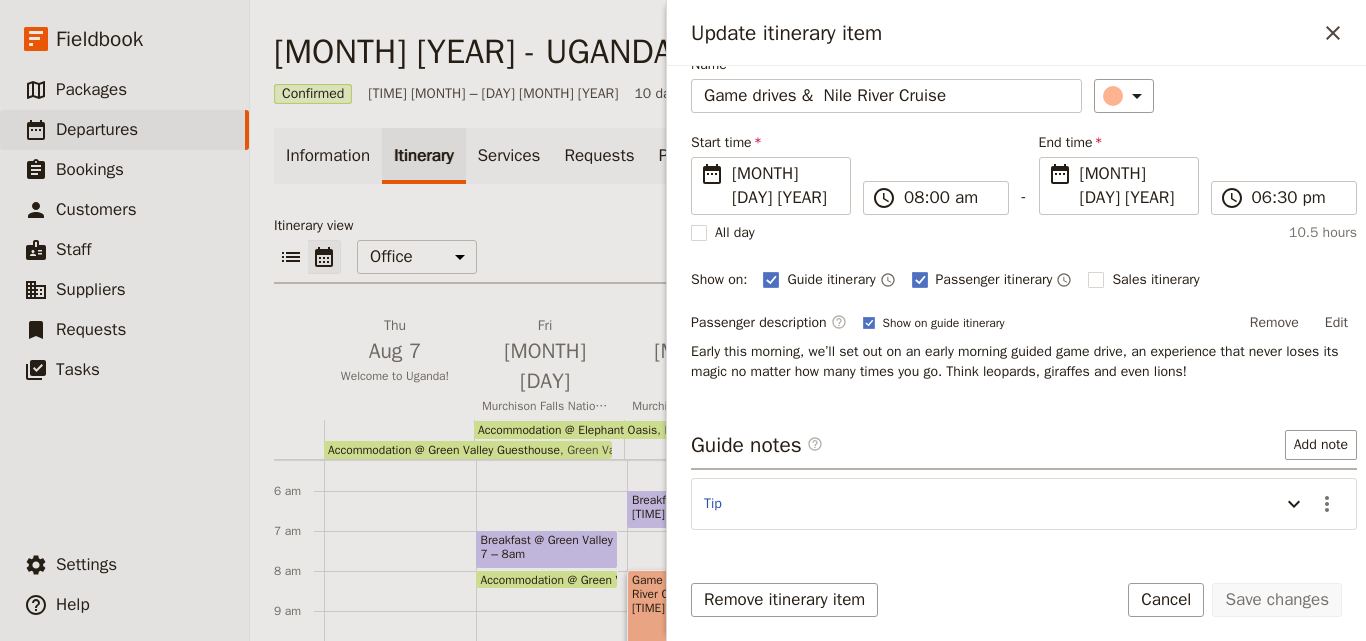 scroll, scrollTop: 131, scrollLeft: 0, axis: vertical 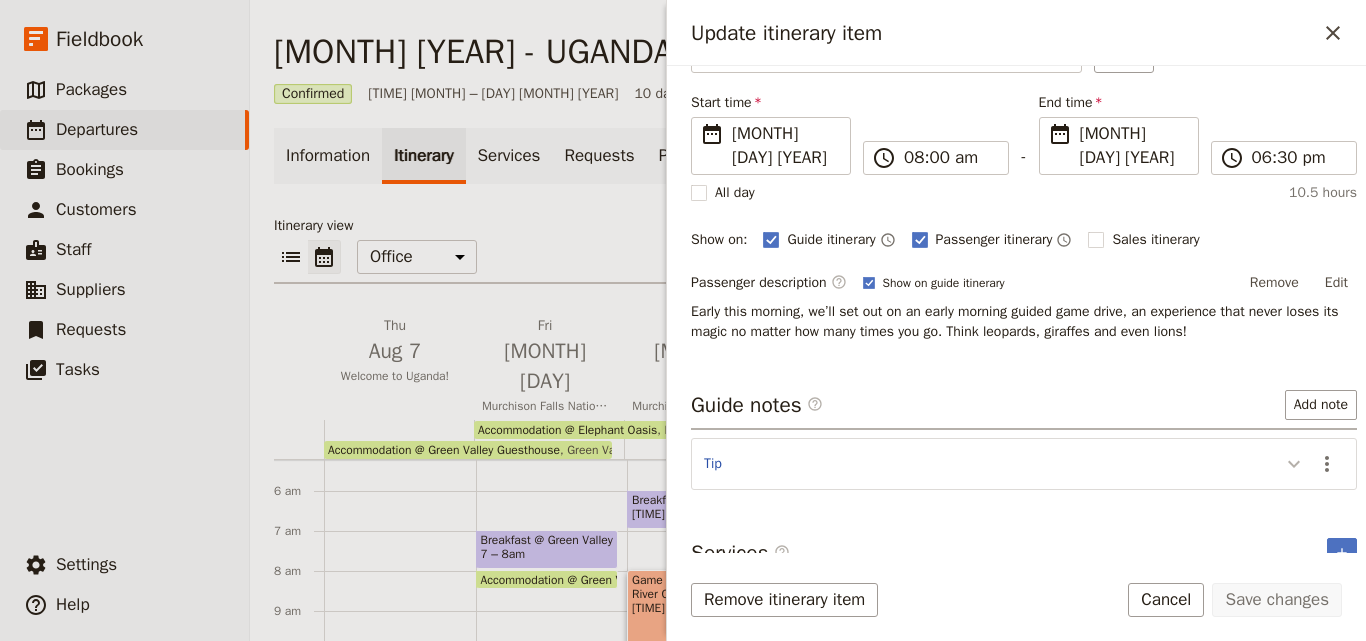 click 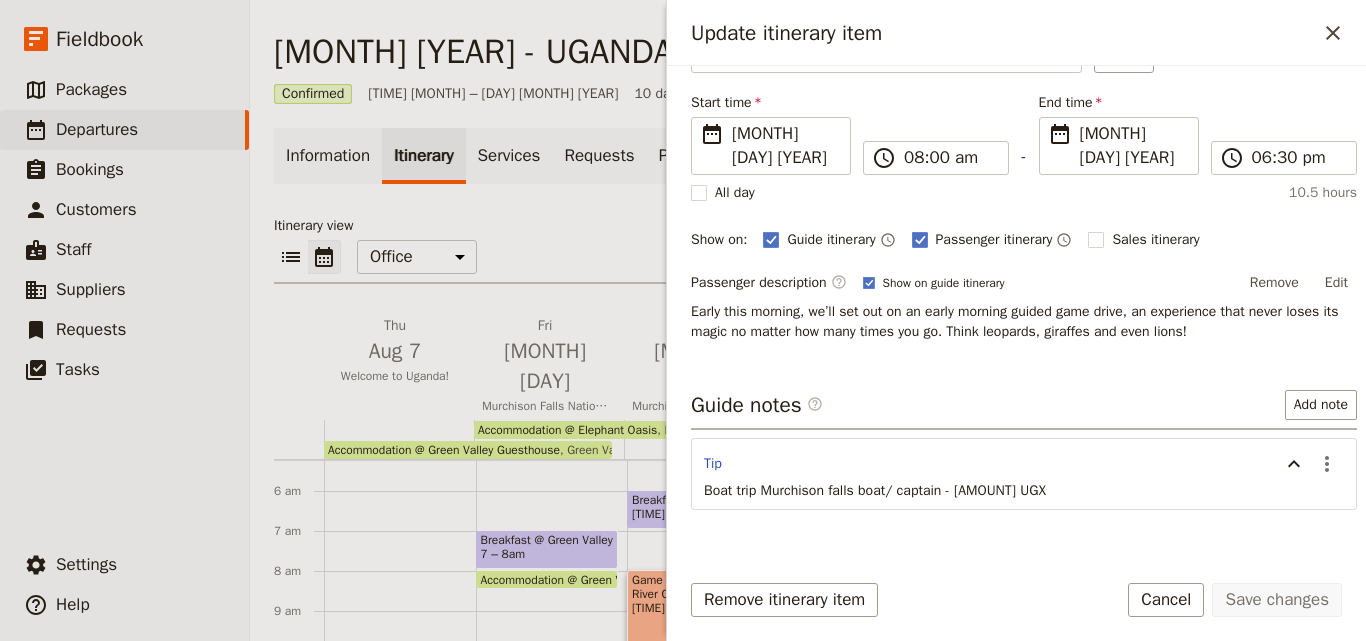 scroll, scrollTop: 151, scrollLeft: 0, axis: vertical 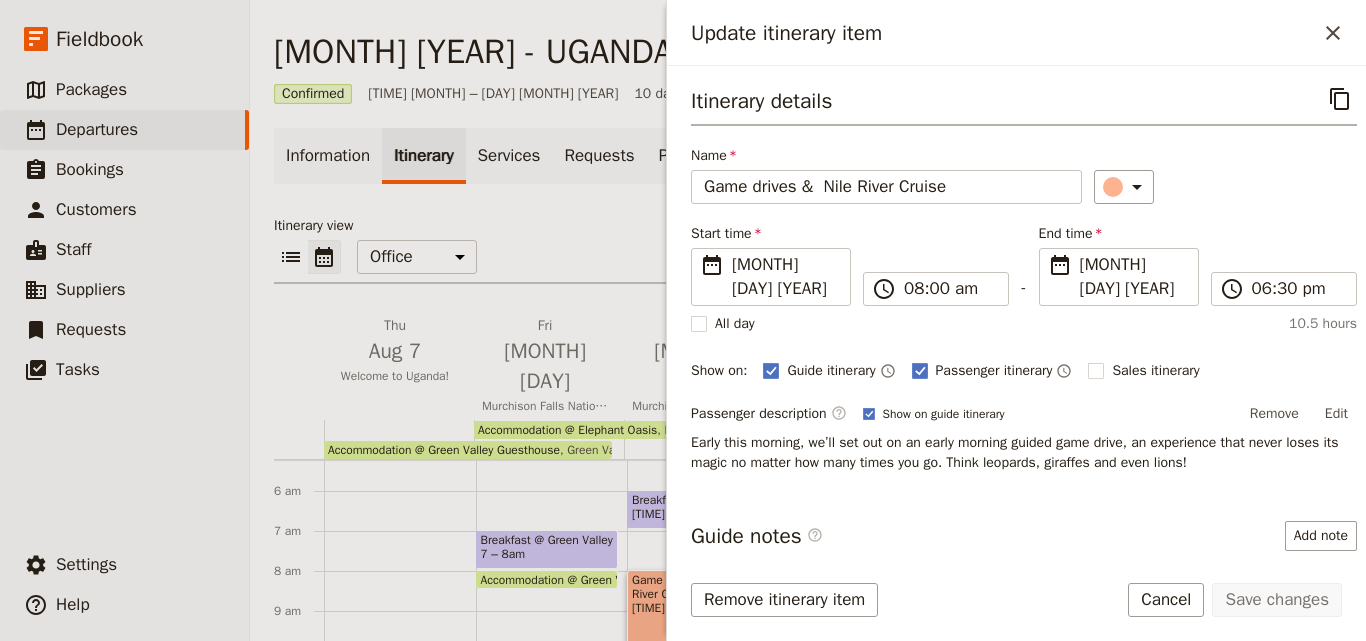 click on "Update itinerary item ​" at bounding box center [1016, 33] 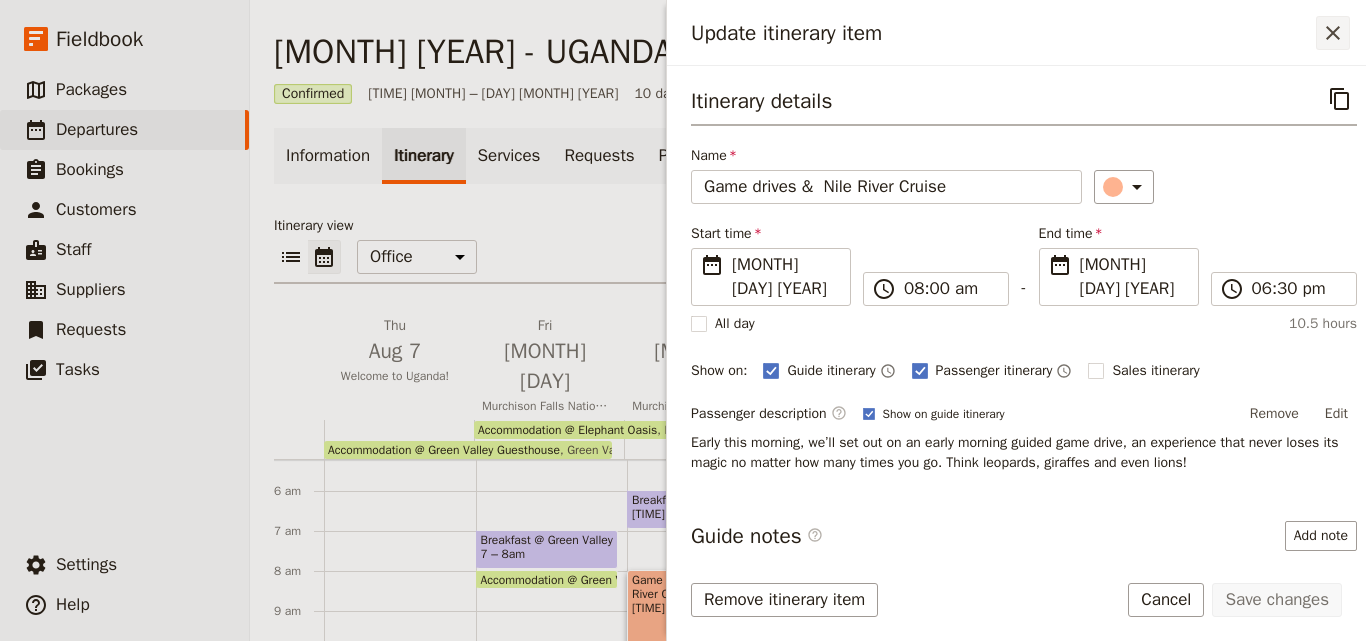 click 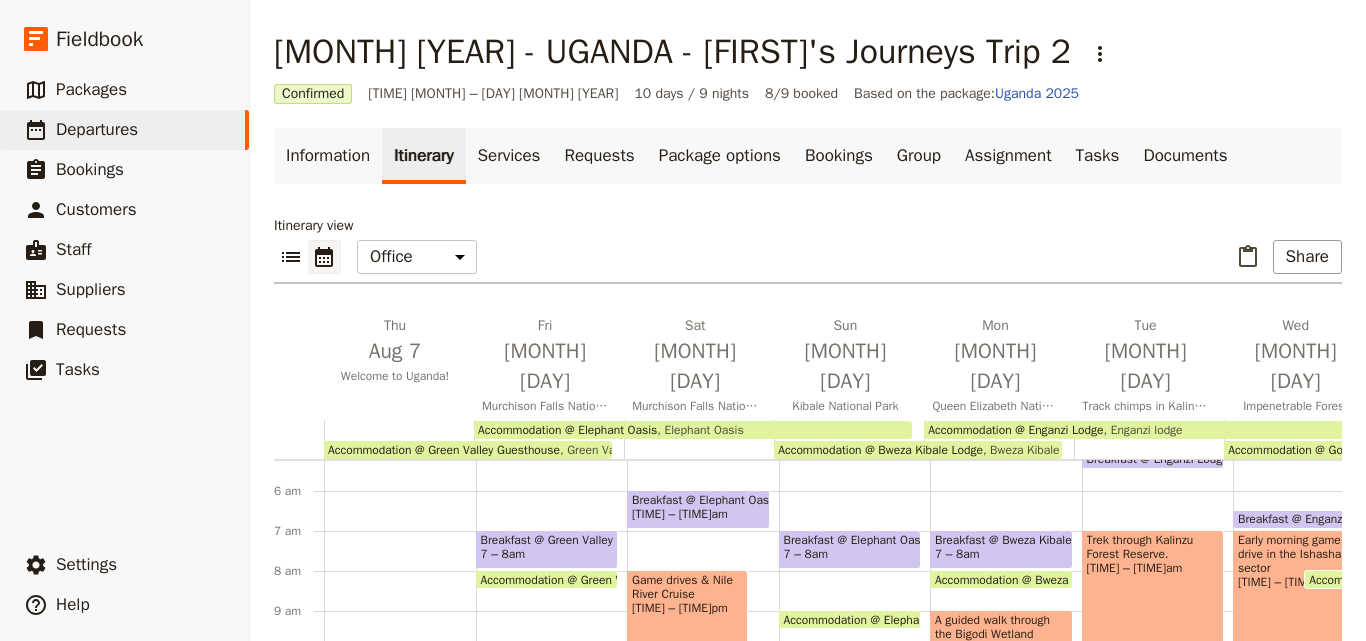 scroll, scrollTop: 286, scrollLeft: 0, axis: vertical 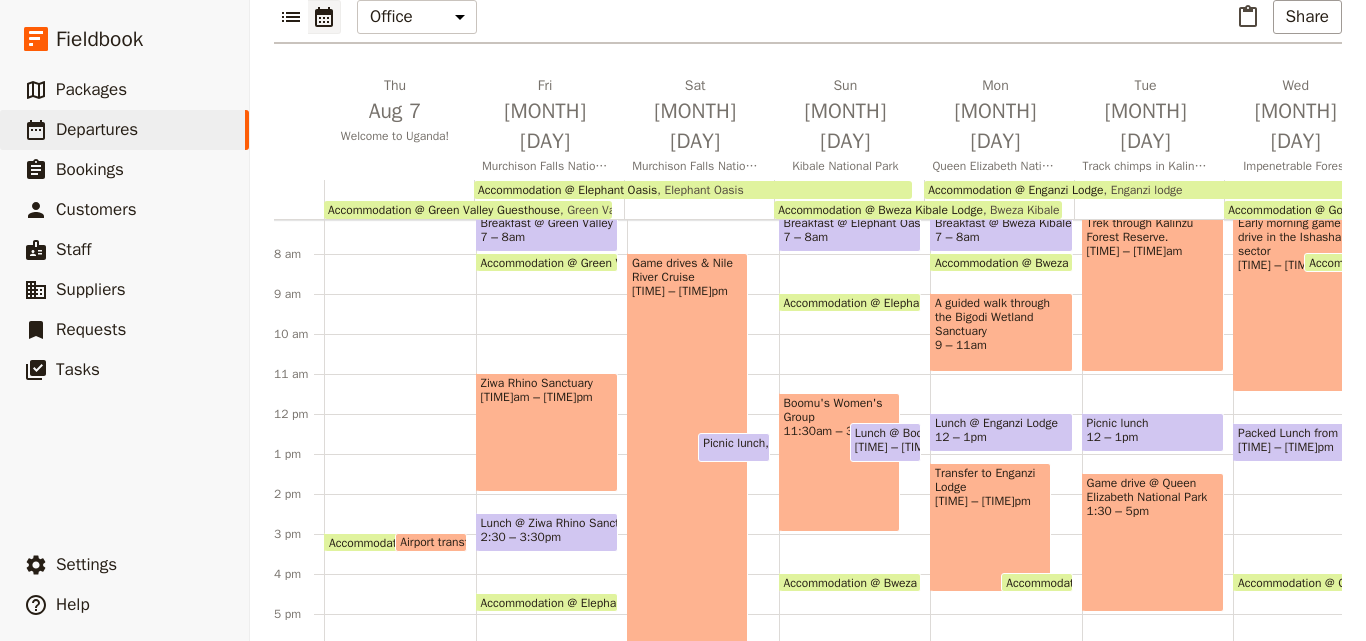 click on "Boomu's Women's Group [TIME]am – [TIME]pm" at bounding box center [839, 462] 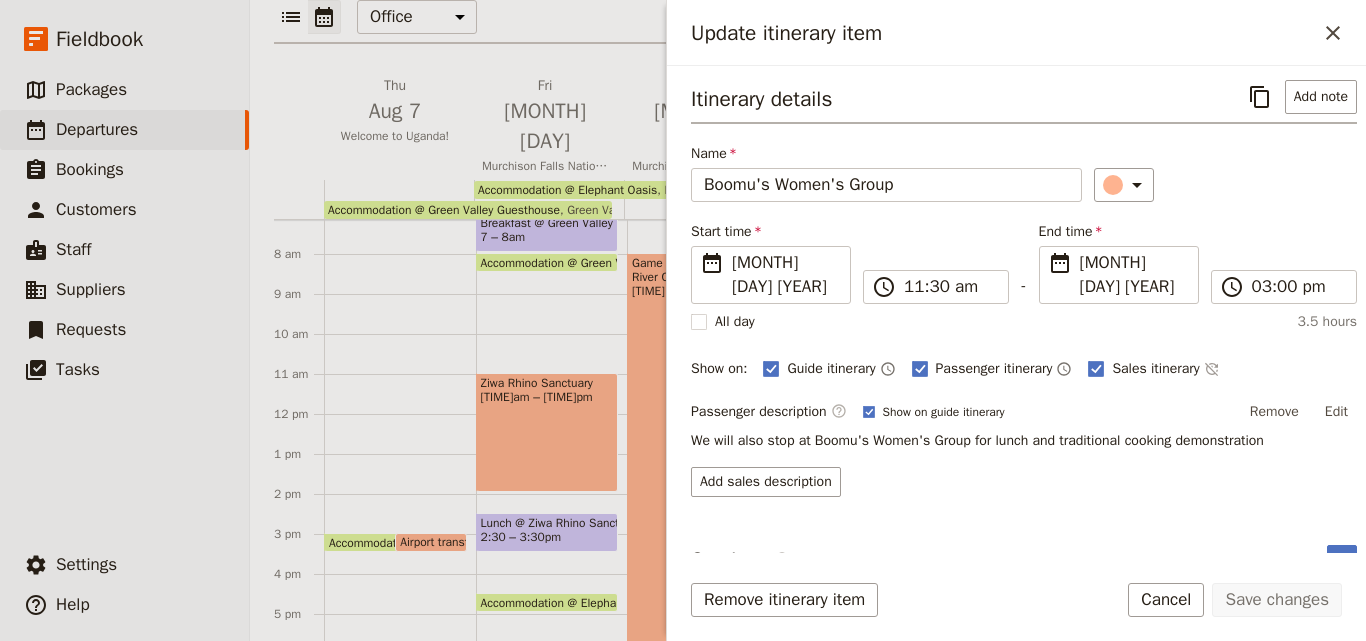 scroll, scrollTop: 0, scrollLeft: 0, axis: both 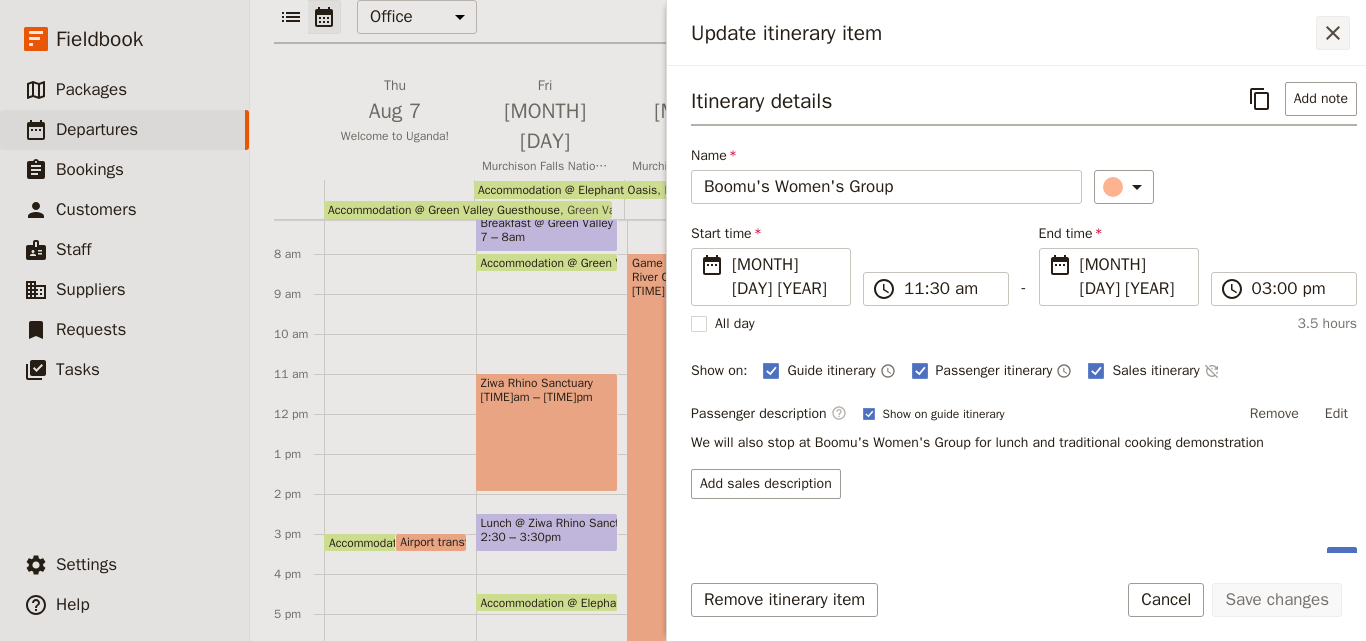 click on "​" at bounding box center (1333, 33) 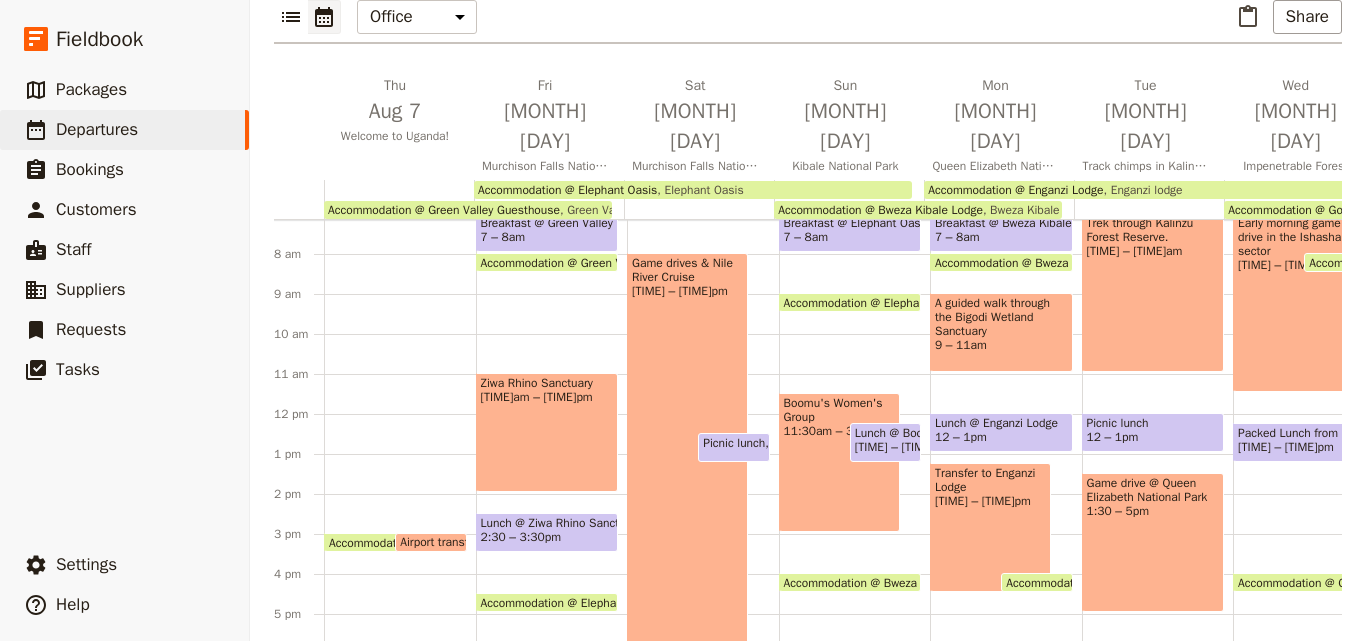 scroll, scrollTop: 186, scrollLeft: 0, axis: vertical 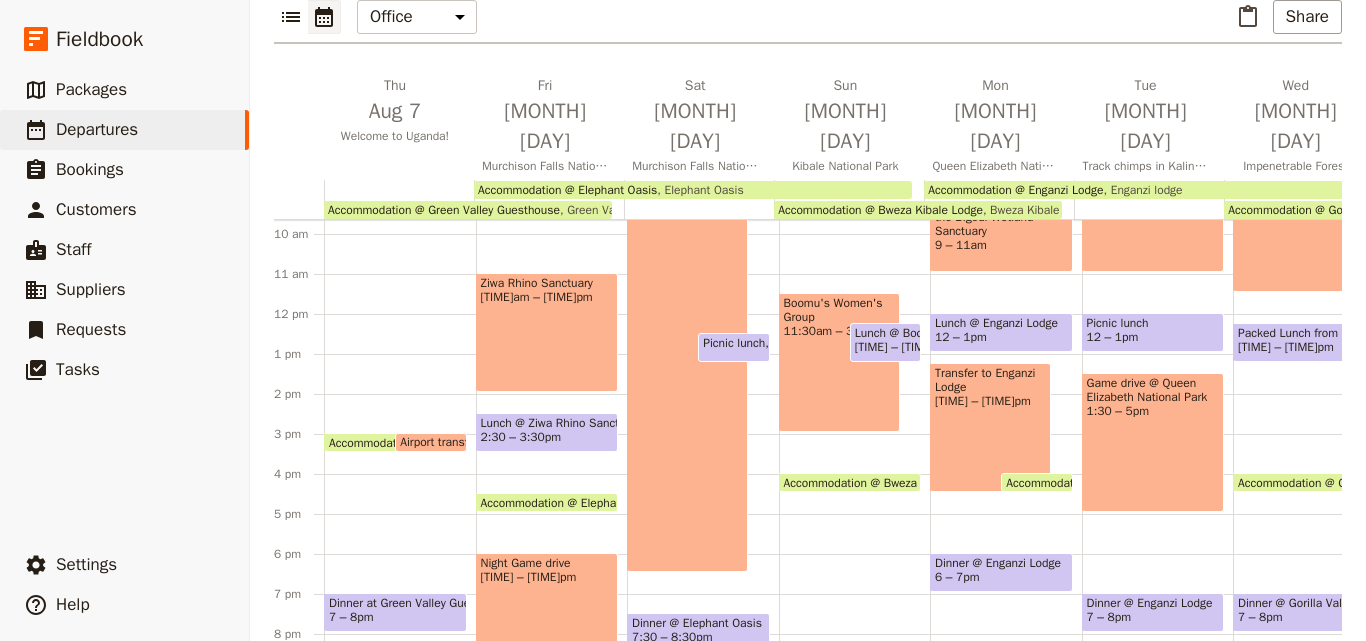 click on "Boomu's Women's Group" at bounding box center [839, 310] 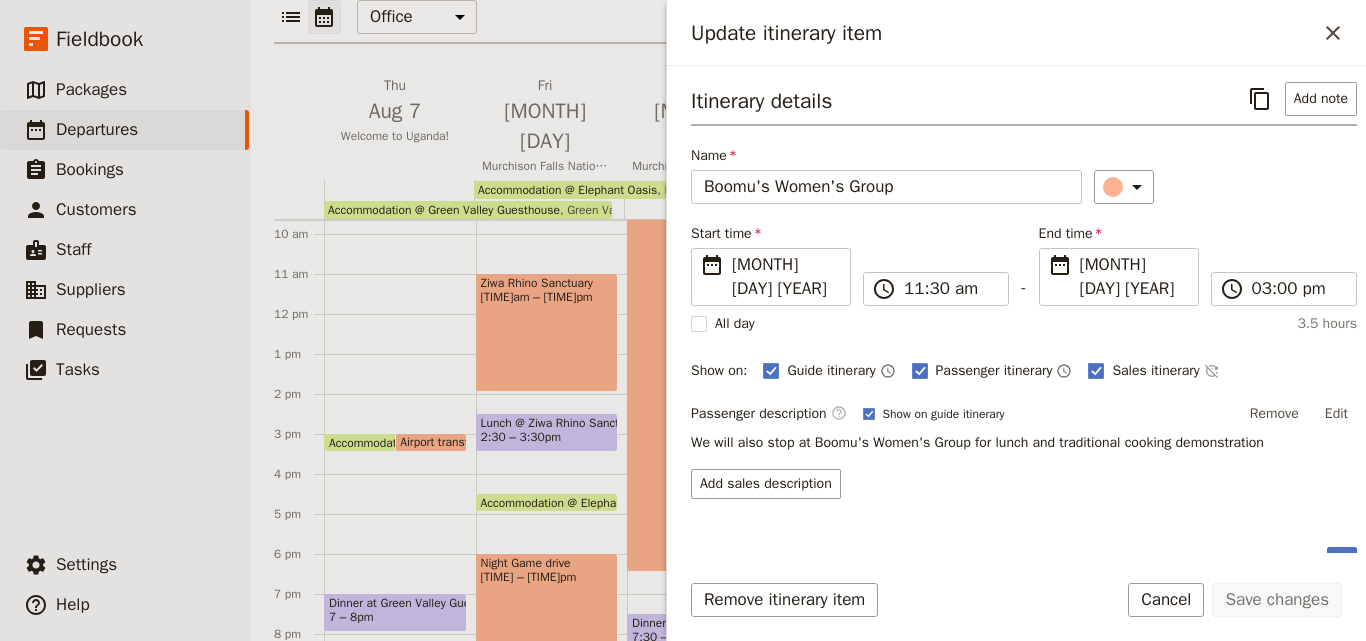 scroll, scrollTop: 8, scrollLeft: 0, axis: vertical 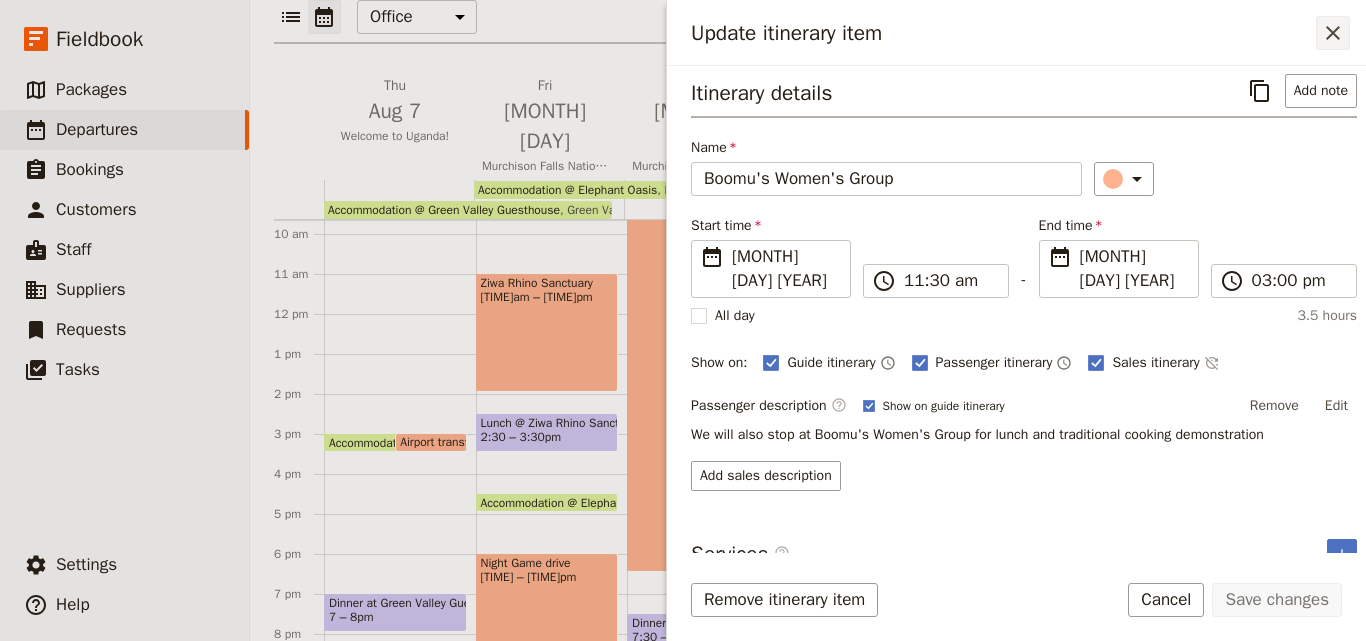 click 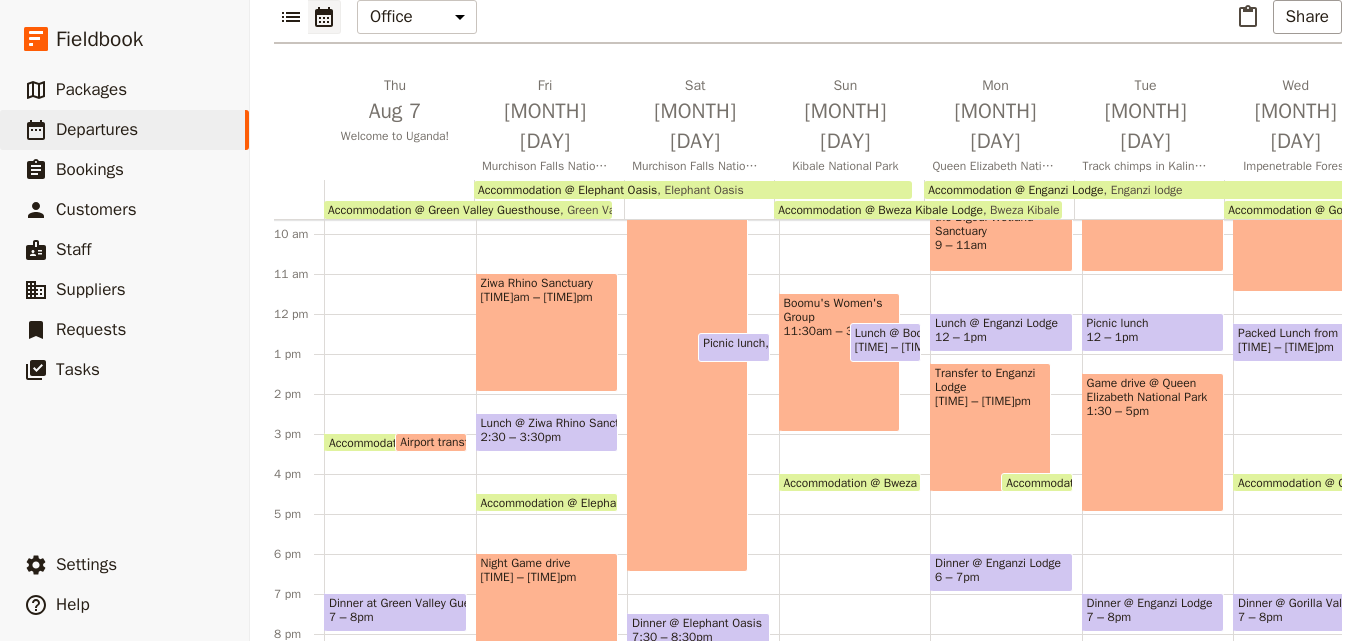 click on "Lunch @ Boomu's Women's Group" at bounding box center (885, 333) 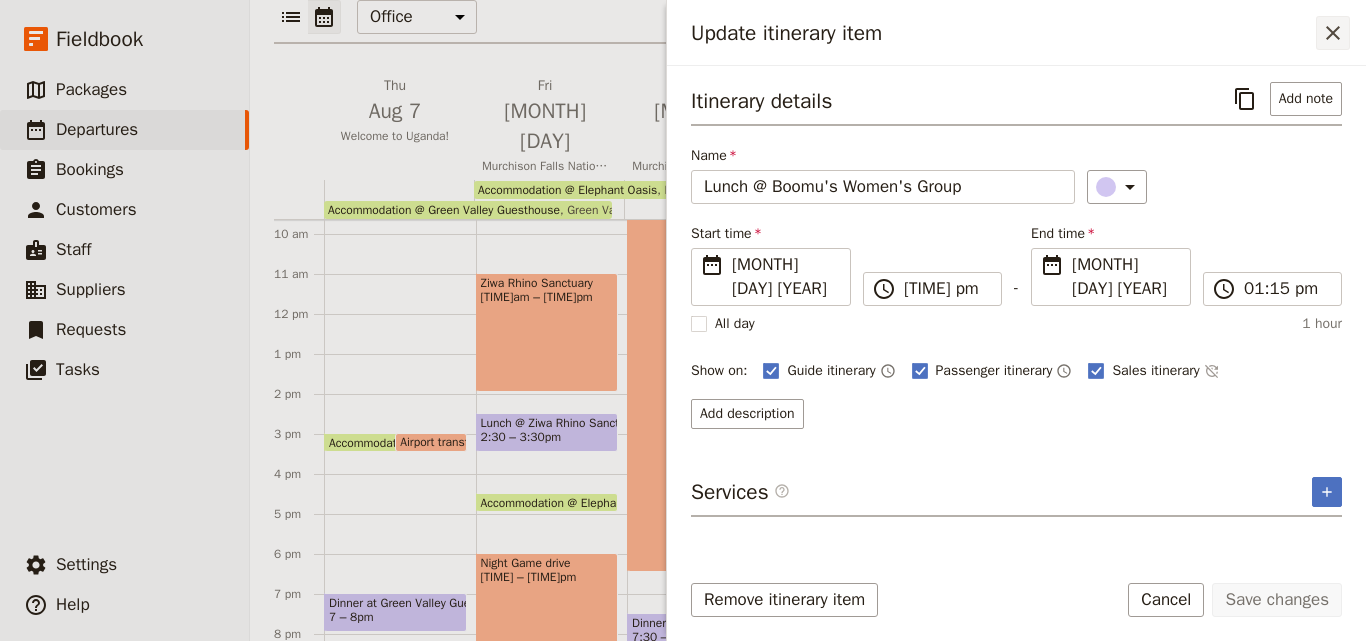 click 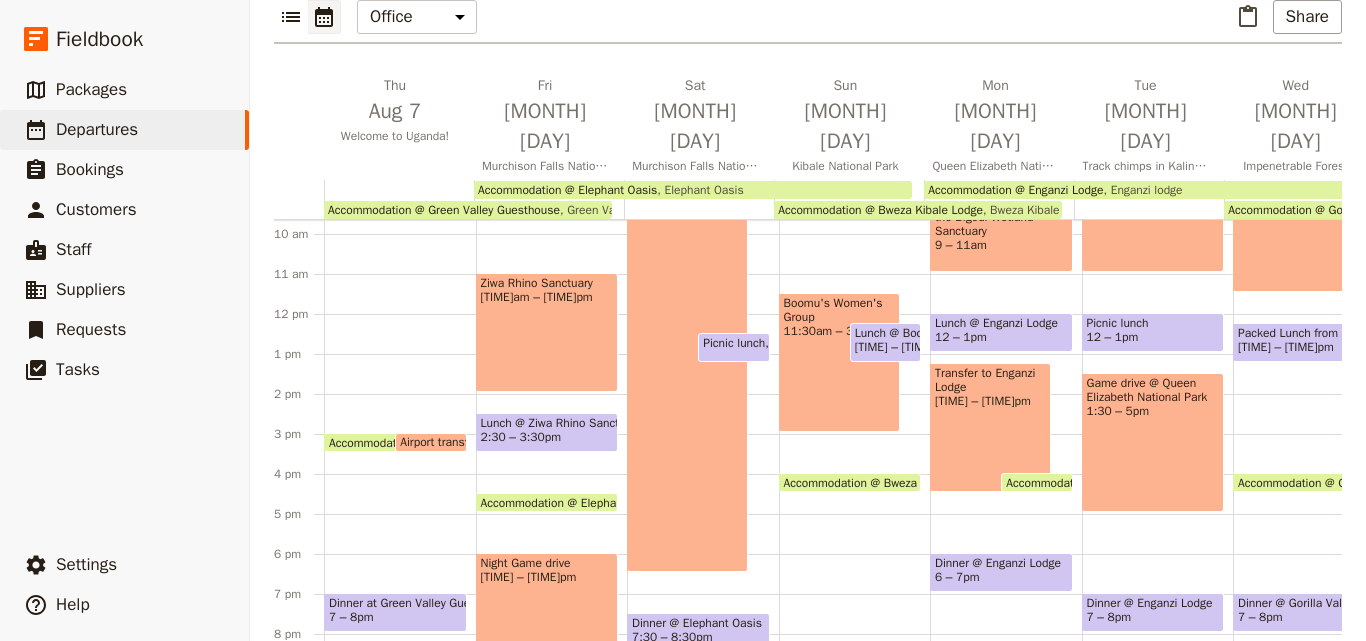 scroll, scrollTop: 509, scrollLeft: 0, axis: vertical 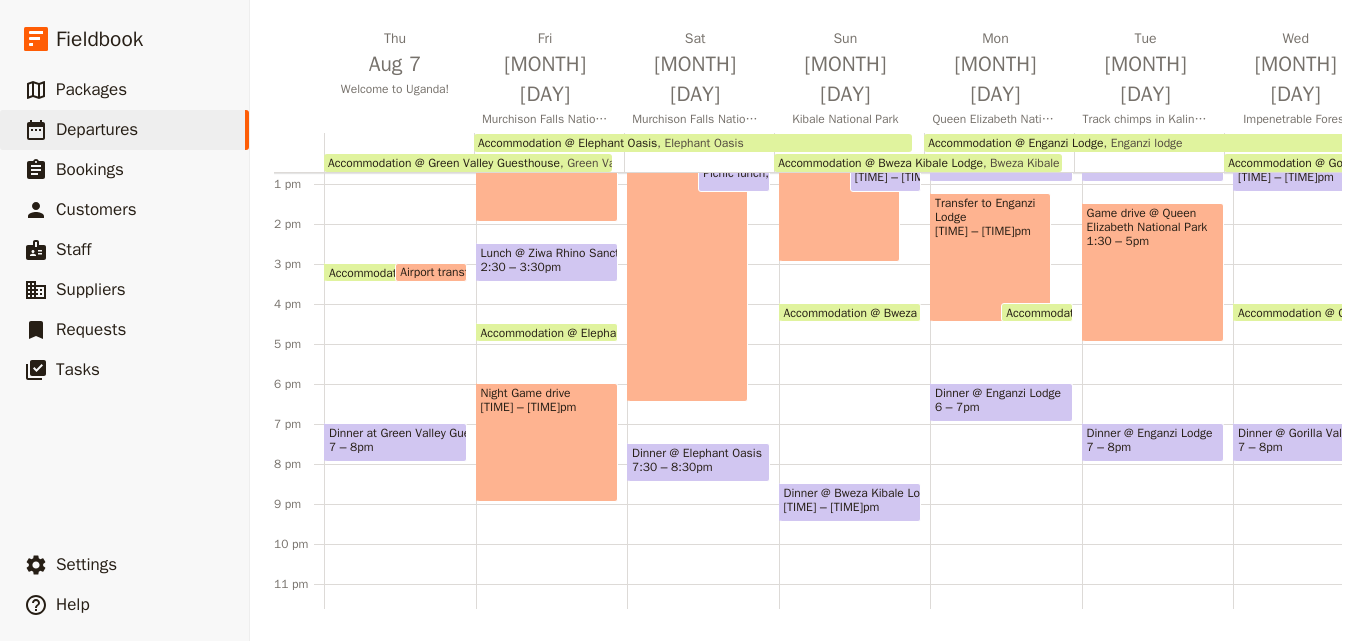 click on "[TIME] – [TIME]pm" at bounding box center (832, 507) 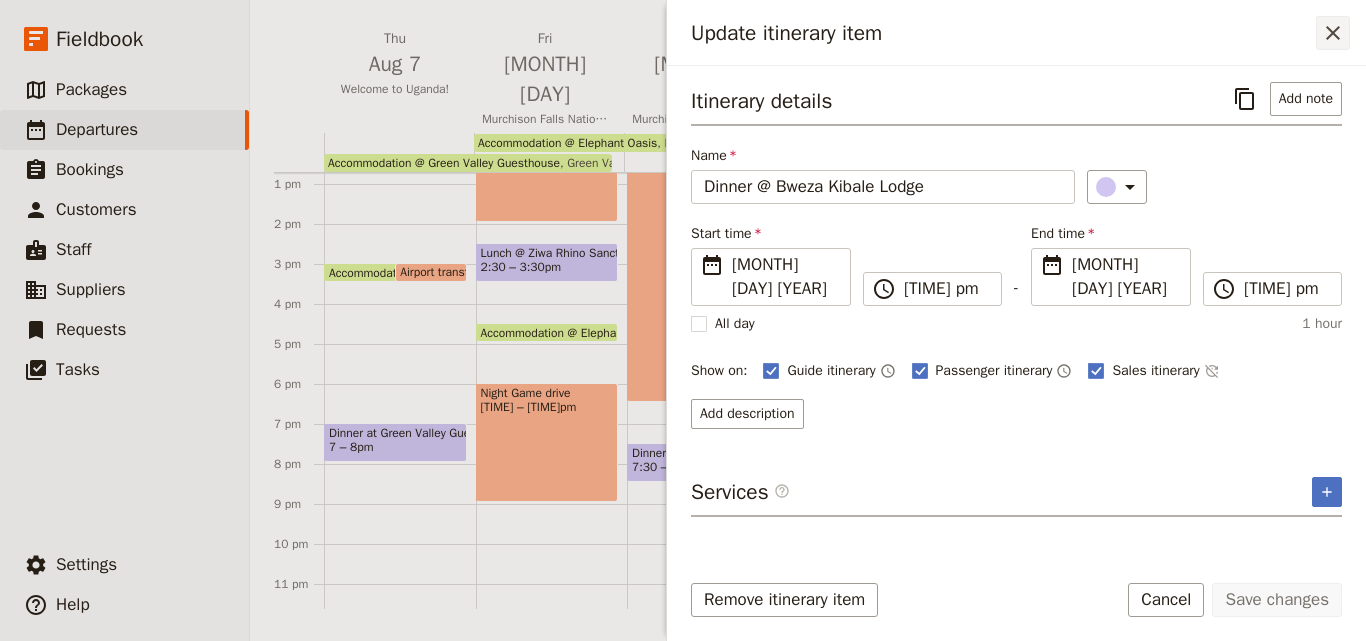 click 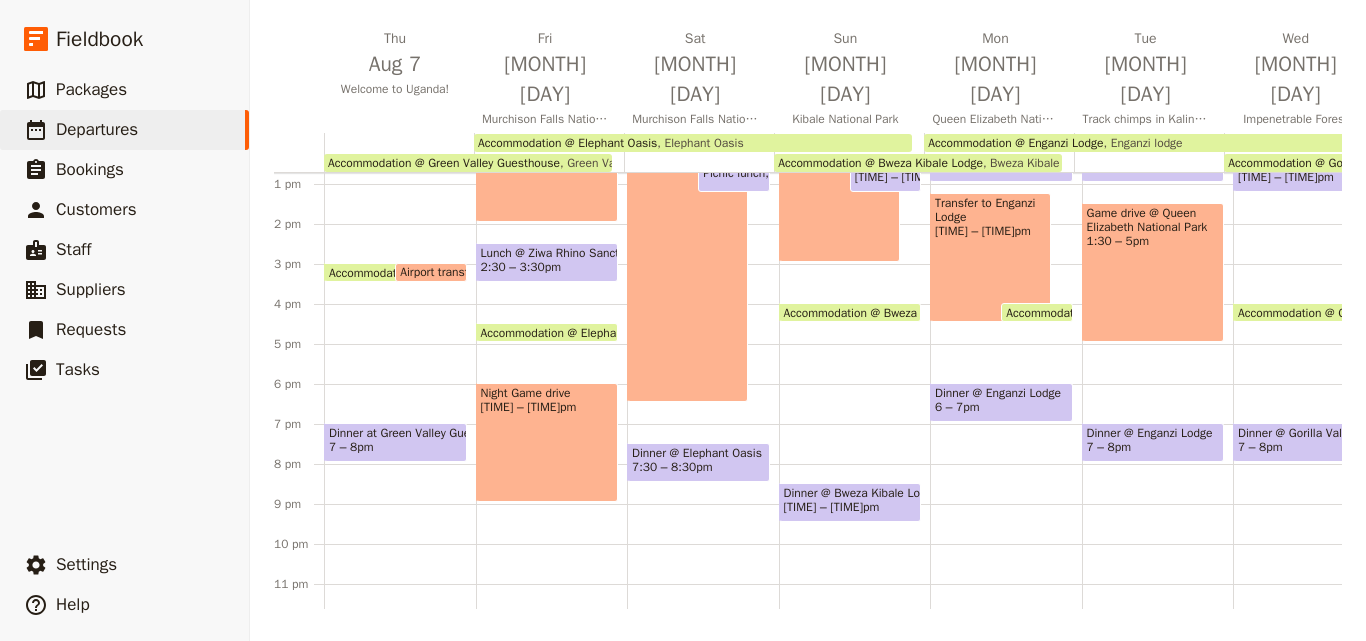 click on "Breakfast @ Green Valley Guesthouse [TIME] – [TIME]am Accommodation @ Green Valley Guesthouse [TIME]pm – [TIME]am Green Valley Guesthouse Ziwa Rhino Sanctuary [TIME]am – [TIME]pm Lunch @ Ziwa Rhino Sanctuary [TIME] – [TIME]pm Accommodation @ Elephant Oasis [TIME]pm – [TIME]am Elephant Oasis Night Game drive [TIME] – [TIME]pm" at bounding box center [552, 144] 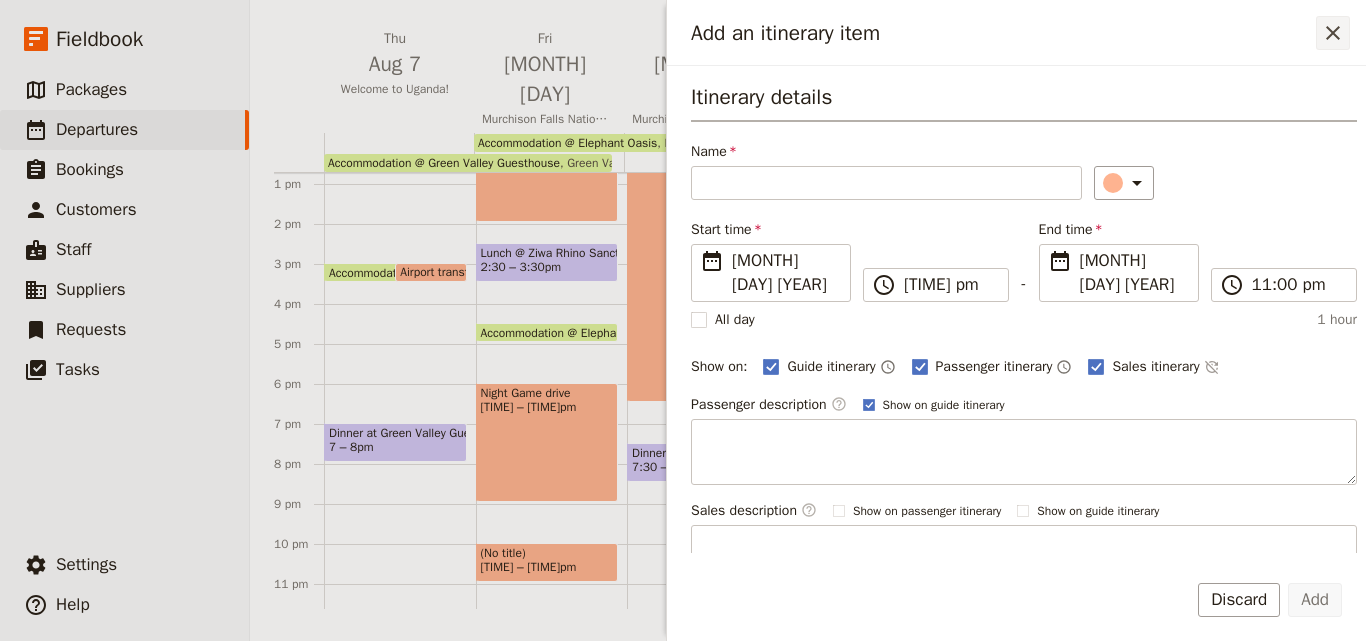 click on "​" at bounding box center [1333, 33] 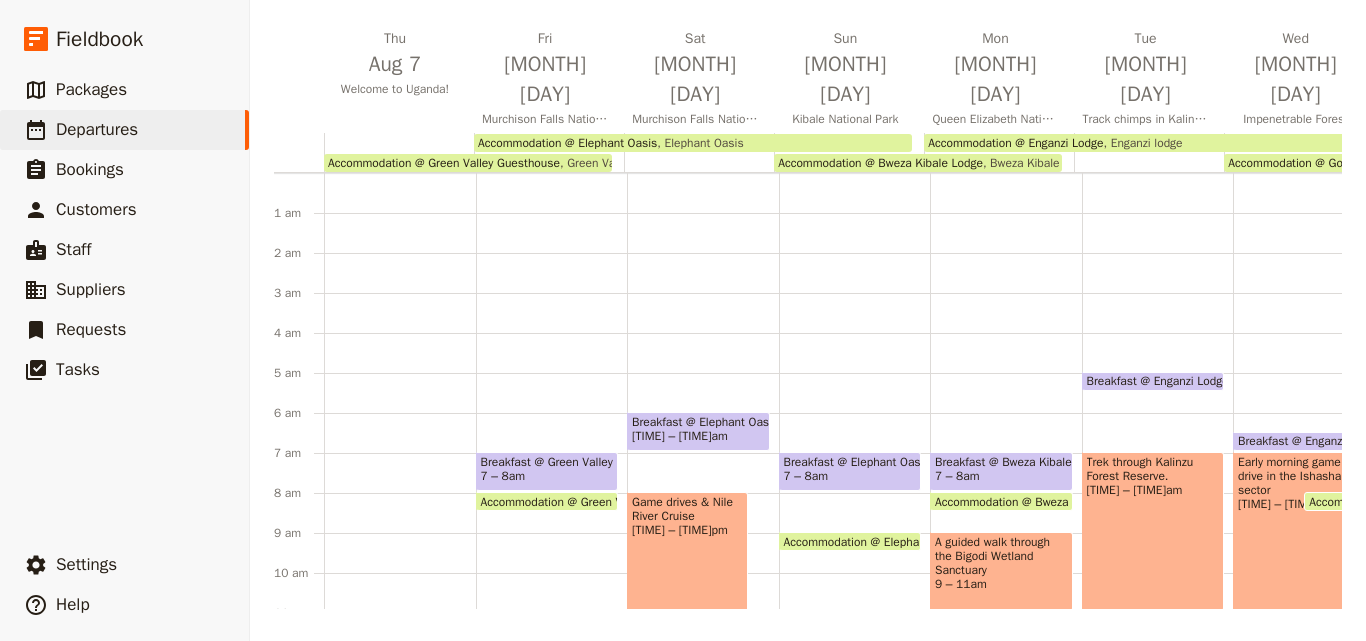 scroll, scrollTop: 200, scrollLeft: 0, axis: vertical 